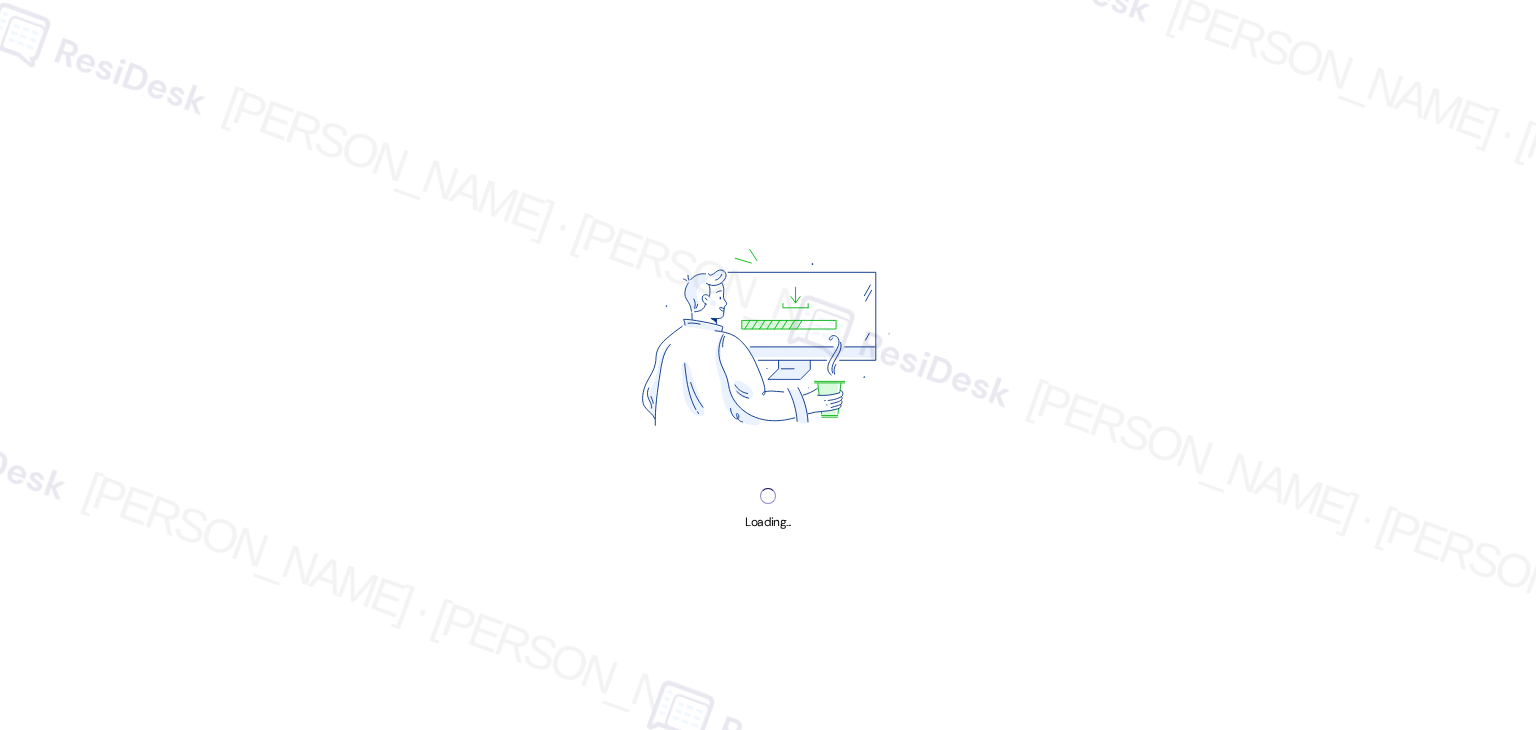 scroll, scrollTop: 0, scrollLeft: 0, axis: both 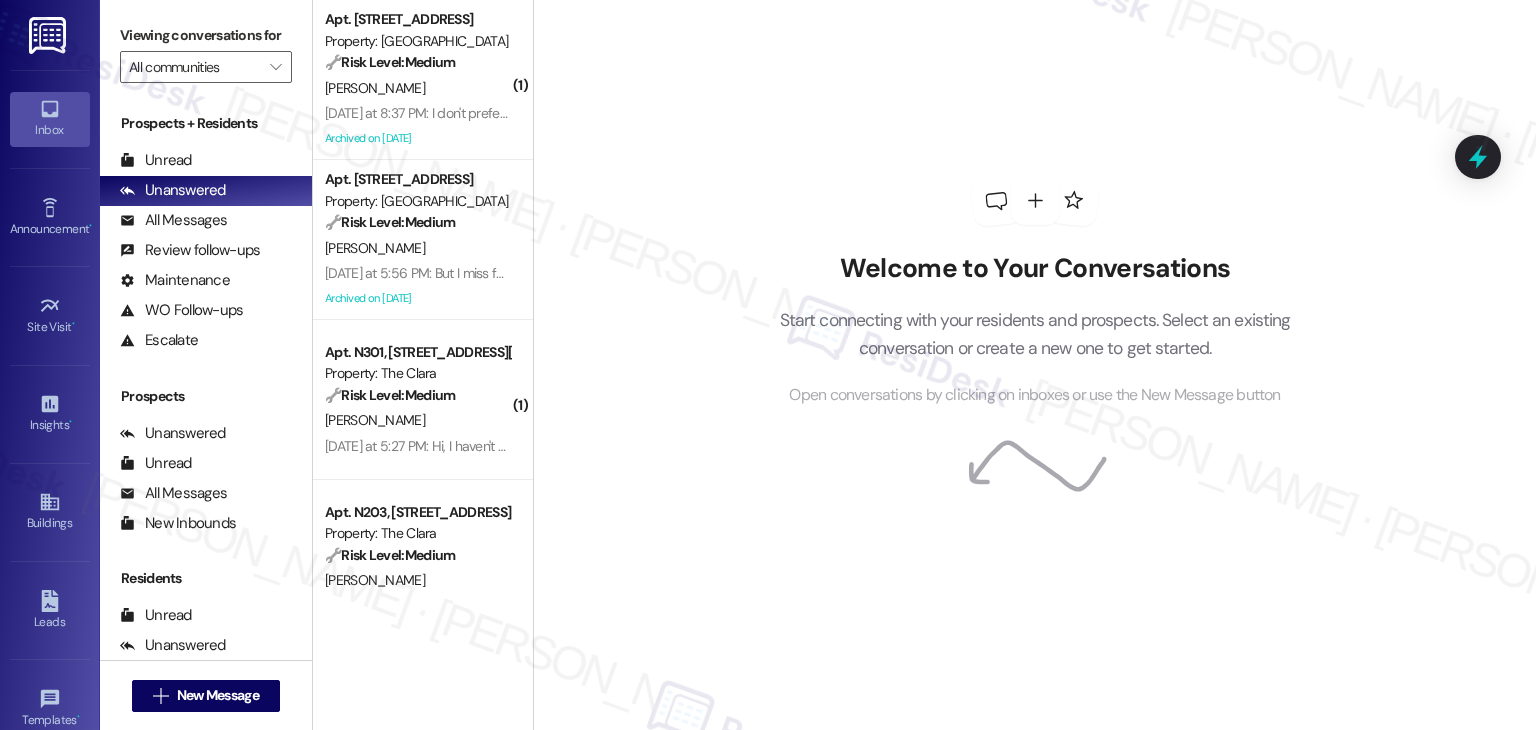 click on "Welcome to Your Conversations Start connecting with your residents and prospects. Select an existing conversation or create a new one to get started. Open conversations by clicking on inboxes or use the New Message button" at bounding box center [1034, 365] 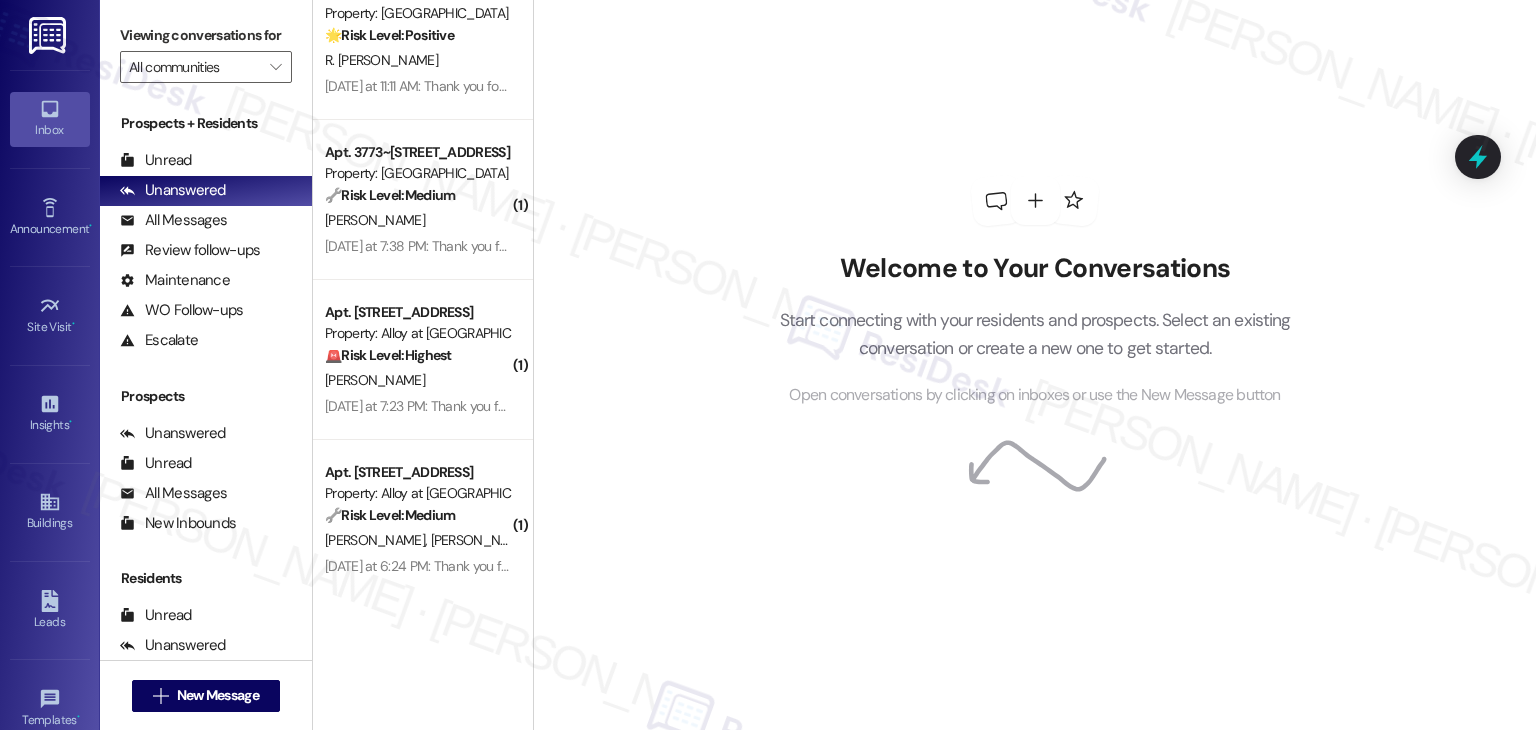 scroll, scrollTop: 1172, scrollLeft: 0, axis: vertical 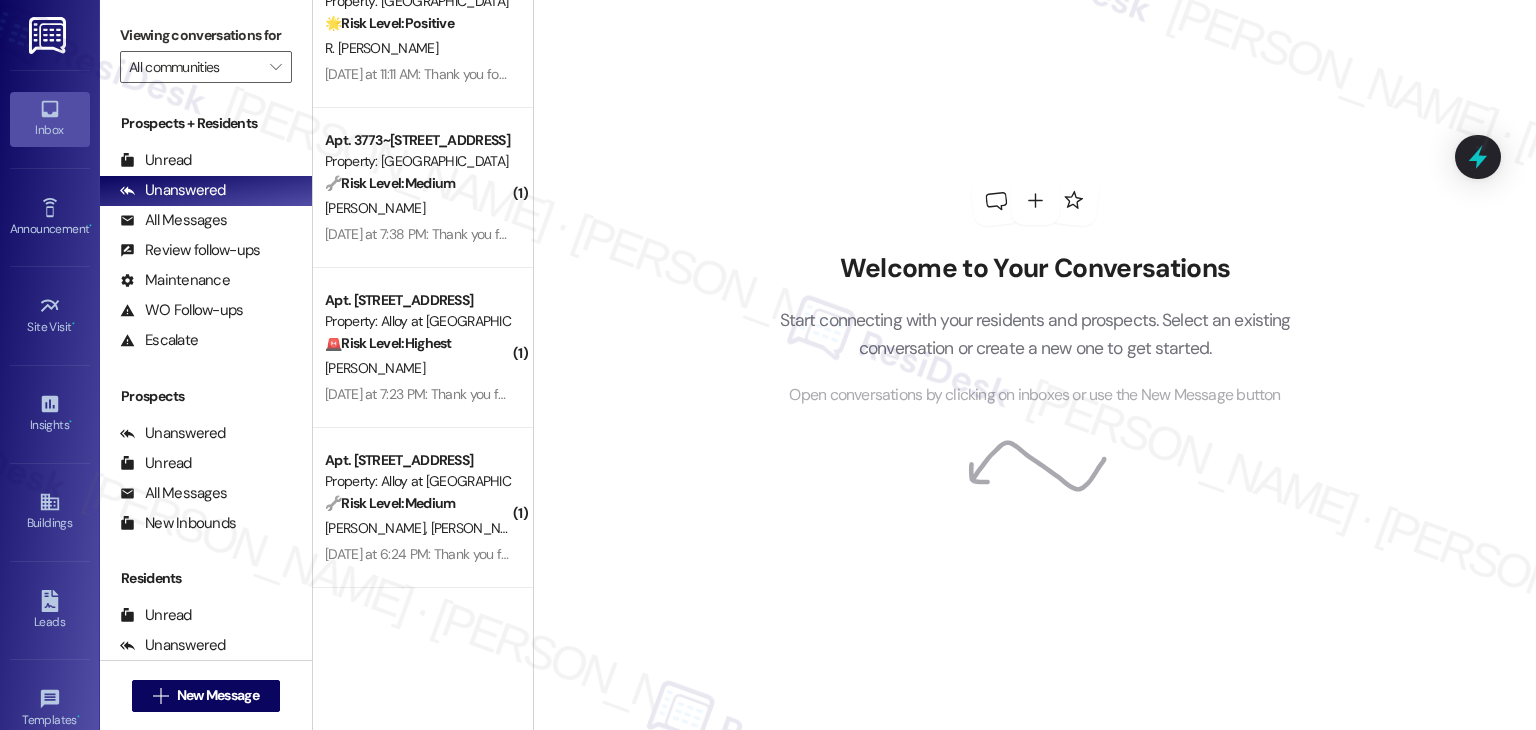 click on "Welcome to Your Conversations Start connecting with your residents and prospects. Select an existing conversation or create a new one to get started. Open conversations by clicking on inboxes or use the New Message button" at bounding box center [1034, 365] 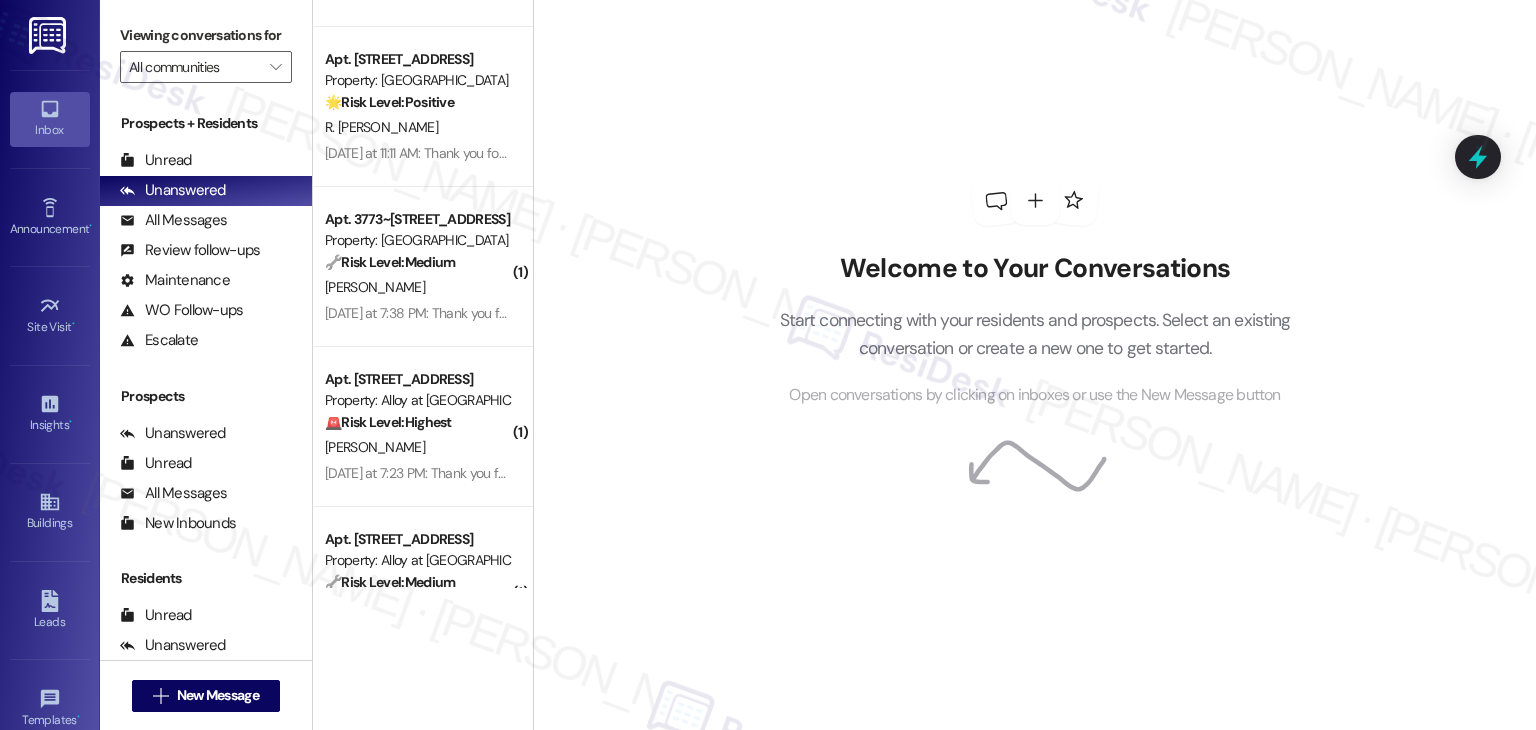 scroll, scrollTop: 1172, scrollLeft: 0, axis: vertical 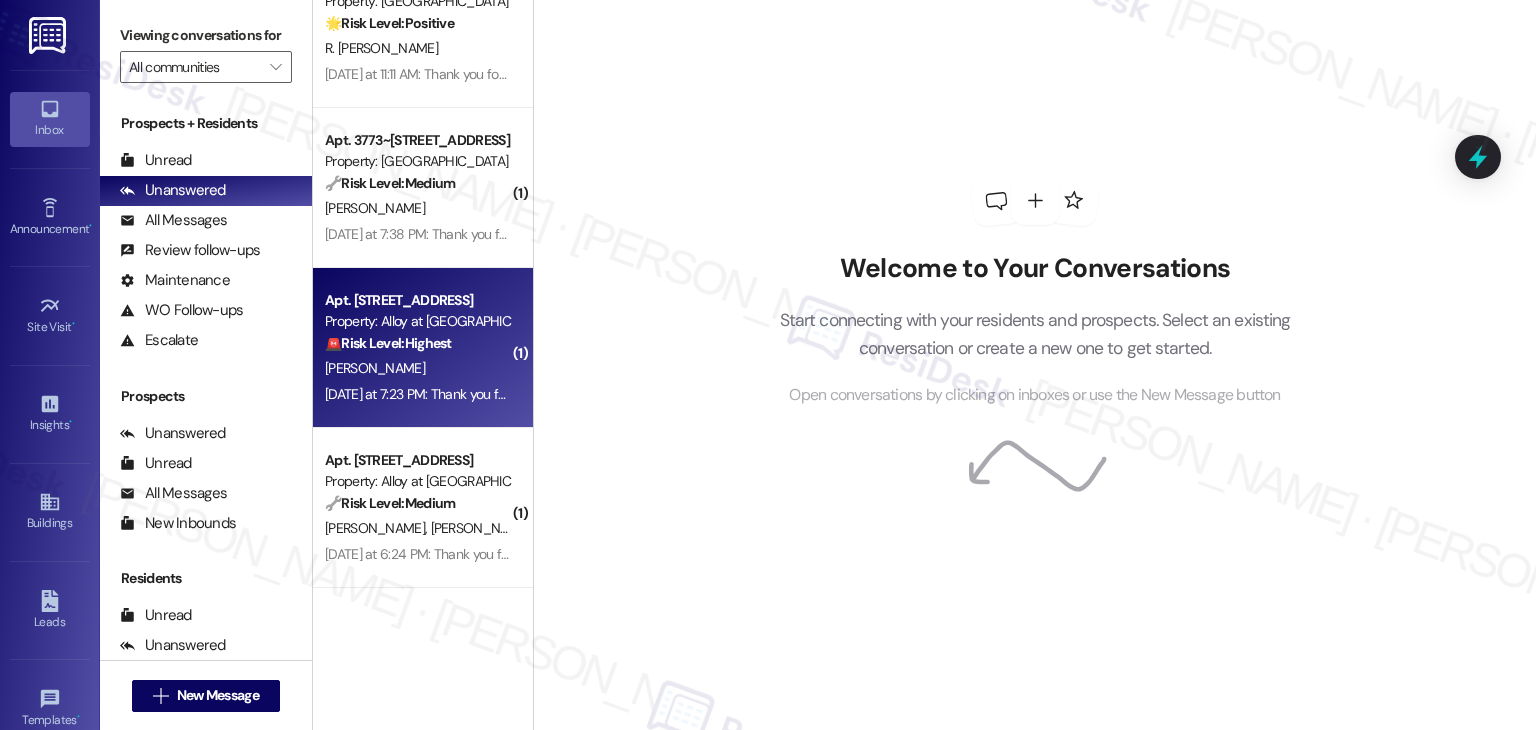 click on "Yesterday at 7:23 PM: Thank you for your message. Our offices are currently closed, but we will contact you when we resume operations. For emergencies, please contact your emergency number 801.655.5600. Yesterday at 7:23 PM: Thank you for your message. Our offices are currently closed, but we will contact you when we resume operations. For emergencies, please contact your emergency number 801.655.5600." at bounding box center (925, 394) 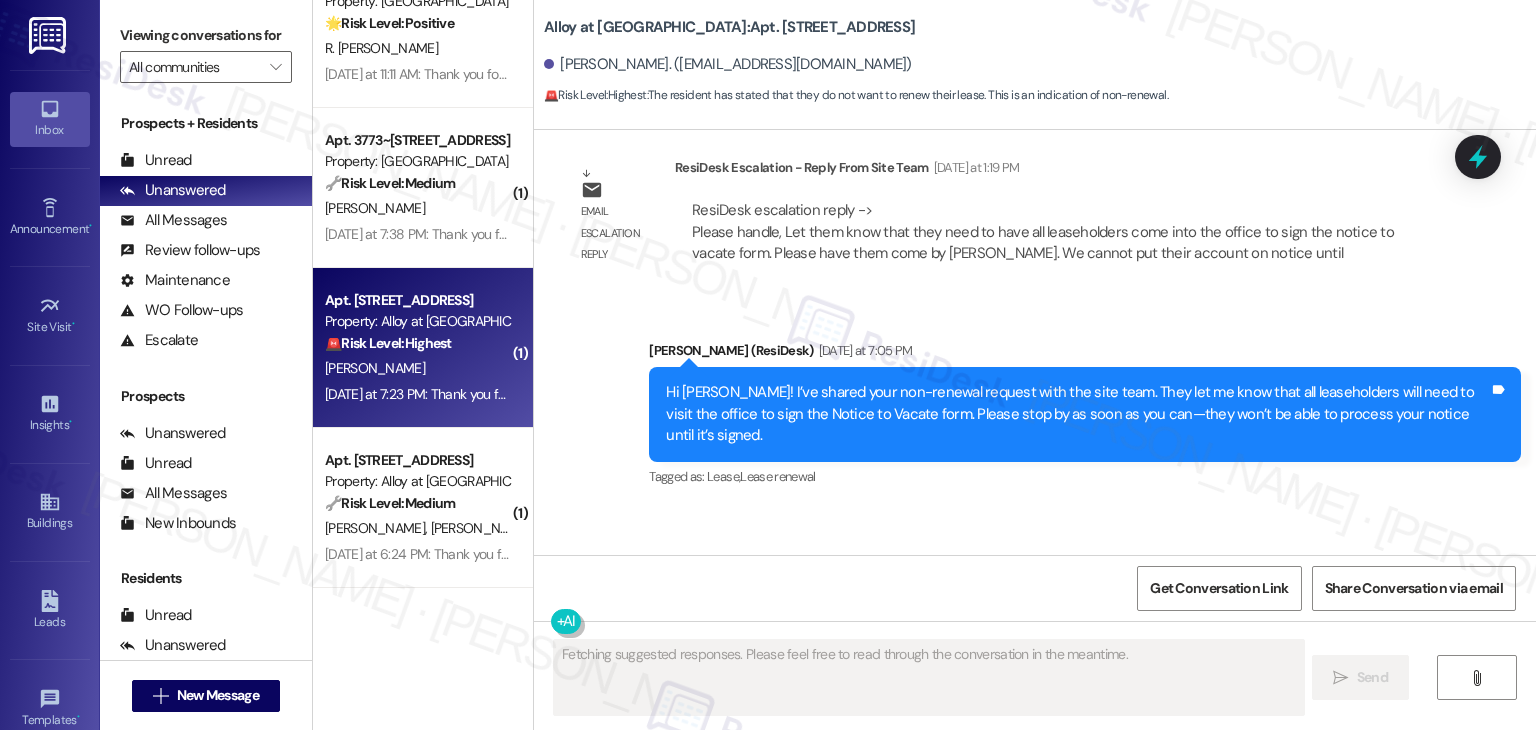 scroll, scrollTop: 1140, scrollLeft: 0, axis: vertical 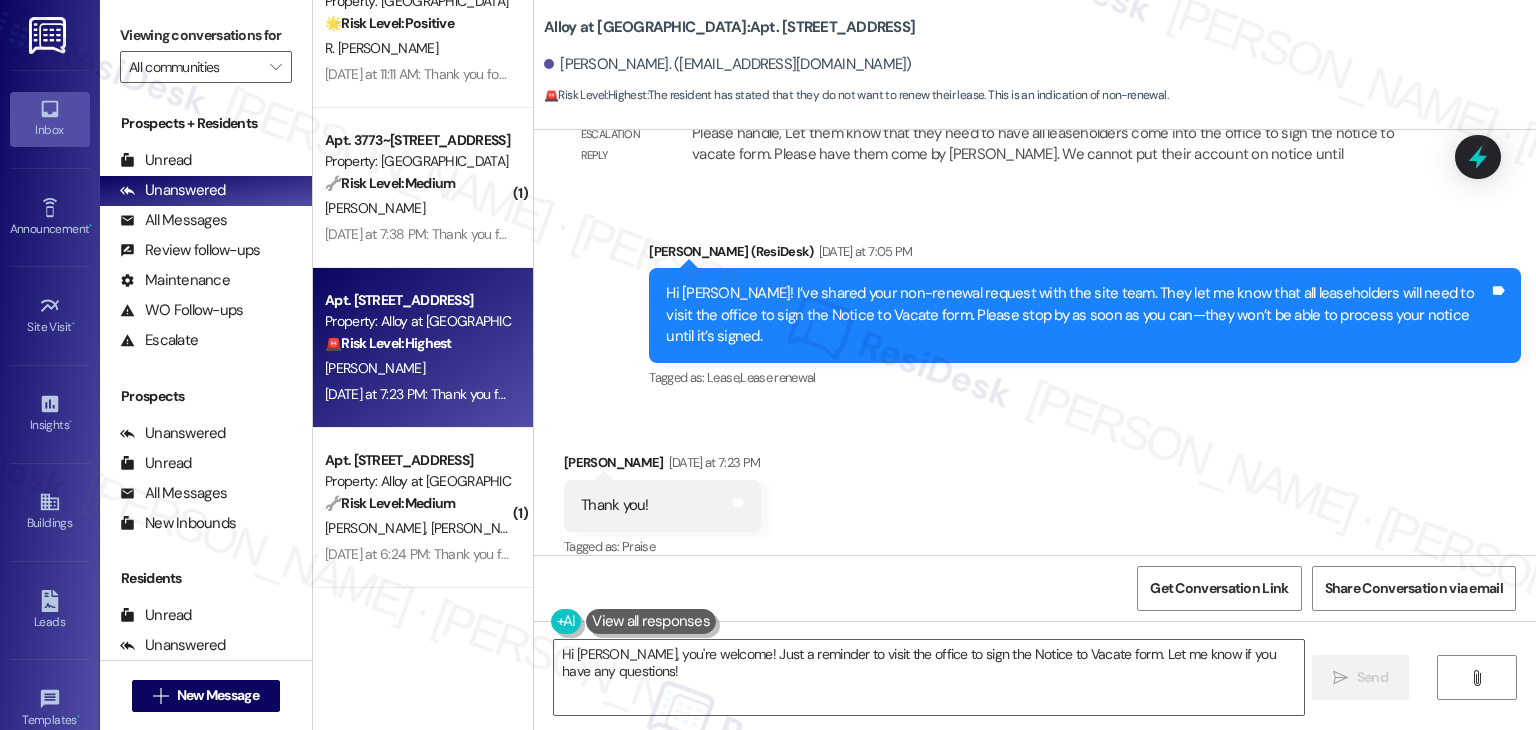 click on "Received via SMS Danielle Tanner Yesterday at 7:23 PM Thank you!  Tags and notes Tagged as:   Praise Click to highlight conversations about Praise" at bounding box center [1035, 491] 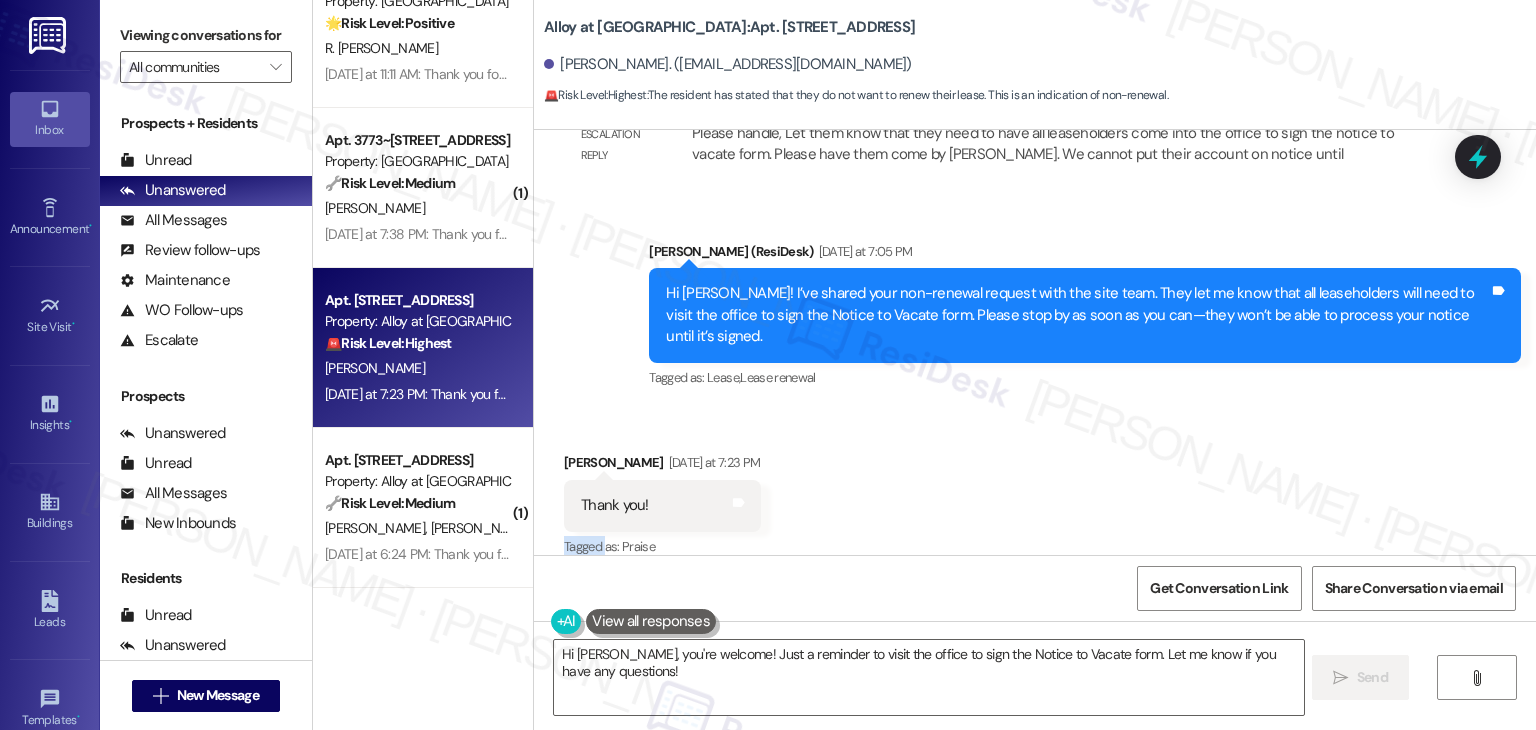 click on "Received via SMS Danielle Tanner Yesterday at 7:23 PM Thank you!  Tags and notes Tagged as:   Praise Click to highlight conversations about Praise" at bounding box center [1035, 491] 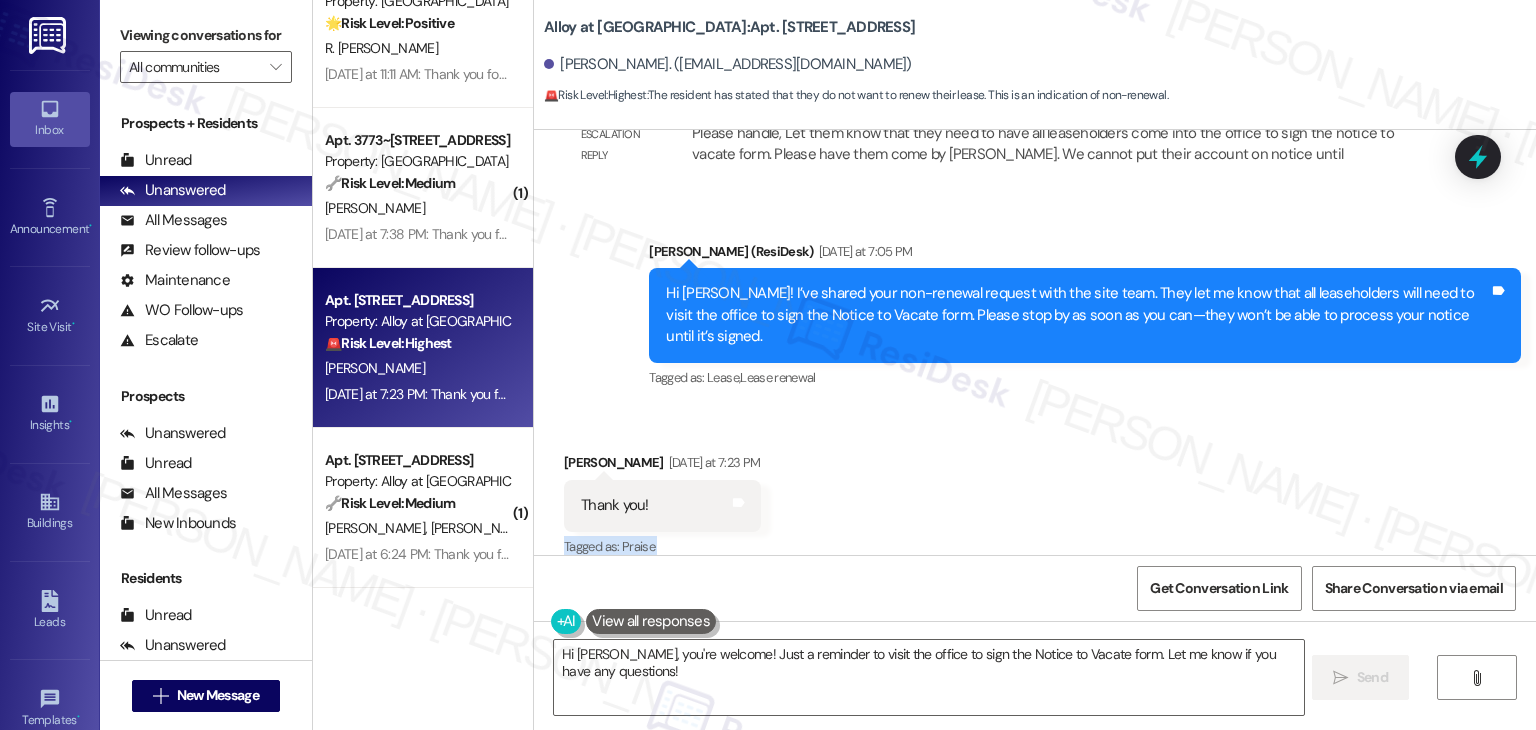 click on "Received via SMS Danielle Tanner Yesterday at 7:23 PM Thank you!  Tags and notes Tagged as:   Praise Click to highlight conversations about Praise" at bounding box center (1035, 491) 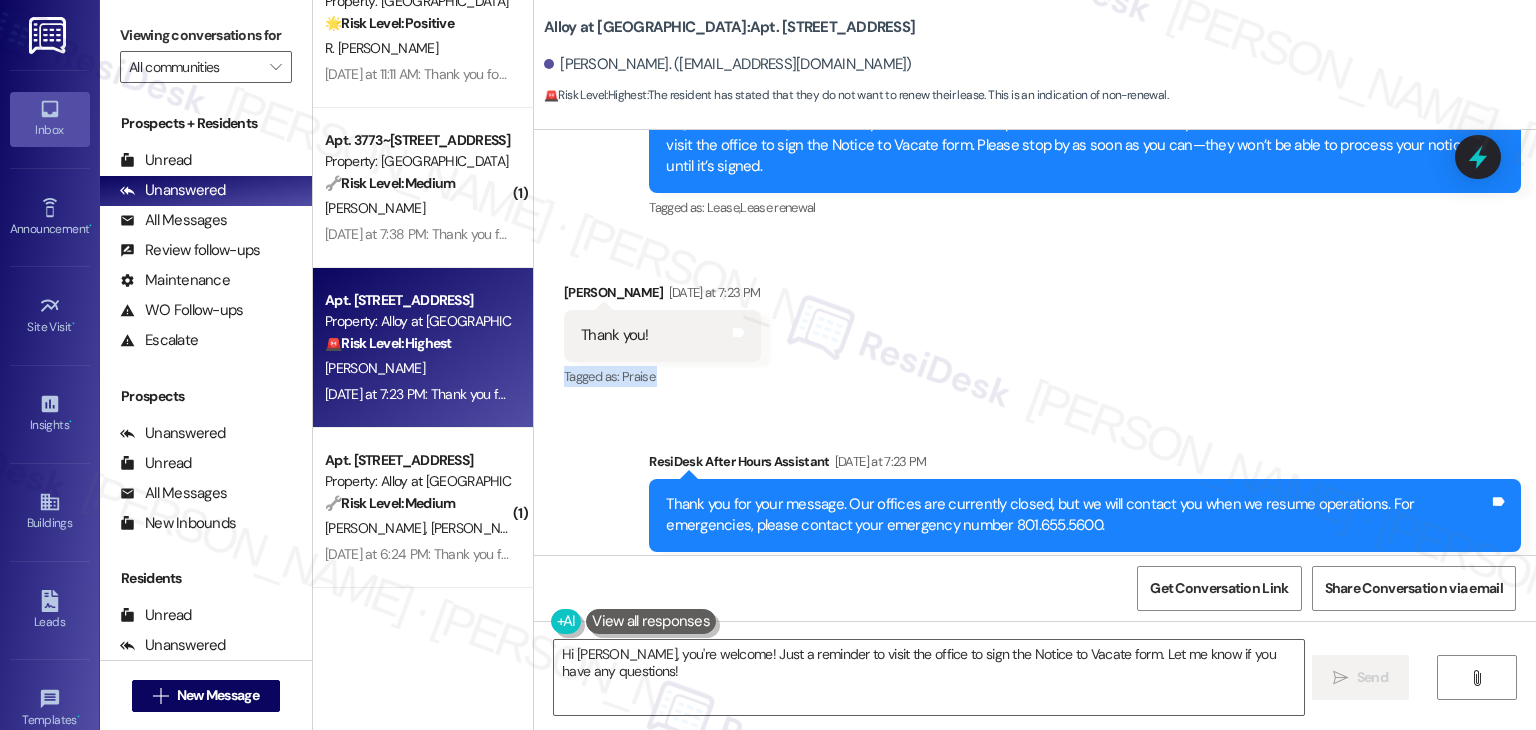 scroll, scrollTop: 1330, scrollLeft: 0, axis: vertical 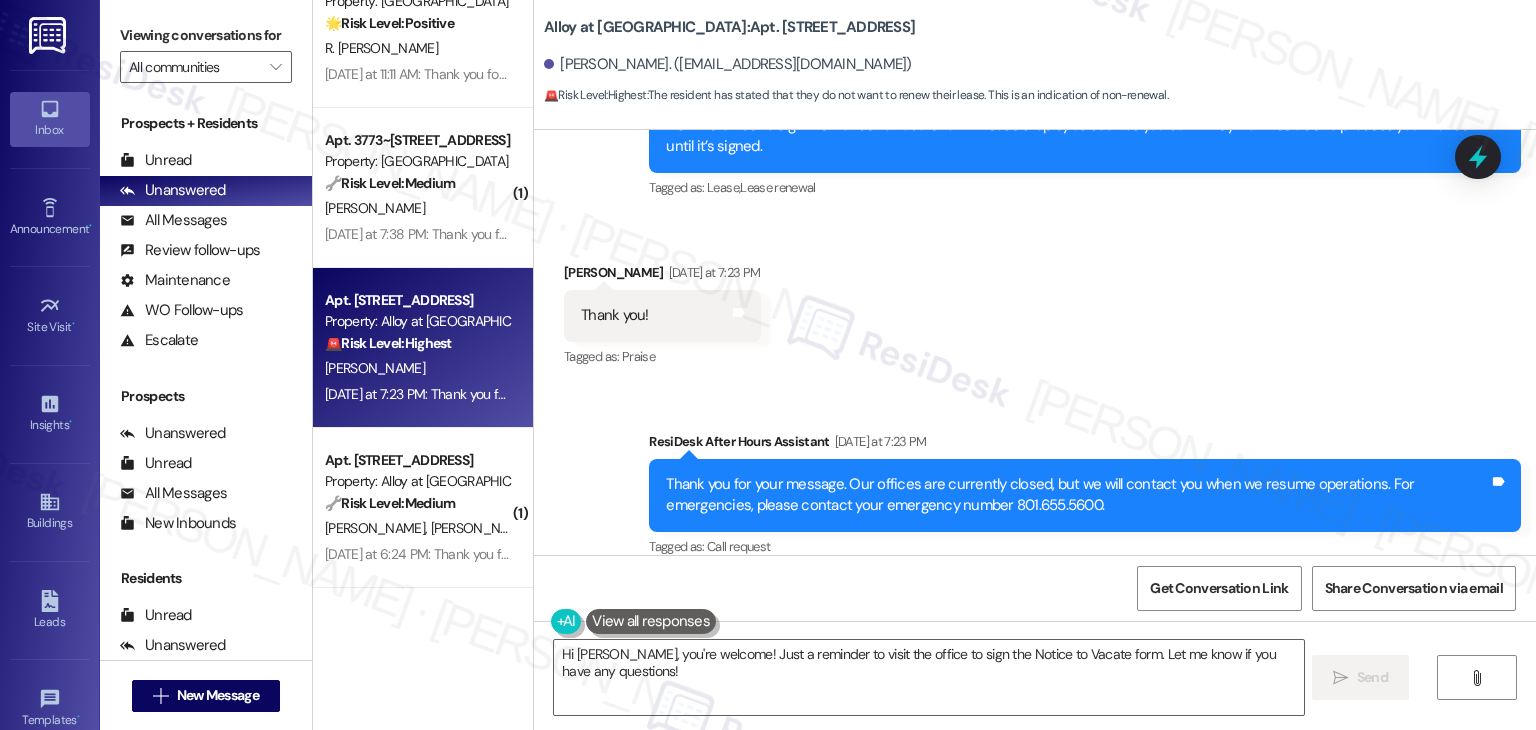 click on "Received via SMS Danielle Tanner Yesterday at 7:23 PM Thank you!  Tags and notes Tagged as:   Praise Click to highlight conversations about Praise" at bounding box center (1035, 301) 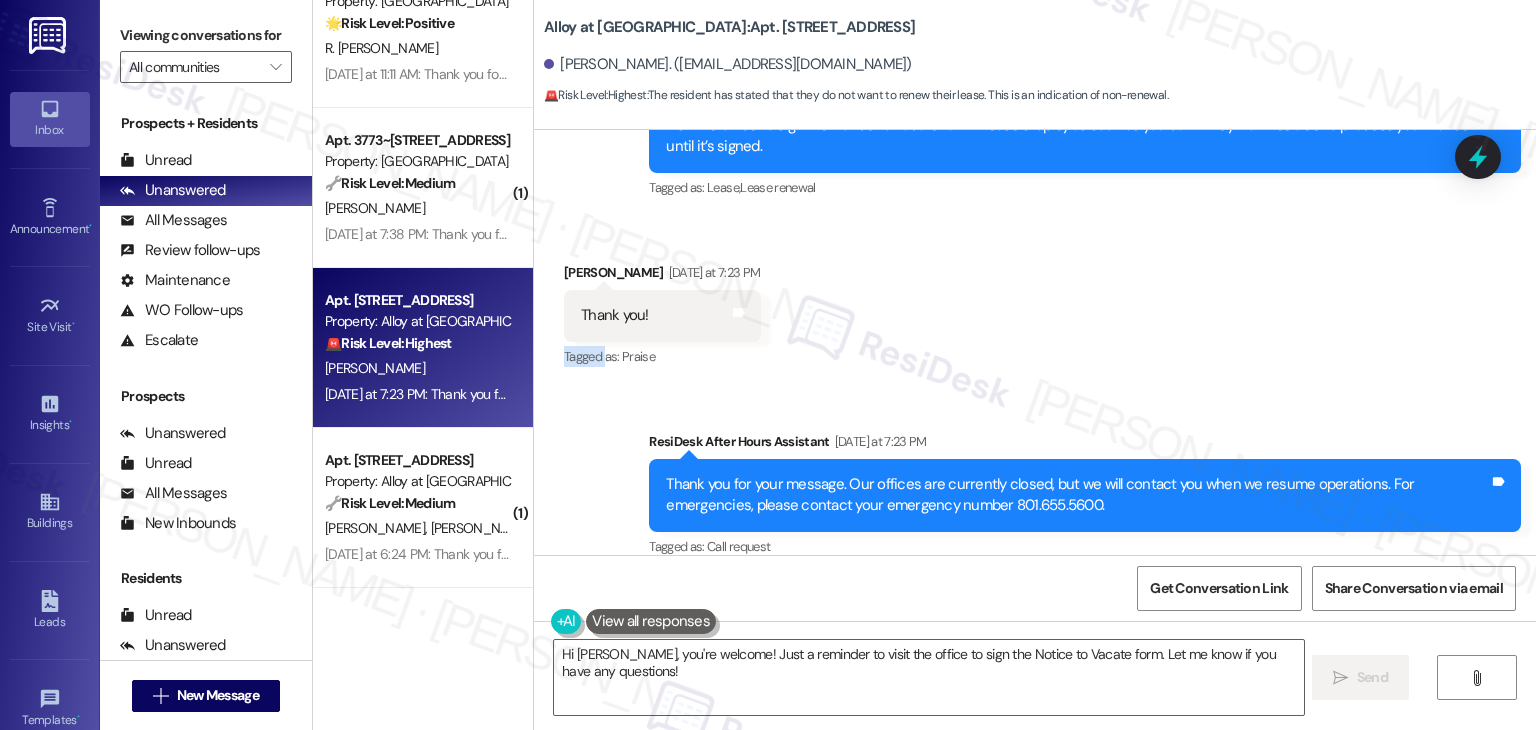 click on "Received via SMS Danielle Tanner Yesterday at 7:23 PM Thank you!  Tags and notes Tagged as:   Praise Click to highlight conversations about Praise" at bounding box center [1035, 301] 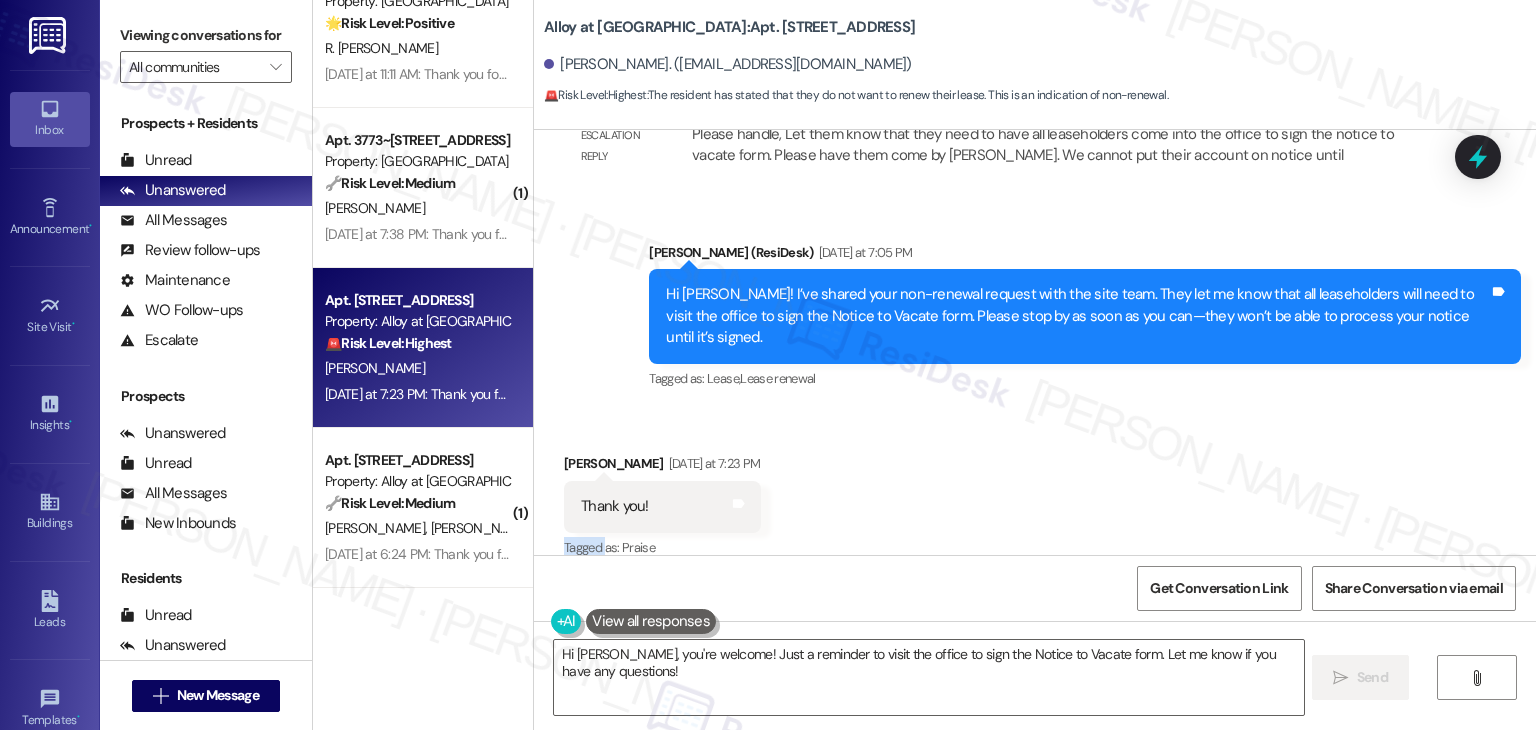 scroll, scrollTop: 1130, scrollLeft: 0, axis: vertical 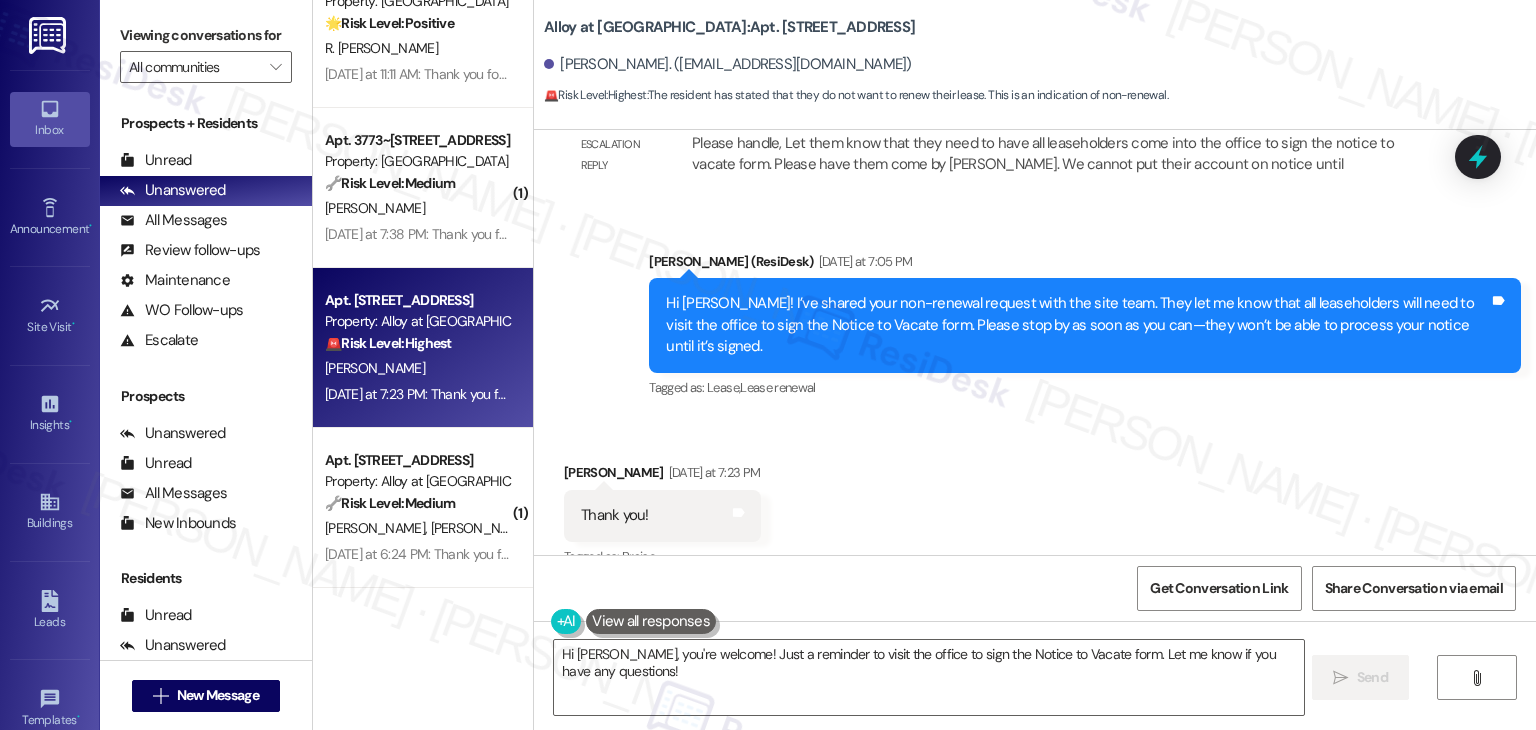 click on "Received via SMS Danielle Tanner Yesterday at 7:23 PM Thank you!  Tags and notes Tagged as:   Praise Click to highlight conversations about Praise" at bounding box center (1035, 501) 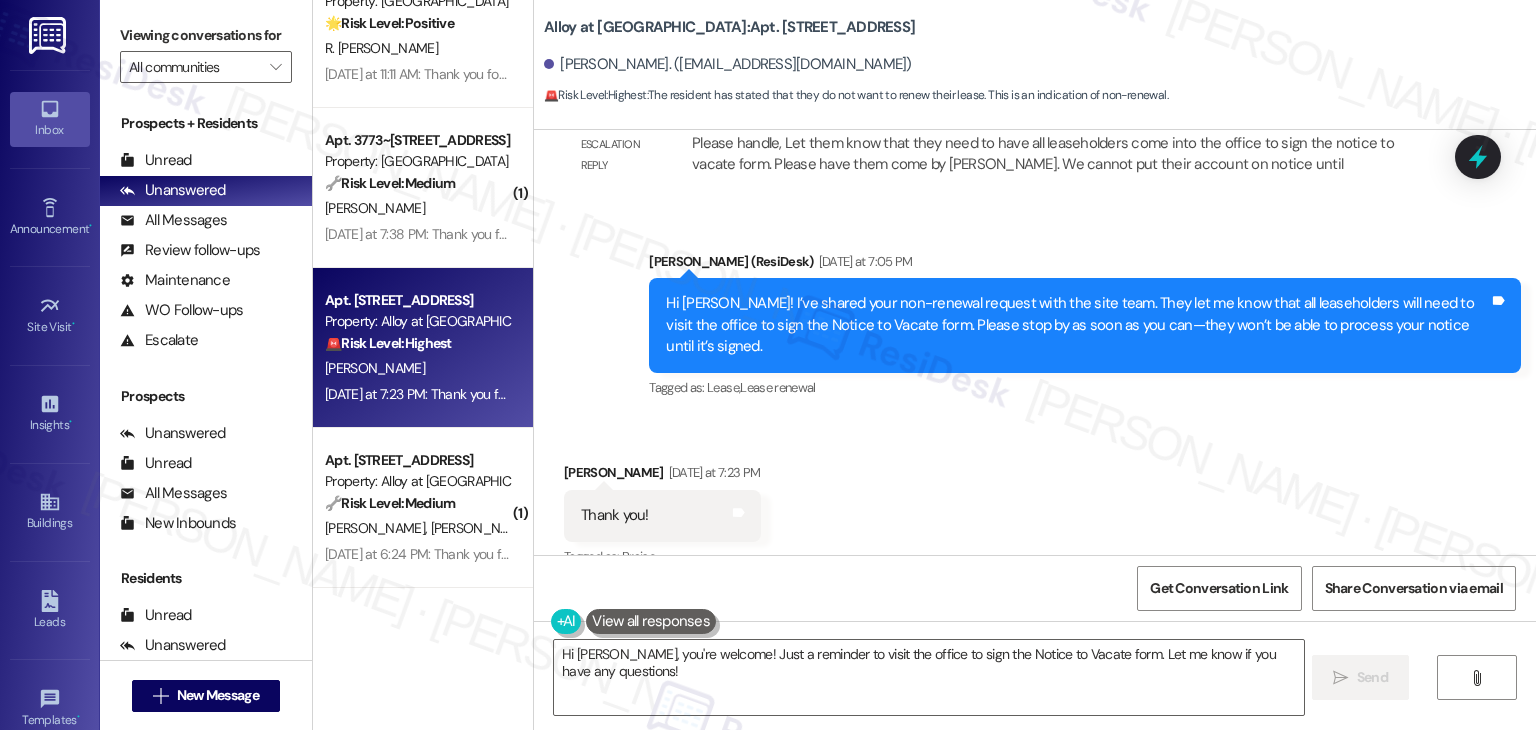 click on "Received via SMS Danielle Tanner Yesterday at 7:23 PM Thank you!  Tags and notes Tagged as:   Praise Click to highlight conversations about Praise" at bounding box center [1035, 501] 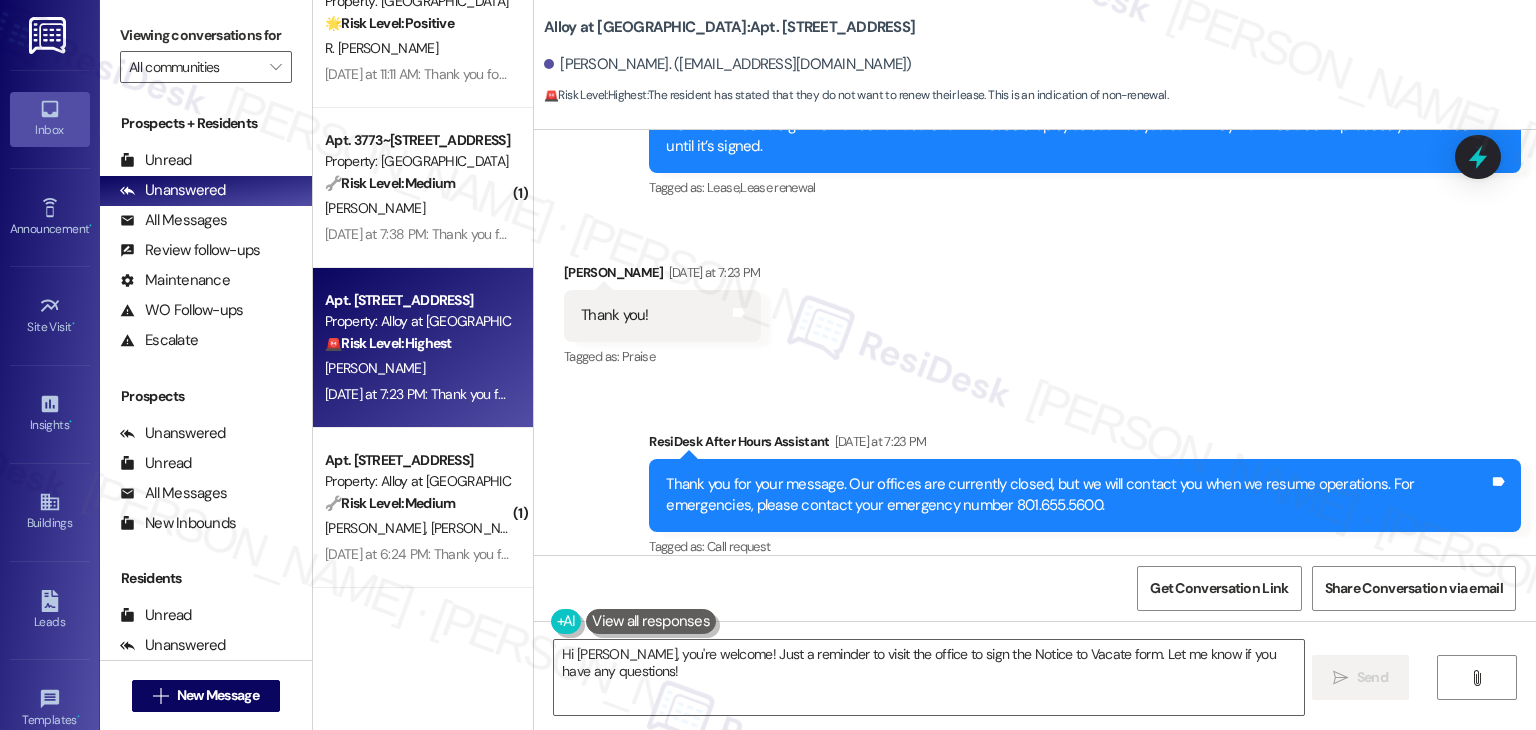 click on "Received via SMS Danielle Tanner Yesterday at 7:23 PM Thank you!  Tags and notes Tagged as:   Praise Click to highlight conversations about Praise" at bounding box center (1035, 301) 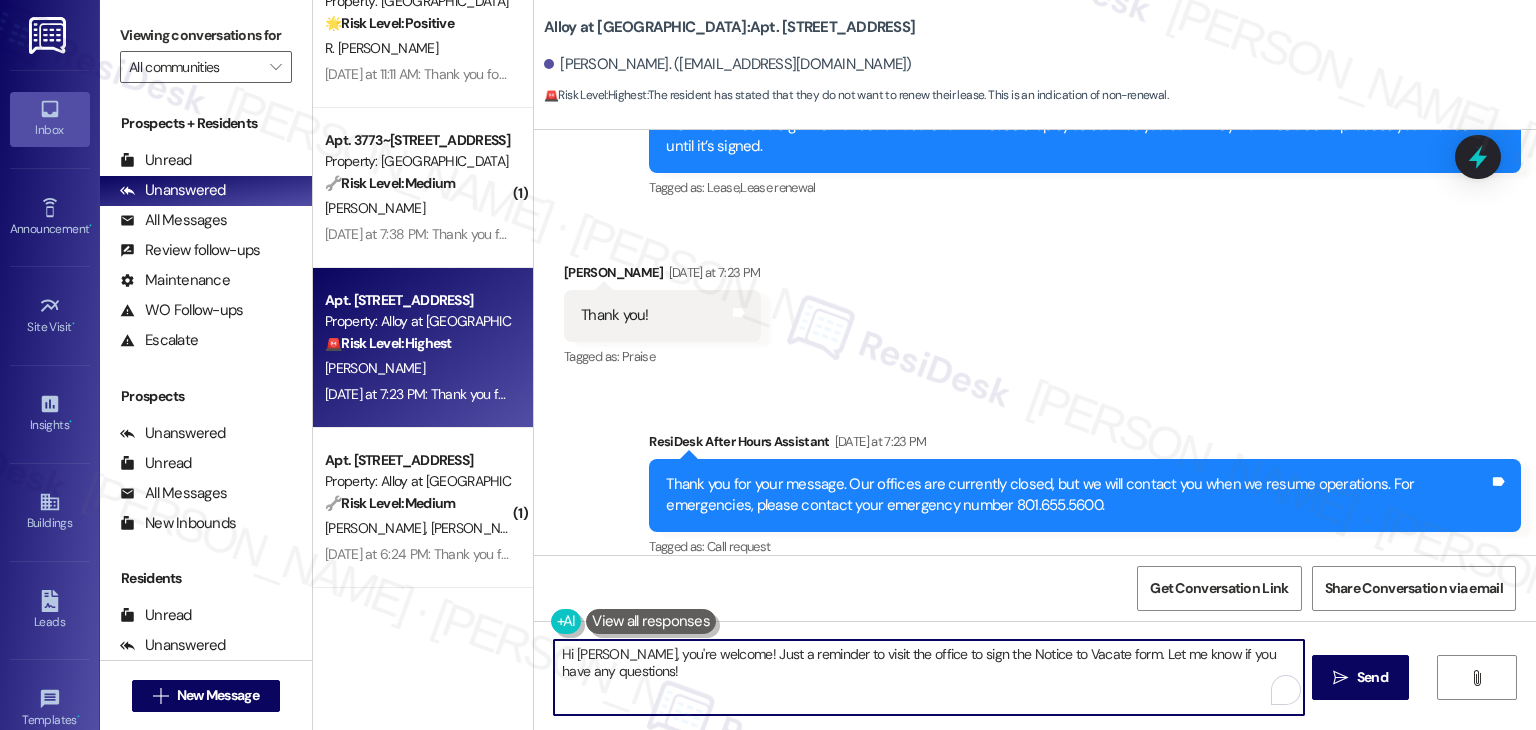 drag, startPoint x: 1141, startPoint y: 676, endPoint x: 1107, endPoint y: 654, distance: 40.496914 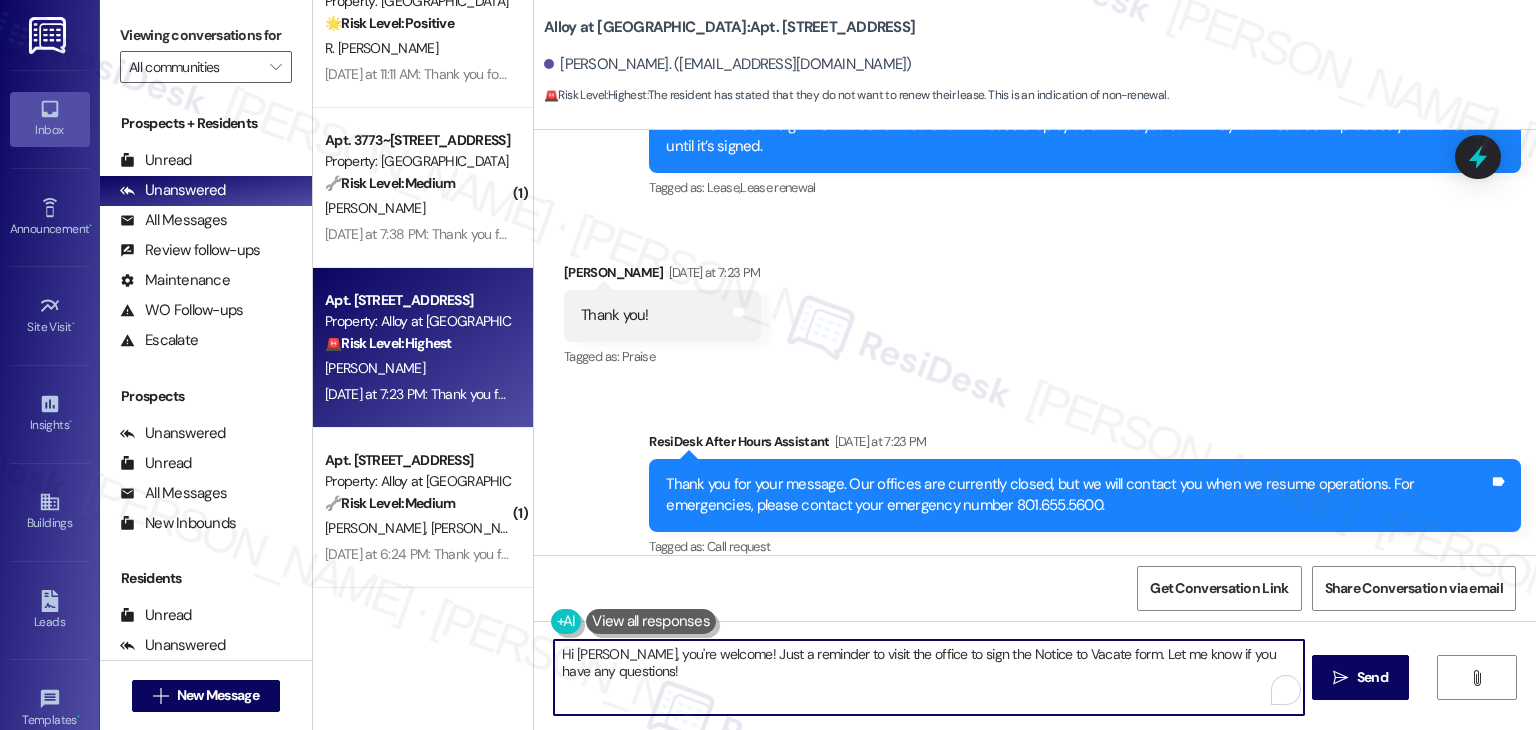 click on "Hi Danielle, you're welcome! Just a reminder to visit the office to sign the Notice to Vacate form. Let me know if you have any questions!" at bounding box center (928, 677) 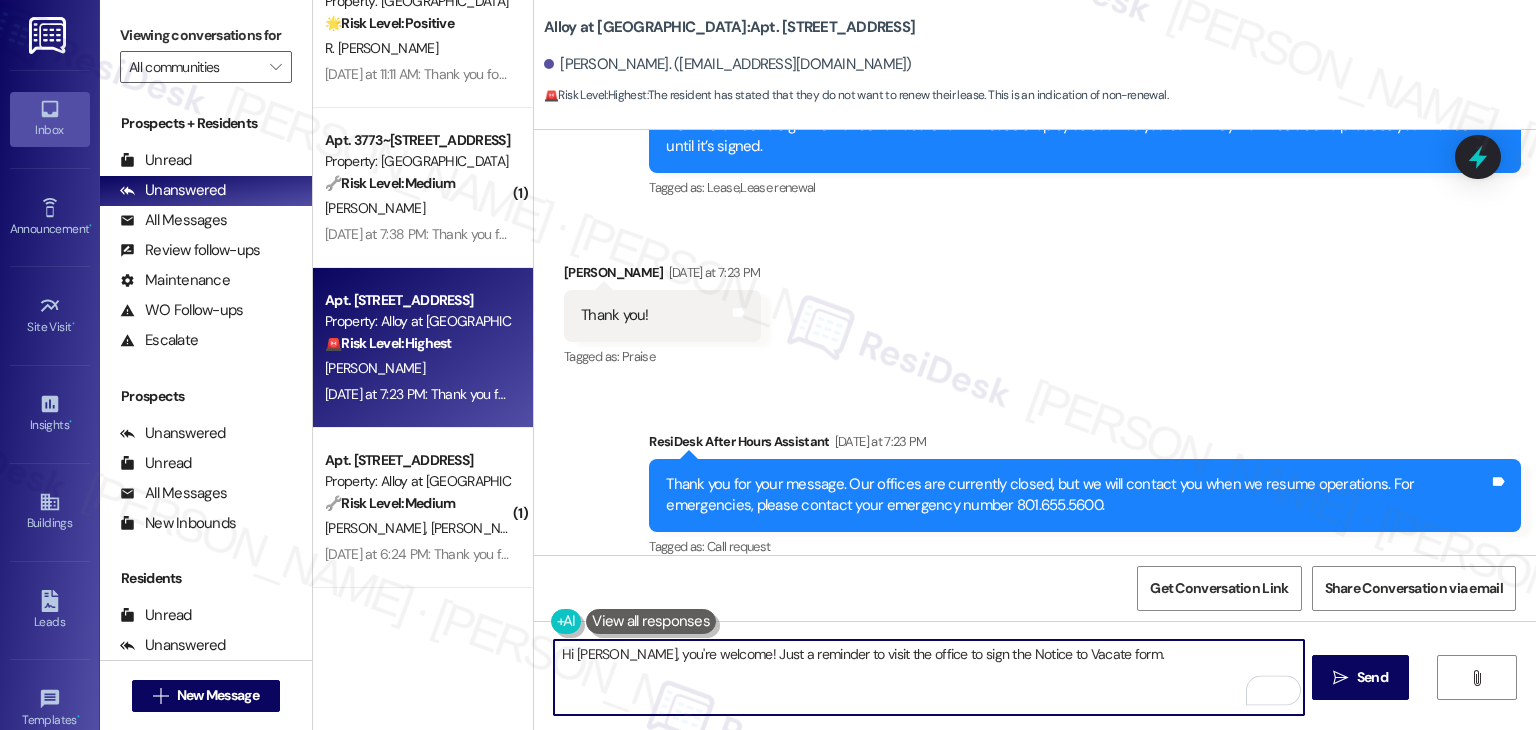 paste on "Let us know if there's anything else we can assist you with!" 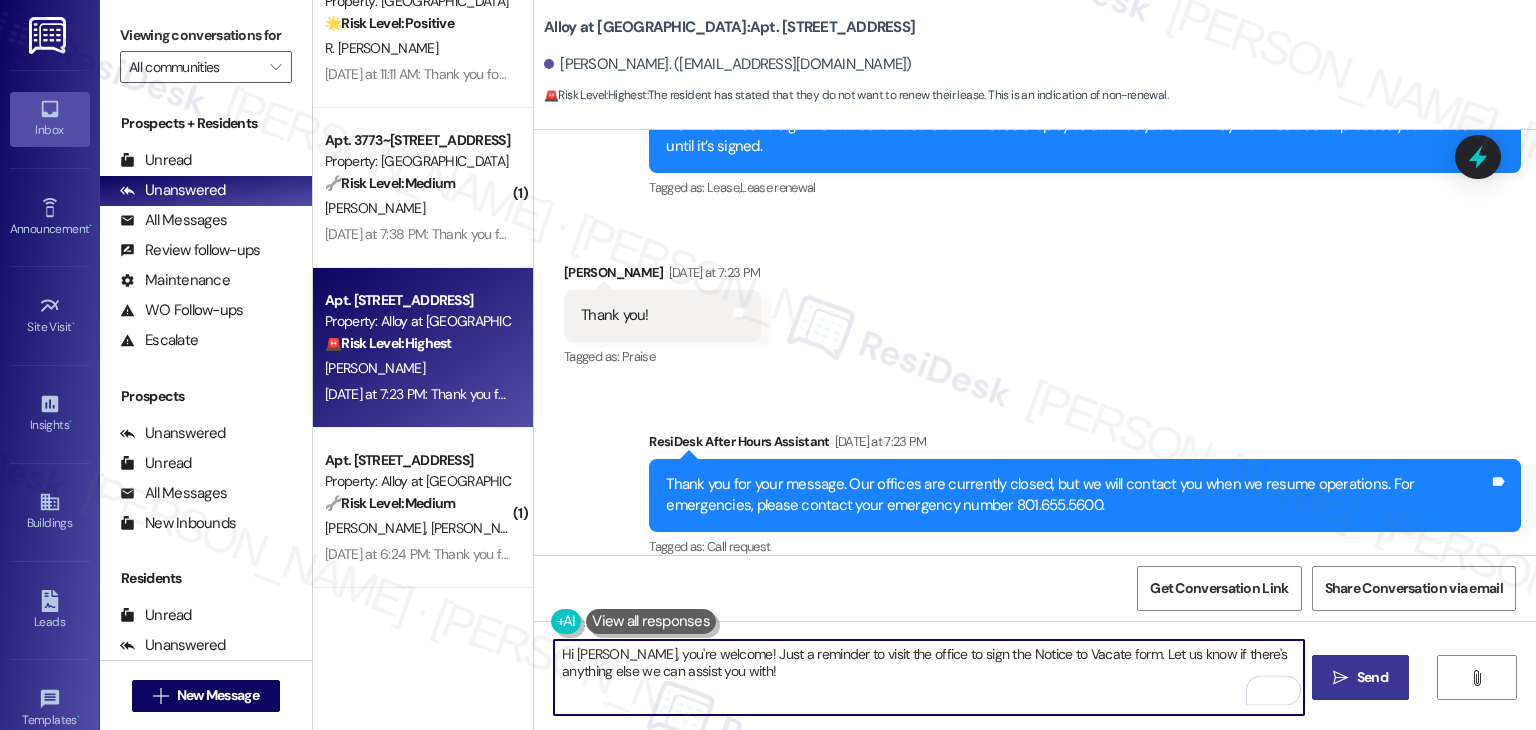 type on "Hi Danielle, you're welcome! Just a reminder to visit the office to sign the Notice to Vacate form. Let us know if there's anything else we can assist you with!" 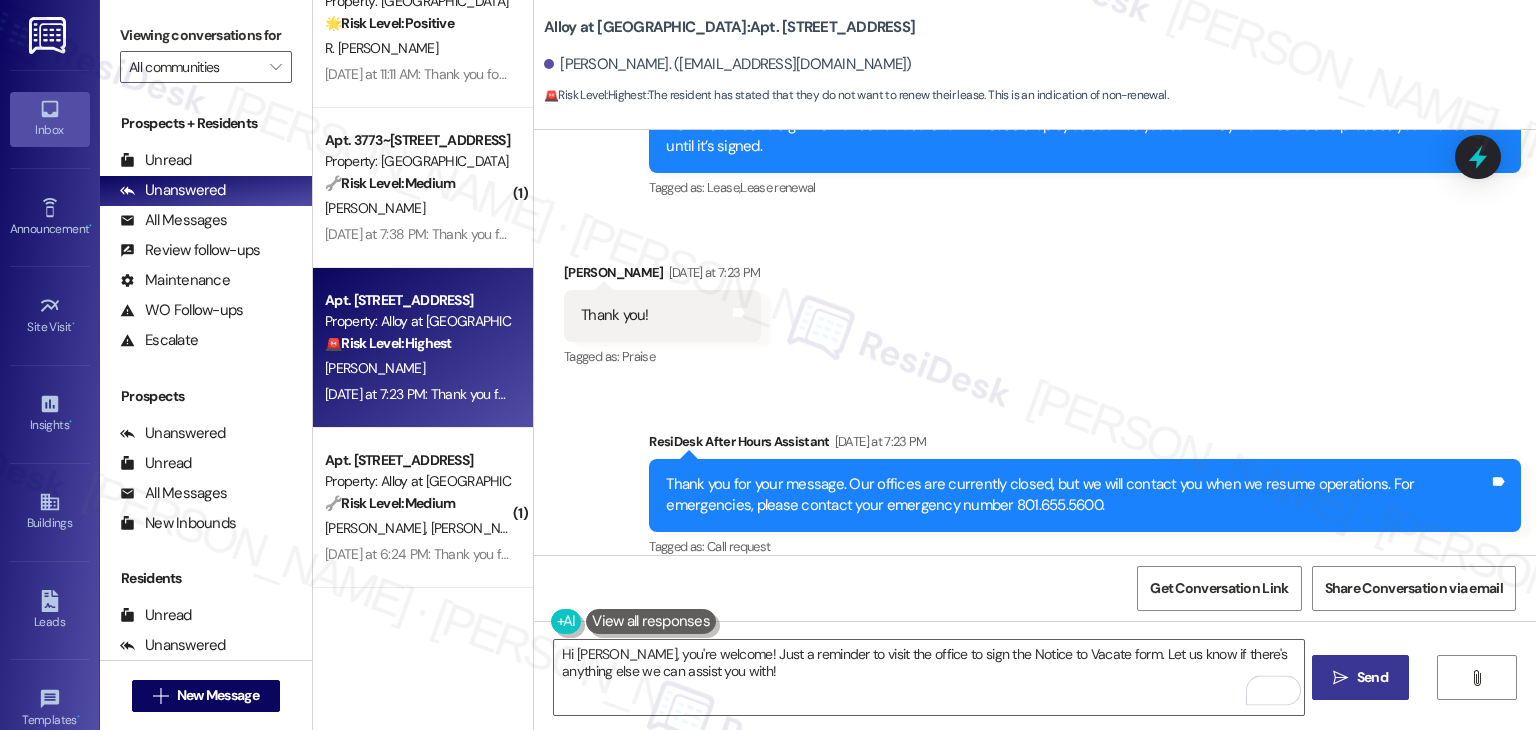 click on "Send" at bounding box center [1372, 677] 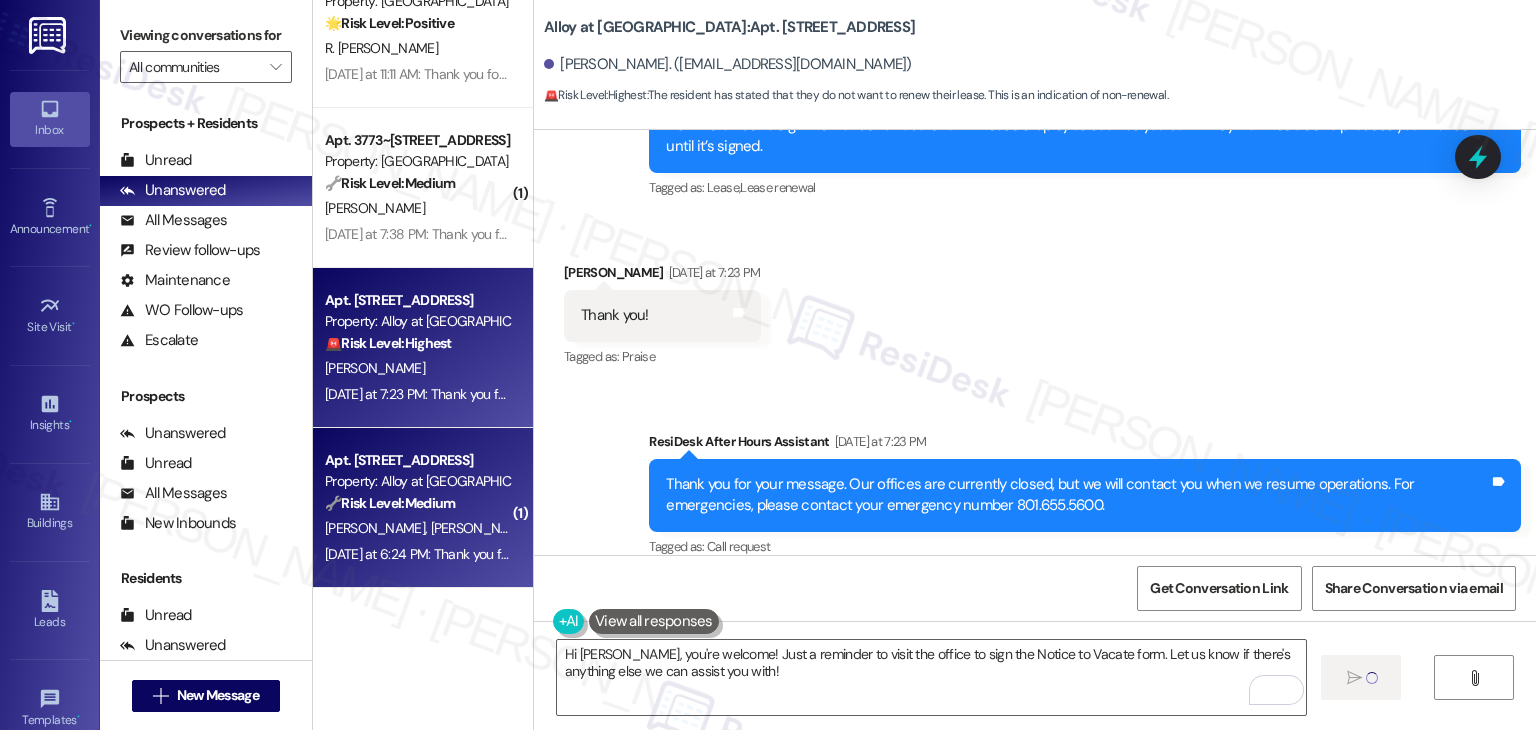 type 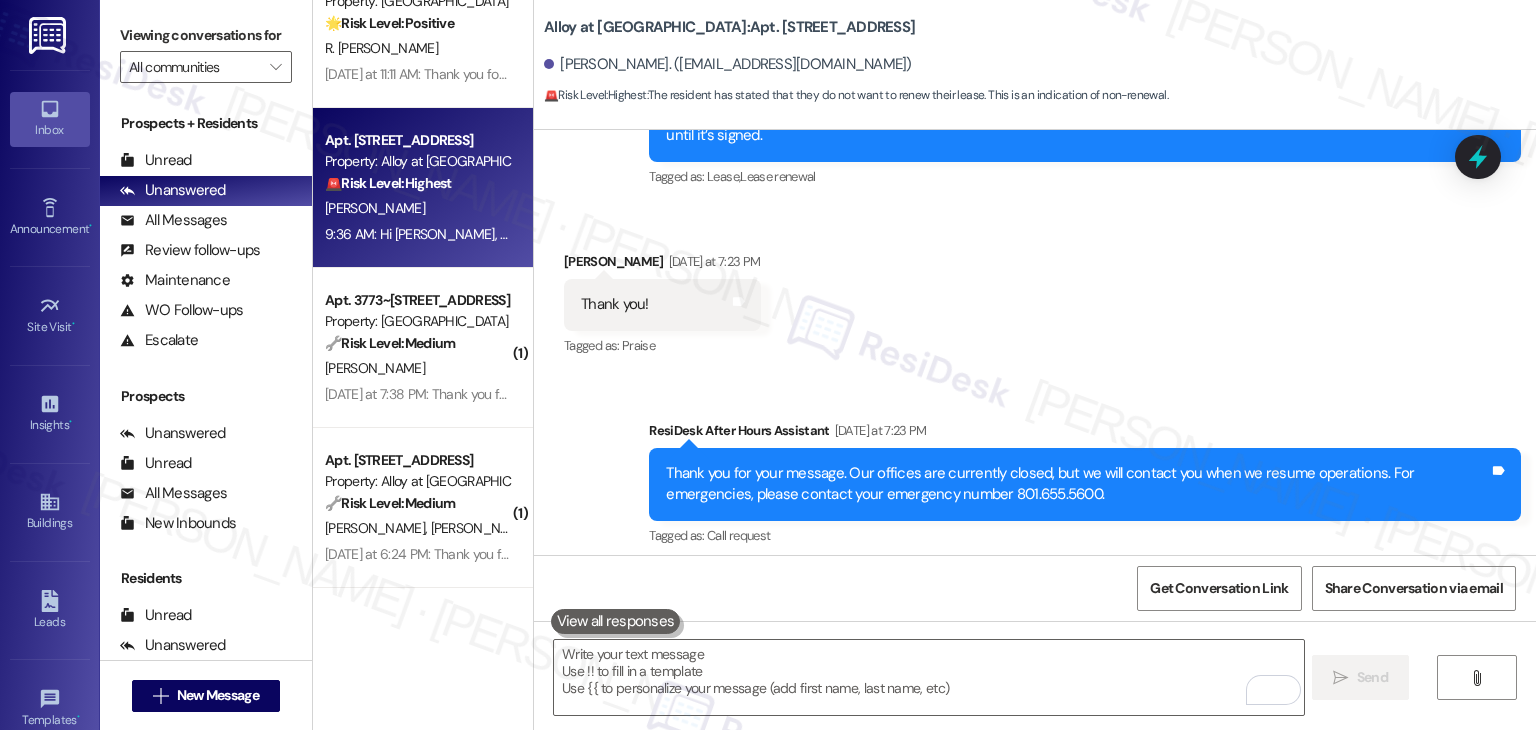 scroll, scrollTop: 1491, scrollLeft: 0, axis: vertical 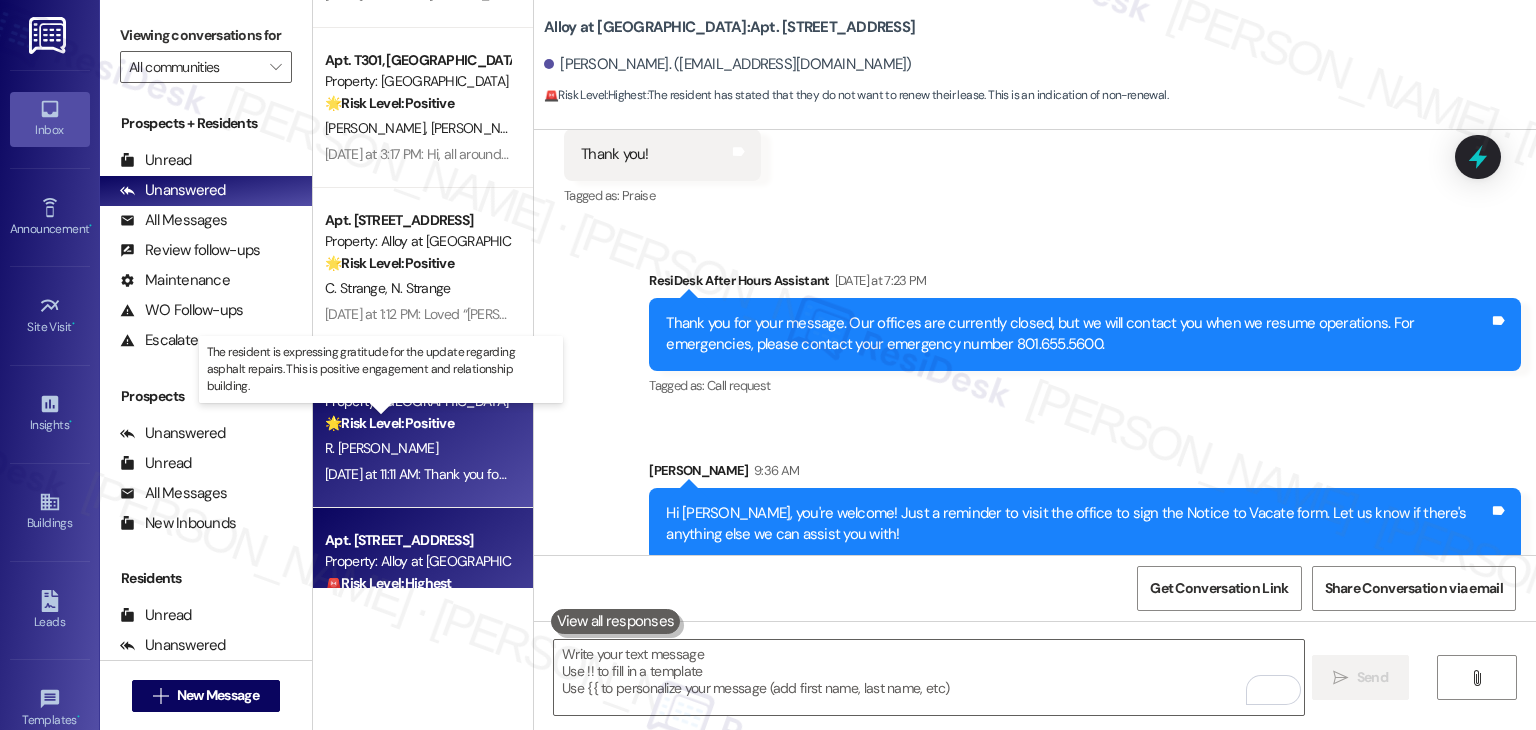 click on "🌟  Risk Level:  Positive" at bounding box center (389, 423) 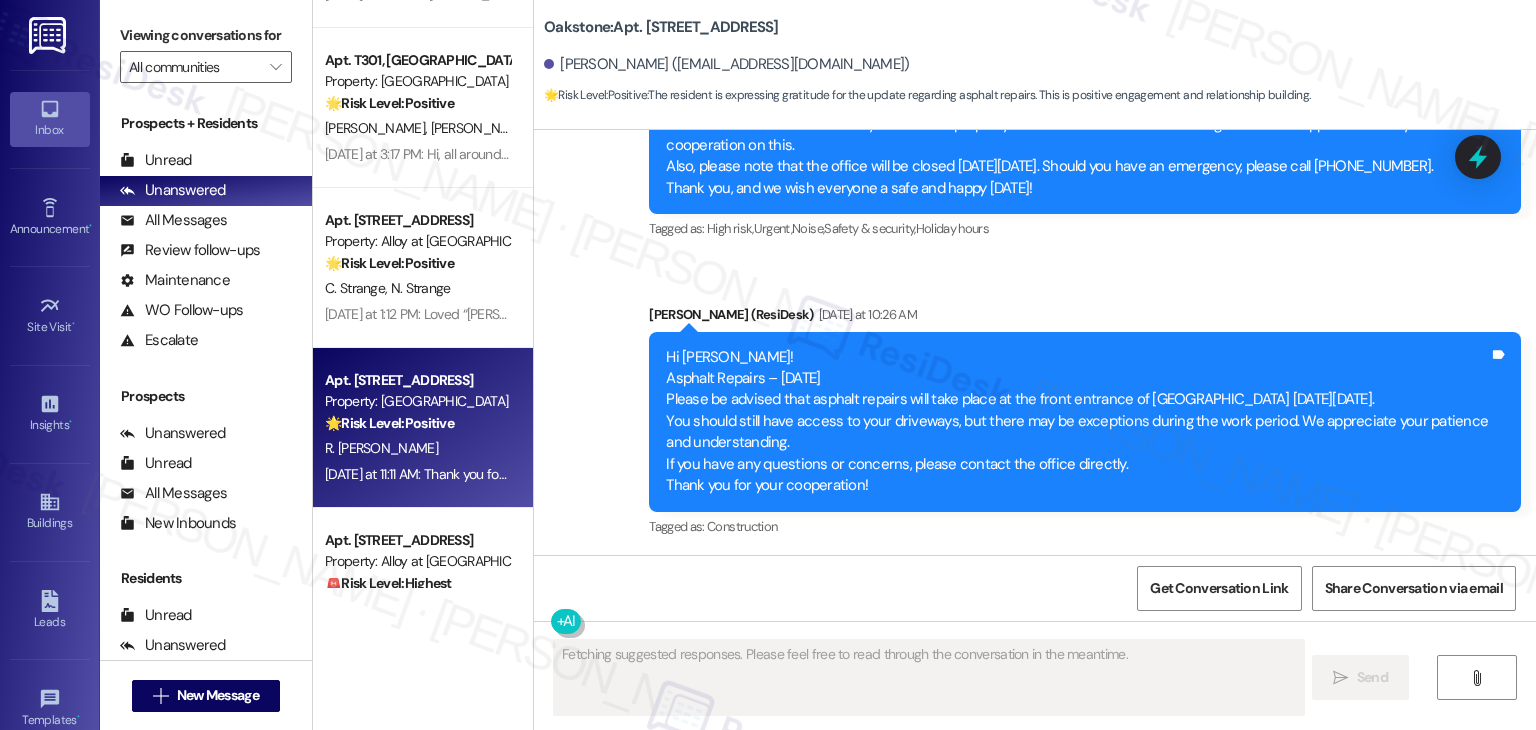 scroll, scrollTop: 10440, scrollLeft: 0, axis: vertical 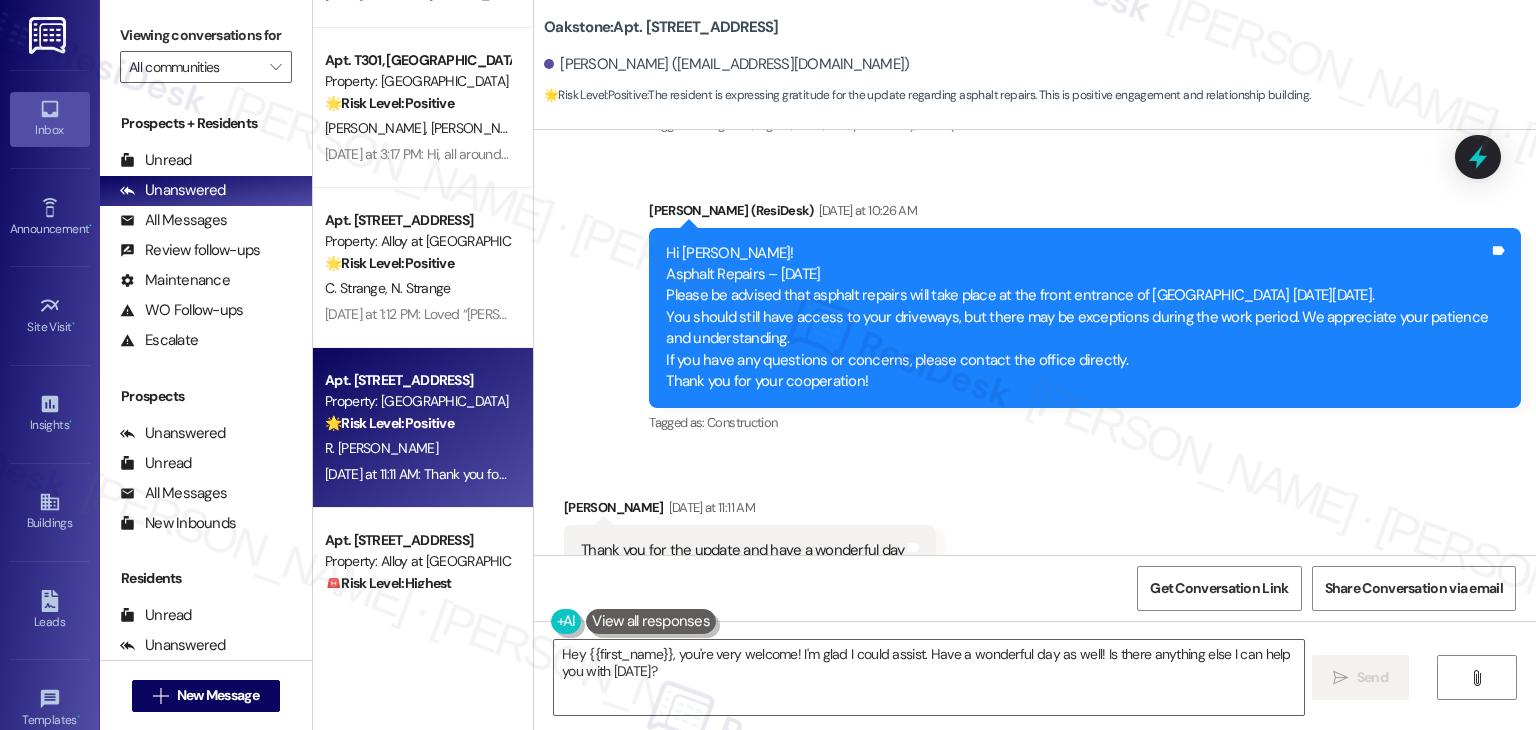 click on "Received via SMS Ruben Adolfo Jr. Yesterday at 11:11 AM Thank you for the update and have a wonderful day Tags and notes Tagged as:   Praise Click to highlight conversations about Praise" at bounding box center [1035, 536] 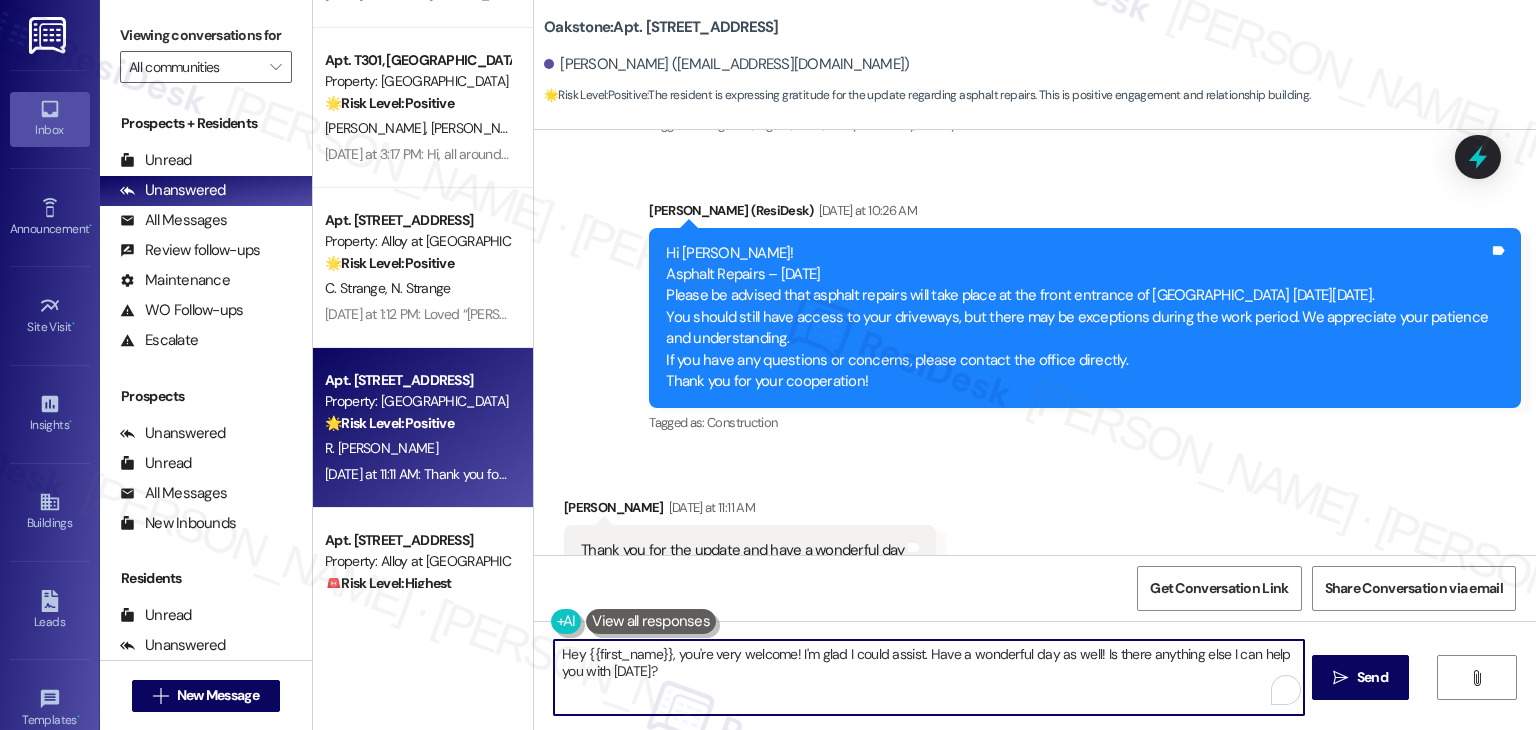 drag, startPoint x: 1164, startPoint y: 678, endPoint x: 1164, endPoint y: 646, distance: 32 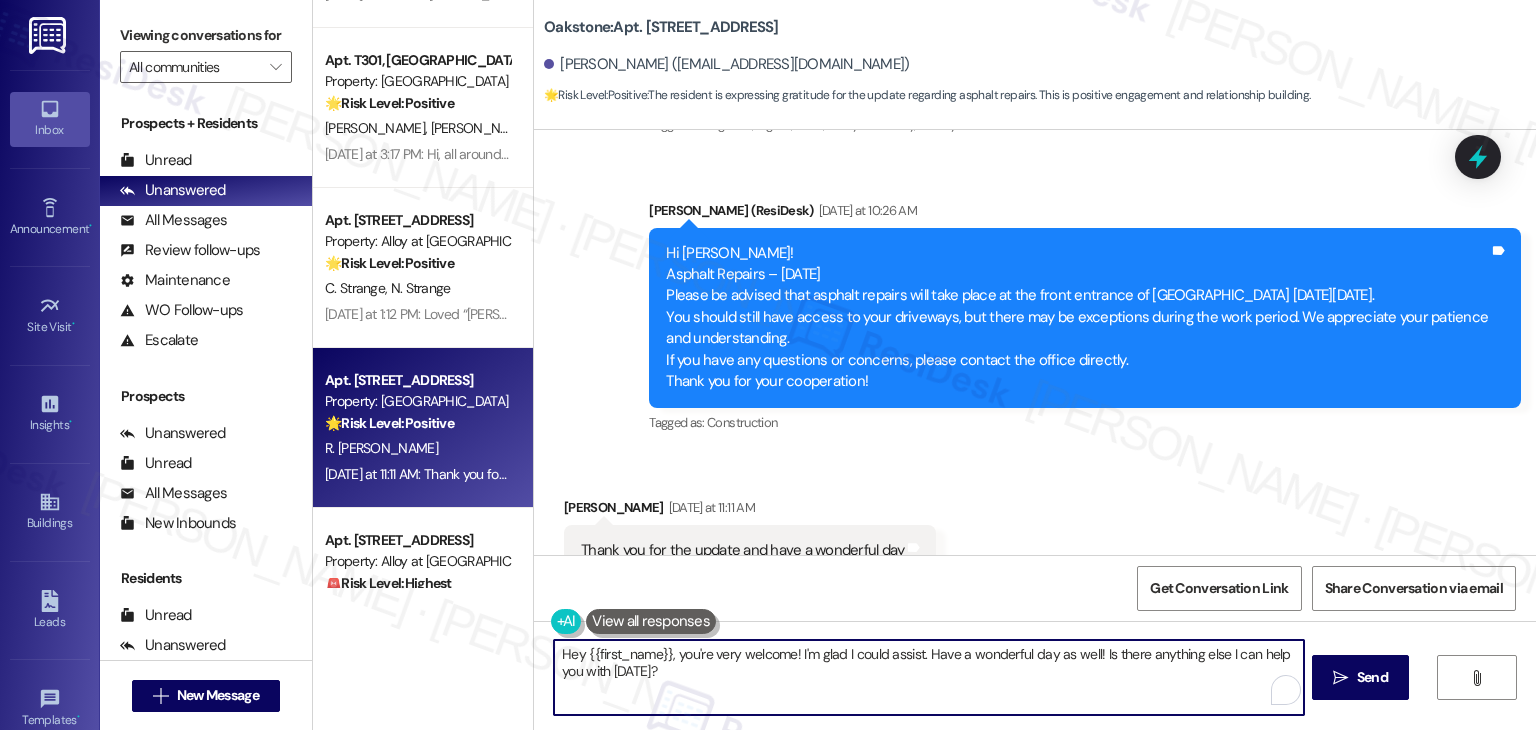 click on "Hey {{first_name}}, you're very welcome! I'm glad I could assist. Have a wonderful day as well! Is there anything else I can help you with today?" at bounding box center (928, 677) 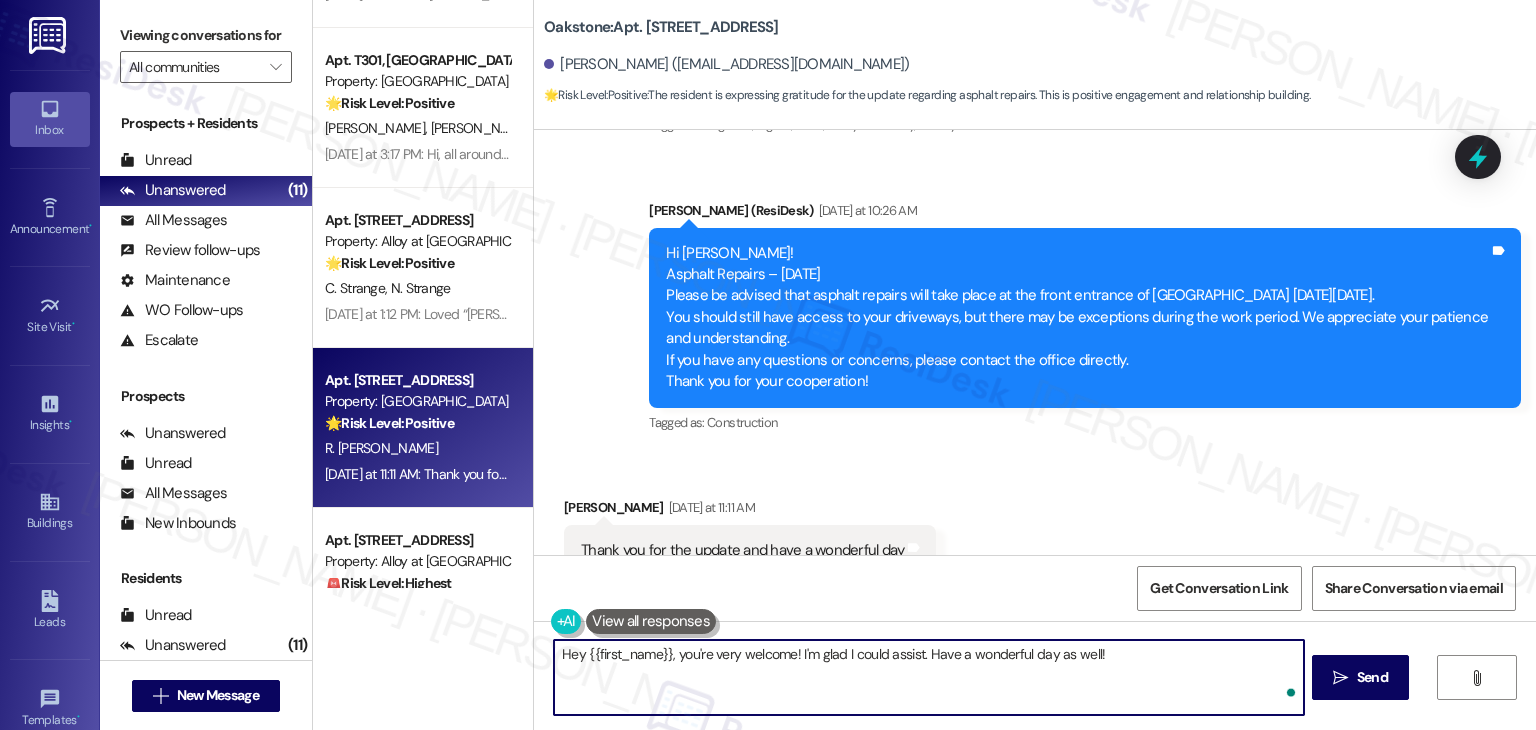 paste on "If you require assistance or have any questions, don't hesitate to contact us." 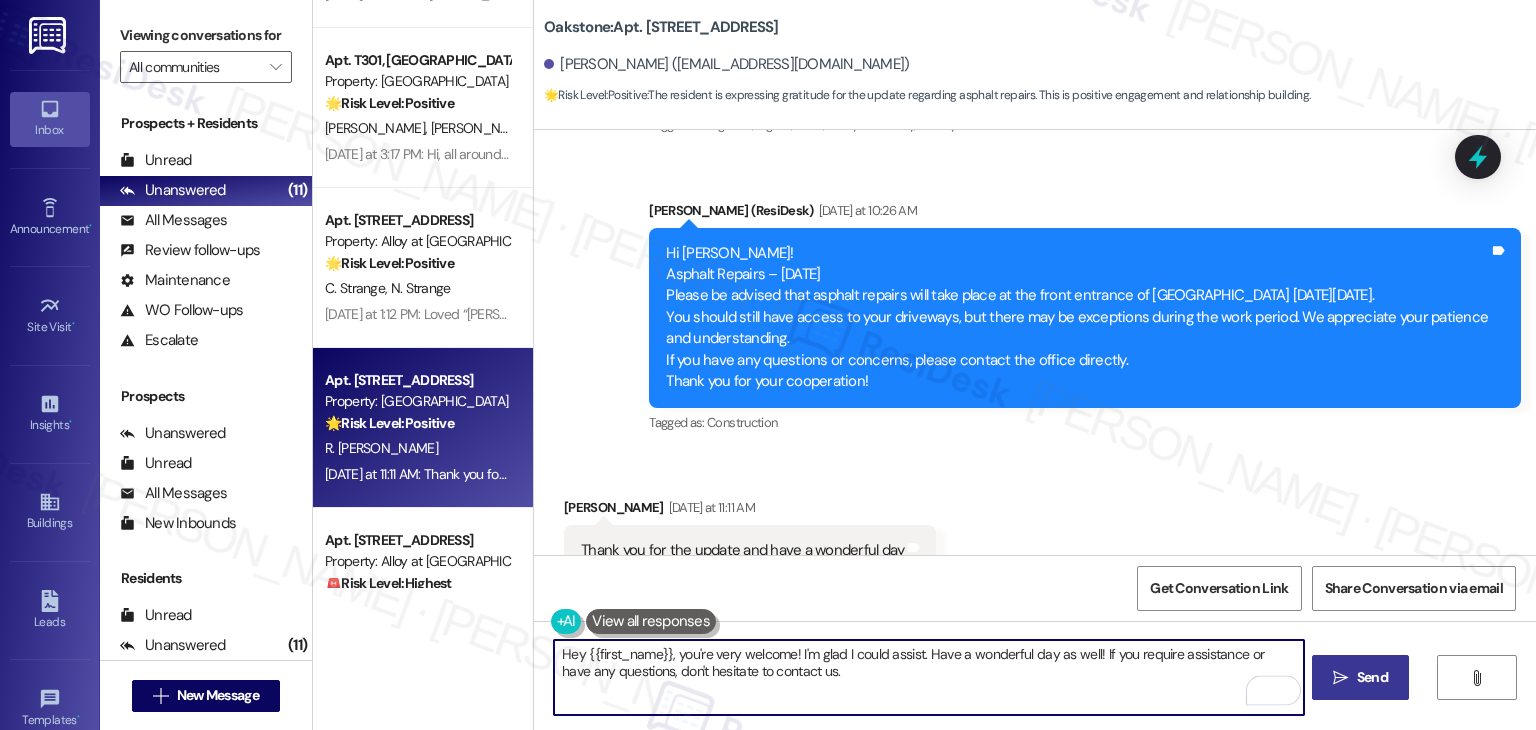 type on "Hey {{first_name}}, you're very welcome! I'm glad I could assist. Have a wonderful day as well! If you require assistance or have any questions, don't hesitate to contact us." 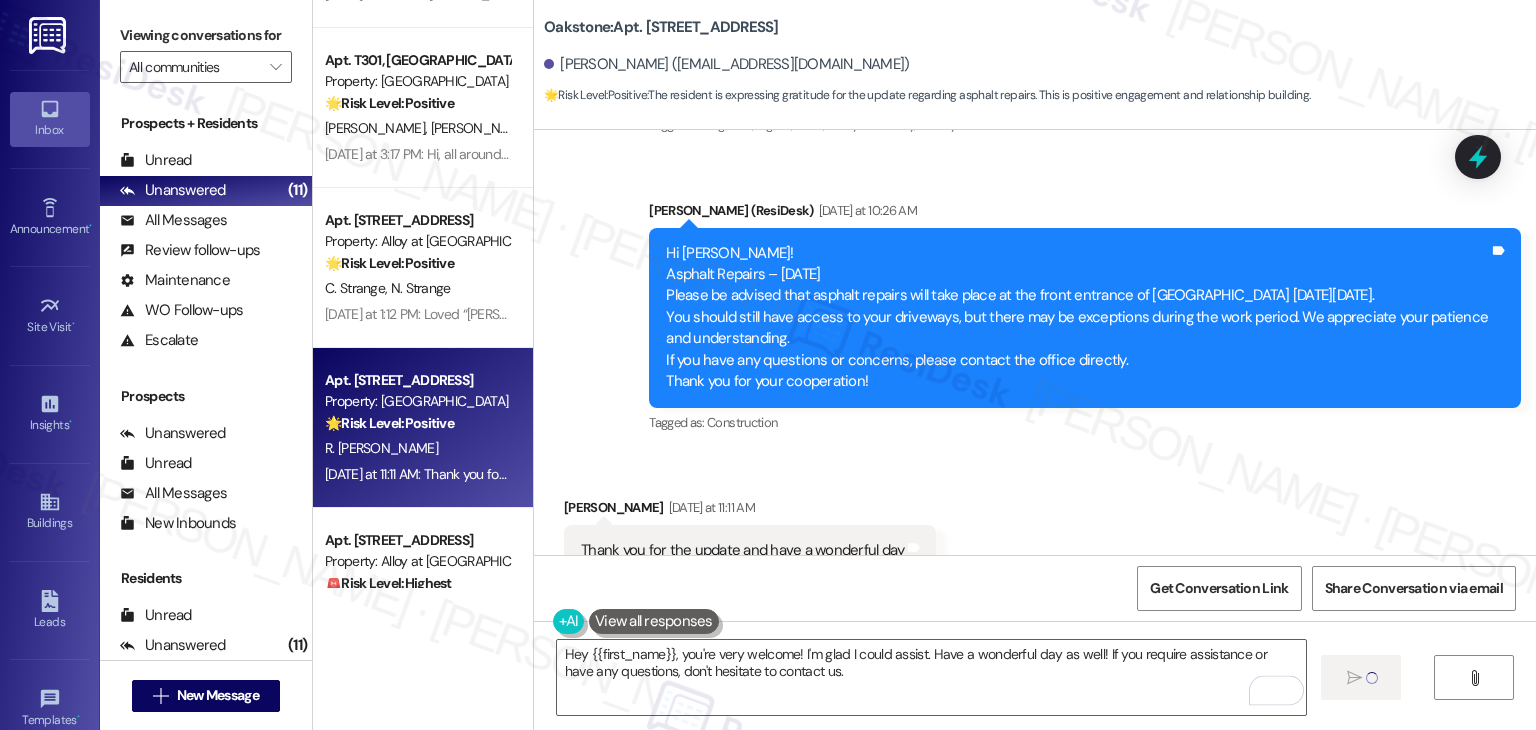 type 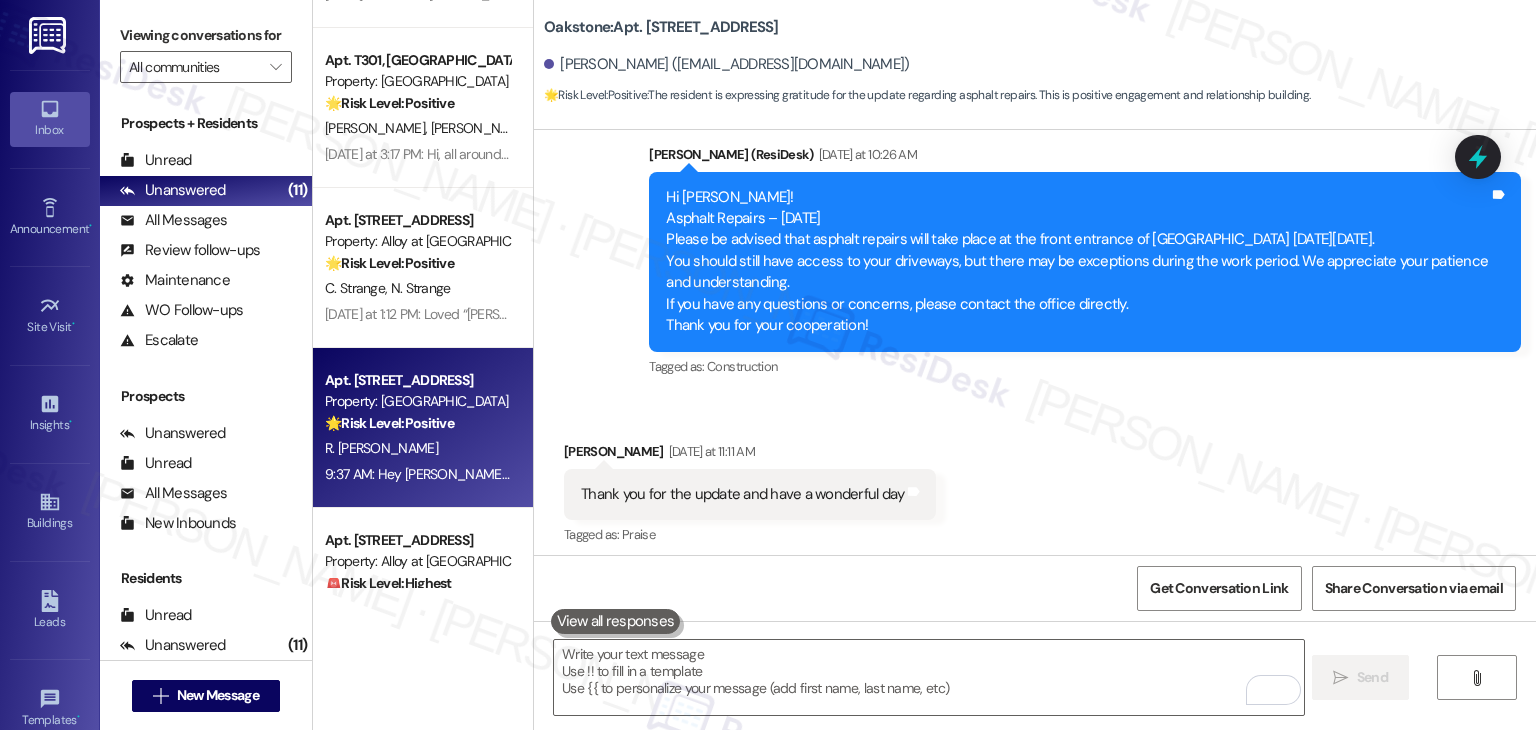 scroll, scrollTop: 10502, scrollLeft: 0, axis: vertical 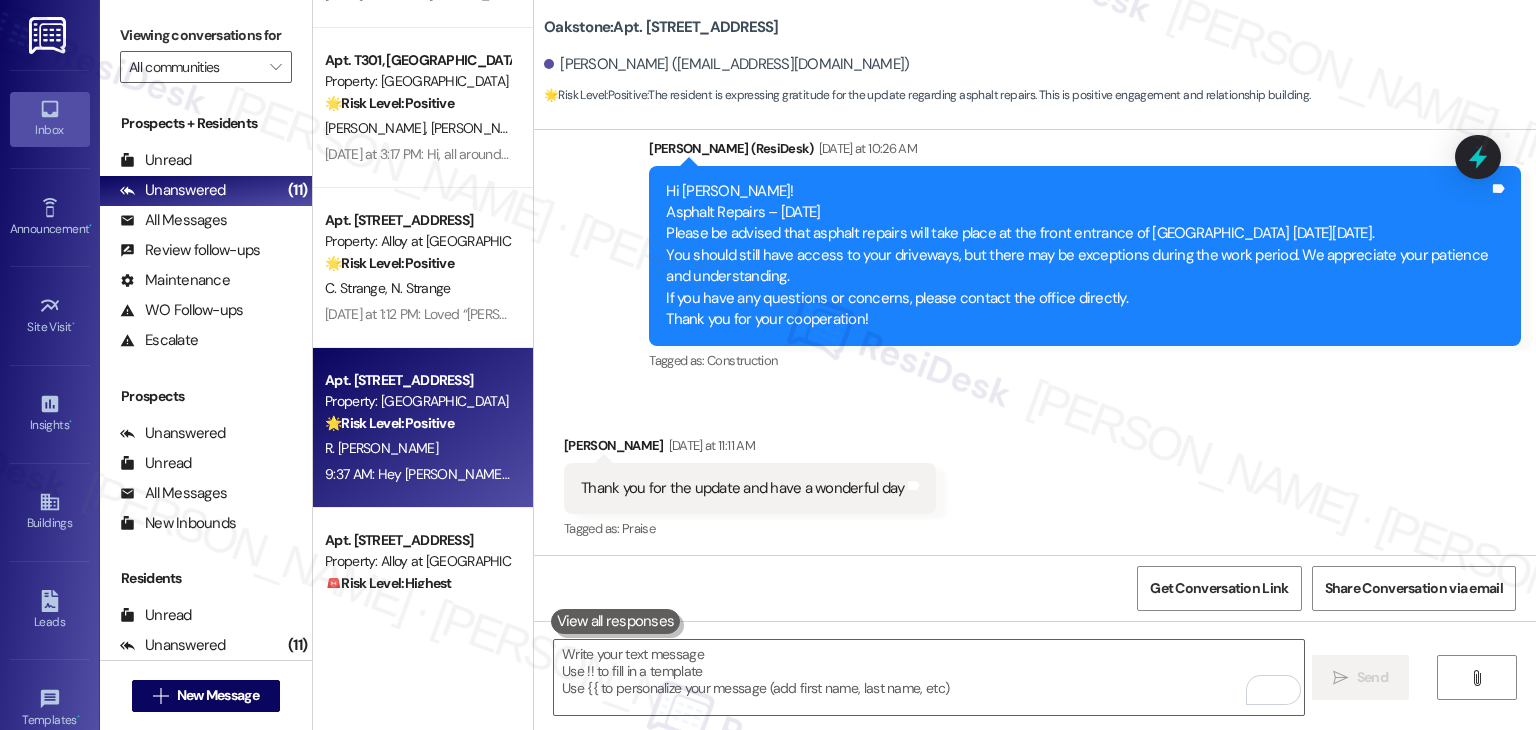click on "Received via SMS Ruben Adolfo Jr. Yesterday at 11:11 AM Thank you for the update and have a wonderful day Tags and notes Tagged as:   Praise Click to highlight conversations about Praise" at bounding box center [1035, 474] 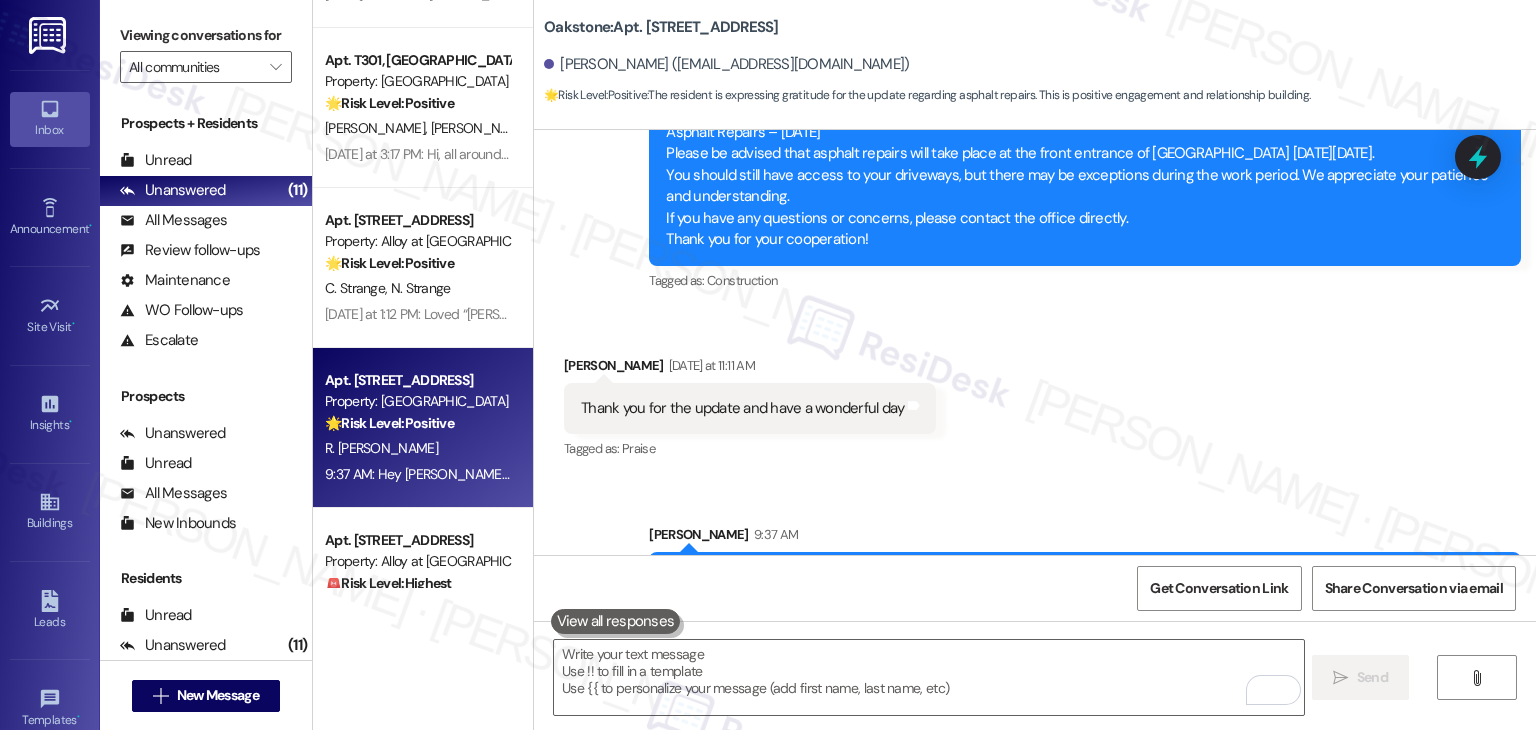 scroll, scrollTop: 10602, scrollLeft: 0, axis: vertical 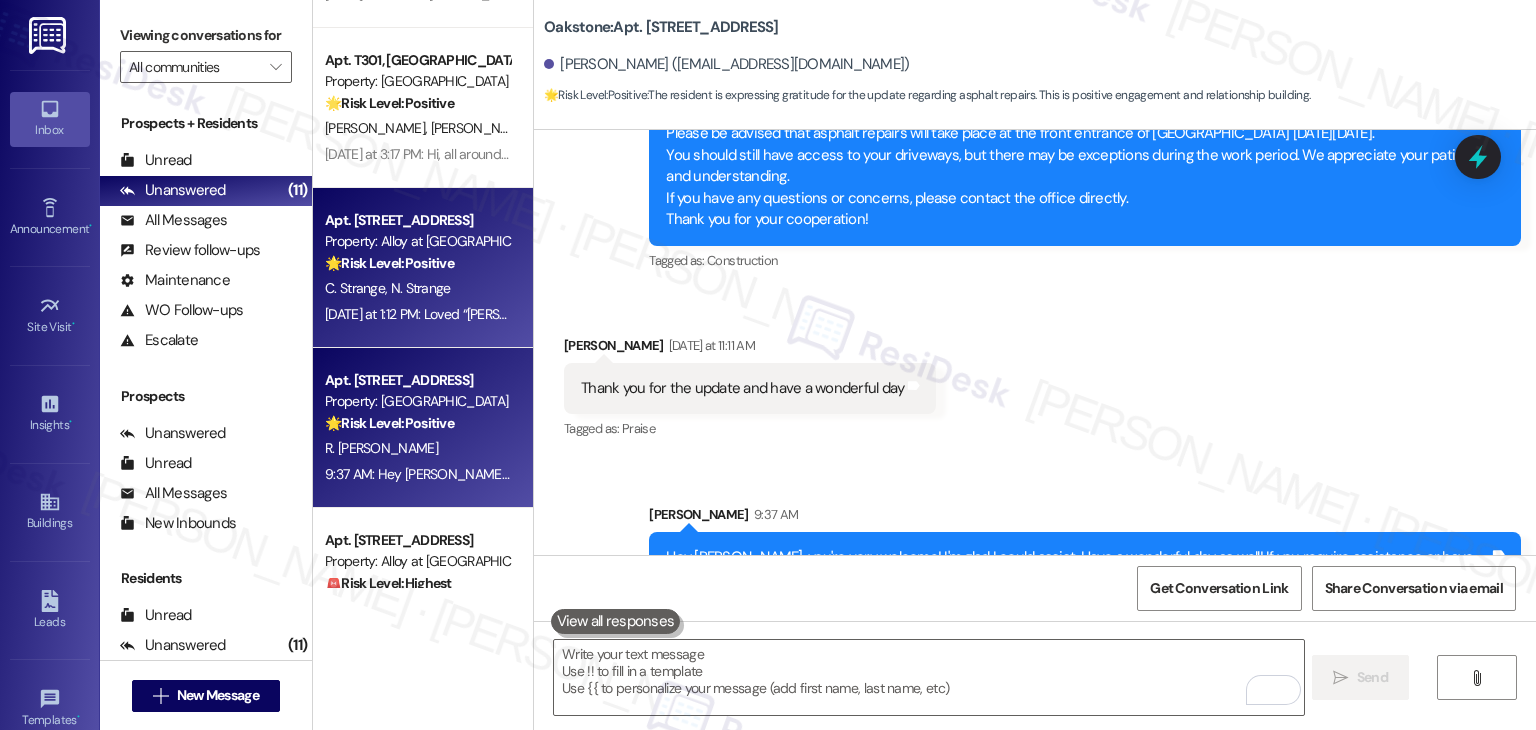 click on "Apt. [STREET_ADDRESS] Property: Alloy at [GEOGRAPHIC_DATA] 🌟  Risk Level:  Positive The resident is expressing positive feedback regarding the completed garage door repair. C. Strange N. Strange [DATE] at 1:12 PM: Loved “[PERSON_NAME] (Alloy at [GEOGRAPHIC_DATA]): You're very welcome! I'm…” [DATE] at 1:12 PM: Loved “[PERSON_NAME] (Alloy at [GEOGRAPHIC_DATA]): You're very welcome! I'm…”" at bounding box center [423, 268] 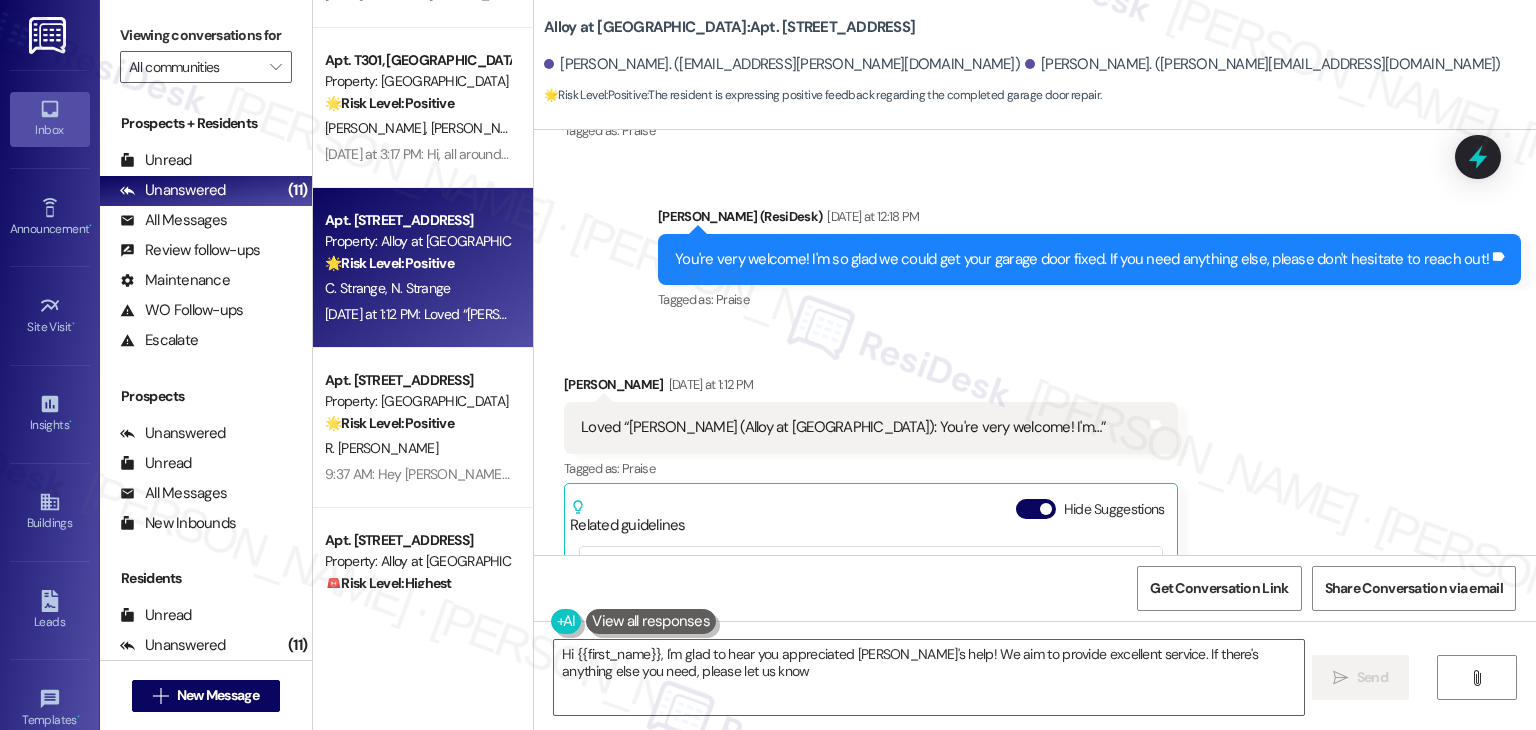 type on "Hi {{first_name}}, I'm glad to hear you appreciated Dottie's help! We aim to provide excellent service. If there's anything else you need, please let us know!" 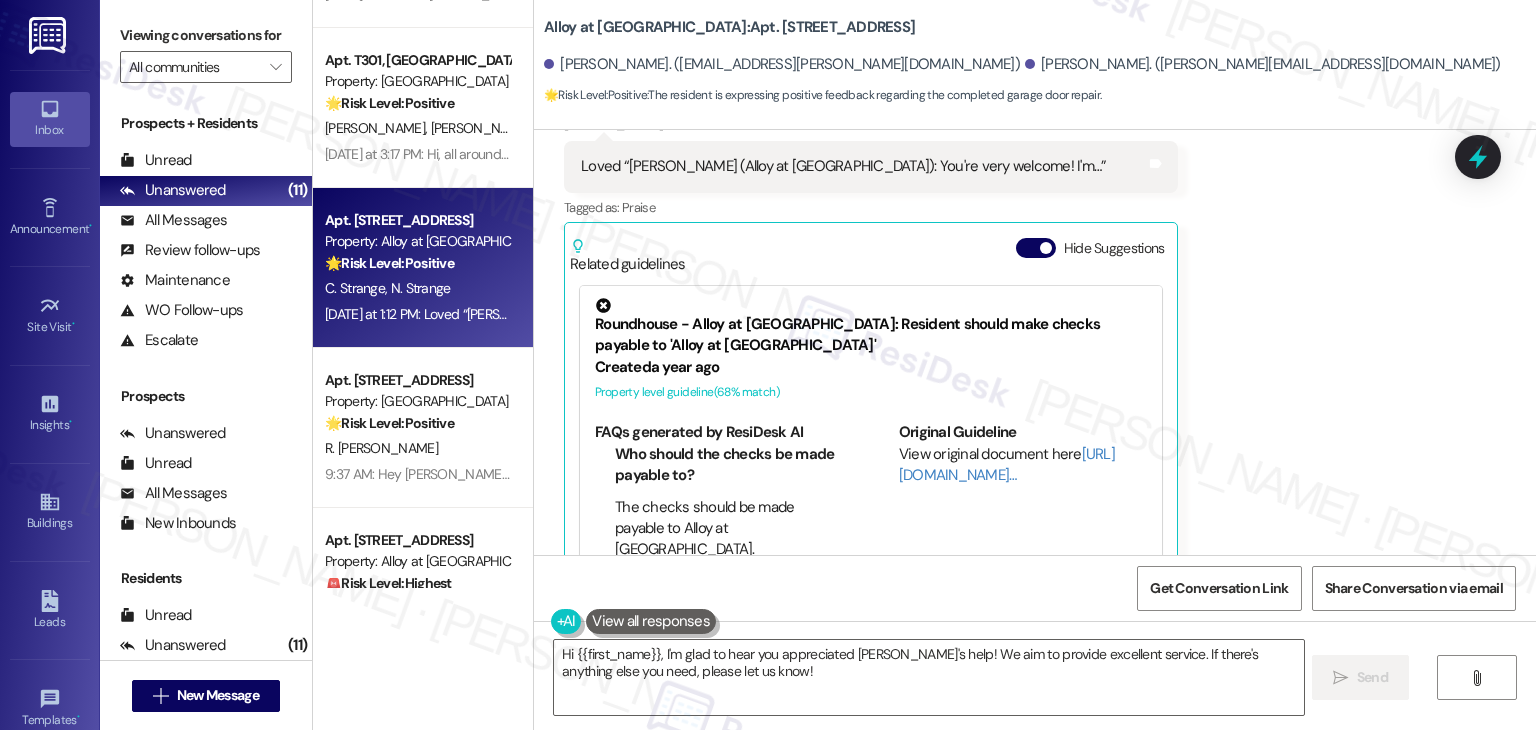 scroll, scrollTop: 2320, scrollLeft: 0, axis: vertical 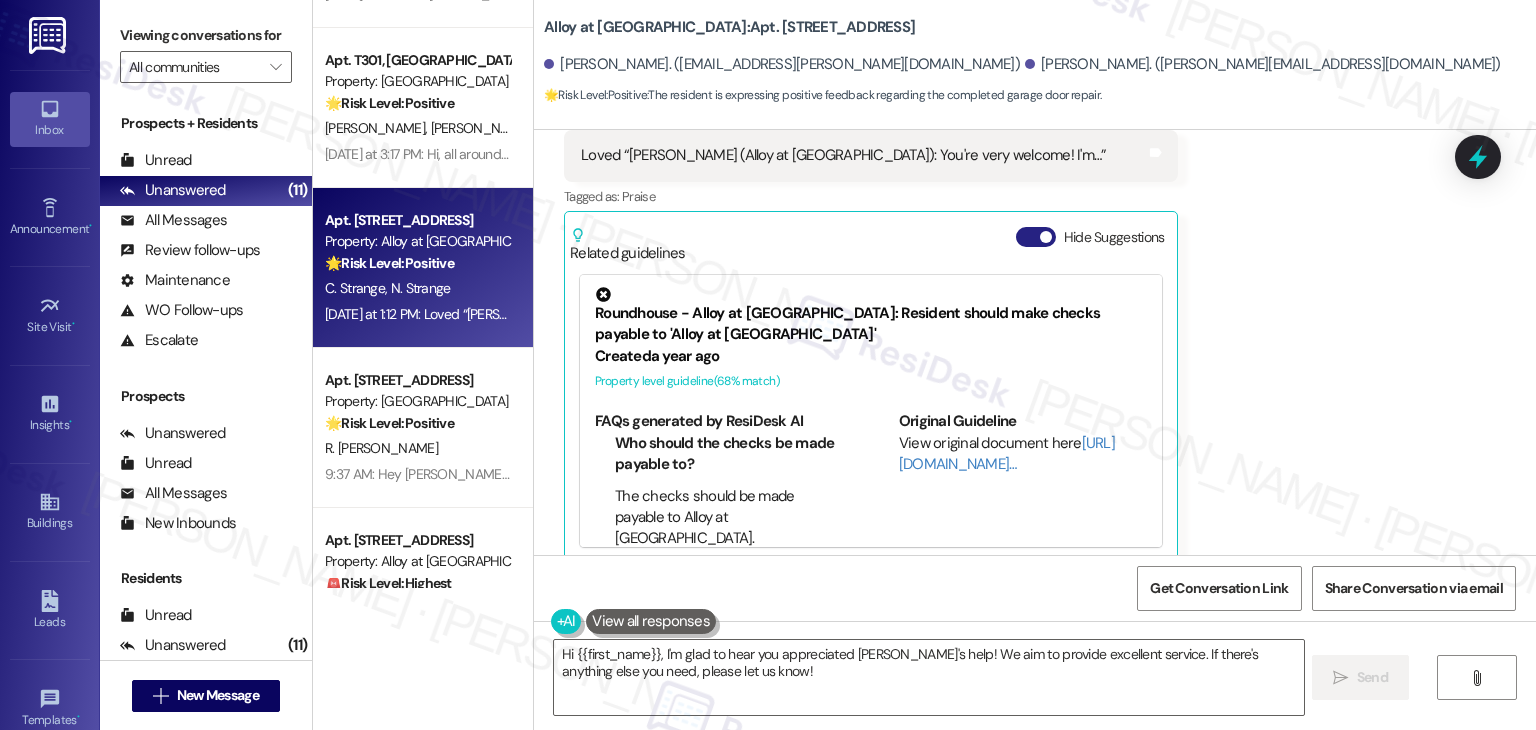 click on "Hide Suggestions" at bounding box center [1036, 237] 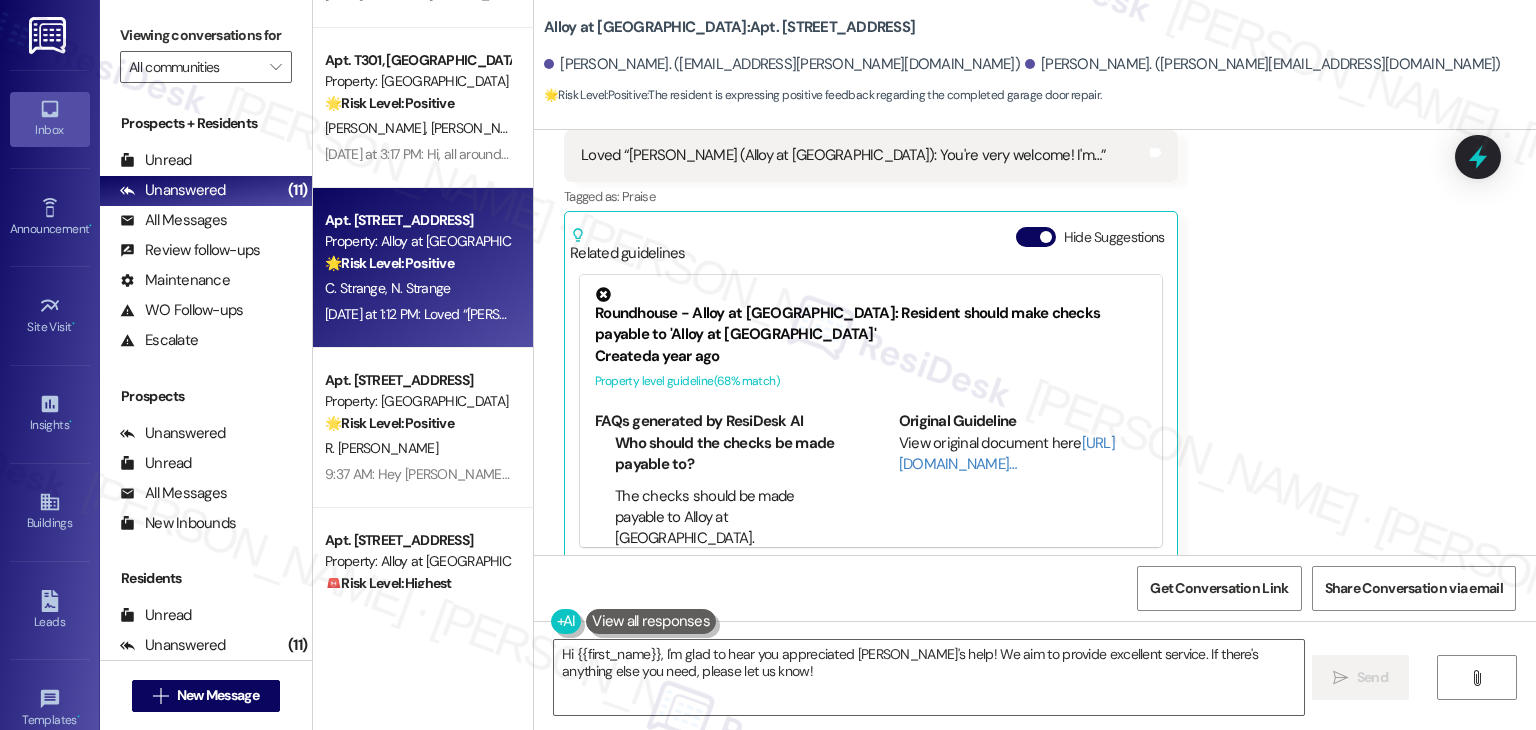 scroll, scrollTop: 2028, scrollLeft: 0, axis: vertical 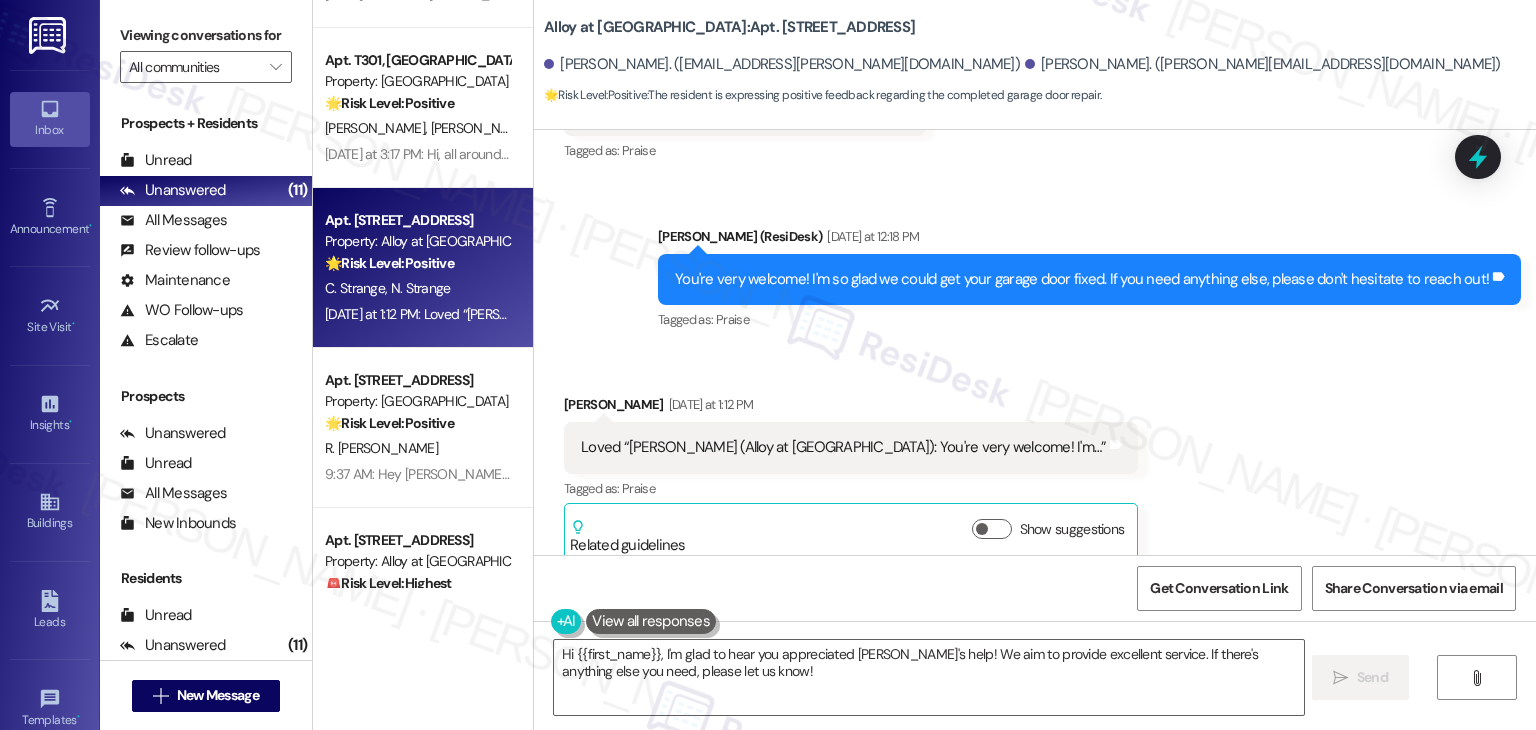 click on "Received via SMS [PERSON_NAME] [DATE] at 1:12 PM Loved “[PERSON_NAME] (Alloy at [GEOGRAPHIC_DATA]): You're very welcome! I'm…” Tags and notes Tagged as:   Praise Click to highlight conversations about Praise  Related guidelines Show suggestions" at bounding box center (1035, 463) 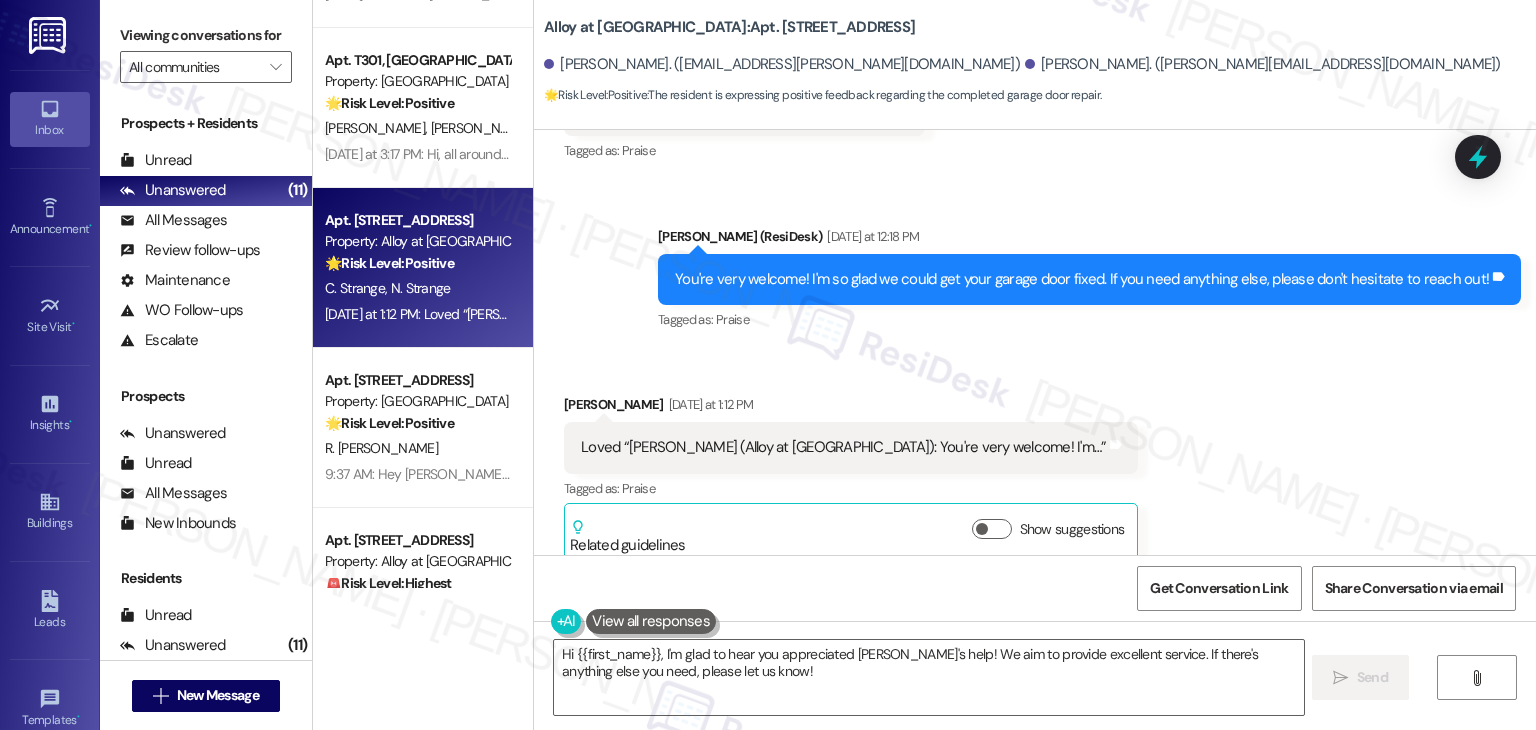 click on "Received via SMS [PERSON_NAME] [DATE] at 1:12 PM Loved “[PERSON_NAME] (Alloy at [GEOGRAPHIC_DATA]): You're very welcome! I'm…” Tags and notes Tagged as:   Praise Click to highlight conversations about Praise  Related guidelines Show suggestions" at bounding box center [1035, 463] 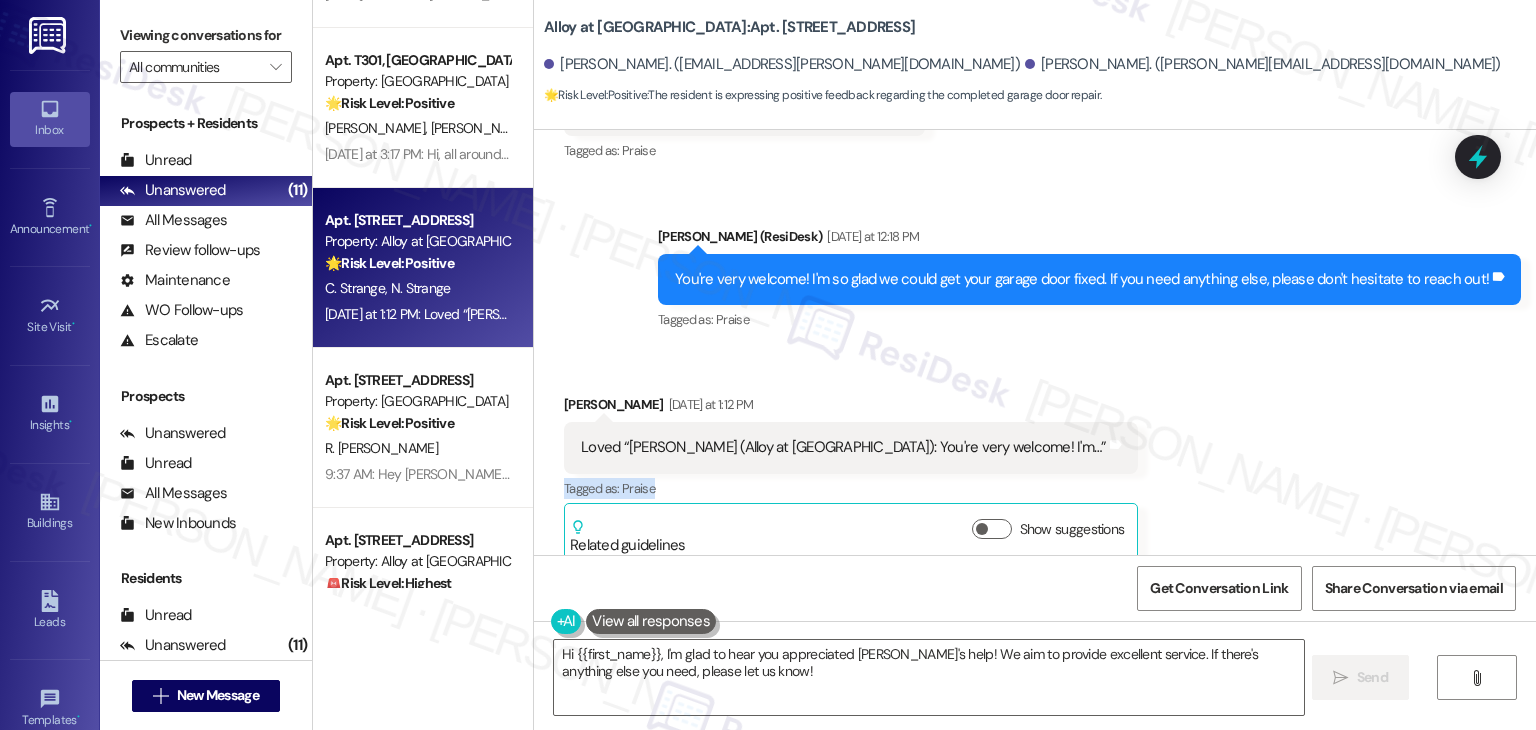 click on "Received via SMS [PERSON_NAME] [DATE] at 1:12 PM Loved “[PERSON_NAME] (Alloy at [GEOGRAPHIC_DATA]): You're very welcome! I'm…” Tags and notes Tagged as:   Praise Click to highlight conversations about Praise  Related guidelines Show suggestions" at bounding box center (1035, 463) 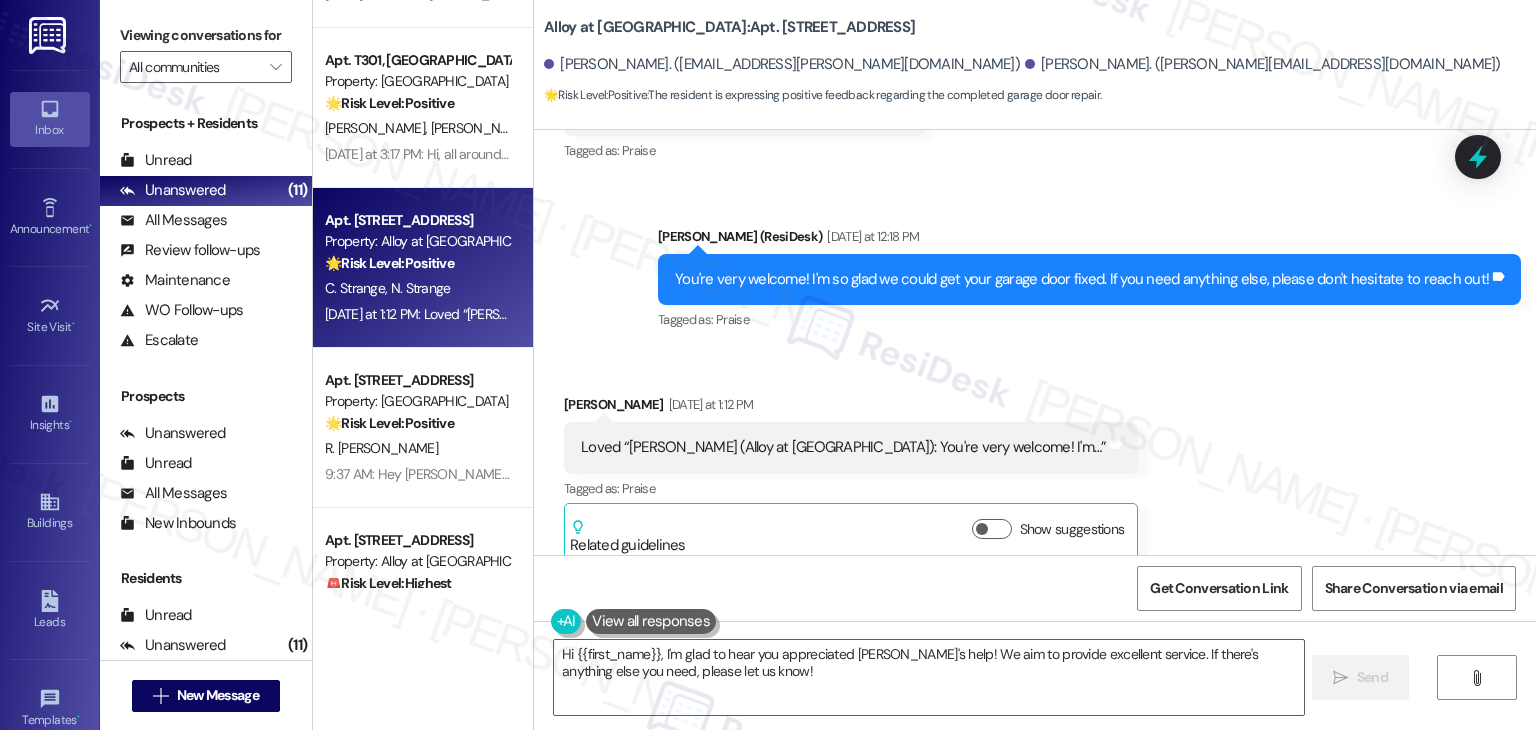 click on "Received via SMS [PERSON_NAME] [DATE] at 1:12 PM Loved “[PERSON_NAME] (Alloy at [GEOGRAPHIC_DATA]): You're very welcome! I'm…” Tags and notes Tagged as:   Praise Click to highlight conversations about Praise  Related guidelines Show suggestions" at bounding box center [1035, 463] 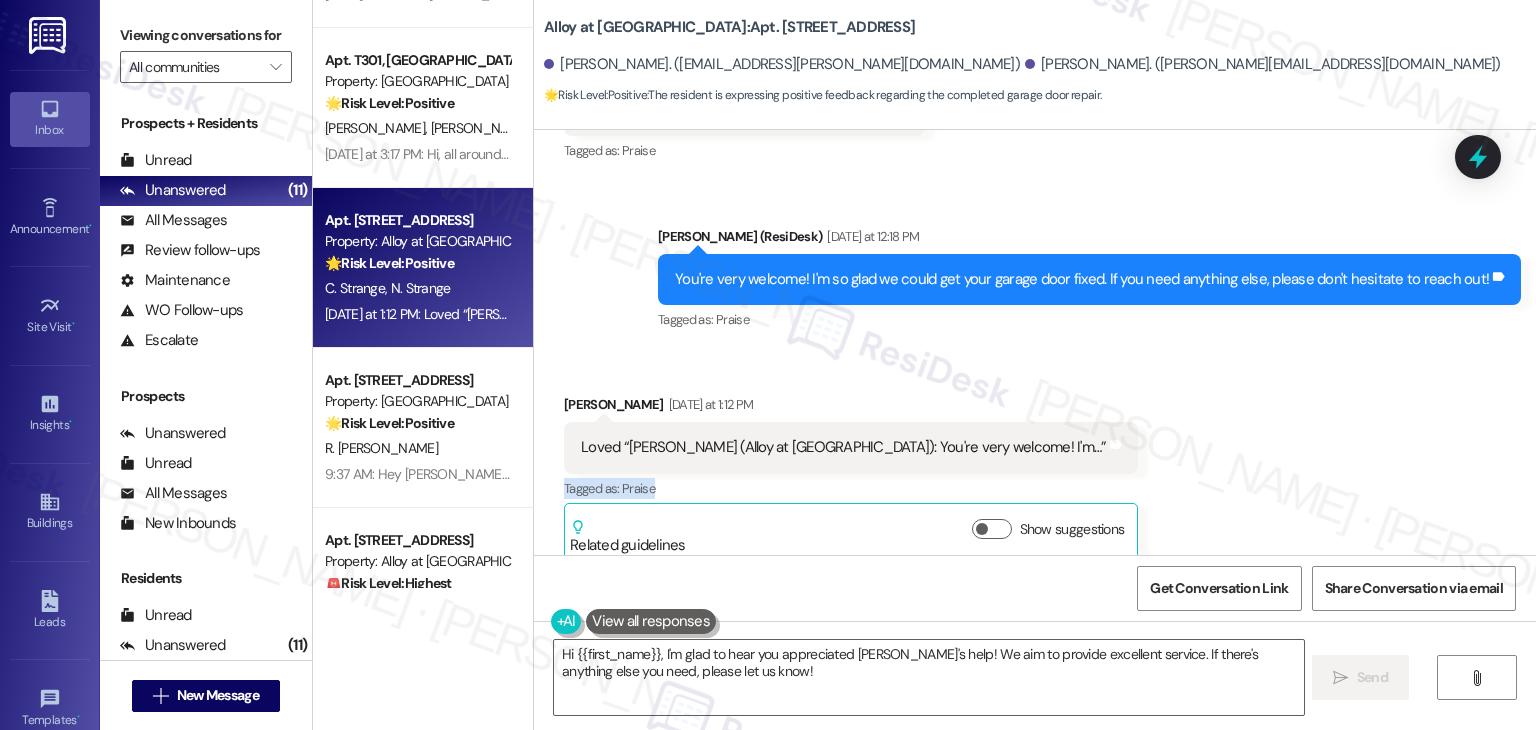 click on "Received via SMS [PERSON_NAME] [DATE] at 1:12 PM Loved “[PERSON_NAME] (Alloy at [GEOGRAPHIC_DATA]): You're very welcome! I'm…” Tags and notes Tagged as:   Praise Click to highlight conversations about Praise  Related guidelines Show suggestions" at bounding box center [1035, 463] 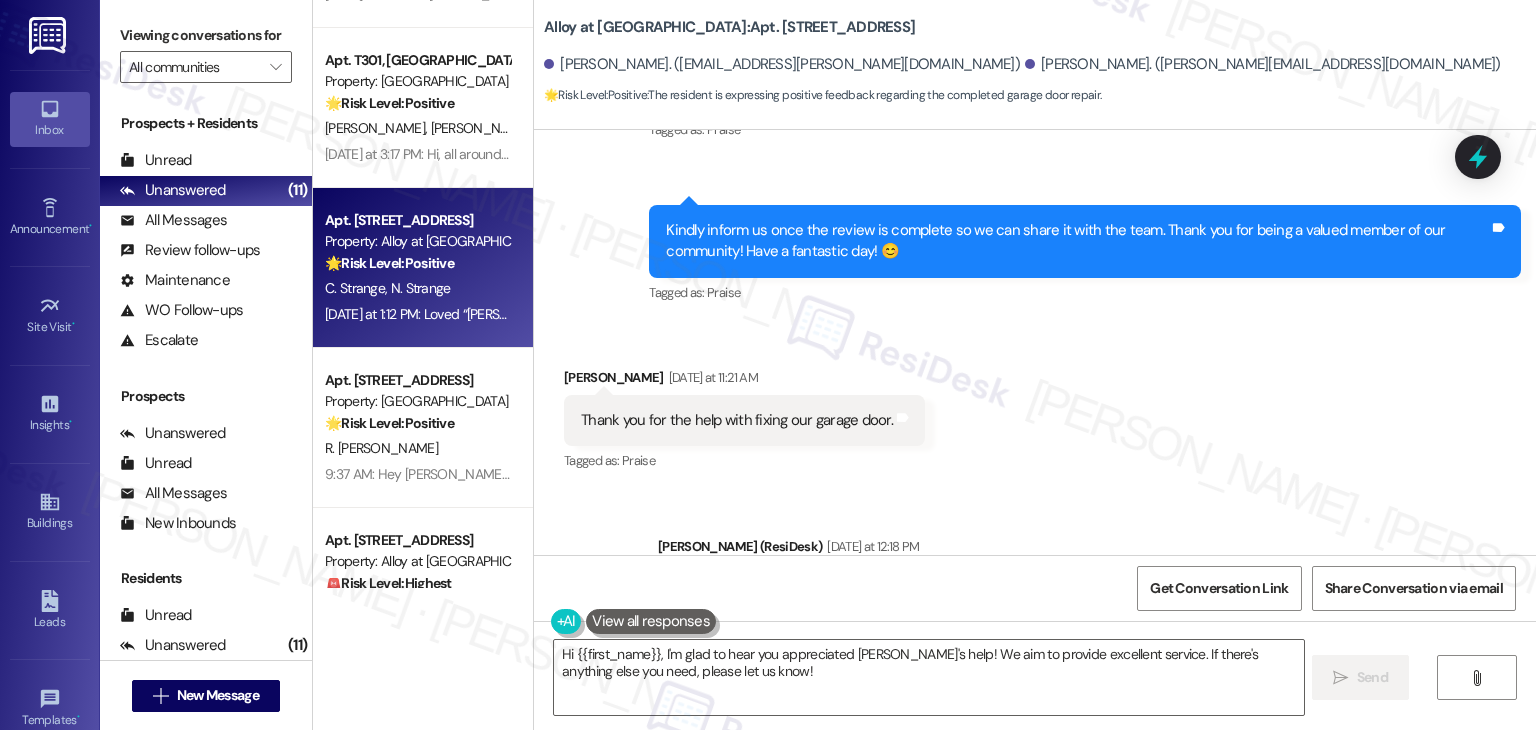 scroll, scrollTop: 2028, scrollLeft: 0, axis: vertical 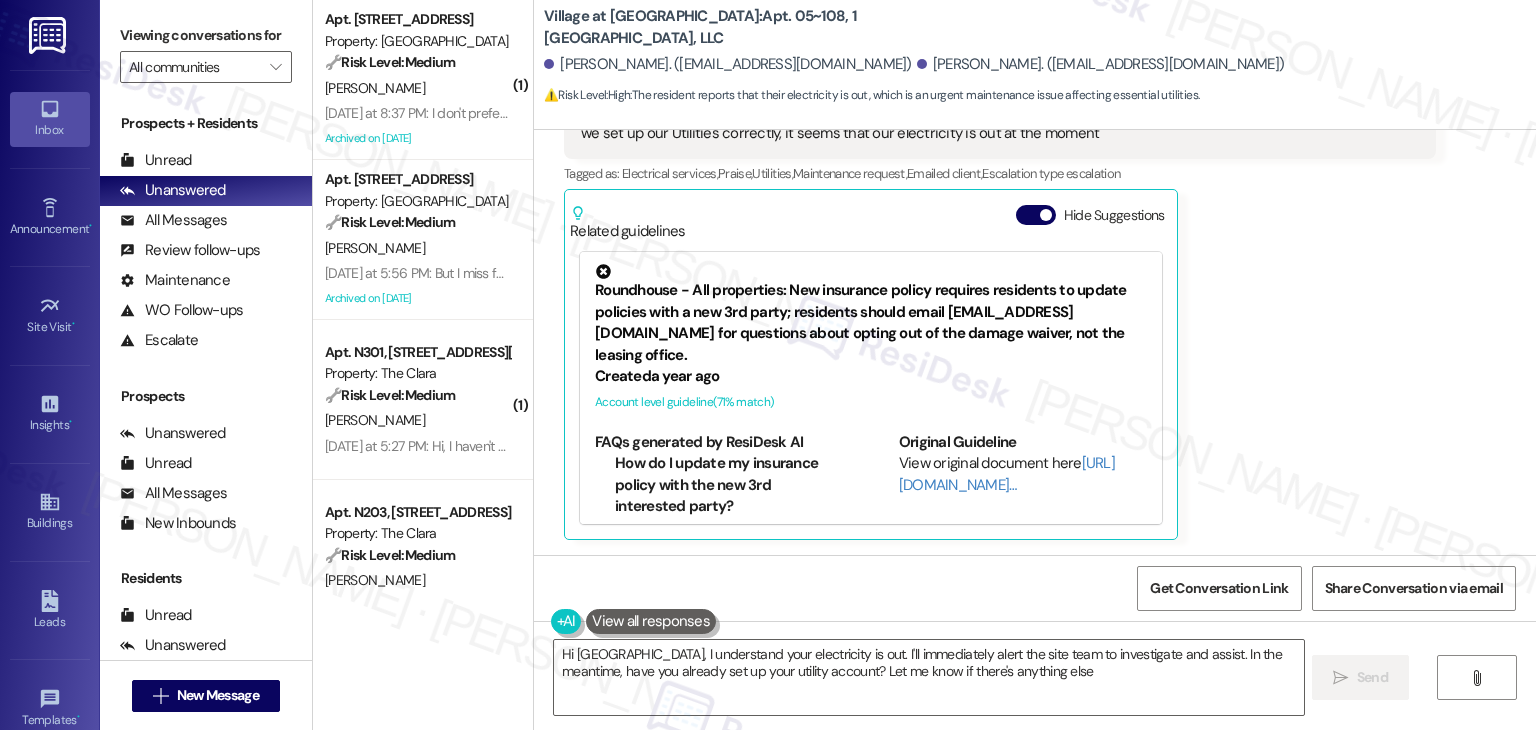 type on "Hi [GEOGRAPHIC_DATA], I understand your electricity is out. I'll immediately alert the site team to investigate and assist. In the meantime, have you already set up your utility account? Let me know if there's anything else!" 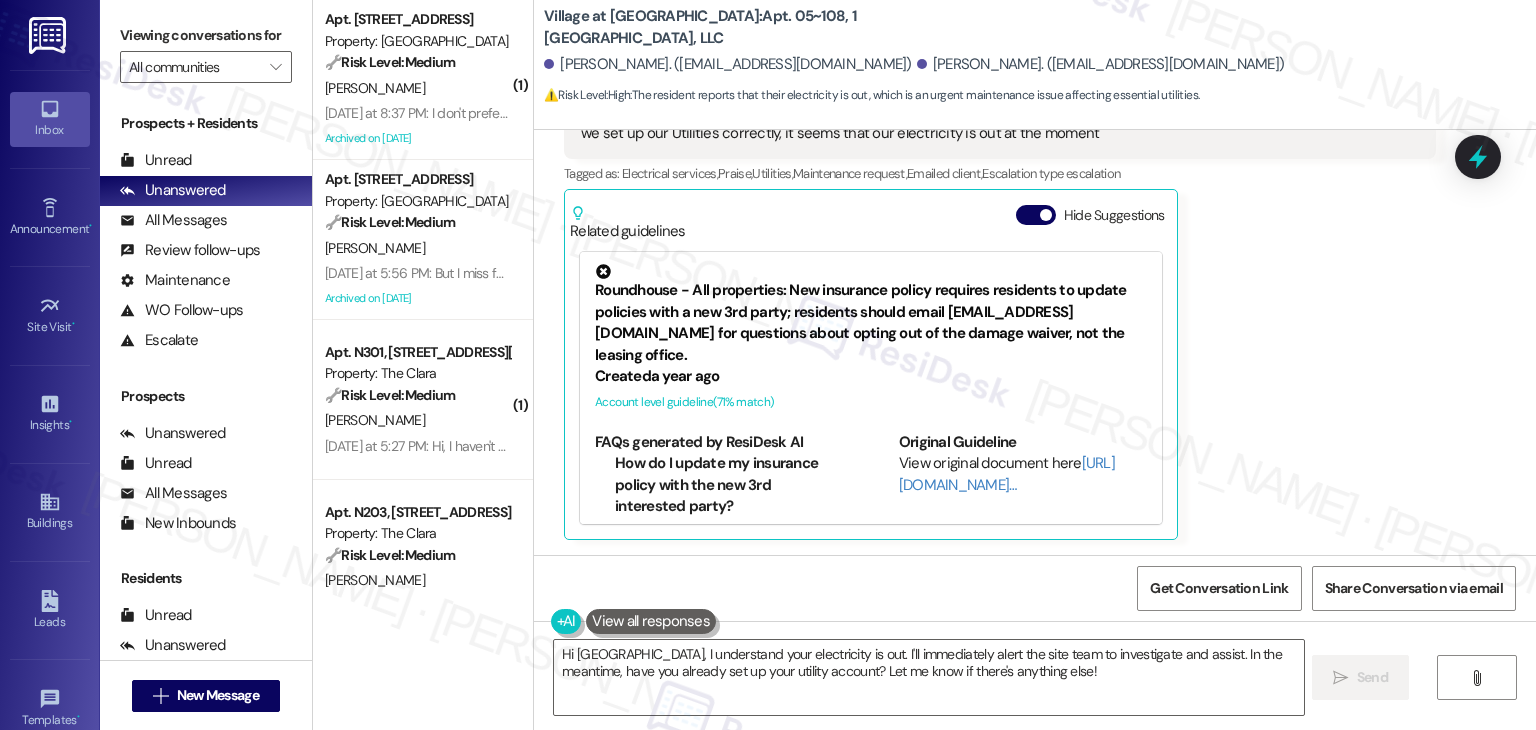 scroll, scrollTop: 1124, scrollLeft: 0, axis: vertical 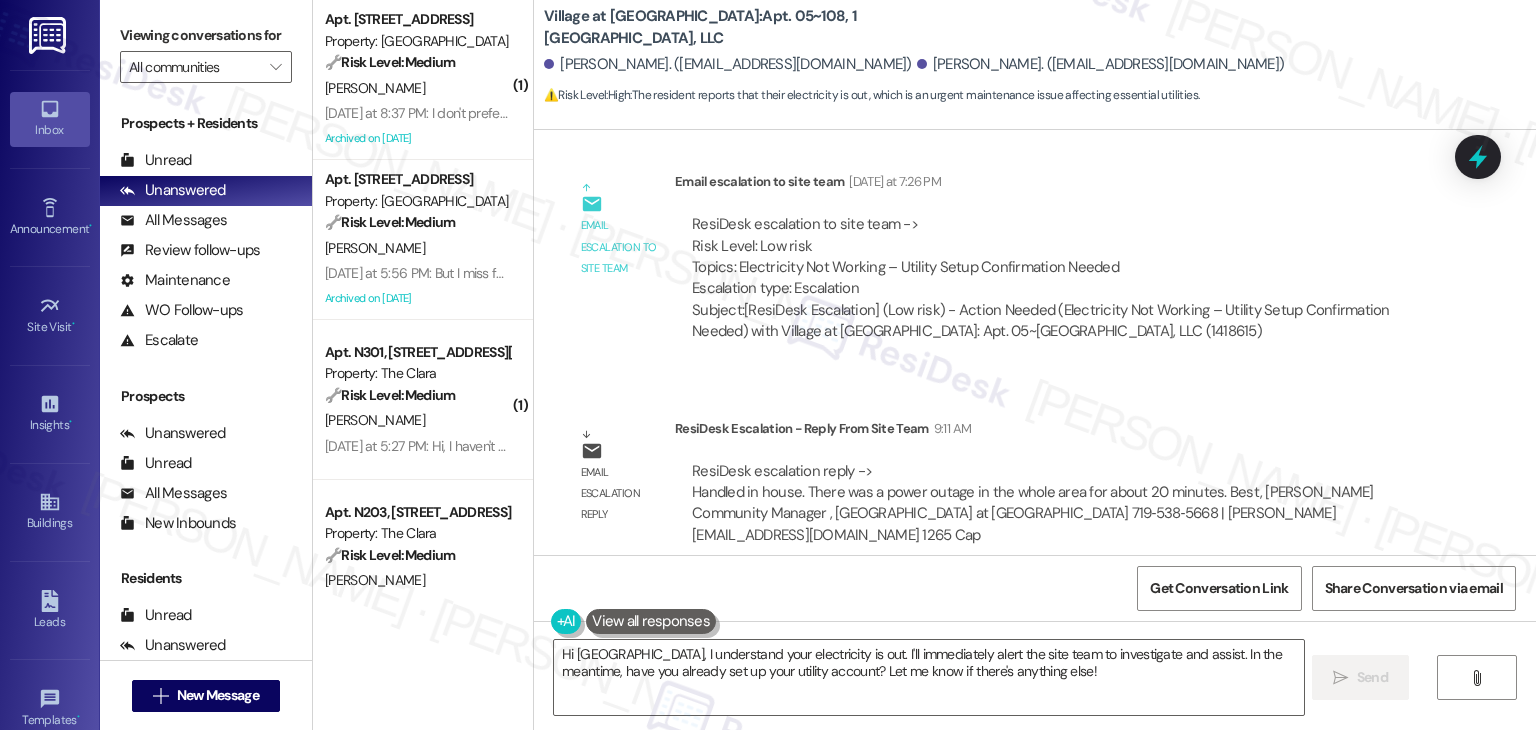click on "ResiDesk Escalation - Reply From Site Team 9:11 AM" at bounding box center [1055, 432] 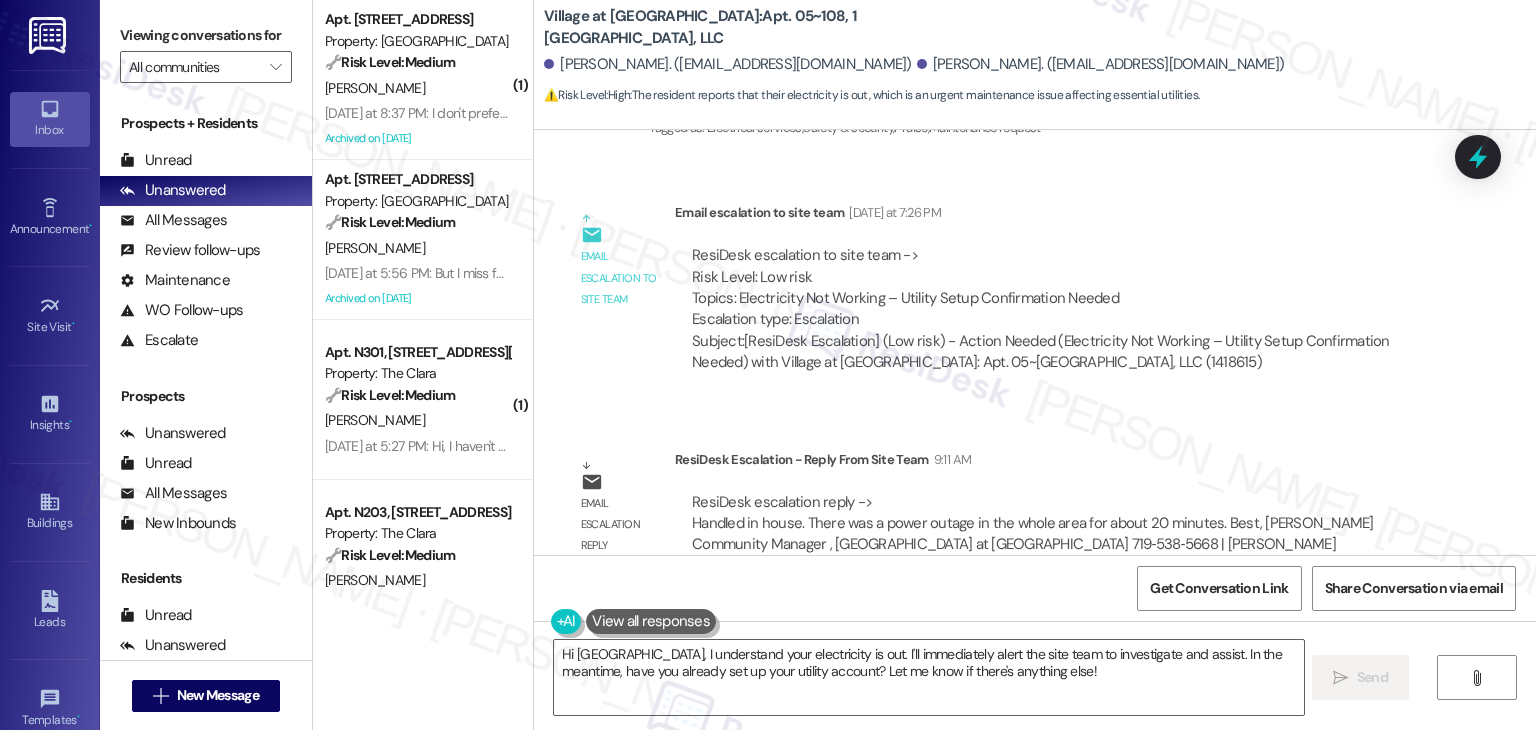 scroll, scrollTop: 1124, scrollLeft: 0, axis: vertical 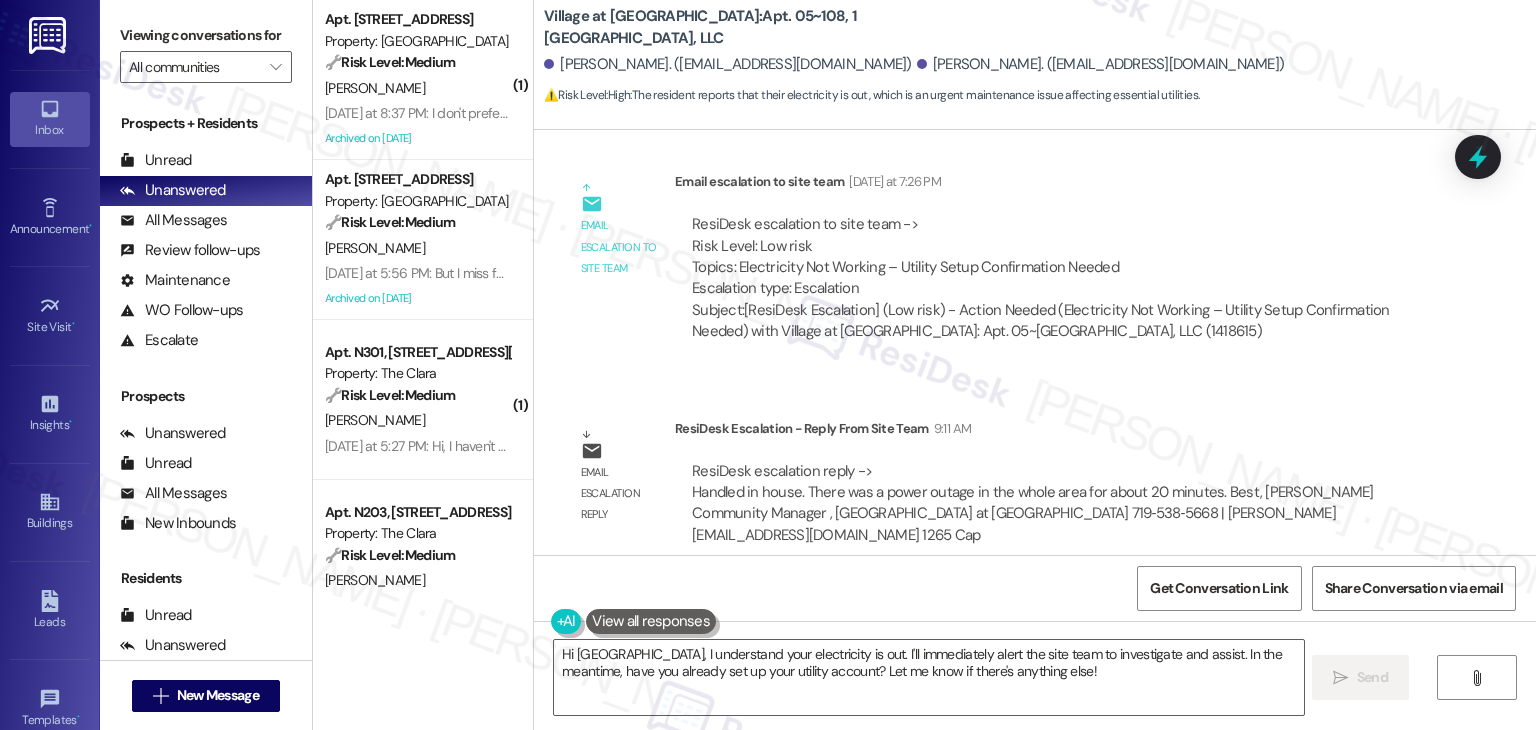 click on "Lease started Jun 29, 2025 at 7:00 PM Survey, sent via SMS Residesk Automated Survey Jul 09, 2025 at 11:28 AM Hi Sydney and Clarence! We're so glad you chose Village at Westmeadow! We would love to improve your move-in experience. If you could improve one thing about our move-in process, what would it be? Send us your ideas! (You can always reply STOP to opt out of future messages) Tags and notes Tagged as:   Move in Click to highlight conversations about Move in Received via SMS Sydney Hanks Yesterday at 5:29 PM Everything went so smoothly with the move in process, everyone was so helpful! thank you! We are just wanting to make sure that we set up our Utilities correctly, it seems that our electricity is out at the moment  Tags and notes Tagged as:   Electrical services ,  Click to highlight conversations about Electrical services Praise ,  Click to highlight conversations about Praise Utilities ,  Click to highlight conversations about Utilities Maintenance request ,  Emailed client ,   Related guidelines" at bounding box center (1035, 342) 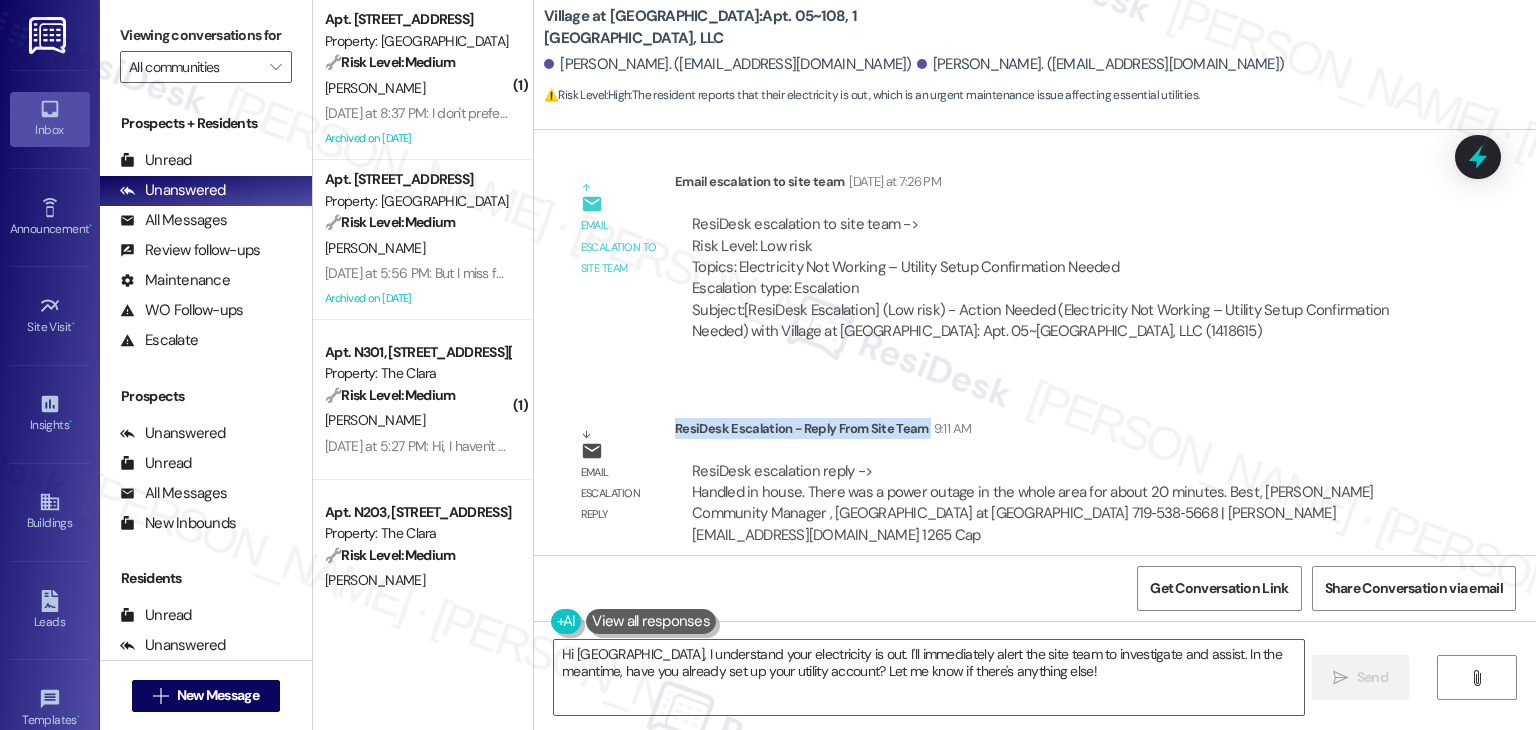 click on "Lease started Jun 29, 2025 at 7:00 PM Survey, sent via SMS Residesk Automated Survey Jul 09, 2025 at 11:28 AM Hi Sydney and Clarence! We're so glad you chose Village at Westmeadow! We would love to improve your move-in experience. If you could improve one thing about our move-in process, what would it be? Send us your ideas! (You can always reply STOP to opt out of future messages) Tags and notes Tagged as:   Move in Click to highlight conversations about Move in Received via SMS Sydney Hanks Yesterday at 5:29 PM Everything went so smoothly with the move in process, everyone was so helpful! thank you! We are just wanting to make sure that we set up our Utilities correctly, it seems that our electricity is out at the moment  Tags and notes Tagged as:   Electrical services ,  Click to highlight conversations about Electrical services Praise ,  Click to highlight conversations about Praise Utilities ,  Click to highlight conversations about Utilities Maintenance request ,  Emailed client ,   Related guidelines" at bounding box center [1035, 342] 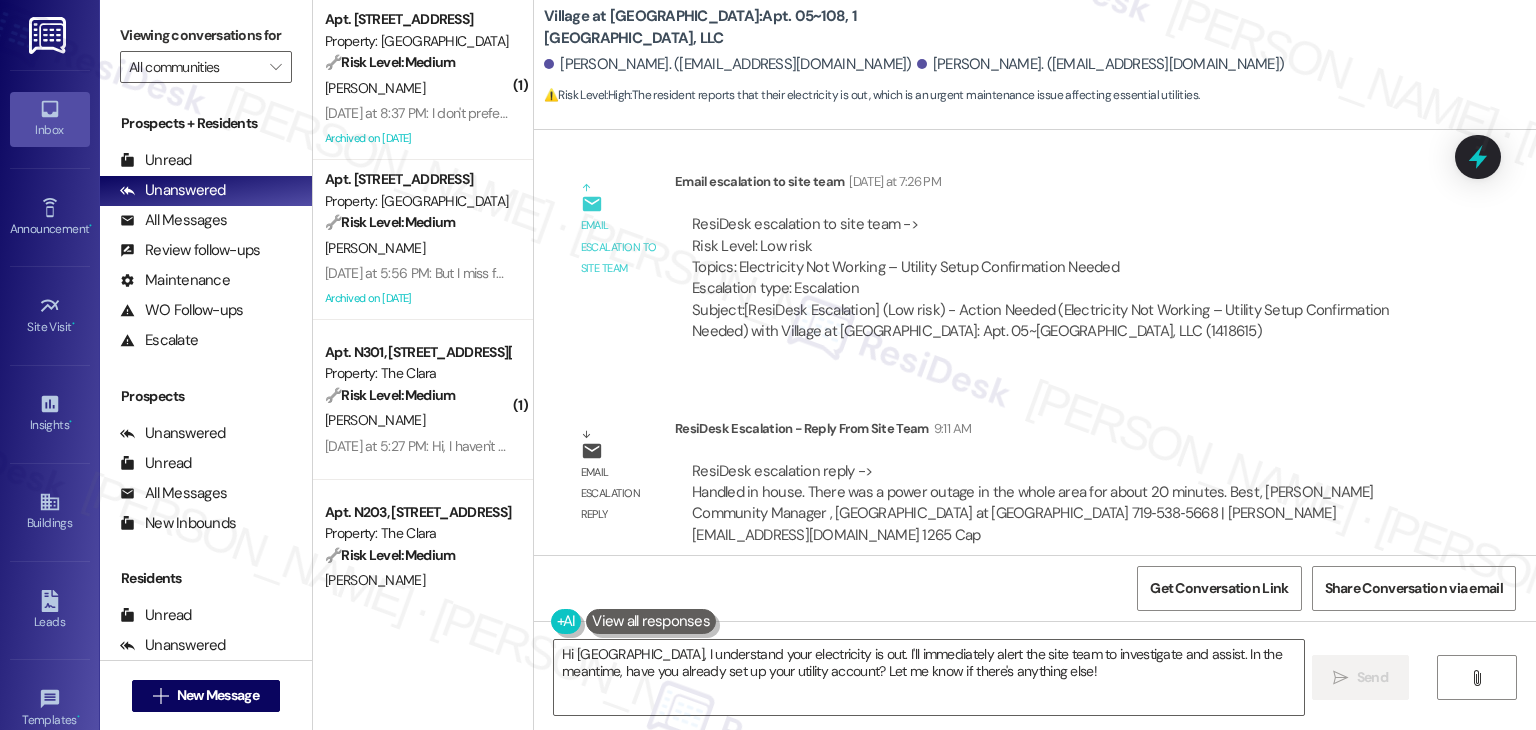 click on "Lease started Jun 29, 2025 at 7:00 PM Survey, sent via SMS Residesk Automated Survey Jul 09, 2025 at 11:28 AM Hi Sydney and Clarence! We're so glad you chose Village at Westmeadow! We would love to improve your move-in experience. If you could improve one thing about our move-in process, what would it be? Send us your ideas! (You can always reply STOP to opt out of future messages) Tags and notes Tagged as:   Move in Click to highlight conversations about Move in Received via SMS Sydney Hanks Yesterday at 5:29 PM Everything went so smoothly with the move in process, everyone was so helpful! thank you! We are just wanting to make sure that we set up our Utilities correctly, it seems that our electricity is out at the moment  Tags and notes Tagged as:   Electrical services ,  Click to highlight conversations about Electrical services Praise ,  Click to highlight conversations about Praise Utilities ,  Click to highlight conversations about Utilities Maintenance request ,  Emailed client ,   Related guidelines" at bounding box center [1035, 342] 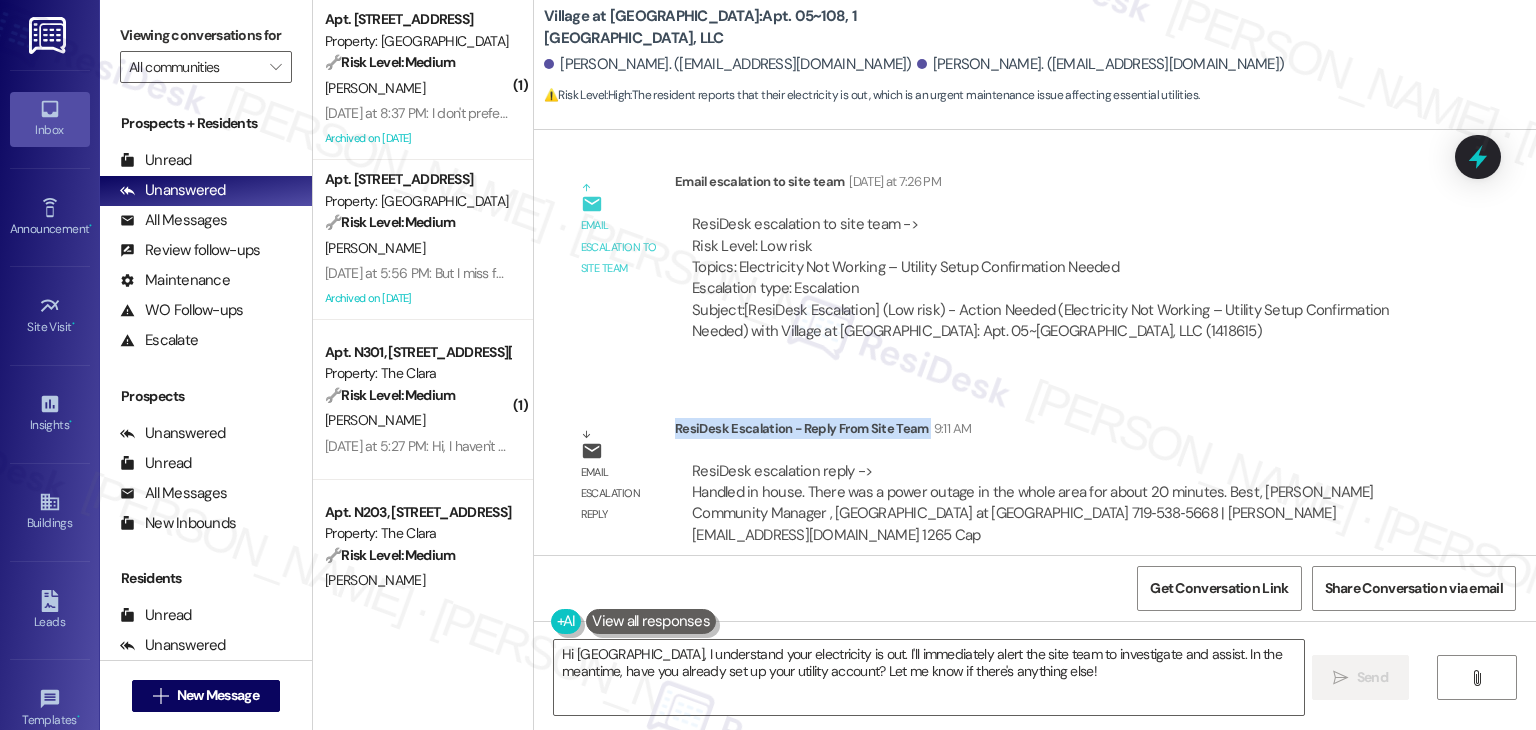 click on "Lease started Jun 29, 2025 at 7:00 PM Survey, sent via SMS Residesk Automated Survey Jul 09, 2025 at 11:28 AM Hi Sydney and Clarence! We're so glad you chose Village at Westmeadow! We would love to improve your move-in experience. If you could improve one thing about our move-in process, what would it be? Send us your ideas! (You can always reply STOP to opt out of future messages) Tags and notes Tagged as:   Move in Click to highlight conversations about Move in Received via SMS Sydney Hanks Yesterday at 5:29 PM Everything went so smoothly with the move in process, everyone was so helpful! thank you! We are just wanting to make sure that we set up our Utilities correctly, it seems that our electricity is out at the moment  Tags and notes Tagged as:   Electrical services ,  Click to highlight conversations about Electrical services Praise ,  Click to highlight conversations about Praise Utilities ,  Click to highlight conversations about Utilities Maintenance request ,  Emailed client ,   Related guidelines" at bounding box center [1035, 342] 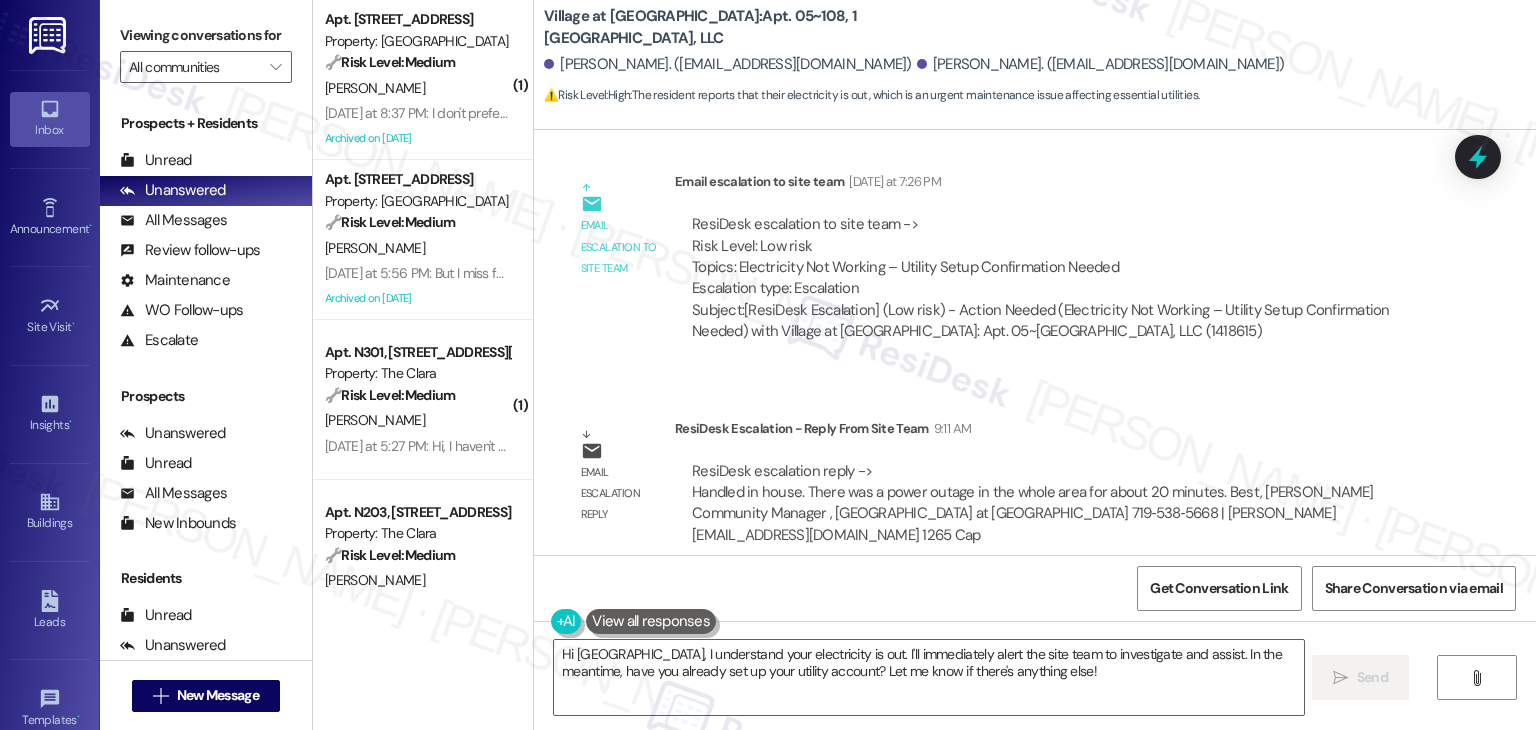 click on "Lease started Jun 29, 2025 at 7:00 PM Survey, sent via SMS Residesk Automated Survey Jul 09, 2025 at 11:28 AM Hi Sydney and Clarence! We're so glad you chose Village at Westmeadow! We would love to improve your move-in experience. If you could improve one thing about our move-in process, what would it be? Send us your ideas! (You can always reply STOP to opt out of future messages) Tags and notes Tagged as:   Move in Click to highlight conversations about Move in Received via SMS Sydney Hanks Yesterday at 5:29 PM Everything went so smoothly with the move in process, everyone was so helpful! thank you! We are just wanting to make sure that we set up our Utilities correctly, it seems that our electricity is out at the moment  Tags and notes Tagged as:   Electrical services ,  Click to highlight conversations about Electrical services Praise ,  Click to highlight conversations about Praise Utilities ,  Click to highlight conversations about Utilities Maintenance request ,  Emailed client ,   Related guidelines" at bounding box center [1035, 342] 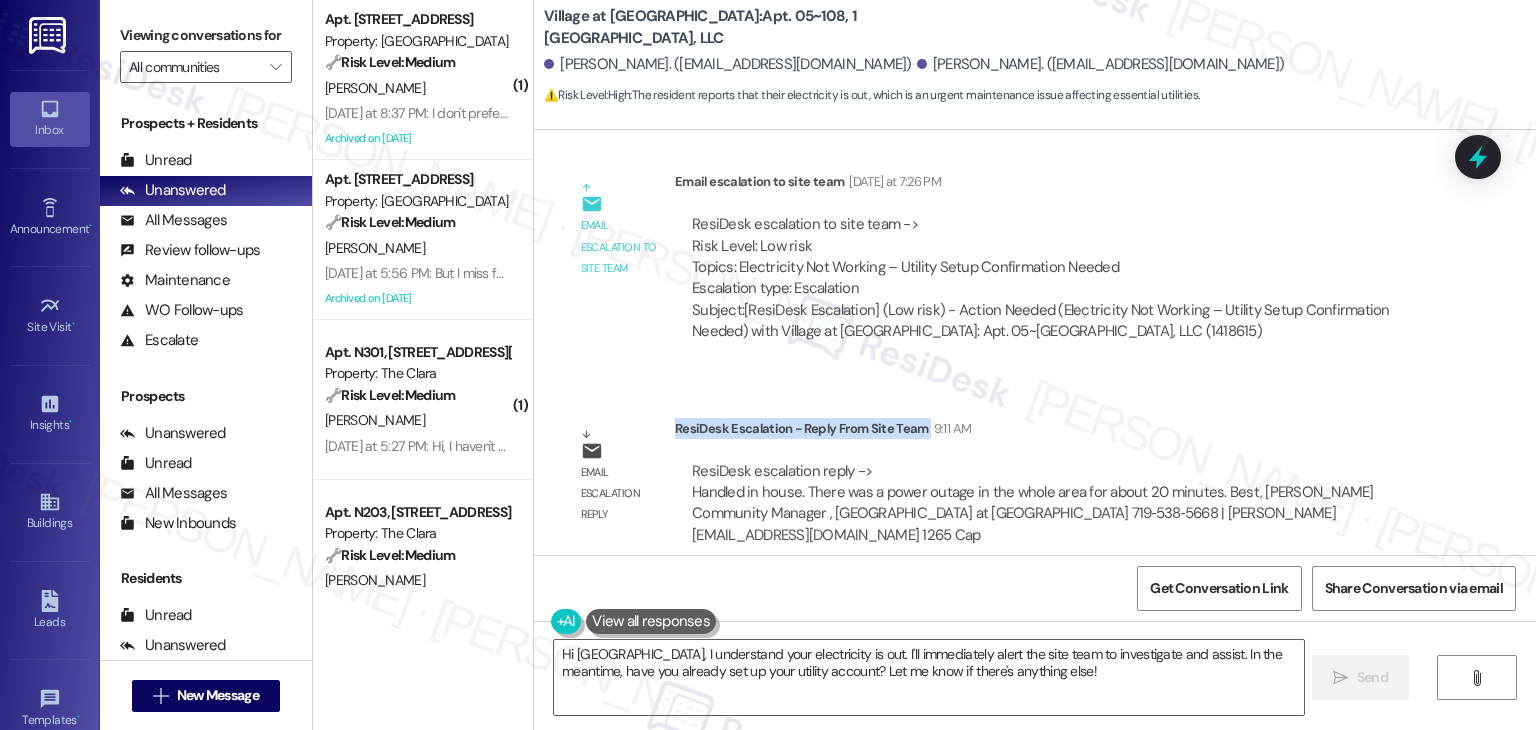click on "Lease started Jun 29, 2025 at 7:00 PM Survey, sent via SMS Residesk Automated Survey Jul 09, 2025 at 11:28 AM Hi Sydney and Clarence! We're so glad you chose Village at Westmeadow! We would love to improve your move-in experience. If you could improve one thing about our move-in process, what would it be? Send us your ideas! (You can always reply STOP to opt out of future messages) Tags and notes Tagged as:   Move in Click to highlight conversations about Move in Received via SMS Sydney Hanks Yesterday at 5:29 PM Everything went so smoothly with the move in process, everyone was so helpful! thank you! We are just wanting to make sure that we set up our Utilities correctly, it seems that our electricity is out at the moment  Tags and notes Tagged as:   Electrical services ,  Click to highlight conversations about Electrical services Praise ,  Click to highlight conversations about Praise Utilities ,  Click to highlight conversations about Utilities Maintenance request ,  Emailed client ,   Related guidelines" at bounding box center (1035, 342) 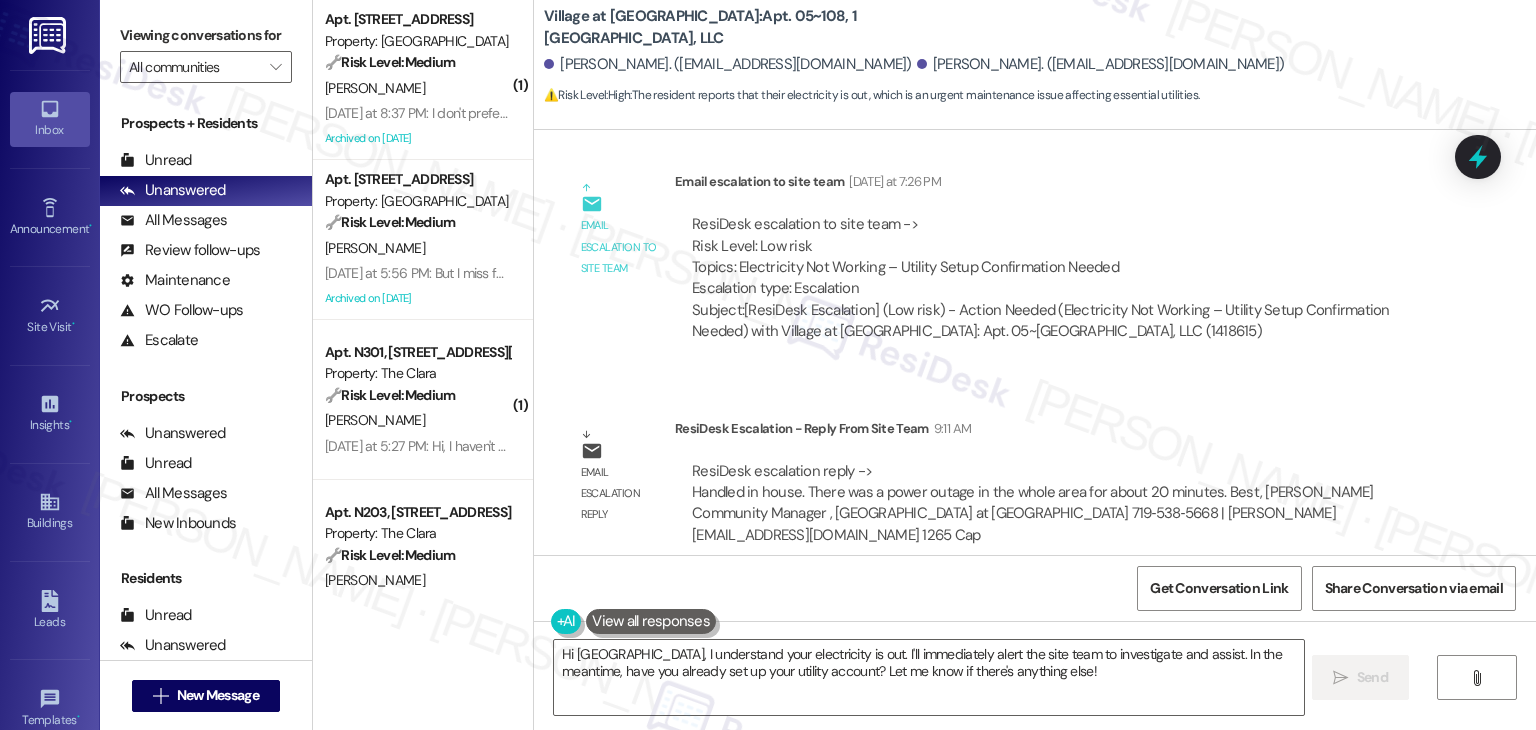 click on "Lease started Jun 29, 2025 at 7:00 PM Survey, sent via SMS Residesk Automated Survey Jul 09, 2025 at 11:28 AM Hi Sydney and Clarence! We're so glad you chose Village at Westmeadow! We would love to improve your move-in experience. If you could improve one thing about our move-in process, what would it be? Send us your ideas! (You can always reply STOP to opt out of future messages) Tags and notes Tagged as:   Move in Click to highlight conversations about Move in Received via SMS Sydney Hanks Yesterday at 5:29 PM Everything went so smoothly with the move in process, everyone was so helpful! thank you! We are just wanting to make sure that we set up our Utilities correctly, it seems that our electricity is out at the moment  Tags and notes Tagged as:   Electrical services ,  Click to highlight conversations about Electrical services Praise ,  Click to highlight conversations about Praise Utilities ,  Click to highlight conversations about Utilities Maintenance request ,  Emailed client ,   Related guidelines" at bounding box center [1035, 342] 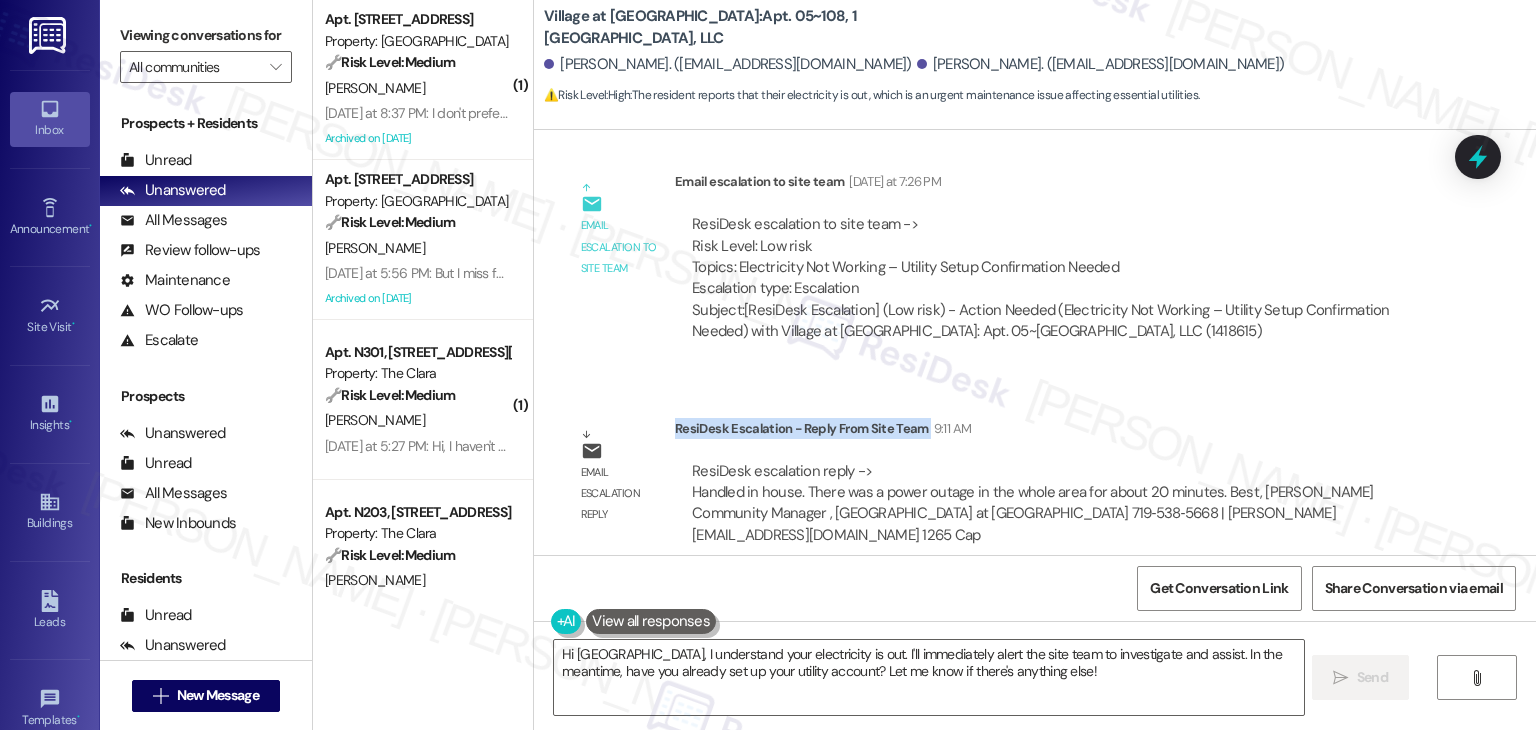 click on "Lease started Jun 29, 2025 at 7:00 PM Survey, sent via SMS Residesk Automated Survey Jul 09, 2025 at 11:28 AM Hi Sydney and Clarence! We're so glad you chose Village at Westmeadow! We would love to improve your move-in experience. If you could improve one thing about our move-in process, what would it be? Send us your ideas! (You can always reply STOP to opt out of future messages) Tags and notes Tagged as:   Move in Click to highlight conversations about Move in Received via SMS Sydney Hanks Yesterday at 5:29 PM Everything went so smoothly with the move in process, everyone was so helpful! thank you! We are just wanting to make sure that we set up our Utilities correctly, it seems that our electricity is out at the moment  Tags and notes Tagged as:   Electrical services ,  Click to highlight conversations about Electrical services Praise ,  Click to highlight conversations about Praise Utilities ,  Click to highlight conversations about Utilities Maintenance request ,  Emailed client ,   Related guidelines" at bounding box center [1035, 342] 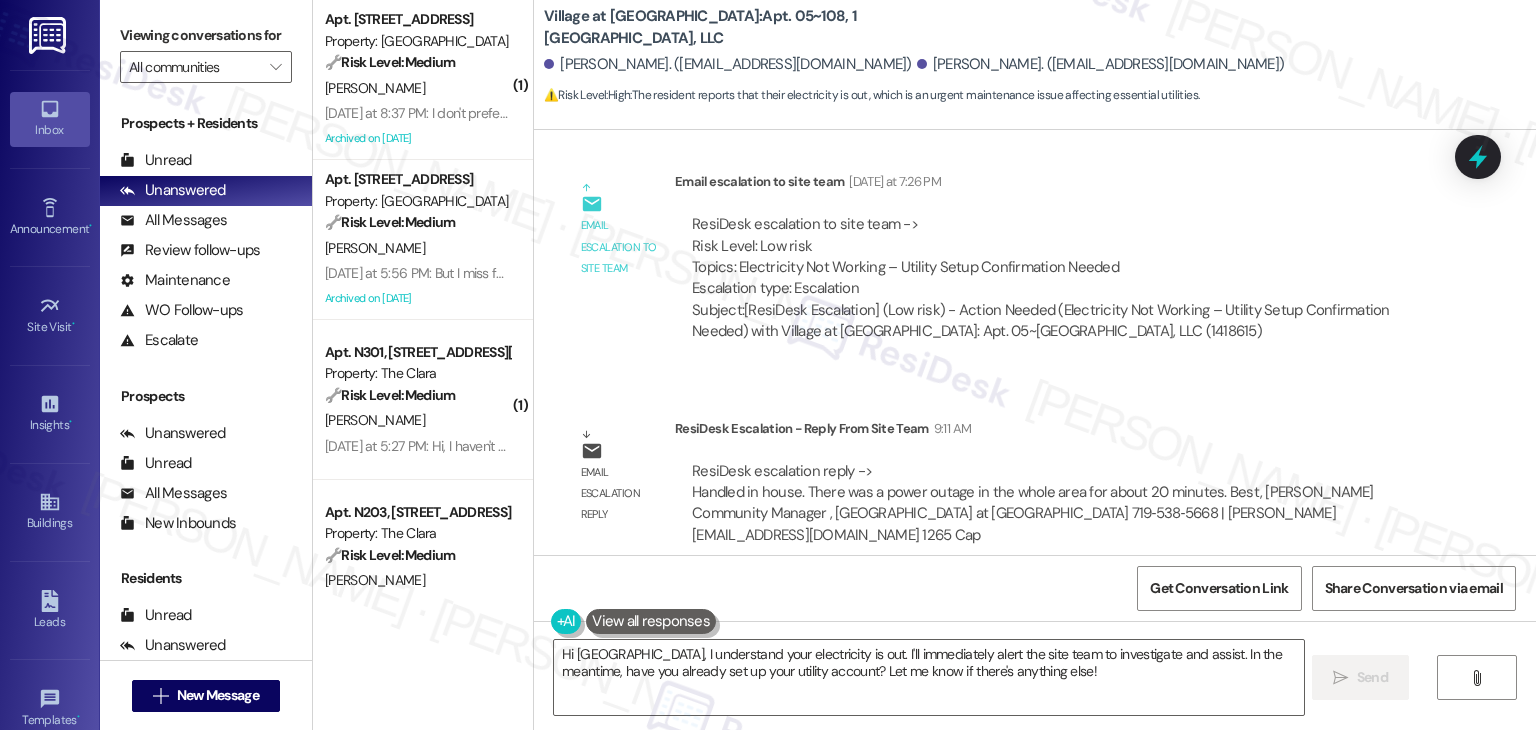 click on "Lease started Jun 29, 2025 at 7:00 PM Survey, sent via SMS Residesk Automated Survey Jul 09, 2025 at 11:28 AM Hi Sydney and Clarence! We're so glad you chose Village at Westmeadow! We would love to improve your move-in experience. If you could improve one thing about our move-in process, what would it be? Send us your ideas! (You can always reply STOP to opt out of future messages) Tags and notes Tagged as:   Move in Click to highlight conversations about Move in Received via SMS Sydney Hanks Yesterday at 5:29 PM Everything went so smoothly with the move in process, everyone was so helpful! thank you! We are just wanting to make sure that we set up our Utilities correctly, it seems that our electricity is out at the moment  Tags and notes Tagged as:   Electrical services ,  Click to highlight conversations about Electrical services Praise ,  Click to highlight conversations about Praise Utilities ,  Click to highlight conversations about Utilities Maintenance request ,  Emailed client ,   Related guidelines" at bounding box center (1035, 342) 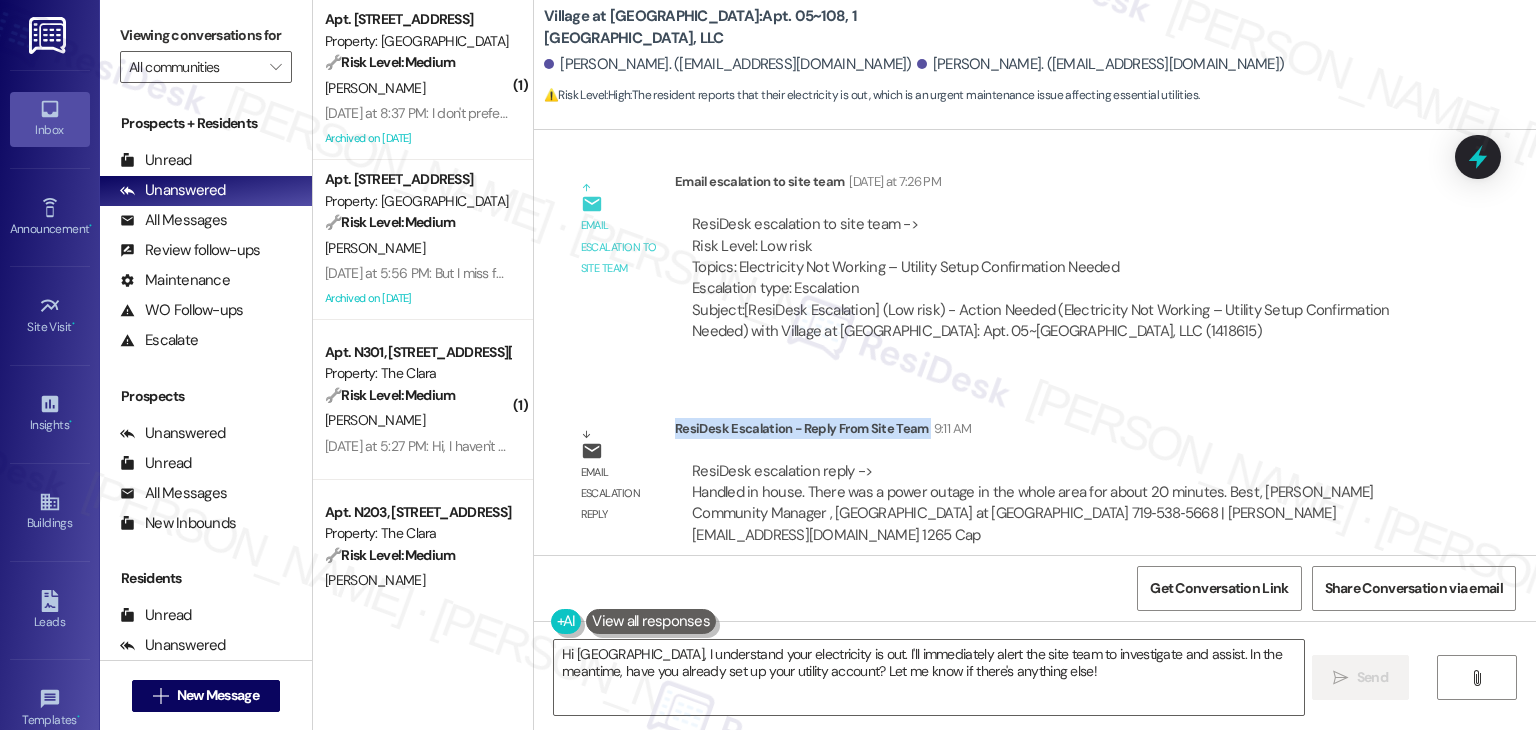 click on "Lease started Jun 29, 2025 at 7:00 PM Survey, sent via SMS Residesk Automated Survey Jul 09, 2025 at 11:28 AM Hi Sydney and Clarence! We're so glad you chose Village at Westmeadow! We would love to improve your move-in experience. If you could improve one thing about our move-in process, what would it be? Send us your ideas! (You can always reply STOP to opt out of future messages) Tags and notes Tagged as:   Move in Click to highlight conversations about Move in Received via SMS Sydney Hanks Yesterday at 5:29 PM Everything went so smoothly with the move in process, everyone was so helpful! thank you! We are just wanting to make sure that we set up our Utilities correctly, it seems that our electricity is out at the moment  Tags and notes Tagged as:   Electrical services ,  Click to highlight conversations about Electrical services Praise ,  Click to highlight conversations about Praise Utilities ,  Click to highlight conversations about Utilities Maintenance request ,  Emailed client ,   Related guidelines" at bounding box center (1035, 342) 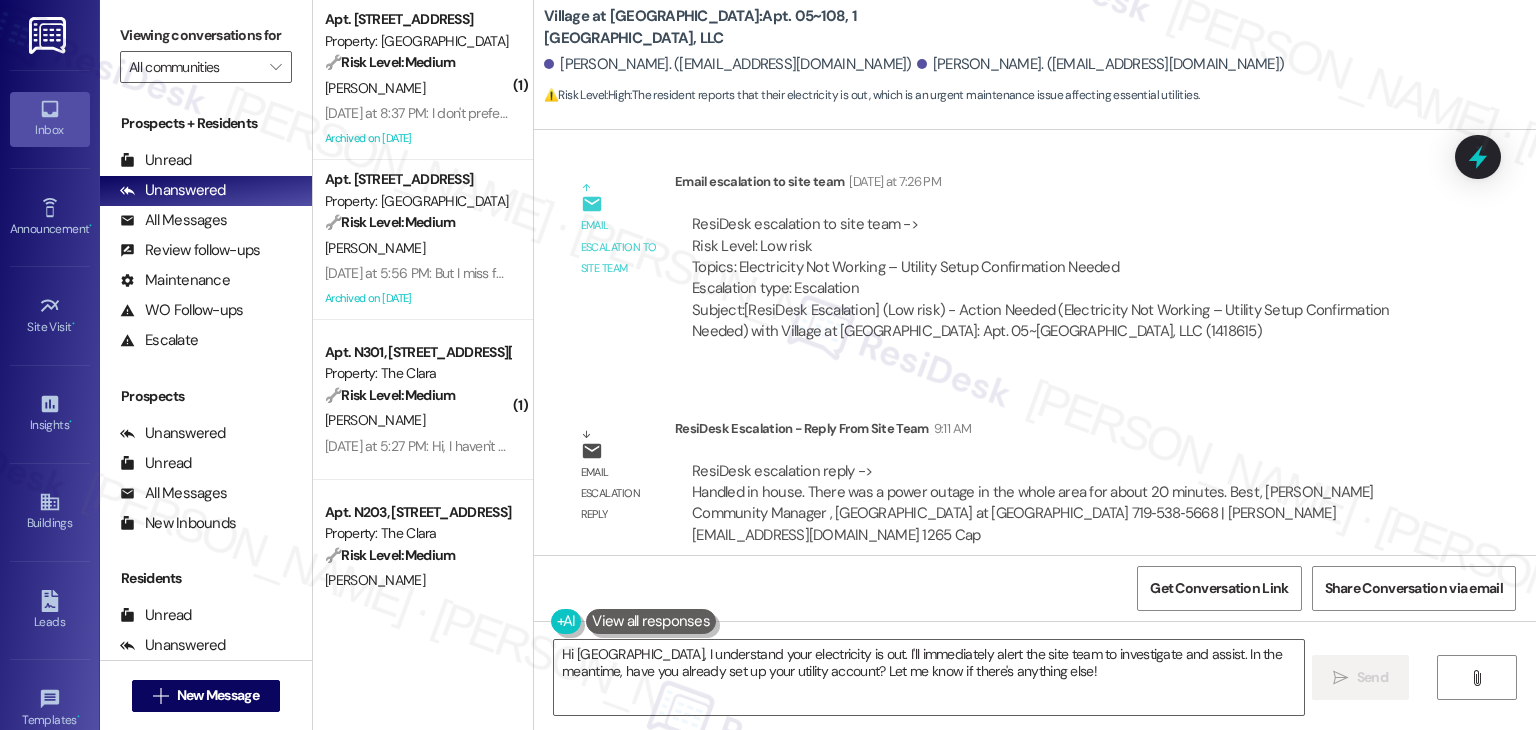 click on "Lease started Jun 29, 2025 at 7:00 PM Survey, sent via SMS Residesk Automated Survey Jul 09, 2025 at 11:28 AM Hi Sydney and Clarence! We're so glad you chose Village at Westmeadow! We would love to improve your move-in experience. If you could improve one thing about our move-in process, what would it be? Send us your ideas! (You can always reply STOP to opt out of future messages) Tags and notes Tagged as:   Move in Click to highlight conversations about Move in Received via SMS Sydney Hanks Yesterday at 5:29 PM Everything went so smoothly with the move in process, everyone was so helpful! thank you! We are just wanting to make sure that we set up our Utilities correctly, it seems that our electricity is out at the moment  Tags and notes Tagged as:   Electrical services ,  Click to highlight conversations about Electrical services Praise ,  Click to highlight conversations about Praise Utilities ,  Click to highlight conversations about Utilities Maintenance request ,  Emailed client ,   Related guidelines" at bounding box center (1035, 342) 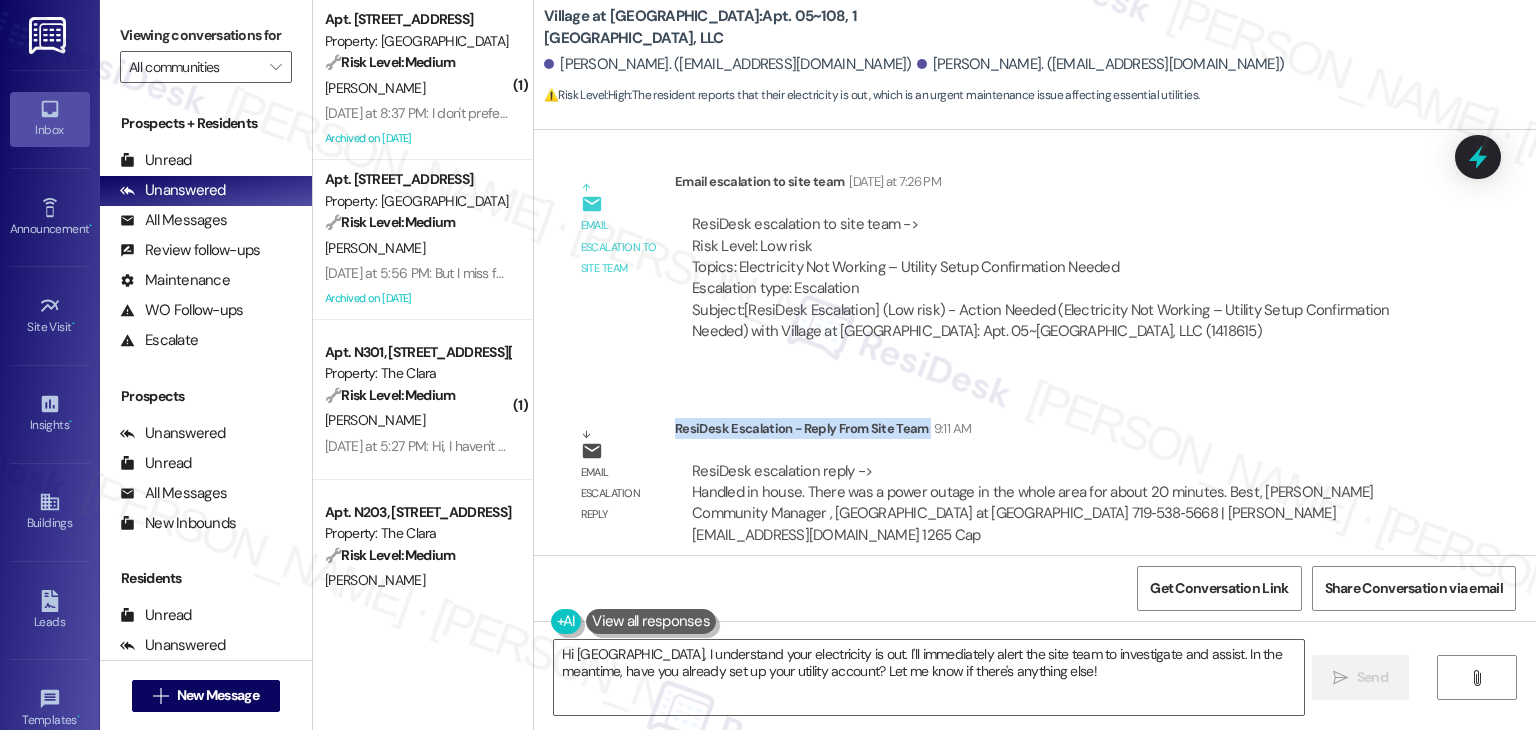 click on "Lease started Jun 29, 2025 at 7:00 PM Survey, sent via SMS Residesk Automated Survey Jul 09, 2025 at 11:28 AM Hi Sydney and Clarence! We're so glad you chose Village at Westmeadow! We would love to improve your move-in experience. If you could improve one thing about our move-in process, what would it be? Send us your ideas! (You can always reply STOP to opt out of future messages) Tags and notes Tagged as:   Move in Click to highlight conversations about Move in Received via SMS Sydney Hanks Yesterday at 5:29 PM Everything went so smoothly with the move in process, everyone was so helpful! thank you! We are just wanting to make sure that we set up our Utilities correctly, it seems that our electricity is out at the moment  Tags and notes Tagged as:   Electrical services ,  Click to highlight conversations about Electrical services Praise ,  Click to highlight conversations about Praise Utilities ,  Click to highlight conversations about Utilities Maintenance request ,  Emailed client ,   Related guidelines" at bounding box center (1035, 342) 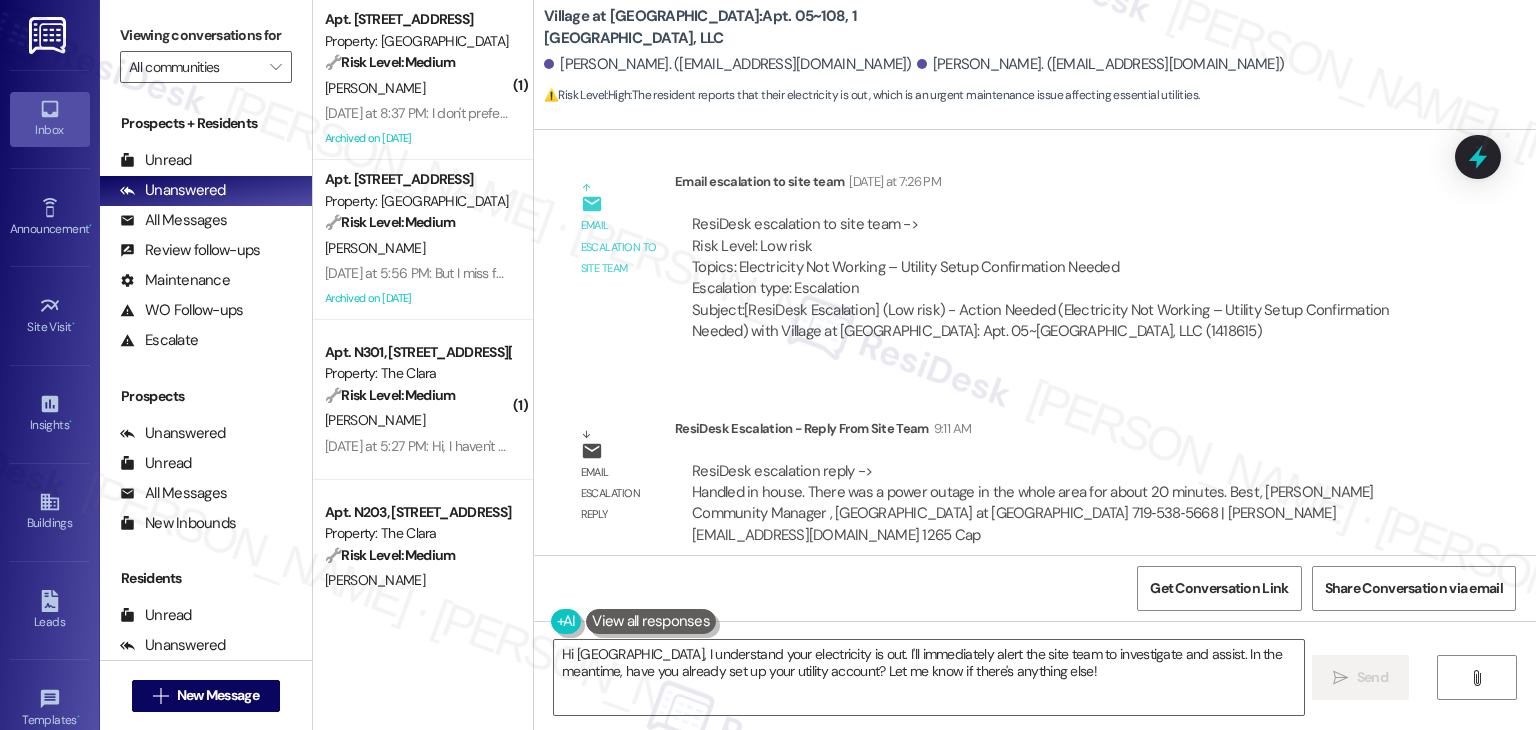 click on "Lease started Jun 29, 2025 at 7:00 PM Survey, sent via SMS Residesk Automated Survey Jul 09, 2025 at 11:28 AM Hi Sydney and Clarence! We're so glad you chose Village at Westmeadow! We would love to improve your move-in experience. If you could improve one thing about our move-in process, what would it be? Send us your ideas! (You can always reply STOP to opt out of future messages) Tags and notes Tagged as:   Move in Click to highlight conversations about Move in Received via SMS Sydney Hanks Yesterday at 5:29 PM Everything went so smoothly with the move in process, everyone was so helpful! thank you! We are just wanting to make sure that we set up our Utilities correctly, it seems that our electricity is out at the moment  Tags and notes Tagged as:   Electrical services ,  Click to highlight conversations about Electrical services Praise ,  Click to highlight conversations about Praise Utilities ,  Click to highlight conversations about Utilities Maintenance request ,  Emailed client ,   Related guidelines" at bounding box center [1035, 342] 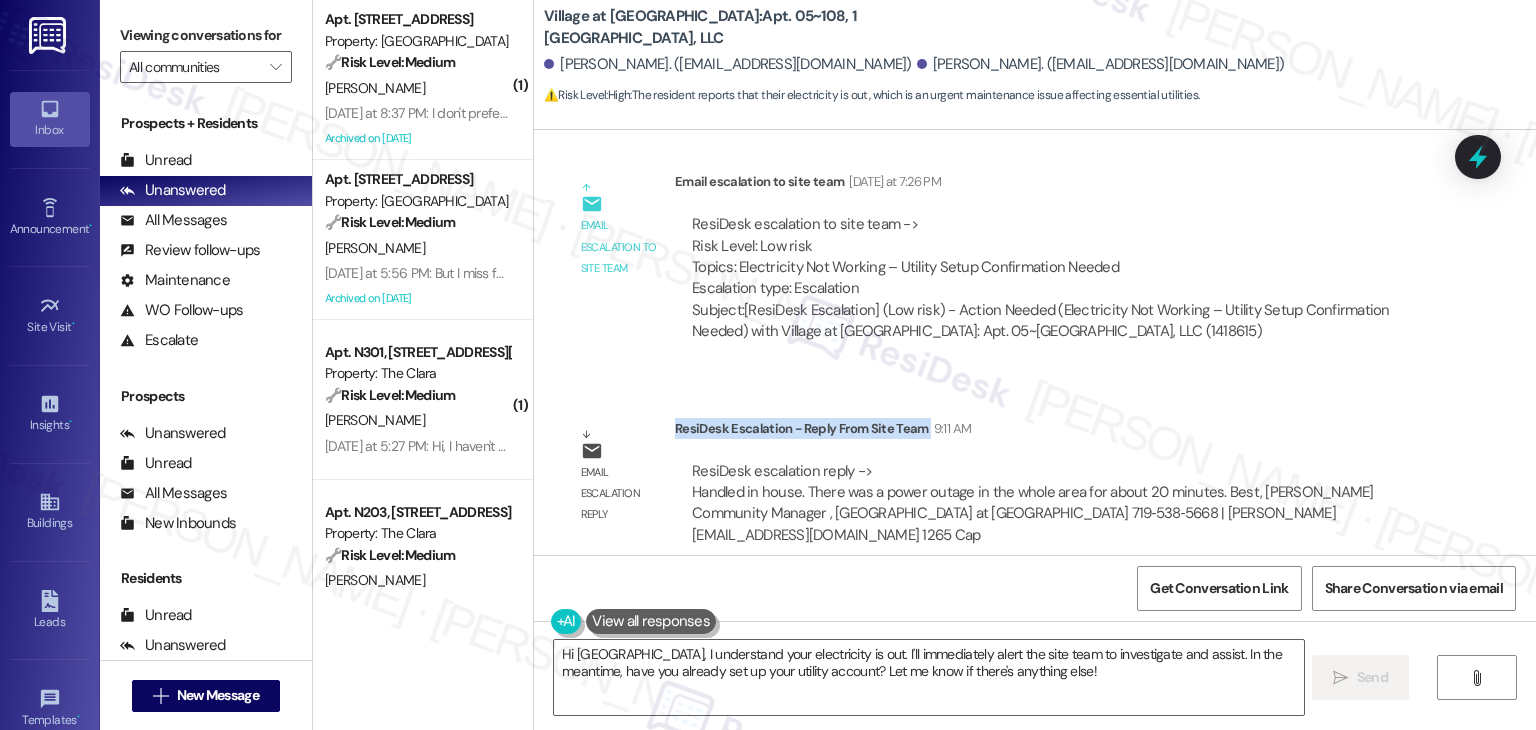 click on "Lease started Jun 29, 2025 at 7:00 PM Survey, sent via SMS Residesk Automated Survey Jul 09, 2025 at 11:28 AM Hi Sydney and Clarence! We're so glad you chose Village at Westmeadow! We would love to improve your move-in experience. If you could improve one thing about our move-in process, what would it be? Send us your ideas! (You can always reply STOP to opt out of future messages) Tags and notes Tagged as:   Move in Click to highlight conversations about Move in Received via SMS Sydney Hanks Yesterday at 5:29 PM Everything went so smoothly with the move in process, everyone was so helpful! thank you! We are just wanting to make sure that we set up our Utilities correctly, it seems that our electricity is out at the moment  Tags and notes Tagged as:   Electrical services ,  Click to highlight conversations about Electrical services Praise ,  Click to highlight conversations about Praise Utilities ,  Click to highlight conversations about Utilities Maintenance request ,  Emailed client ,   Related guidelines" at bounding box center (1035, 342) 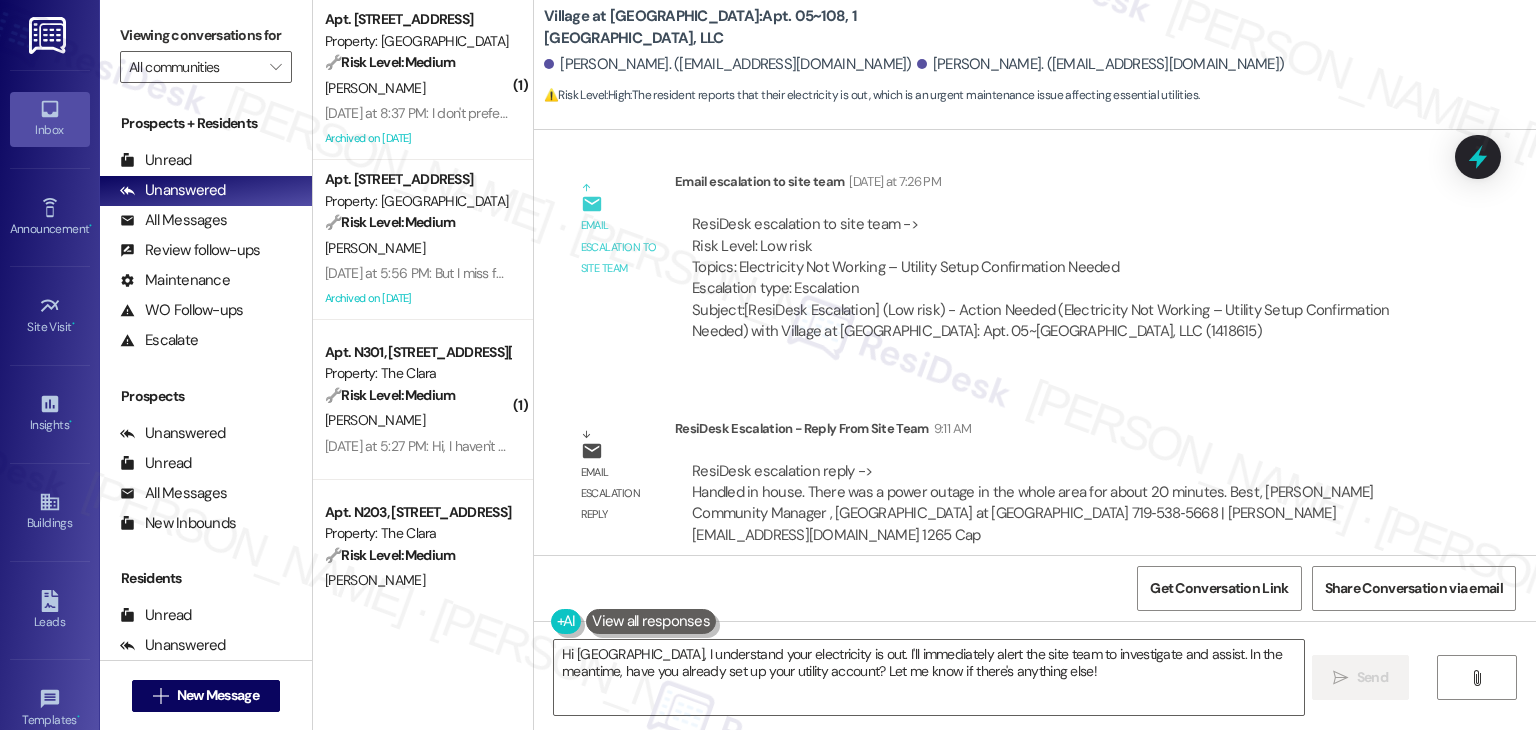 click on "Lease started Jun 29, 2025 at 7:00 PM Survey, sent via SMS Residesk Automated Survey Jul 09, 2025 at 11:28 AM Hi Sydney and Clarence! We're so glad you chose Village at Westmeadow! We would love to improve your move-in experience. If you could improve one thing about our move-in process, what would it be? Send us your ideas! (You can always reply STOP to opt out of future messages) Tags and notes Tagged as:   Move in Click to highlight conversations about Move in Received via SMS Sydney Hanks Yesterday at 5:29 PM Everything went so smoothly with the move in process, everyone was so helpful! thank you! We are just wanting to make sure that we set up our Utilities correctly, it seems that our electricity is out at the moment  Tags and notes Tagged as:   Electrical services ,  Click to highlight conversations about Electrical services Praise ,  Click to highlight conversations about Praise Utilities ,  Click to highlight conversations about Utilities Maintenance request ,  Emailed client ,   Related guidelines" at bounding box center [1035, 342] 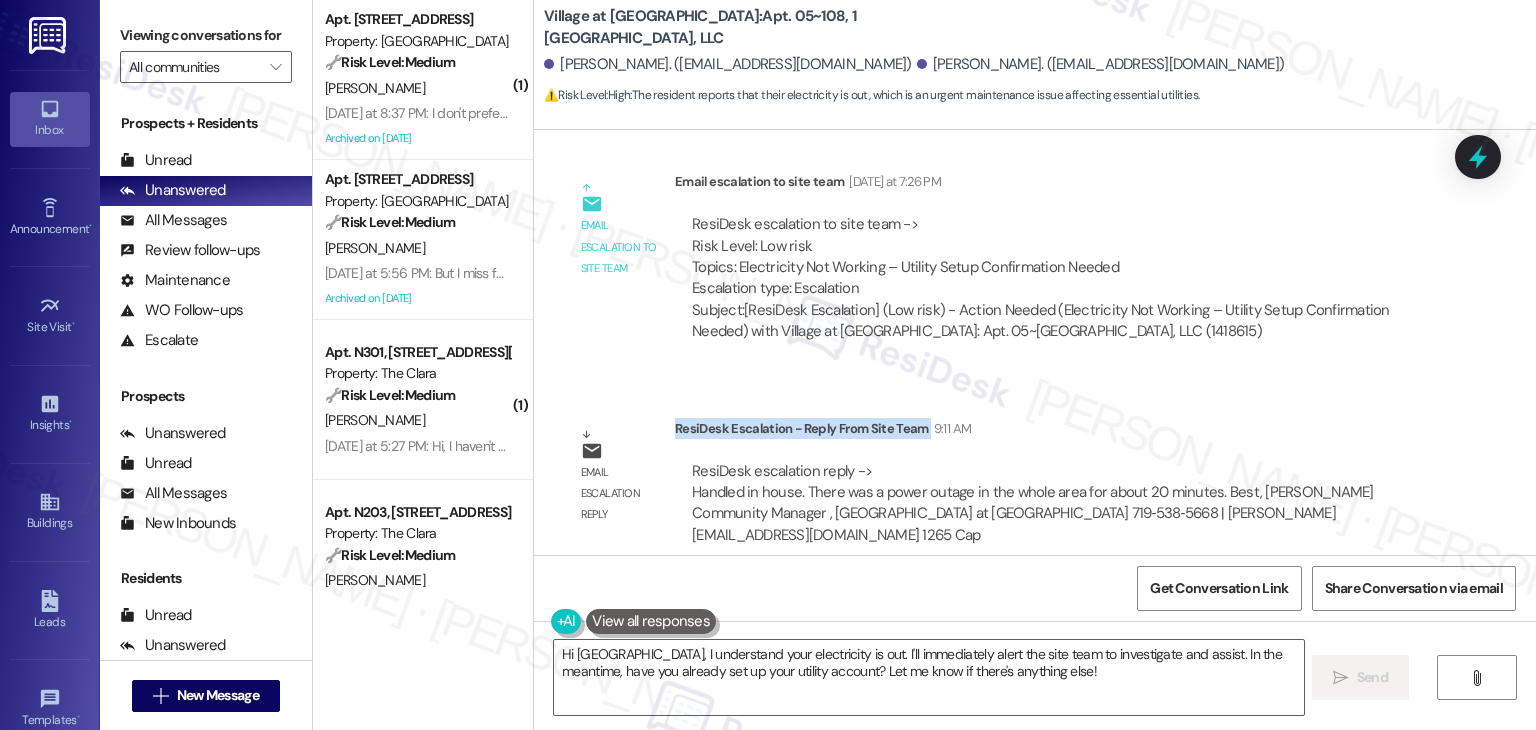 click on "Lease started Jun 29, 2025 at 7:00 PM Survey, sent via SMS Residesk Automated Survey Jul 09, 2025 at 11:28 AM Hi Sydney and Clarence! We're so glad you chose Village at Westmeadow! We would love to improve your move-in experience. If you could improve one thing about our move-in process, what would it be? Send us your ideas! (You can always reply STOP to opt out of future messages) Tags and notes Tagged as:   Move in Click to highlight conversations about Move in Received via SMS Sydney Hanks Yesterday at 5:29 PM Everything went so smoothly with the move in process, everyone was so helpful! thank you! We are just wanting to make sure that we set up our Utilities correctly, it seems that our electricity is out at the moment  Tags and notes Tagged as:   Electrical services ,  Click to highlight conversations about Electrical services Praise ,  Click to highlight conversations about Praise Utilities ,  Click to highlight conversations about Utilities Maintenance request ,  Emailed client ,   Related guidelines" at bounding box center [1035, 342] 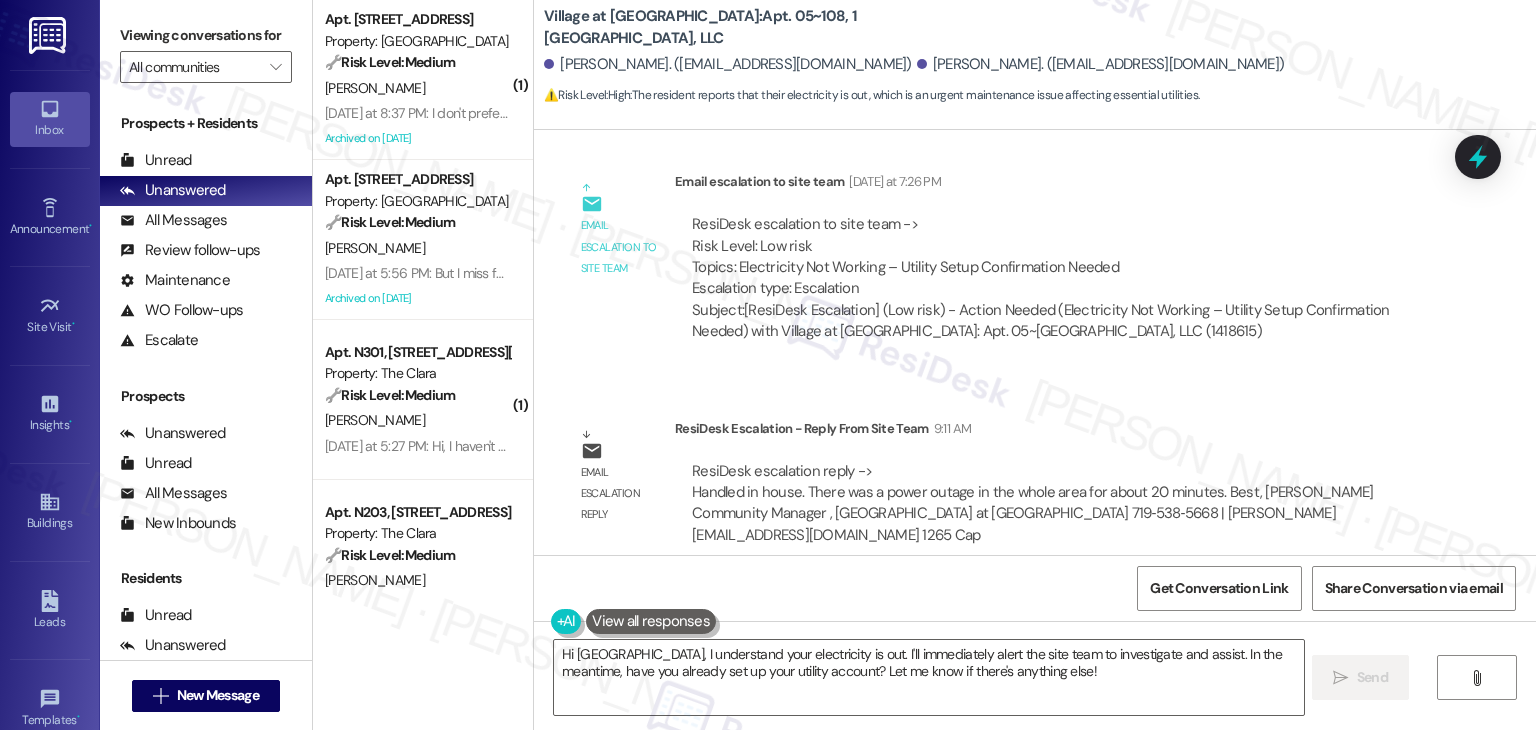 click on "Lease started Jun 29, 2025 at 7:00 PM Survey, sent via SMS Residesk Automated Survey Jul 09, 2025 at 11:28 AM Hi Sydney and Clarence! We're so glad you chose Village at Westmeadow! We would love to improve your move-in experience. If you could improve one thing about our move-in process, what would it be? Send us your ideas! (You can always reply STOP to opt out of future messages) Tags and notes Tagged as:   Move in Click to highlight conversations about Move in Received via SMS Sydney Hanks Yesterday at 5:29 PM Everything went so smoothly with the move in process, everyone was so helpful! thank you! We are just wanting to make sure that we set up our Utilities correctly, it seems that our electricity is out at the moment  Tags and notes Tagged as:   Electrical services ,  Click to highlight conversations about Electrical services Praise ,  Click to highlight conversations about Praise Utilities ,  Click to highlight conversations about Utilities Maintenance request ,  Emailed client ,   Related guidelines" at bounding box center [1035, 342] 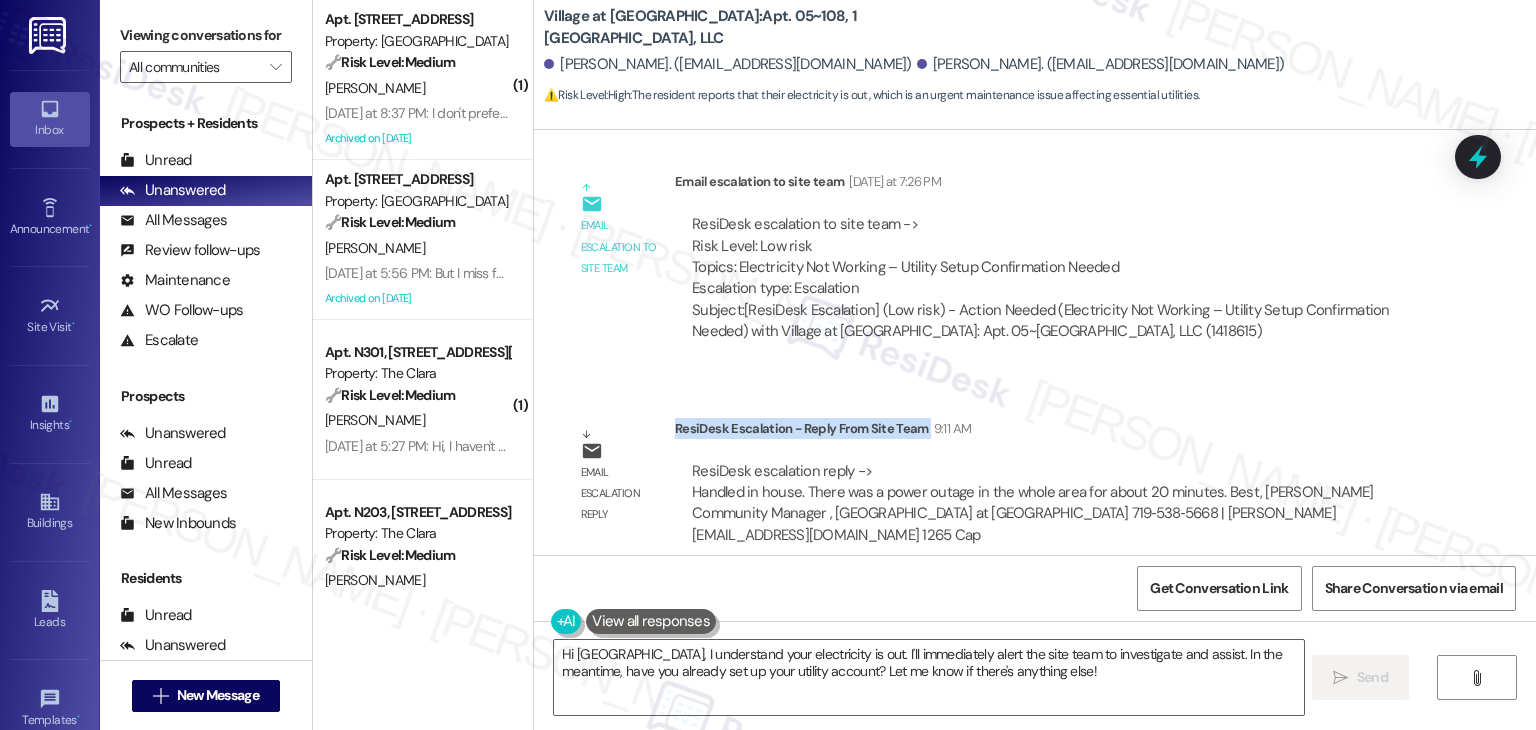 click on "Lease started Jun 29, 2025 at 7:00 PM Survey, sent via SMS Residesk Automated Survey Jul 09, 2025 at 11:28 AM Hi Sydney and Clarence! We're so glad you chose Village at Westmeadow! We would love to improve your move-in experience. If you could improve one thing about our move-in process, what would it be? Send us your ideas! (You can always reply STOP to opt out of future messages) Tags and notes Tagged as:   Move in Click to highlight conversations about Move in Received via SMS Sydney Hanks Yesterday at 5:29 PM Everything went so smoothly with the move in process, everyone was so helpful! thank you! We are just wanting to make sure that we set up our Utilities correctly, it seems that our electricity is out at the moment  Tags and notes Tagged as:   Electrical services ,  Click to highlight conversations about Electrical services Praise ,  Click to highlight conversations about Praise Utilities ,  Click to highlight conversations about Utilities Maintenance request ,  Emailed client ,   Related guidelines" at bounding box center (1035, 342) 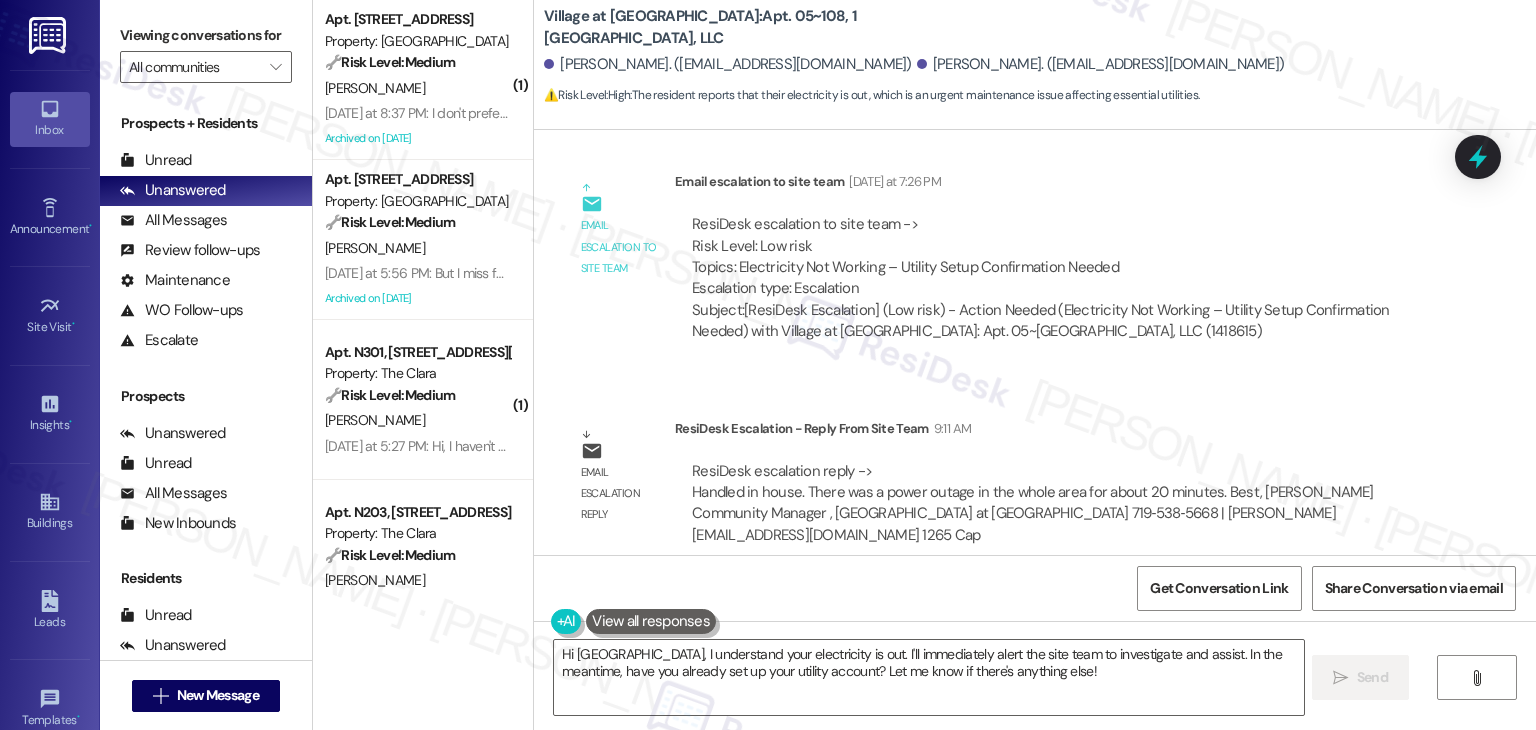 click on "Lease started Jun 29, 2025 at 7:00 PM Survey, sent via SMS Residesk Automated Survey Jul 09, 2025 at 11:28 AM Hi Sydney and Clarence! We're so glad you chose Village at Westmeadow! We would love to improve your move-in experience. If you could improve one thing about our move-in process, what would it be? Send us your ideas! (You can always reply STOP to opt out of future messages) Tags and notes Tagged as:   Move in Click to highlight conversations about Move in Received via SMS Sydney Hanks Yesterday at 5:29 PM Everything went so smoothly with the move in process, everyone was so helpful! thank you! We are just wanting to make sure that we set up our Utilities correctly, it seems that our electricity is out at the moment  Tags and notes Tagged as:   Electrical services ,  Click to highlight conversations about Electrical services Praise ,  Click to highlight conversations about Praise Utilities ,  Click to highlight conversations about Utilities Maintenance request ,  Emailed client ,   Related guidelines" at bounding box center (1035, 342) 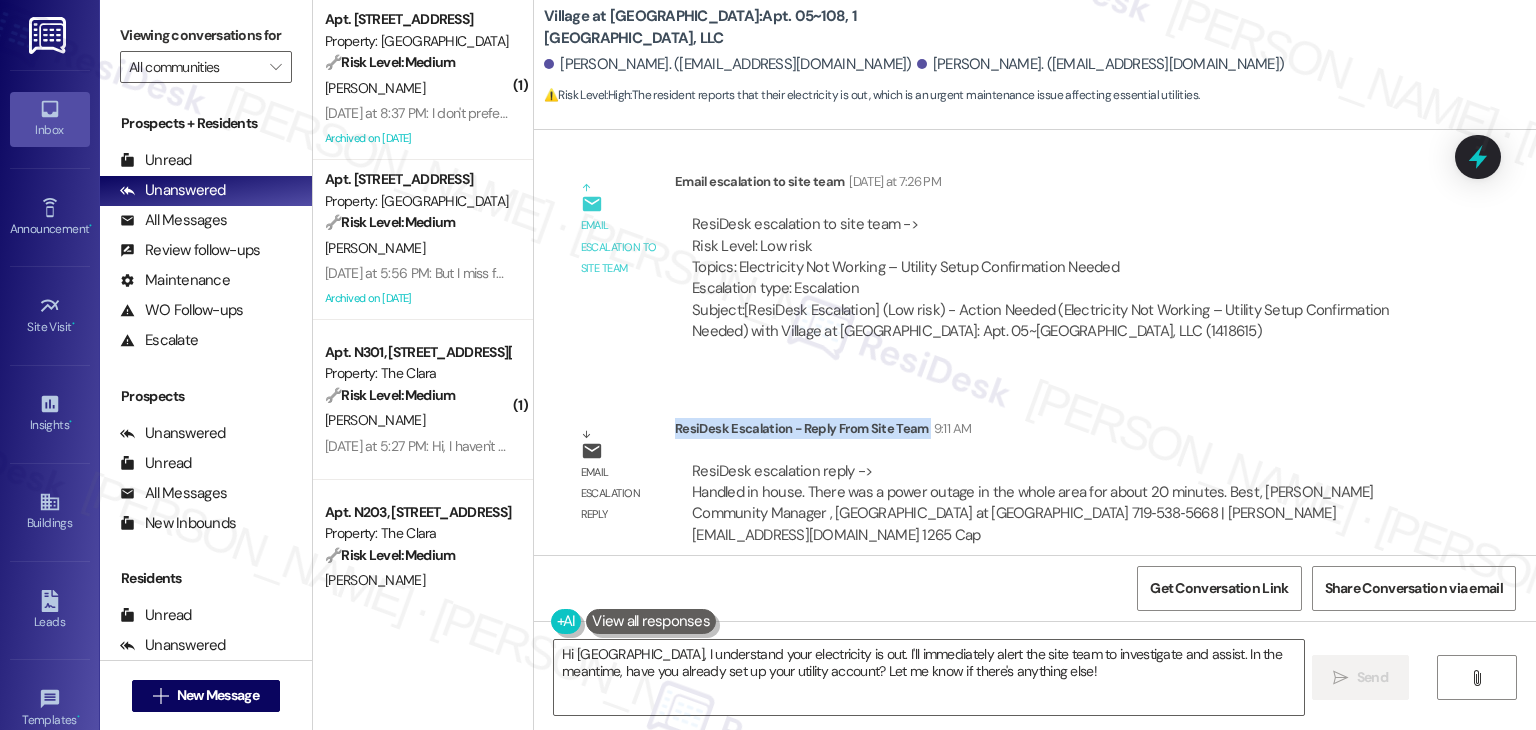 click on "Lease started Jun 29, 2025 at 7:00 PM Survey, sent via SMS Residesk Automated Survey Jul 09, 2025 at 11:28 AM Hi Sydney and Clarence! We're so glad you chose Village at Westmeadow! We would love to improve your move-in experience. If you could improve one thing about our move-in process, what would it be? Send us your ideas! (You can always reply STOP to opt out of future messages) Tags and notes Tagged as:   Move in Click to highlight conversations about Move in Received via SMS Sydney Hanks Yesterday at 5:29 PM Everything went so smoothly with the move in process, everyone was so helpful! thank you! We are just wanting to make sure that we set up our Utilities correctly, it seems that our electricity is out at the moment  Tags and notes Tagged as:   Electrical services ,  Click to highlight conversations about Electrical services Praise ,  Click to highlight conversations about Praise Utilities ,  Click to highlight conversations about Utilities Maintenance request ,  Emailed client ,   Related guidelines" at bounding box center [1035, 342] 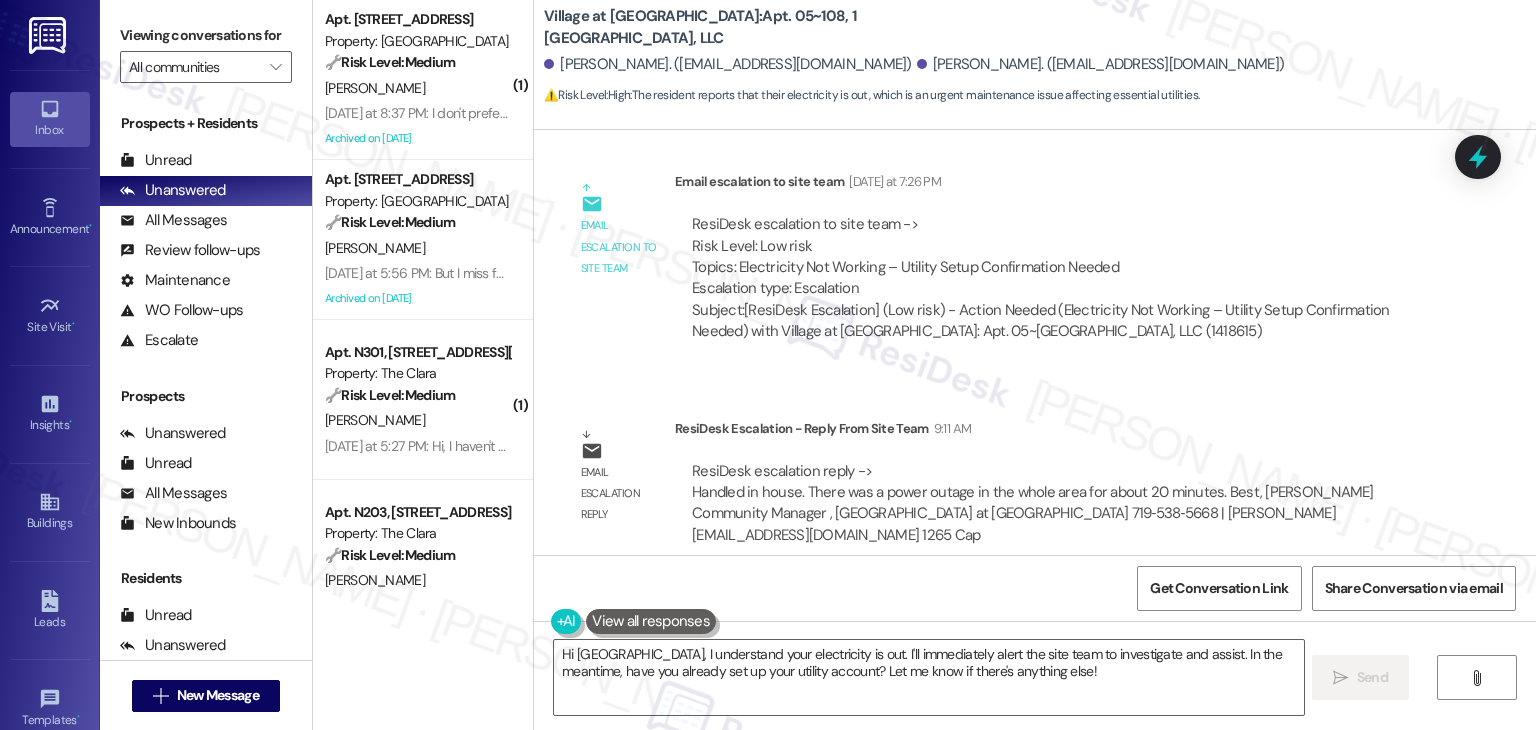 click on "Lease started Jun 29, 2025 at 7:00 PM Survey, sent via SMS Residesk Automated Survey Jul 09, 2025 at 11:28 AM Hi Sydney and Clarence! We're so glad you chose Village at Westmeadow! We would love to improve your move-in experience. If you could improve one thing about our move-in process, what would it be? Send us your ideas! (You can always reply STOP to opt out of future messages) Tags and notes Tagged as:   Move in Click to highlight conversations about Move in Received via SMS Sydney Hanks Yesterday at 5:29 PM Everything went so smoothly with the move in process, everyone was so helpful! thank you! We are just wanting to make sure that we set up our Utilities correctly, it seems that our electricity is out at the moment  Tags and notes Tagged as:   Electrical services ,  Click to highlight conversations about Electrical services Praise ,  Click to highlight conversations about Praise Utilities ,  Click to highlight conversations about Utilities Maintenance request ,  Emailed client ,   Related guidelines" at bounding box center (1035, 342) 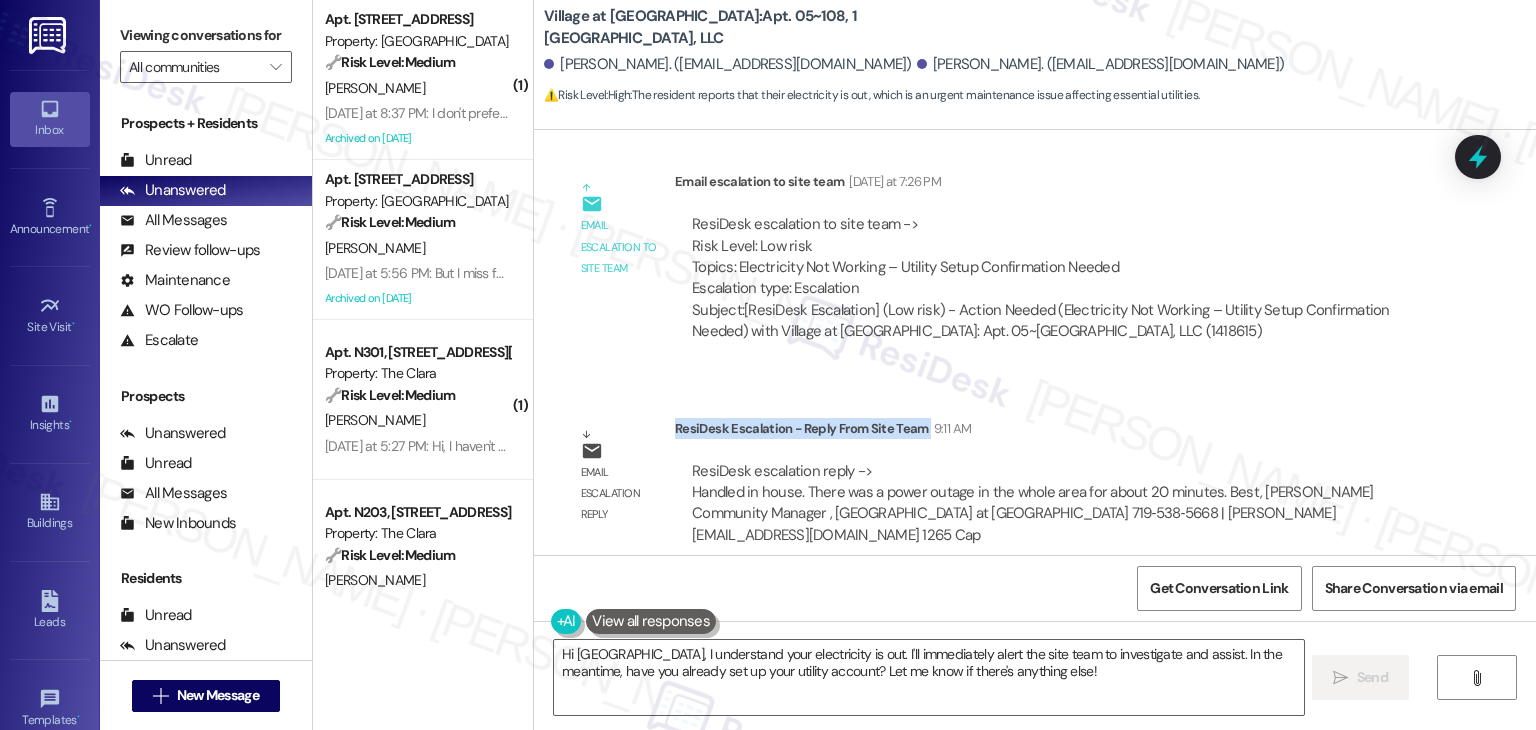 click on "Lease started Jun 29, 2025 at 7:00 PM Survey, sent via SMS Residesk Automated Survey Jul 09, 2025 at 11:28 AM Hi Sydney and Clarence! We're so glad you chose Village at Westmeadow! We would love to improve your move-in experience. If you could improve one thing about our move-in process, what would it be? Send us your ideas! (You can always reply STOP to opt out of future messages) Tags and notes Tagged as:   Move in Click to highlight conversations about Move in Received via SMS Sydney Hanks Yesterday at 5:29 PM Everything went so smoothly with the move in process, everyone was so helpful! thank you! We are just wanting to make sure that we set up our Utilities correctly, it seems that our electricity is out at the moment  Tags and notes Tagged as:   Electrical services ,  Click to highlight conversations about Electrical services Praise ,  Click to highlight conversations about Praise Utilities ,  Click to highlight conversations about Utilities Maintenance request ,  Emailed client ,   Related guidelines" at bounding box center [1035, 342] 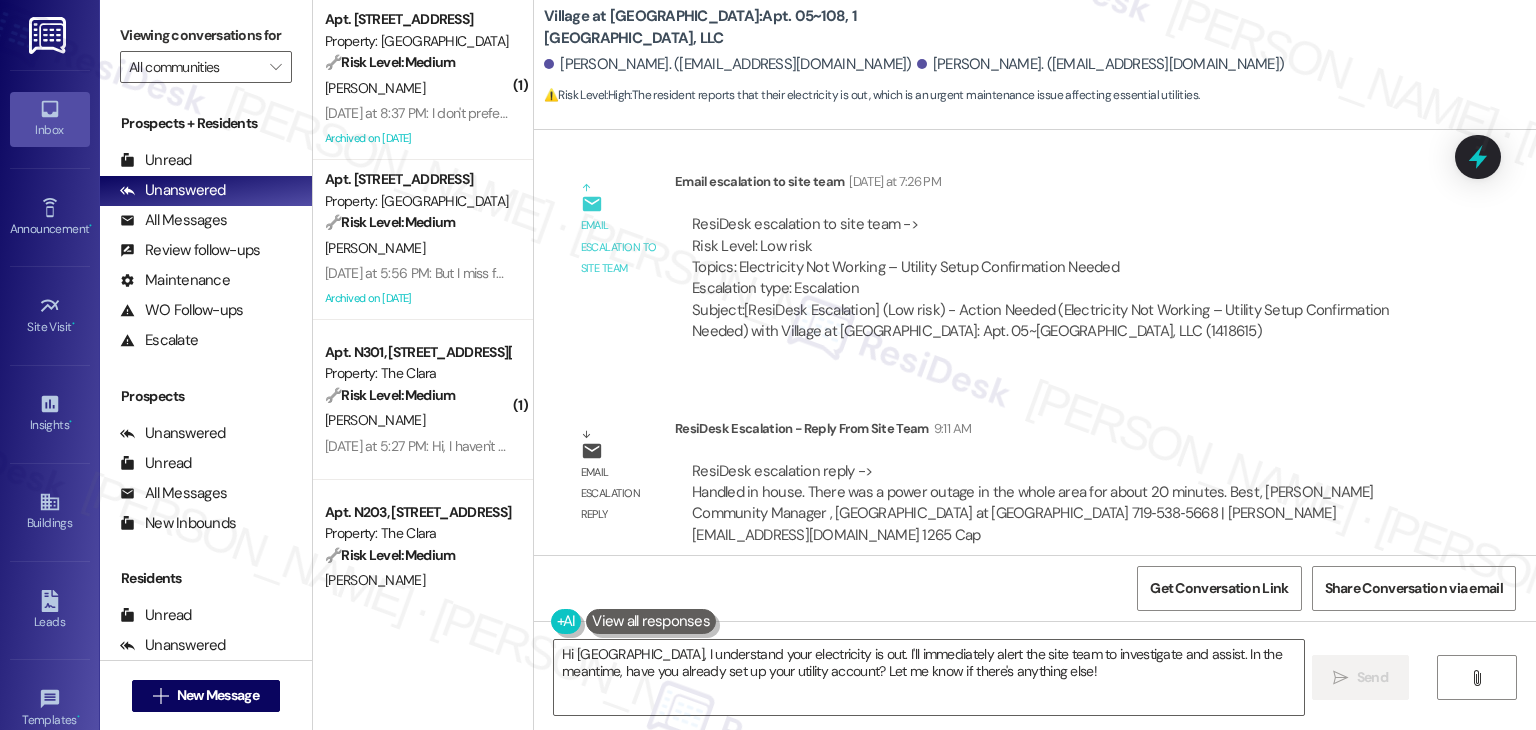 click on "Lease started Jun 29, 2025 at 7:00 PM Survey, sent via SMS Residesk Automated Survey Jul 09, 2025 at 11:28 AM Hi Sydney and Clarence! We're so glad you chose Village at Westmeadow! We would love to improve your move-in experience. If you could improve one thing about our move-in process, what would it be? Send us your ideas! (You can always reply STOP to opt out of future messages) Tags and notes Tagged as:   Move in Click to highlight conversations about Move in Received via SMS Sydney Hanks Yesterday at 5:29 PM Everything went so smoothly with the move in process, everyone was so helpful! thank you! We are just wanting to make sure that we set up our Utilities correctly, it seems that our electricity is out at the moment  Tags and notes Tagged as:   Electrical services ,  Click to highlight conversations about Electrical services Praise ,  Click to highlight conversations about Praise Utilities ,  Click to highlight conversations about Utilities Maintenance request ,  Emailed client ,   Related guidelines" at bounding box center (1035, 342) 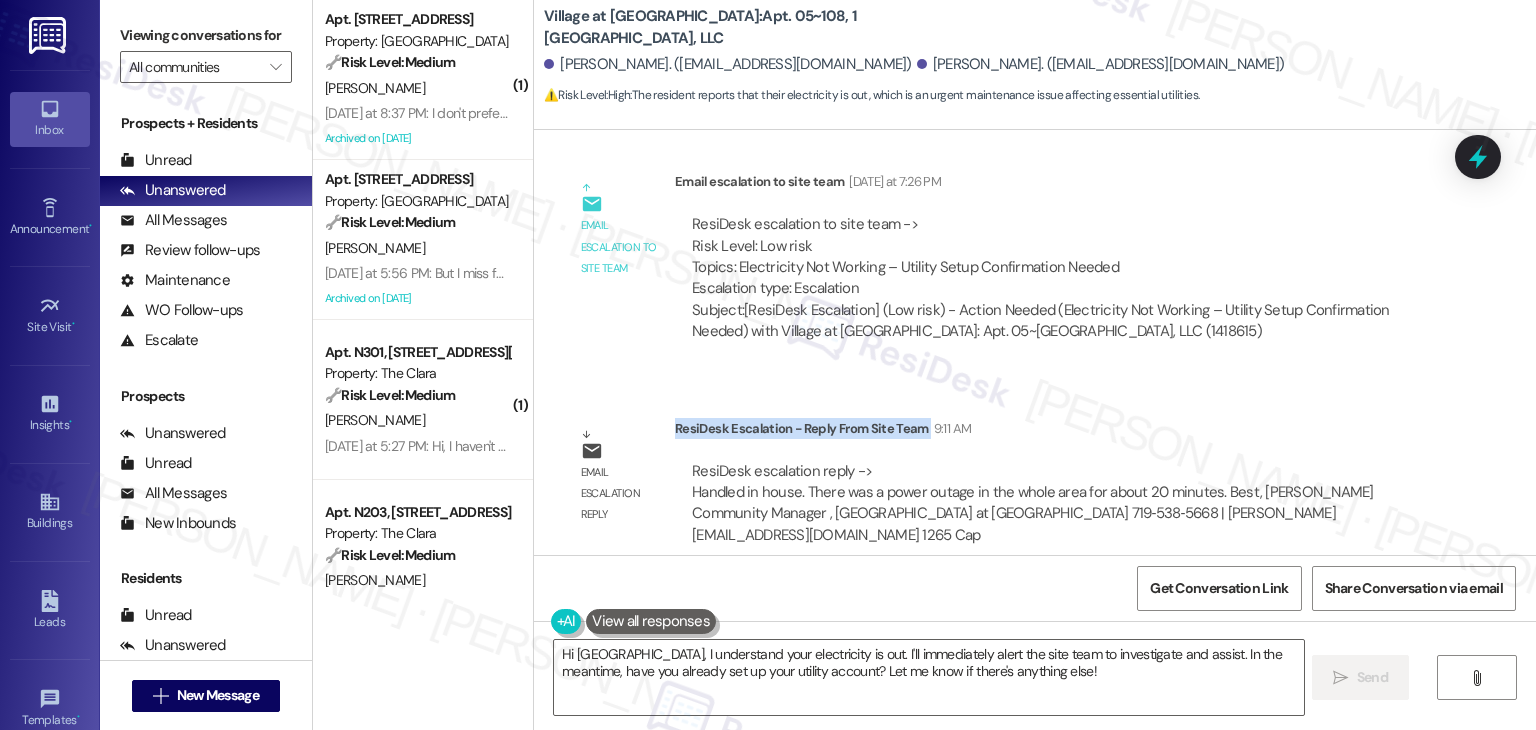 click on "Lease started Jun 29, 2025 at 7:00 PM Survey, sent via SMS Residesk Automated Survey Jul 09, 2025 at 11:28 AM Hi Sydney and Clarence! We're so glad you chose Village at Westmeadow! We would love to improve your move-in experience. If you could improve one thing about our move-in process, what would it be? Send us your ideas! (You can always reply STOP to opt out of future messages) Tags and notes Tagged as:   Move in Click to highlight conversations about Move in Received via SMS Sydney Hanks Yesterday at 5:29 PM Everything went so smoothly with the move in process, everyone was so helpful! thank you! We are just wanting to make sure that we set up our Utilities correctly, it seems that our electricity is out at the moment  Tags and notes Tagged as:   Electrical services ,  Click to highlight conversations about Electrical services Praise ,  Click to highlight conversations about Praise Utilities ,  Click to highlight conversations about Utilities Maintenance request ,  Emailed client ,   Related guidelines" at bounding box center (1035, 342) 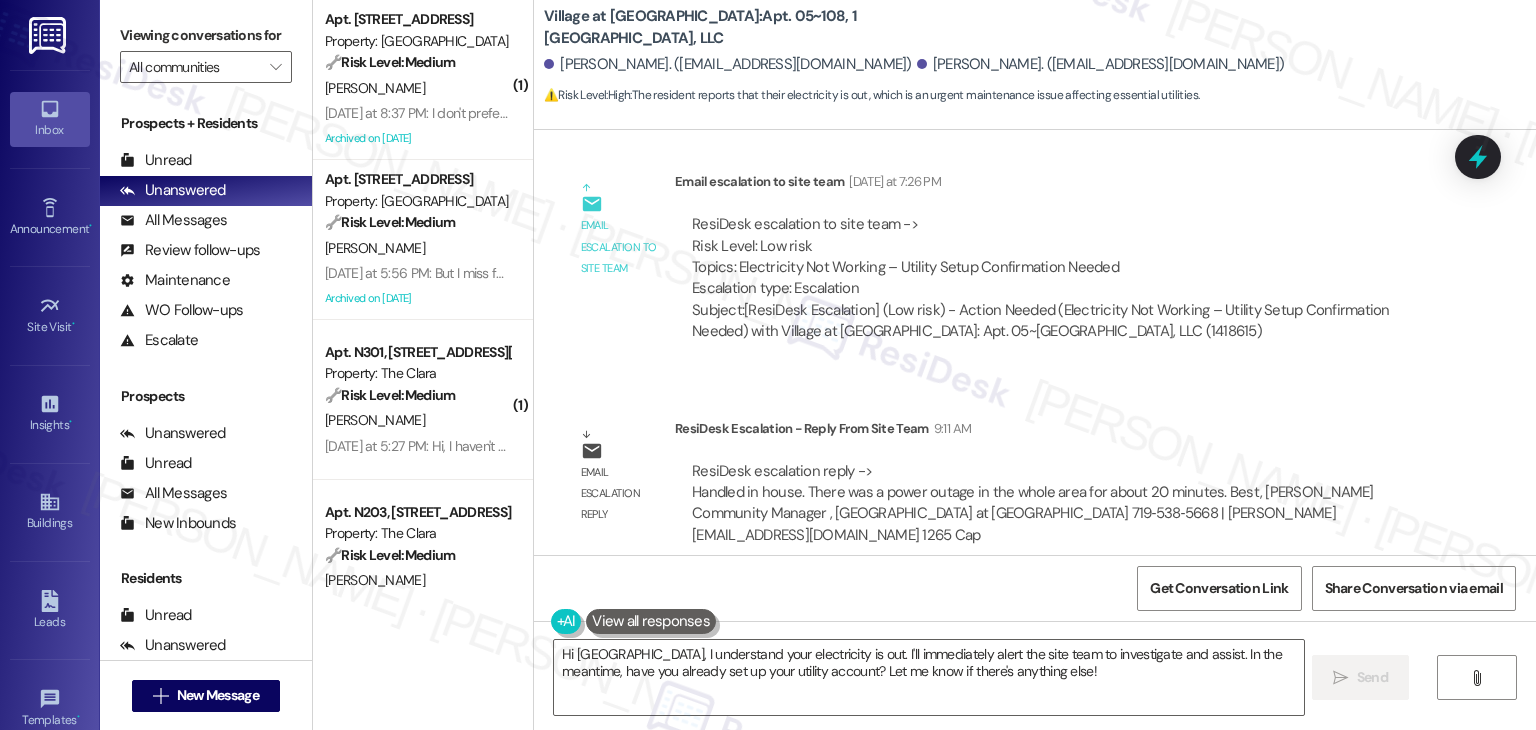 click on "Lease started Jun 29, 2025 at 7:00 PM Survey, sent via SMS Residesk Automated Survey Jul 09, 2025 at 11:28 AM Hi Sydney and Clarence! We're so glad you chose Village at Westmeadow! We would love to improve your move-in experience. If you could improve one thing about our move-in process, what would it be? Send us your ideas! (You can always reply STOP to opt out of future messages) Tags and notes Tagged as:   Move in Click to highlight conversations about Move in Received via SMS Sydney Hanks Yesterday at 5:29 PM Everything went so smoothly with the move in process, everyone was so helpful! thank you! We are just wanting to make sure that we set up our Utilities correctly, it seems that our electricity is out at the moment  Tags and notes Tagged as:   Electrical services ,  Click to highlight conversations about Electrical services Praise ,  Click to highlight conversations about Praise Utilities ,  Click to highlight conversations about Utilities Maintenance request ,  Emailed client ,   Related guidelines" at bounding box center (1035, 342) 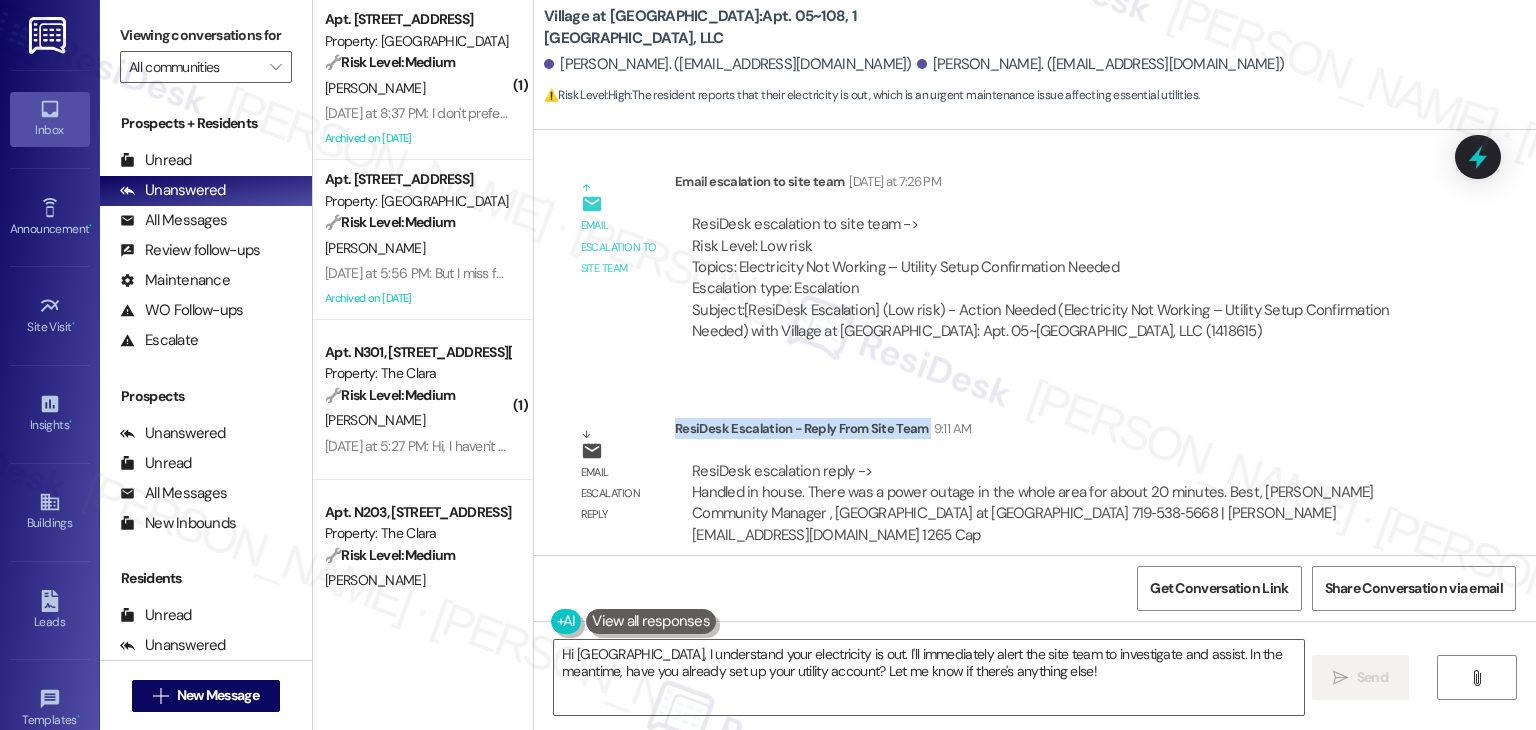 click on "Lease started Jun 29, 2025 at 7:00 PM Survey, sent via SMS Residesk Automated Survey Jul 09, 2025 at 11:28 AM Hi Sydney and Clarence! We're so glad you chose Village at Westmeadow! We would love to improve your move-in experience. If you could improve one thing about our move-in process, what would it be? Send us your ideas! (You can always reply STOP to opt out of future messages) Tags and notes Tagged as:   Move in Click to highlight conversations about Move in Received via SMS Sydney Hanks Yesterday at 5:29 PM Everything went so smoothly with the move in process, everyone was so helpful! thank you! We are just wanting to make sure that we set up our Utilities correctly, it seems that our electricity is out at the moment  Tags and notes Tagged as:   Electrical services ,  Click to highlight conversations about Electrical services Praise ,  Click to highlight conversations about Praise Utilities ,  Click to highlight conversations about Utilities Maintenance request ,  Emailed client ,   Related guidelines" at bounding box center (1035, 342) 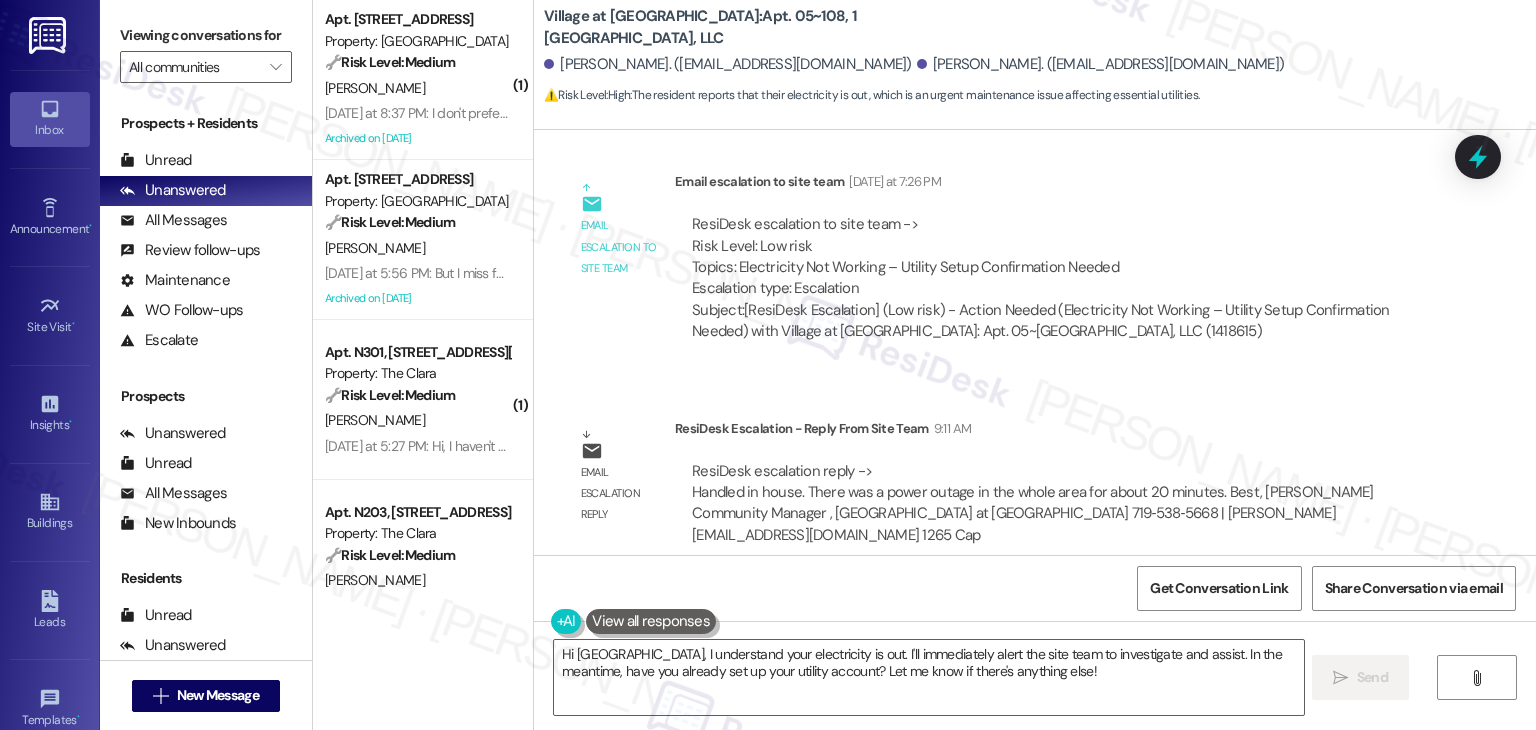 click on "Lease started Jun 29, 2025 at 7:00 PM Survey, sent via SMS Residesk Automated Survey Jul 09, 2025 at 11:28 AM Hi Sydney and Clarence! We're so glad you chose Village at Westmeadow! We would love to improve your move-in experience. If you could improve one thing about our move-in process, what would it be? Send us your ideas! (You can always reply STOP to opt out of future messages) Tags and notes Tagged as:   Move in Click to highlight conversations about Move in Received via SMS Sydney Hanks Yesterday at 5:29 PM Everything went so smoothly with the move in process, everyone was so helpful! thank you! We are just wanting to make sure that we set up our Utilities correctly, it seems that our electricity is out at the moment  Tags and notes Tagged as:   Electrical services ,  Click to highlight conversations about Electrical services Praise ,  Click to highlight conversations about Praise Utilities ,  Click to highlight conversations about Utilities Maintenance request ,  Emailed client ,   Related guidelines" at bounding box center [1035, 342] 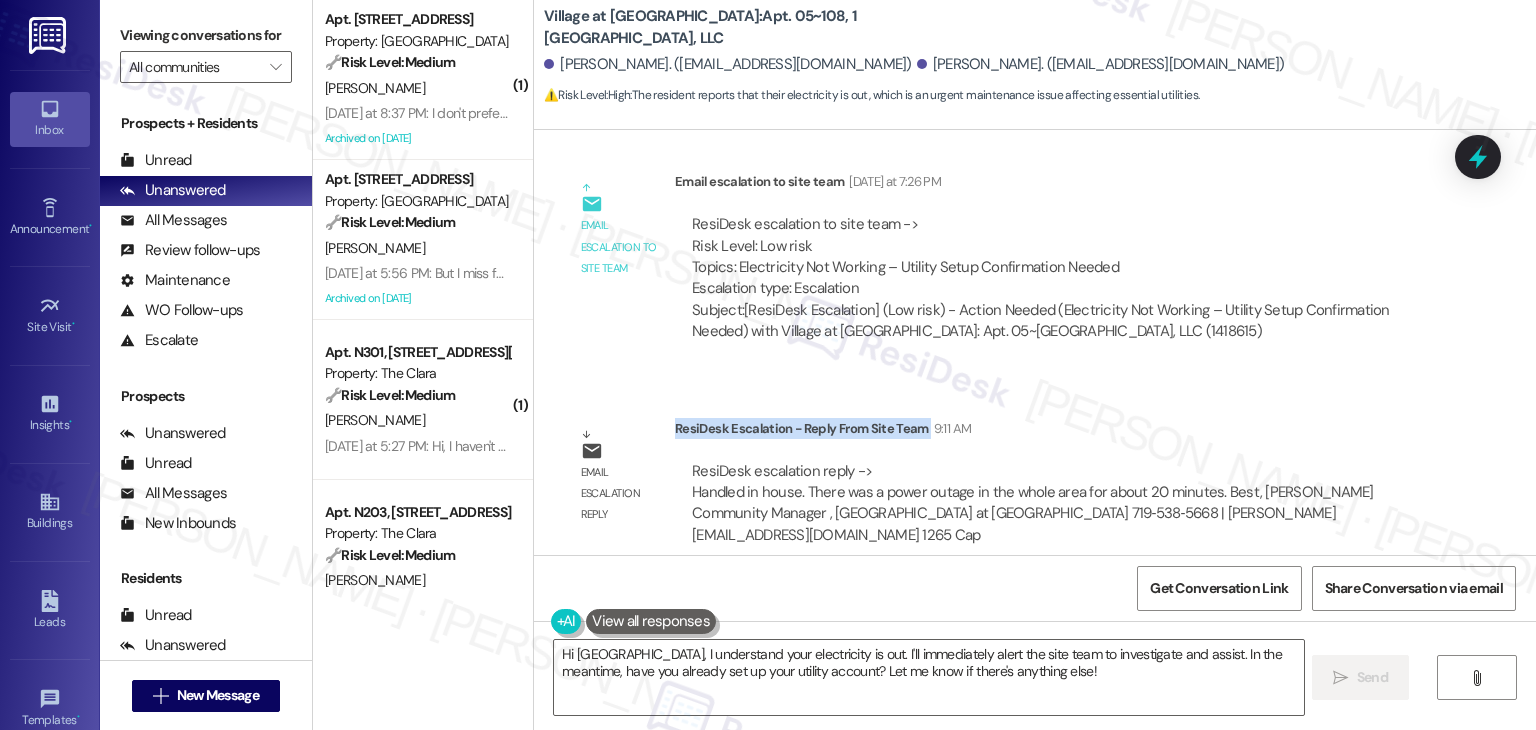 click on "Lease started Jun 29, 2025 at 7:00 PM Survey, sent via SMS Residesk Automated Survey Jul 09, 2025 at 11:28 AM Hi Sydney and Clarence! We're so glad you chose Village at Westmeadow! We would love to improve your move-in experience. If you could improve one thing about our move-in process, what would it be? Send us your ideas! (You can always reply STOP to opt out of future messages) Tags and notes Tagged as:   Move in Click to highlight conversations about Move in Received via SMS Sydney Hanks Yesterday at 5:29 PM Everything went so smoothly with the move in process, everyone was so helpful! thank you! We are just wanting to make sure that we set up our Utilities correctly, it seems that our electricity is out at the moment  Tags and notes Tagged as:   Electrical services ,  Click to highlight conversations about Electrical services Praise ,  Click to highlight conversations about Praise Utilities ,  Click to highlight conversations about Utilities Maintenance request ,  Emailed client ,   Related guidelines" at bounding box center [1035, 342] 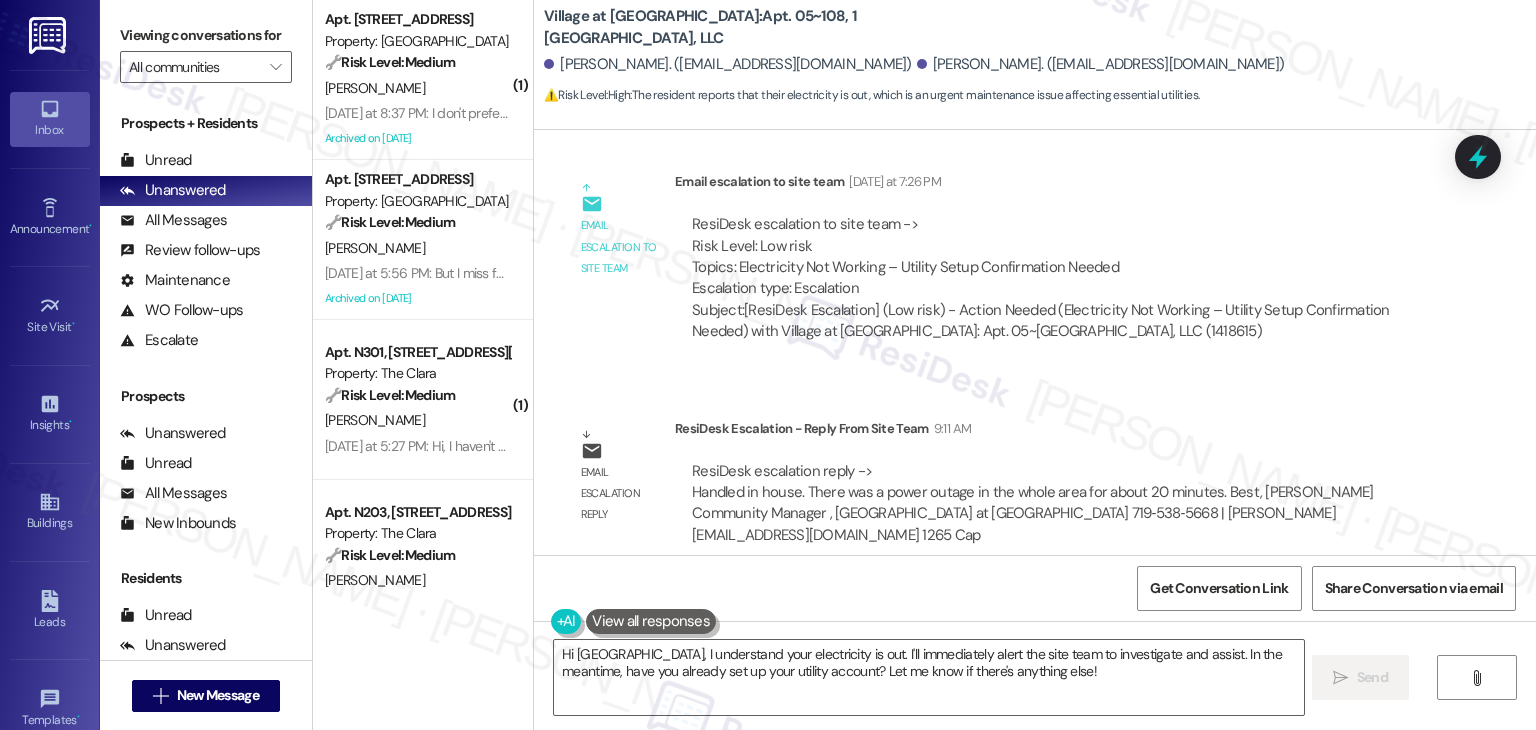 click on "Lease started Jun 29, 2025 at 7:00 PM Survey, sent via SMS Residesk Automated Survey Jul 09, 2025 at 11:28 AM Hi Sydney and Clarence! We're so glad you chose Village at Westmeadow! We would love to improve your move-in experience. If you could improve one thing about our move-in process, what would it be? Send us your ideas! (You can always reply STOP to opt out of future messages) Tags and notes Tagged as:   Move in Click to highlight conversations about Move in Received via SMS Sydney Hanks Yesterday at 5:29 PM Everything went so smoothly with the move in process, everyone was so helpful! thank you! We are just wanting to make sure that we set up our Utilities correctly, it seems that our electricity is out at the moment  Tags and notes Tagged as:   Electrical services ,  Click to highlight conversations about Electrical services Praise ,  Click to highlight conversations about Praise Utilities ,  Click to highlight conversations about Utilities Maintenance request ,  Emailed client ,   Related guidelines" at bounding box center [1035, 342] 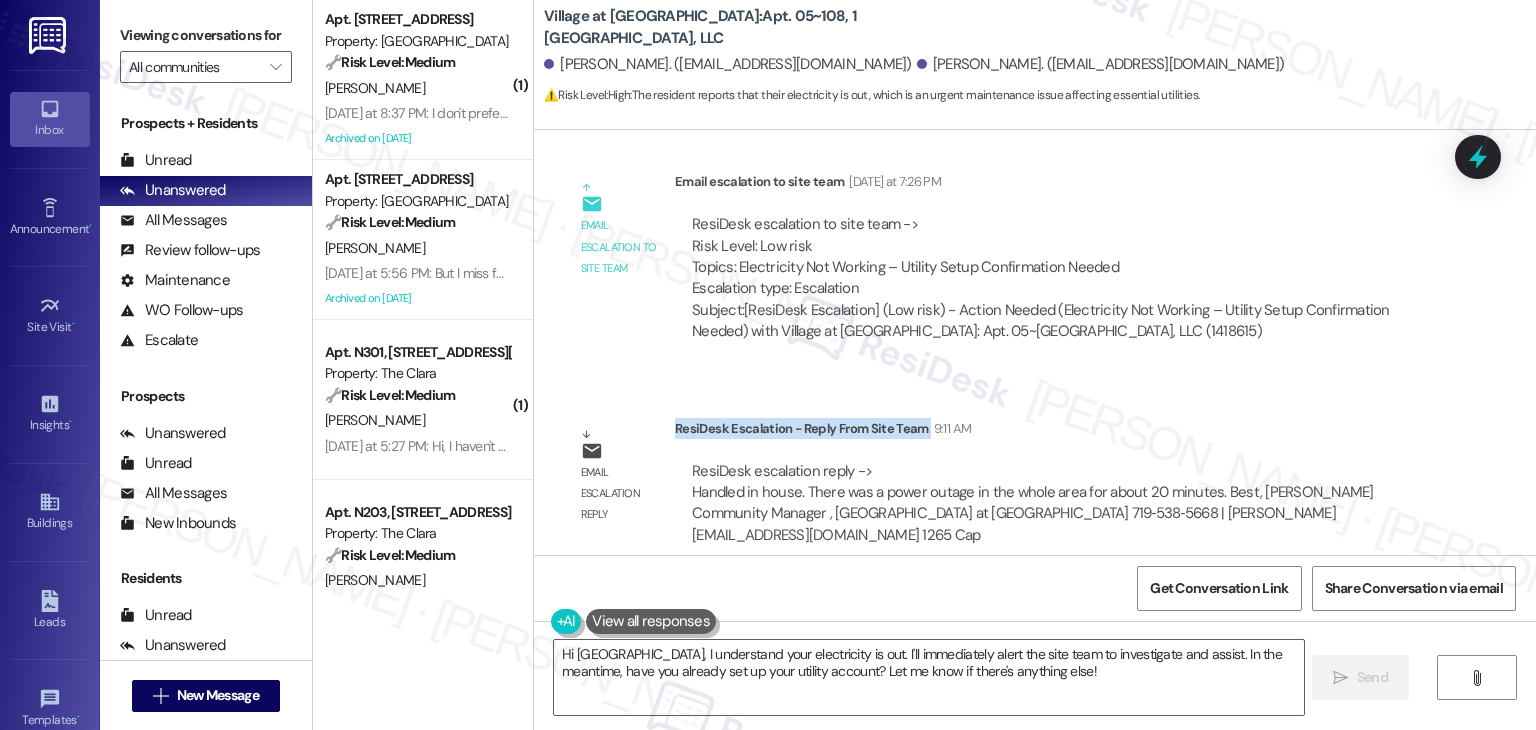 click on "Lease started Jun 29, 2025 at 7:00 PM Survey, sent via SMS Residesk Automated Survey Jul 09, 2025 at 11:28 AM Hi Sydney and Clarence! We're so glad you chose Village at Westmeadow! We would love to improve your move-in experience. If you could improve one thing about our move-in process, what would it be? Send us your ideas! (You can always reply STOP to opt out of future messages) Tags and notes Tagged as:   Move in Click to highlight conversations about Move in Received via SMS Sydney Hanks Yesterday at 5:29 PM Everything went so smoothly with the move in process, everyone was so helpful! thank you! We are just wanting to make sure that we set up our Utilities correctly, it seems that our electricity is out at the moment  Tags and notes Tagged as:   Electrical services ,  Click to highlight conversations about Electrical services Praise ,  Click to highlight conversations about Praise Utilities ,  Click to highlight conversations about Utilities Maintenance request ,  Emailed client ,   Related guidelines" at bounding box center [1035, 342] 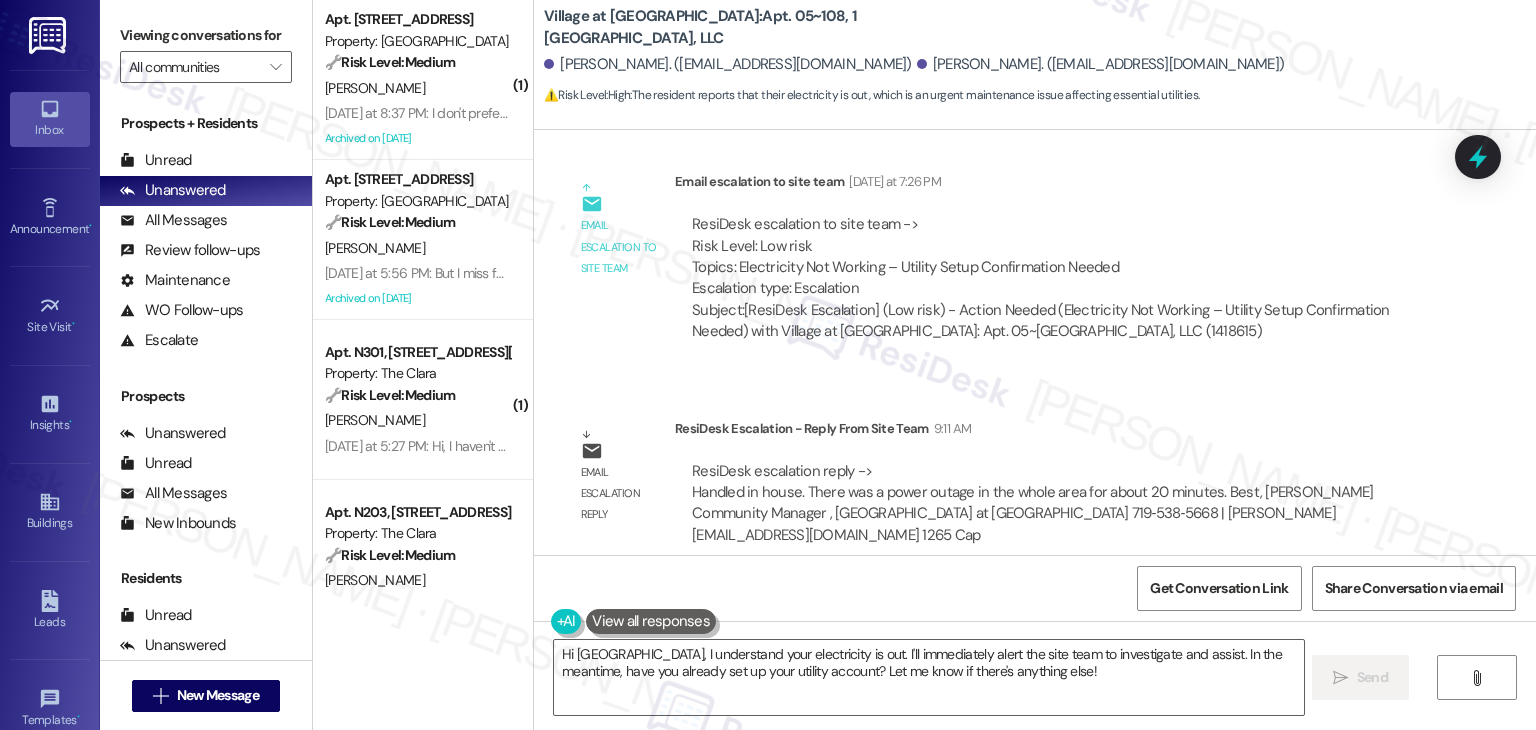 click on "Lease started Jun 29, 2025 at 7:00 PM Survey, sent via SMS Residesk Automated Survey Jul 09, 2025 at 11:28 AM Hi Sydney and Clarence! We're so glad you chose Village at Westmeadow! We would love to improve your move-in experience. If you could improve one thing about our move-in process, what would it be? Send us your ideas! (You can always reply STOP to opt out of future messages) Tags and notes Tagged as:   Move in Click to highlight conversations about Move in Received via SMS Sydney Hanks Yesterday at 5:29 PM Everything went so smoothly with the move in process, everyone was so helpful! thank you! We are just wanting to make sure that we set up our Utilities correctly, it seems that our electricity is out at the moment  Tags and notes Tagged as:   Electrical services ,  Click to highlight conversations about Electrical services Praise ,  Click to highlight conversations about Praise Utilities ,  Click to highlight conversations about Utilities Maintenance request ,  Emailed client ,   Related guidelines" at bounding box center (1035, 342) 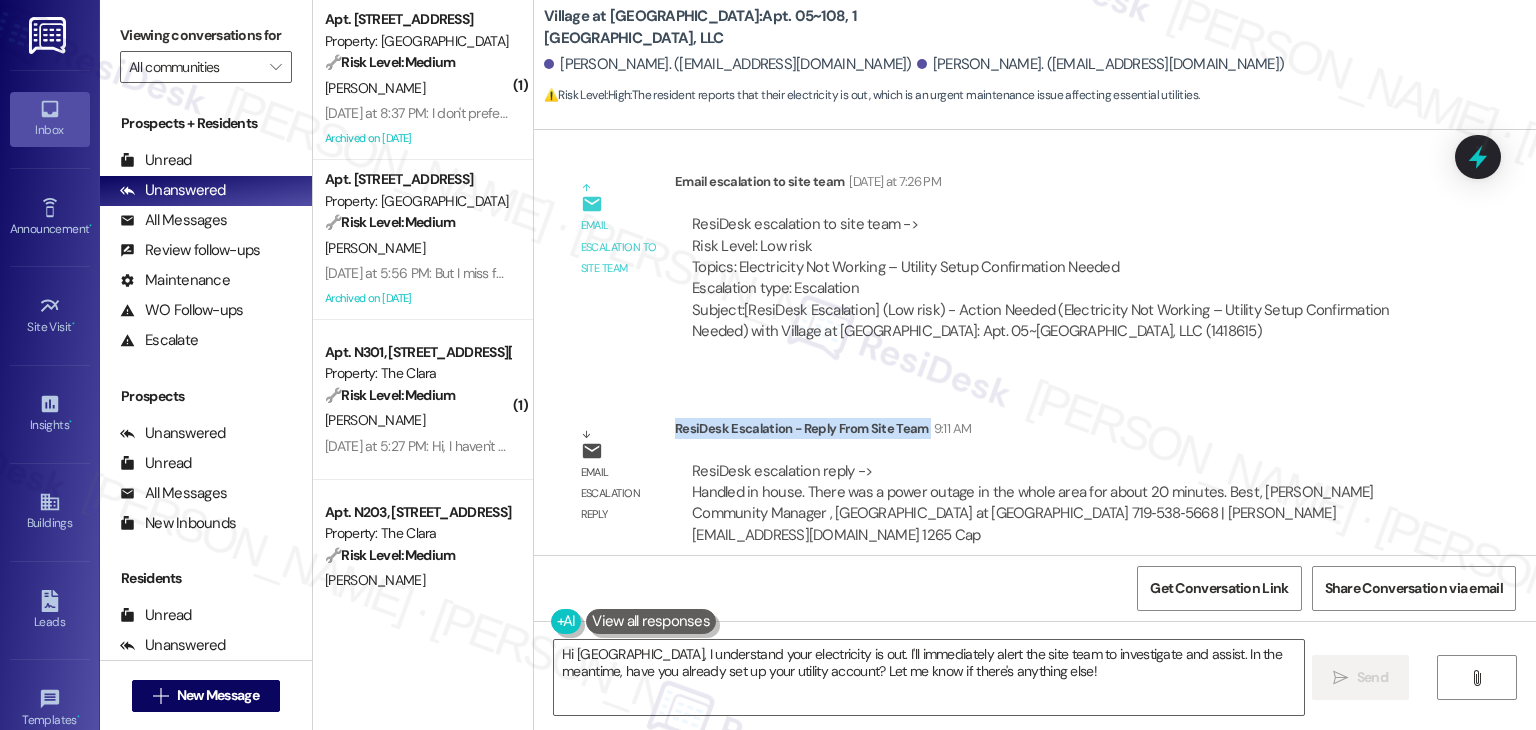 click on "Lease started Jun 29, 2025 at 7:00 PM Survey, sent via SMS Residesk Automated Survey Jul 09, 2025 at 11:28 AM Hi Sydney and Clarence! We're so glad you chose Village at Westmeadow! We would love to improve your move-in experience. If you could improve one thing about our move-in process, what would it be? Send us your ideas! (You can always reply STOP to opt out of future messages) Tags and notes Tagged as:   Move in Click to highlight conversations about Move in Received via SMS Sydney Hanks Yesterday at 5:29 PM Everything went so smoothly with the move in process, everyone was so helpful! thank you! We are just wanting to make sure that we set up our Utilities correctly, it seems that our electricity is out at the moment  Tags and notes Tagged as:   Electrical services ,  Click to highlight conversations about Electrical services Praise ,  Click to highlight conversations about Praise Utilities ,  Click to highlight conversations about Utilities Maintenance request ,  Emailed client ,   Related guidelines" at bounding box center (1035, 342) 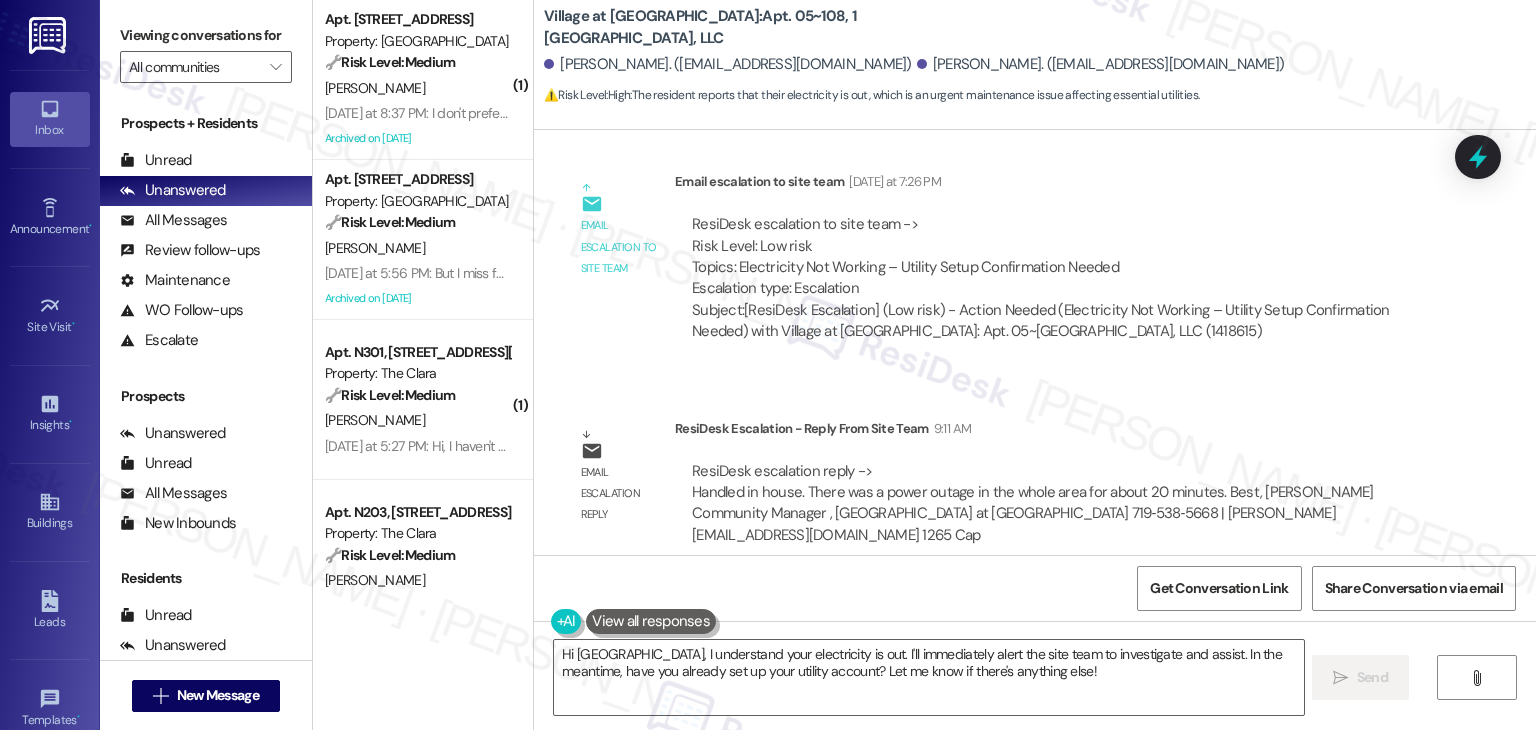 click on "Lease started Jun 29, 2025 at 7:00 PM Survey, sent via SMS Residesk Automated Survey Jul 09, 2025 at 11:28 AM Hi Sydney and Clarence! We're so glad you chose Village at Westmeadow! We would love to improve your move-in experience. If you could improve one thing about our move-in process, what would it be? Send us your ideas! (You can always reply STOP to opt out of future messages) Tags and notes Tagged as:   Move in Click to highlight conversations about Move in Received via SMS Sydney Hanks Yesterday at 5:29 PM Everything went so smoothly with the move in process, everyone was so helpful! thank you! We are just wanting to make sure that we set up our Utilities correctly, it seems that our electricity is out at the moment  Tags and notes Tagged as:   Electrical services ,  Click to highlight conversations about Electrical services Praise ,  Click to highlight conversations about Praise Utilities ,  Click to highlight conversations about Utilities Maintenance request ,  Emailed client ,   Related guidelines" at bounding box center [1035, 342] 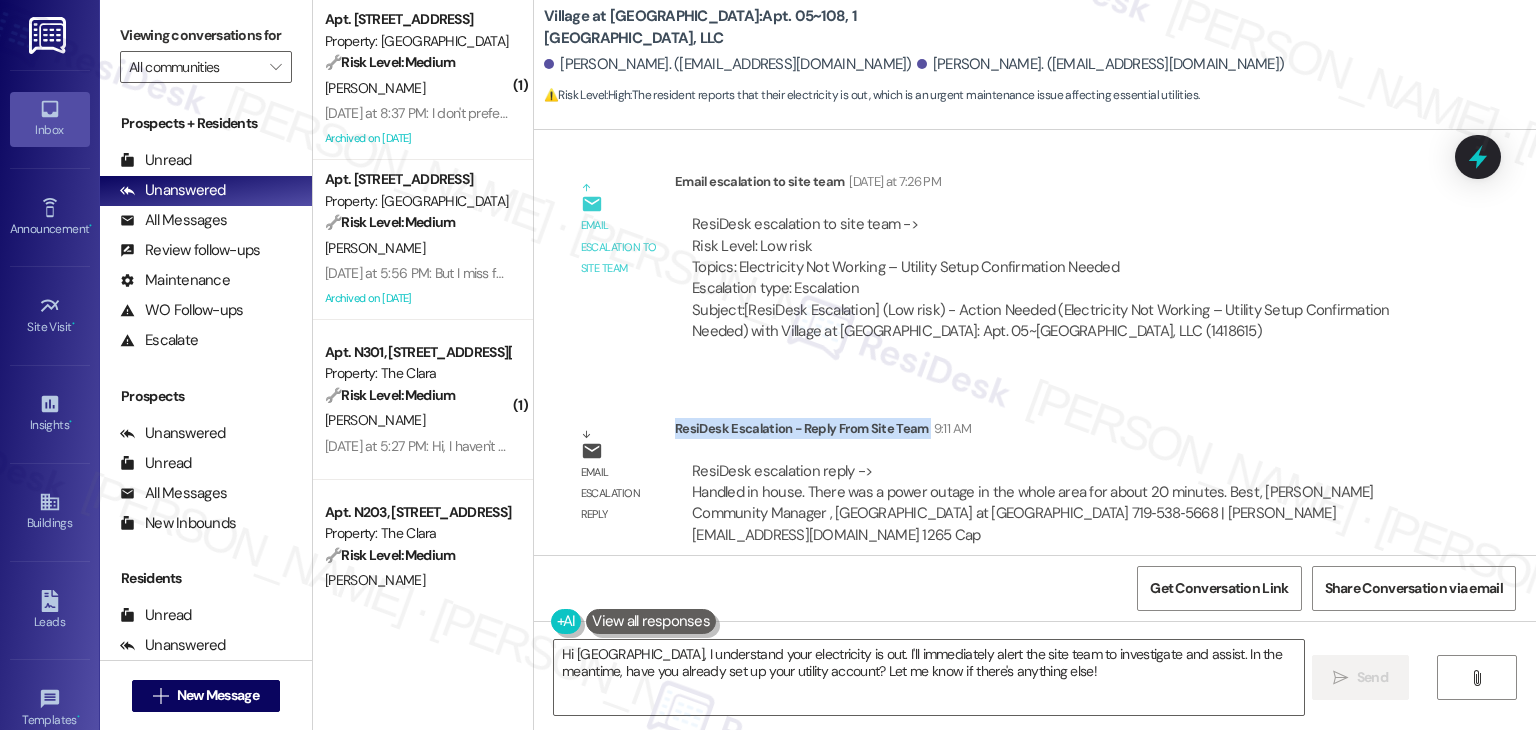 click on "Lease started Jun 29, 2025 at 7:00 PM Survey, sent via SMS Residesk Automated Survey Jul 09, 2025 at 11:28 AM Hi Sydney and Clarence! We're so glad you chose Village at Westmeadow! We would love to improve your move-in experience. If you could improve one thing about our move-in process, what would it be? Send us your ideas! (You can always reply STOP to opt out of future messages) Tags and notes Tagged as:   Move in Click to highlight conversations about Move in Received via SMS Sydney Hanks Yesterday at 5:29 PM Everything went so smoothly with the move in process, everyone was so helpful! thank you! We are just wanting to make sure that we set up our Utilities correctly, it seems that our electricity is out at the moment  Tags and notes Tagged as:   Electrical services ,  Click to highlight conversations about Electrical services Praise ,  Click to highlight conversations about Praise Utilities ,  Click to highlight conversations about Utilities Maintenance request ,  Emailed client ,   Related guidelines" at bounding box center [1035, 342] 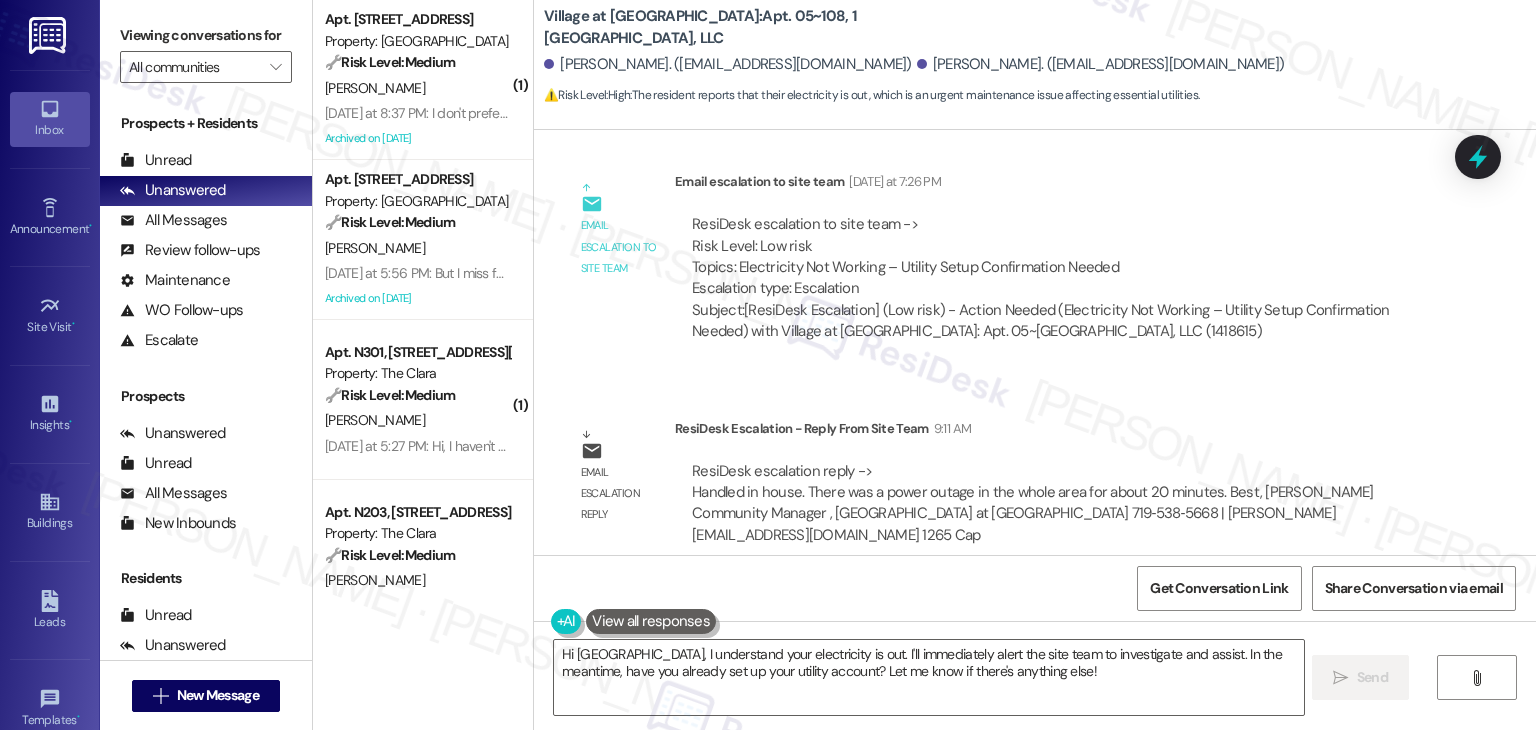 click on "Lease started Jun 29, 2025 at 7:00 PM Survey, sent via SMS Residesk Automated Survey Jul 09, 2025 at 11:28 AM Hi Sydney and Clarence! We're so glad you chose Village at Westmeadow! We would love to improve your move-in experience. If you could improve one thing about our move-in process, what would it be? Send us your ideas! (You can always reply STOP to opt out of future messages) Tags and notes Tagged as:   Move in Click to highlight conversations about Move in Received via SMS Sydney Hanks Yesterday at 5:29 PM Everything went so smoothly with the move in process, everyone was so helpful! thank you! We are just wanting to make sure that we set up our Utilities correctly, it seems that our electricity is out at the moment  Tags and notes Tagged as:   Electrical services ,  Click to highlight conversations about Electrical services Praise ,  Click to highlight conversations about Praise Utilities ,  Click to highlight conversations about Utilities Maintenance request ,  Emailed client ,   Related guidelines" at bounding box center [1035, 342] 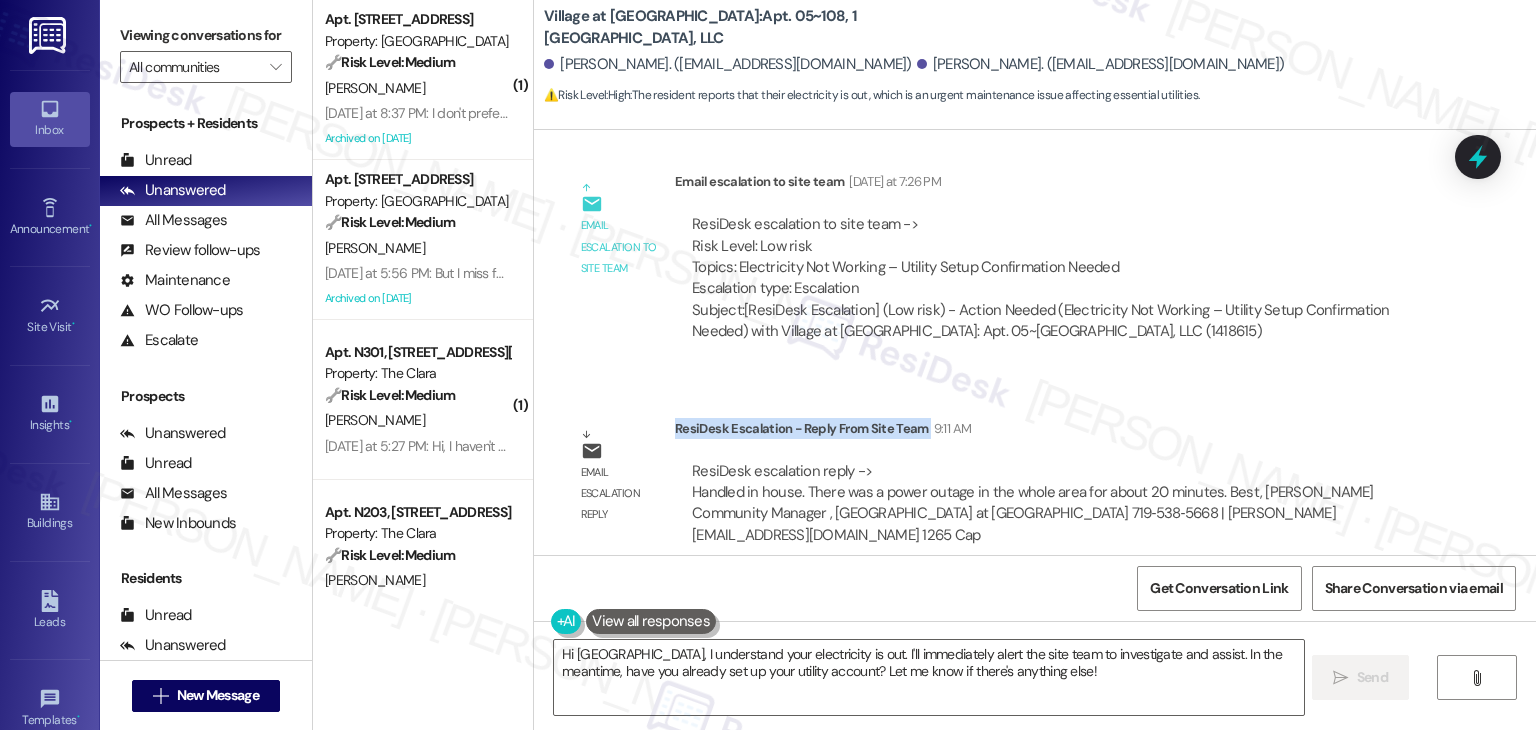 click on "Lease started Jun 29, 2025 at 7:00 PM Survey, sent via SMS Residesk Automated Survey Jul 09, 2025 at 11:28 AM Hi Sydney and Clarence! We're so glad you chose Village at Westmeadow! We would love to improve your move-in experience. If you could improve one thing about our move-in process, what would it be? Send us your ideas! (You can always reply STOP to opt out of future messages) Tags and notes Tagged as:   Move in Click to highlight conversations about Move in Received via SMS Sydney Hanks Yesterday at 5:29 PM Everything went so smoothly with the move in process, everyone was so helpful! thank you! We are just wanting to make sure that we set up our Utilities correctly, it seems that our electricity is out at the moment  Tags and notes Tagged as:   Electrical services ,  Click to highlight conversations about Electrical services Praise ,  Click to highlight conversations about Praise Utilities ,  Click to highlight conversations about Utilities Maintenance request ,  Emailed client ,   Related guidelines" at bounding box center (1035, 342) 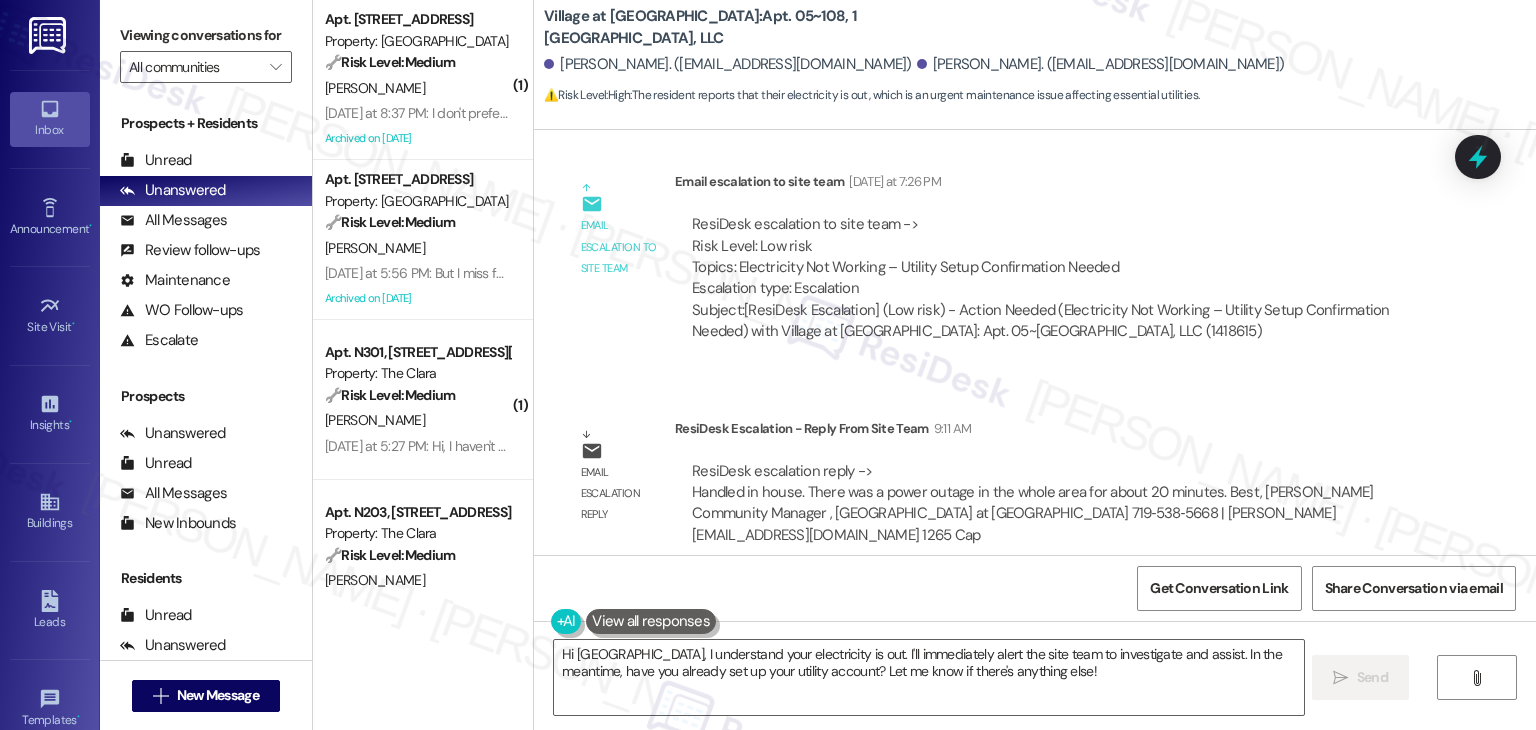 click on "Lease started Jun 29, 2025 at 7:00 PM Survey, sent via SMS Residesk Automated Survey Jul 09, 2025 at 11:28 AM Hi Sydney and Clarence! We're so glad you chose Village at Westmeadow! We would love to improve your move-in experience. If you could improve one thing about our move-in process, what would it be? Send us your ideas! (You can always reply STOP to opt out of future messages) Tags and notes Tagged as:   Move in Click to highlight conversations about Move in Received via SMS Sydney Hanks Yesterday at 5:29 PM Everything went so smoothly with the move in process, everyone was so helpful! thank you! We are just wanting to make sure that we set up our Utilities correctly, it seems that our electricity is out at the moment  Tags and notes Tagged as:   Electrical services ,  Click to highlight conversations about Electrical services Praise ,  Click to highlight conversations about Praise Utilities ,  Click to highlight conversations about Utilities Maintenance request ,  Emailed client ,   Related guidelines" at bounding box center [1035, 342] 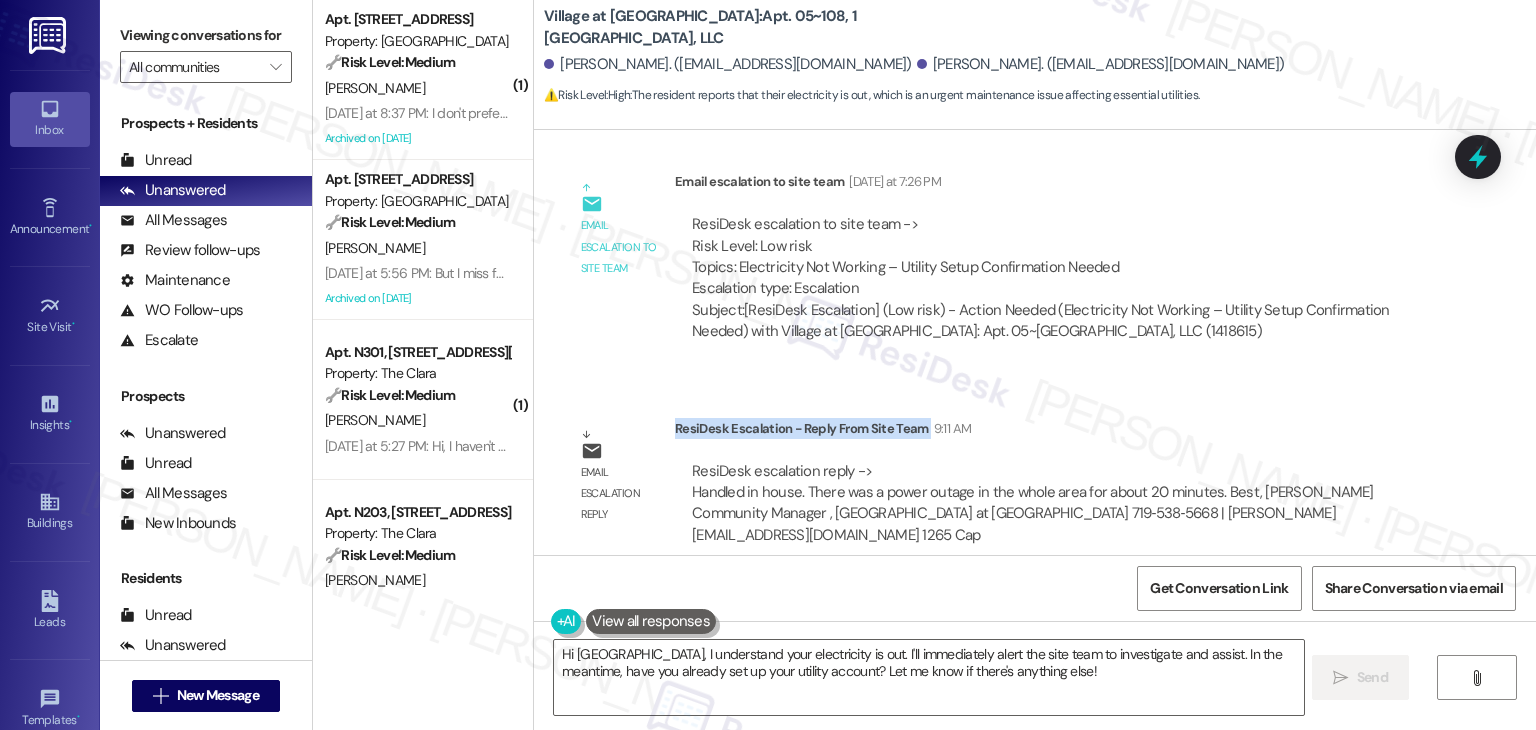 click on "Lease started Jun 29, 2025 at 7:00 PM Survey, sent via SMS Residesk Automated Survey Jul 09, 2025 at 11:28 AM Hi Sydney and Clarence! We're so glad you chose Village at Westmeadow! We would love to improve your move-in experience. If you could improve one thing about our move-in process, what would it be? Send us your ideas! (You can always reply STOP to opt out of future messages) Tags and notes Tagged as:   Move in Click to highlight conversations about Move in Received via SMS Sydney Hanks Yesterday at 5:29 PM Everything went so smoothly with the move in process, everyone was so helpful! thank you! We are just wanting to make sure that we set up our Utilities correctly, it seems that our electricity is out at the moment  Tags and notes Tagged as:   Electrical services ,  Click to highlight conversations about Electrical services Praise ,  Click to highlight conversations about Praise Utilities ,  Click to highlight conversations about Utilities Maintenance request ,  Emailed client ,   Related guidelines" at bounding box center [1035, 342] 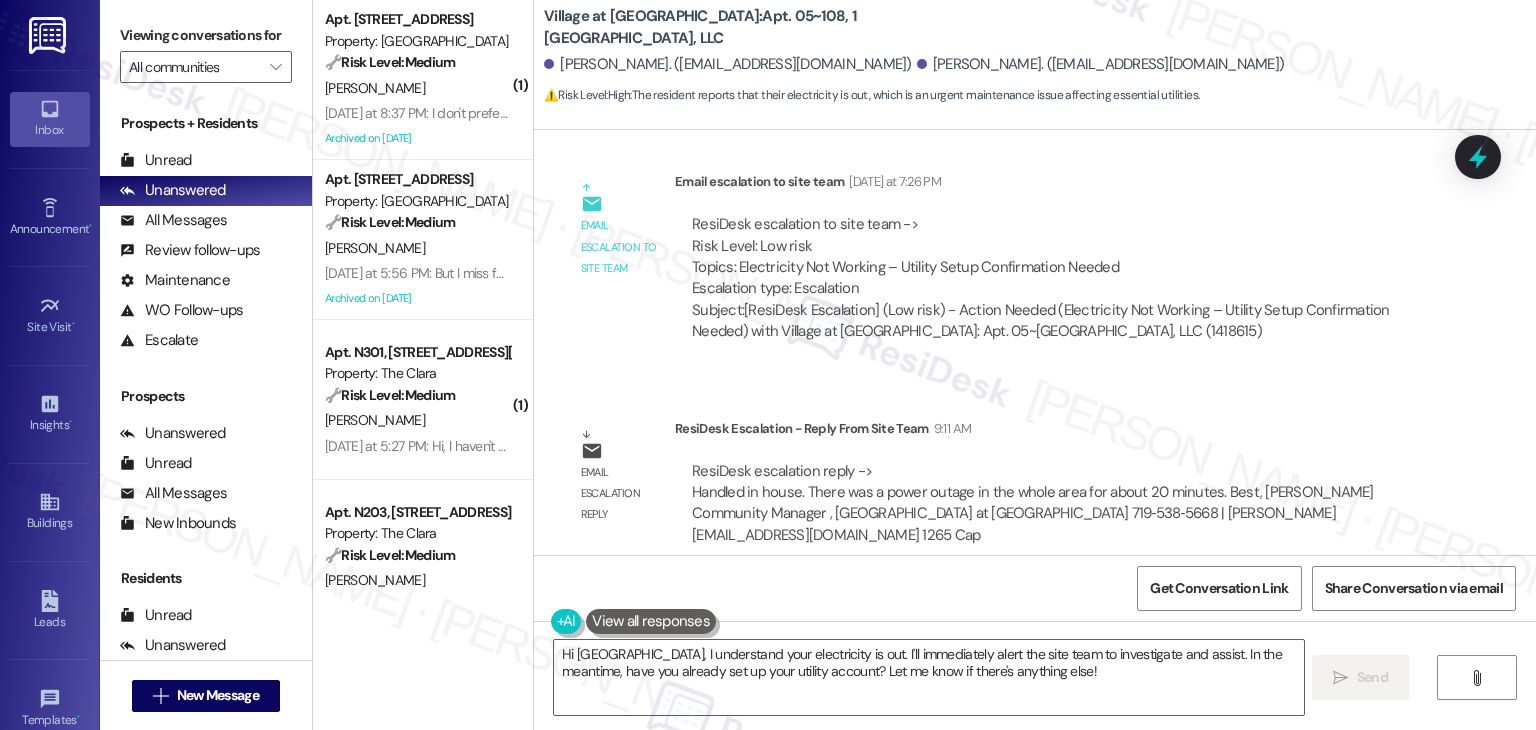click on "Lease started Jun 29, 2025 at 7:00 PM Survey, sent via SMS Residesk Automated Survey Jul 09, 2025 at 11:28 AM Hi Sydney and Clarence! We're so glad you chose Village at Westmeadow! We would love to improve your move-in experience. If you could improve one thing about our move-in process, what would it be? Send us your ideas! (You can always reply STOP to opt out of future messages) Tags and notes Tagged as:   Move in Click to highlight conversations about Move in Received via SMS Sydney Hanks Yesterday at 5:29 PM Everything went so smoothly with the move in process, everyone was so helpful! thank you! We are just wanting to make sure that we set up our Utilities correctly, it seems that our electricity is out at the moment  Tags and notes Tagged as:   Electrical services ,  Click to highlight conversations about Electrical services Praise ,  Click to highlight conversations about Praise Utilities ,  Click to highlight conversations about Utilities Maintenance request ,  Emailed client ,   Related guidelines" at bounding box center [1035, 342] 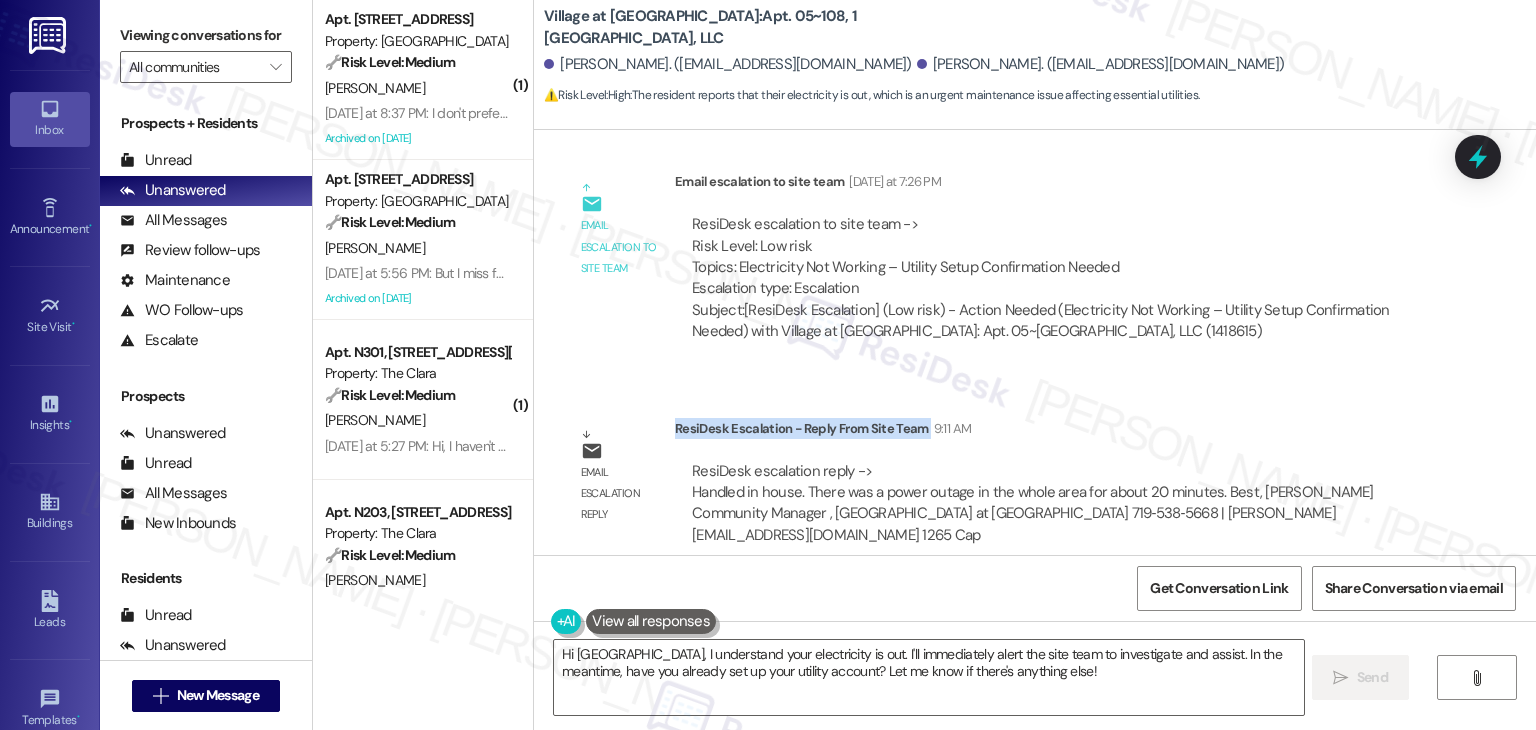 click on "Lease started Jun 29, 2025 at 7:00 PM Survey, sent via SMS Residesk Automated Survey Jul 09, 2025 at 11:28 AM Hi Sydney and Clarence! We're so glad you chose Village at Westmeadow! We would love to improve your move-in experience. If you could improve one thing about our move-in process, what would it be? Send us your ideas! (You can always reply STOP to opt out of future messages) Tags and notes Tagged as:   Move in Click to highlight conversations about Move in Received via SMS Sydney Hanks Yesterday at 5:29 PM Everything went so smoothly with the move in process, everyone was so helpful! thank you! We are just wanting to make sure that we set up our Utilities correctly, it seems that our electricity is out at the moment  Tags and notes Tagged as:   Electrical services ,  Click to highlight conversations about Electrical services Praise ,  Click to highlight conversations about Praise Utilities ,  Click to highlight conversations about Utilities Maintenance request ,  Emailed client ,   Related guidelines" at bounding box center [1035, 342] 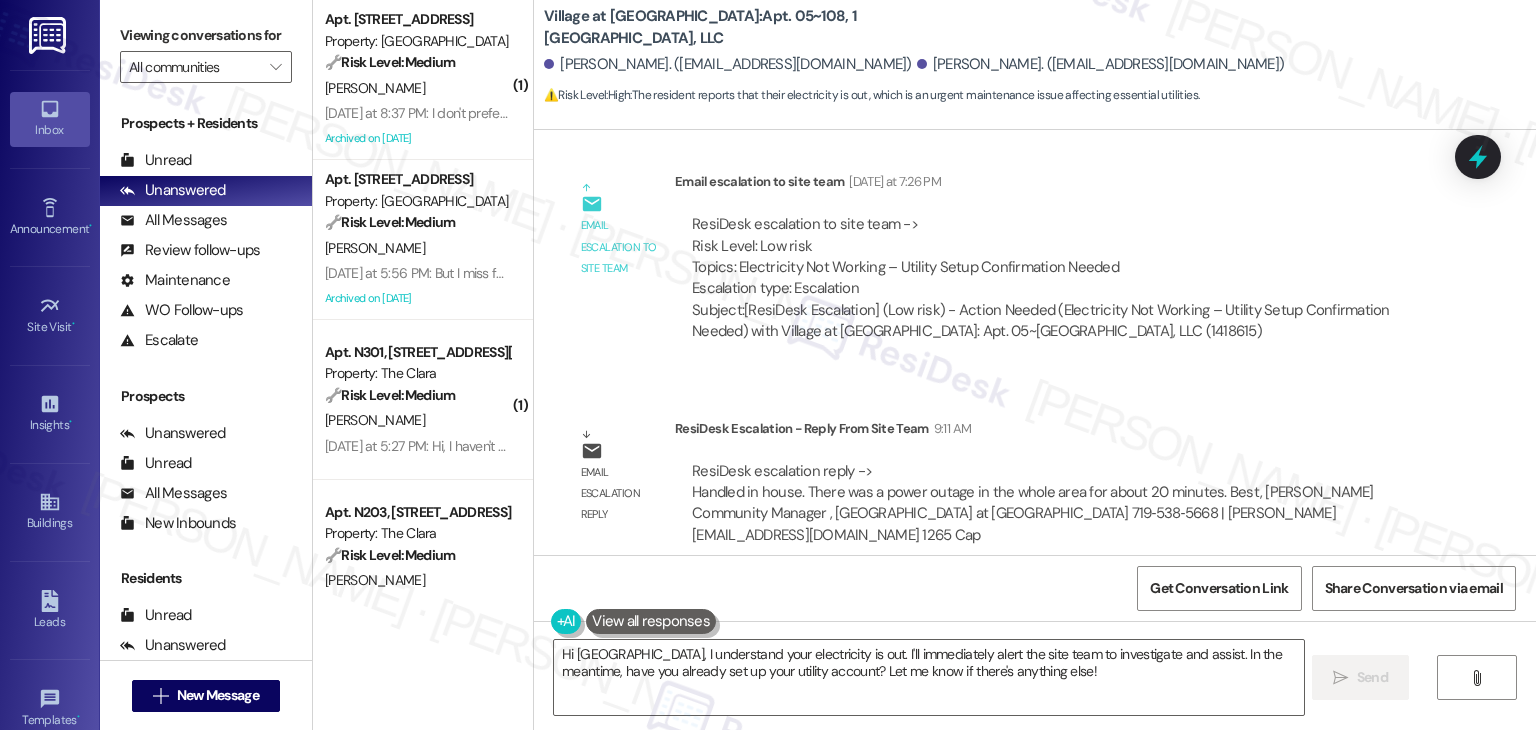 click on "Lease started Jun 29, 2025 at 7:00 PM Survey, sent via SMS Residesk Automated Survey Jul 09, 2025 at 11:28 AM Hi Sydney and Clarence! We're so glad you chose Village at Westmeadow! We would love to improve your move-in experience. If you could improve one thing about our move-in process, what would it be? Send us your ideas! (You can always reply STOP to opt out of future messages) Tags and notes Tagged as:   Move in Click to highlight conversations about Move in Received via SMS Sydney Hanks Yesterday at 5:29 PM Everything went so smoothly with the move in process, everyone was so helpful! thank you! We are just wanting to make sure that we set up our Utilities correctly, it seems that our electricity is out at the moment  Tags and notes Tagged as:   Electrical services ,  Click to highlight conversations about Electrical services Praise ,  Click to highlight conversations about Praise Utilities ,  Click to highlight conversations about Utilities Maintenance request ,  Emailed client ,   Related guidelines" at bounding box center [1035, 342] 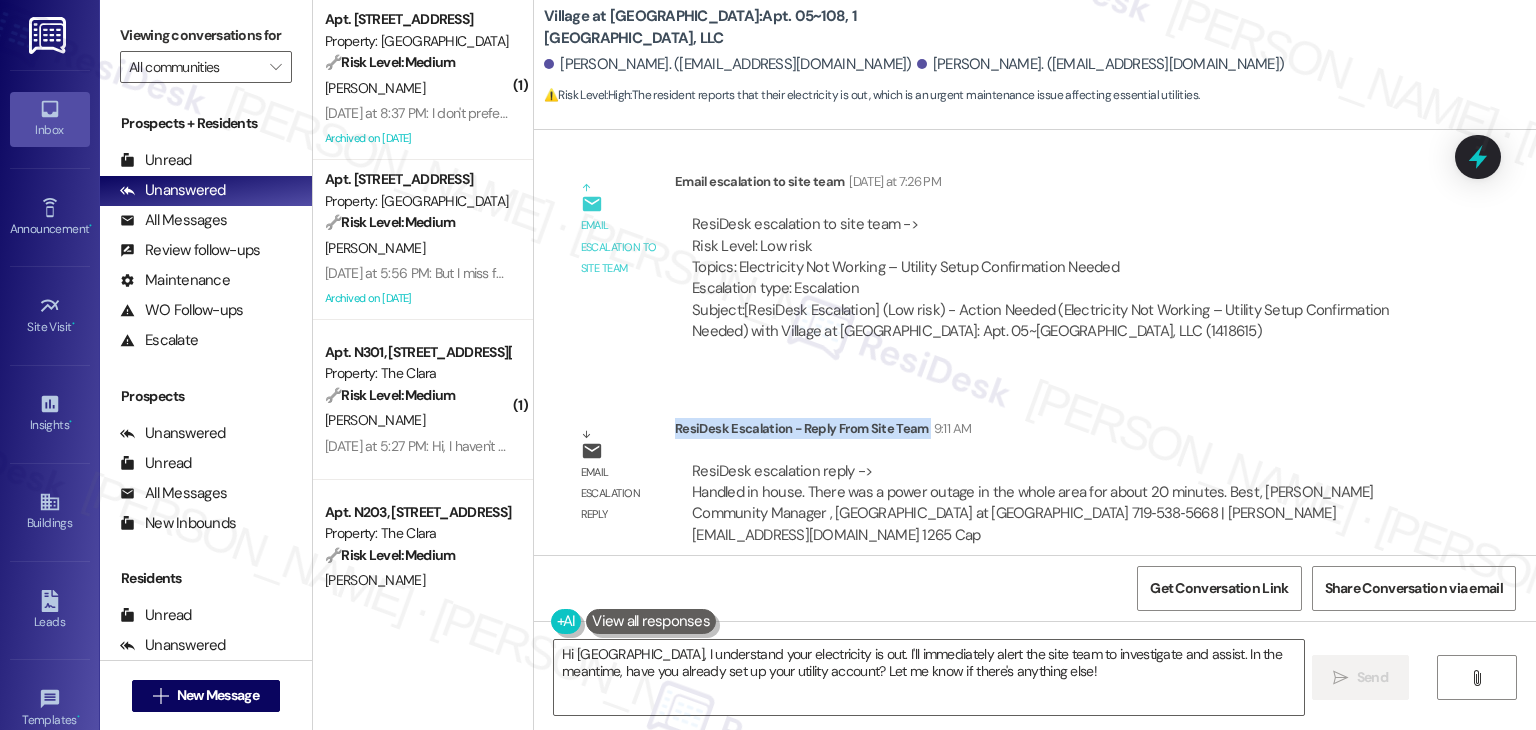 click on "Lease started Jun 29, 2025 at 7:00 PM Survey, sent via SMS Residesk Automated Survey Jul 09, 2025 at 11:28 AM Hi Sydney and Clarence! We're so glad you chose Village at Westmeadow! We would love to improve your move-in experience. If you could improve one thing about our move-in process, what would it be? Send us your ideas! (You can always reply STOP to opt out of future messages) Tags and notes Tagged as:   Move in Click to highlight conversations about Move in Received via SMS Sydney Hanks Yesterday at 5:29 PM Everything went so smoothly with the move in process, everyone was so helpful! thank you! We are just wanting to make sure that we set up our Utilities correctly, it seems that our electricity is out at the moment  Tags and notes Tagged as:   Electrical services ,  Click to highlight conversations about Electrical services Praise ,  Click to highlight conversations about Praise Utilities ,  Click to highlight conversations about Utilities Maintenance request ,  Emailed client ,   Related guidelines" at bounding box center [1035, 342] 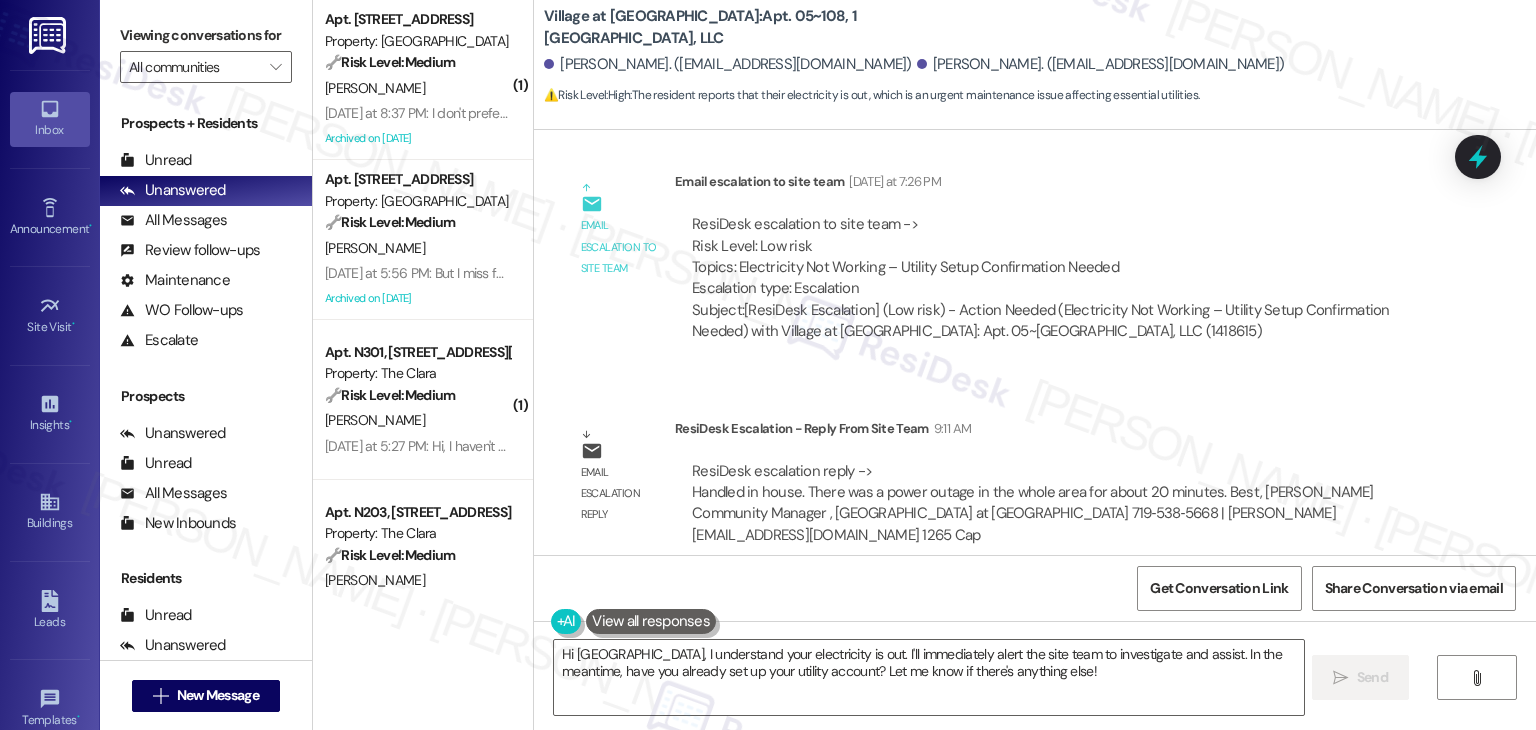 click on "Lease started Jun 29, 2025 at 7:00 PM Survey, sent via SMS Residesk Automated Survey Jul 09, 2025 at 11:28 AM Hi Sydney and Clarence! We're so glad you chose Village at Westmeadow! We would love to improve your move-in experience. If you could improve one thing about our move-in process, what would it be? Send us your ideas! (You can always reply STOP to opt out of future messages) Tags and notes Tagged as:   Move in Click to highlight conversations about Move in Received via SMS Sydney Hanks Yesterday at 5:29 PM Everything went so smoothly with the move in process, everyone was so helpful! thank you! We are just wanting to make sure that we set up our Utilities correctly, it seems that our electricity is out at the moment  Tags and notes Tagged as:   Electrical services ,  Click to highlight conversations about Electrical services Praise ,  Click to highlight conversations about Praise Utilities ,  Click to highlight conversations about Utilities Maintenance request ,  Emailed client ,   Related guidelines" at bounding box center [1035, 342] 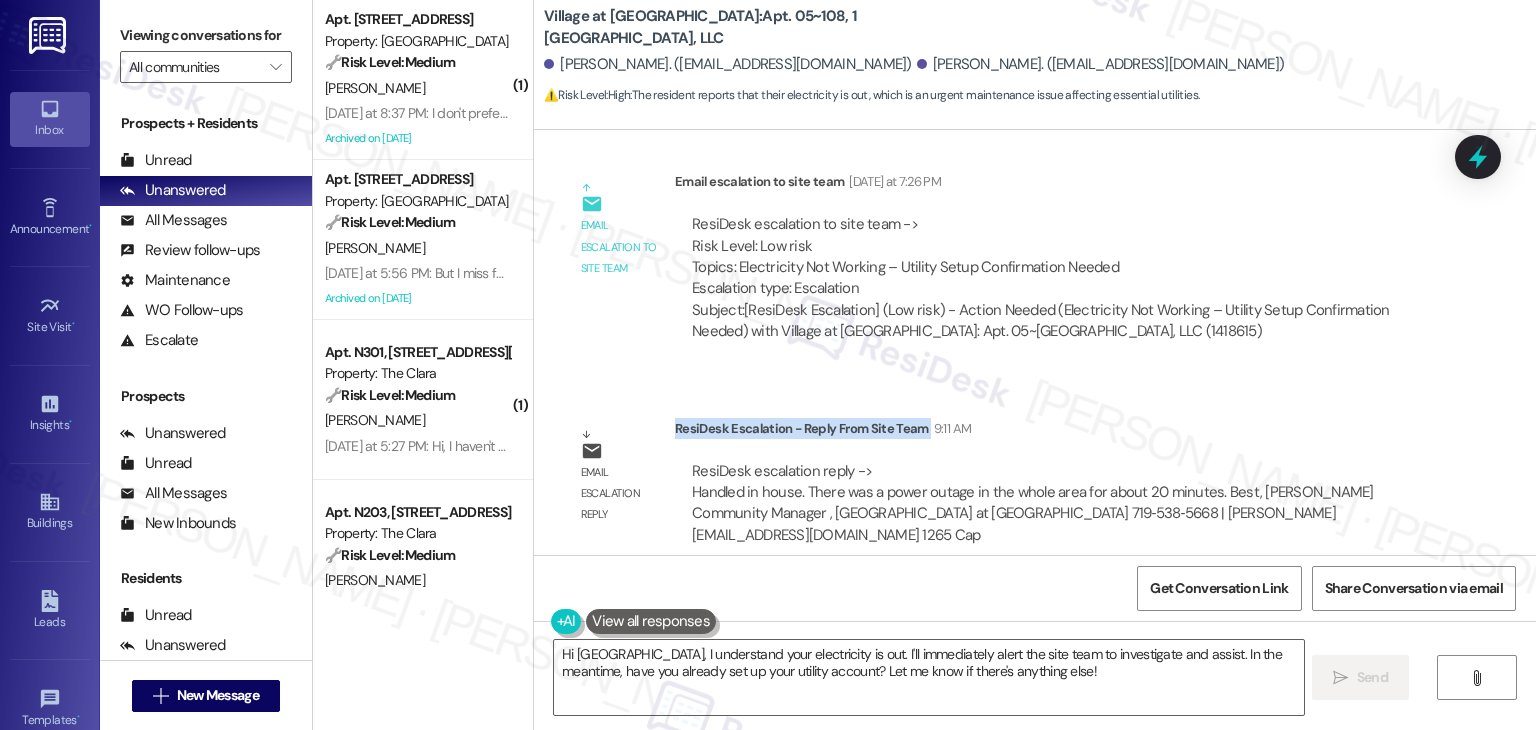 click on "Lease started Jun 29, 2025 at 7:00 PM Survey, sent via SMS Residesk Automated Survey Jul 09, 2025 at 11:28 AM Hi Sydney and Clarence! We're so glad you chose Village at Westmeadow! We would love to improve your move-in experience. If you could improve one thing about our move-in process, what would it be? Send us your ideas! (You can always reply STOP to opt out of future messages) Tags and notes Tagged as:   Move in Click to highlight conversations about Move in Received via SMS Sydney Hanks Yesterday at 5:29 PM Everything went so smoothly with the move in process, everyone was so helpful! thank you! We are just wanting to make sure that we set up our Utilities correctly, it seems that our electricity is out at the moment  Tags and notes Tagged as:   Electrical services ,  Click to highlight conversations about Electrical services Praise ,  Click to highlight conversations about Praise Utilities ,  Click to highlight conversations about Utilities Maintenance request ,  Emailed client ,   Related guidelines" at bounding box center [1035, 342] 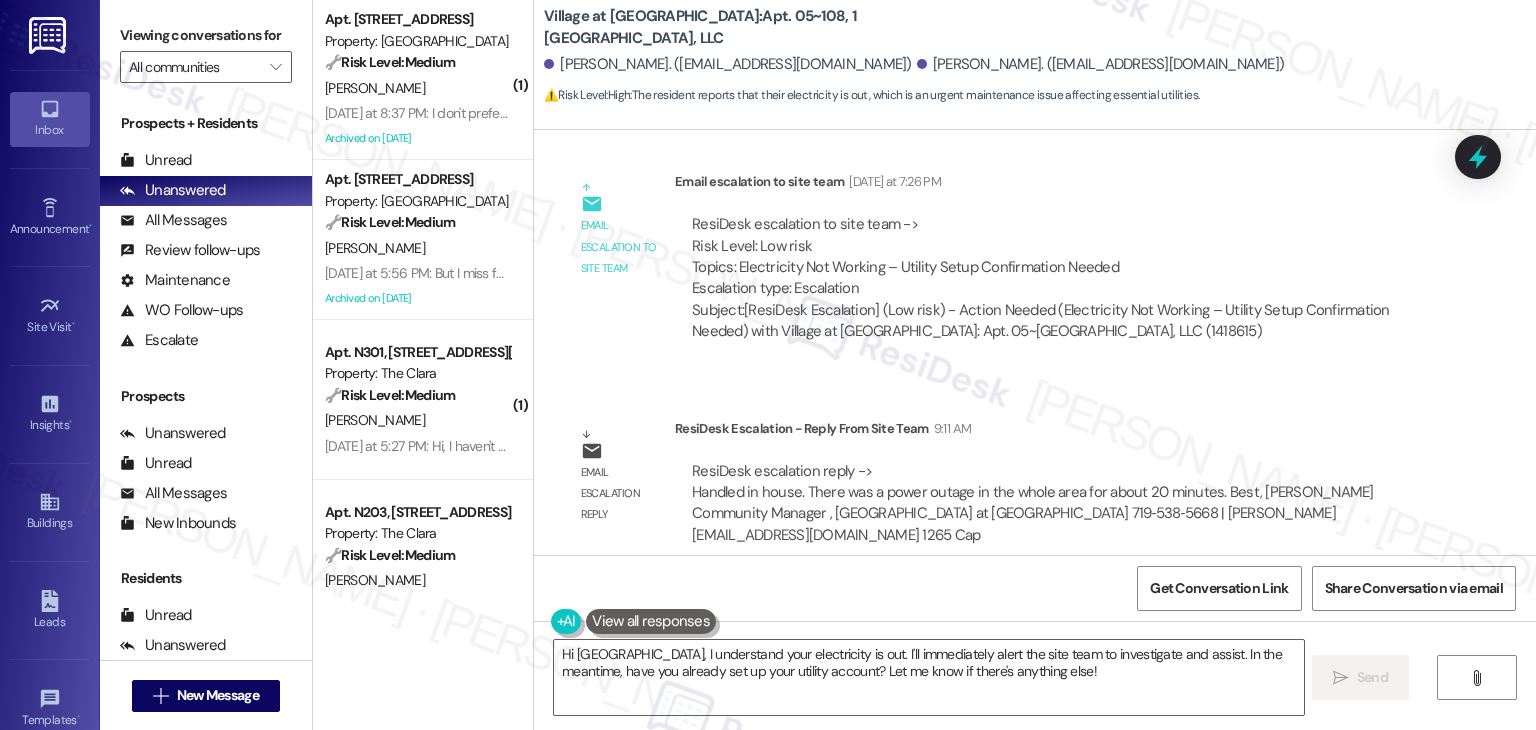 click on "Lease started Jun 29, 2025 at 7:00 PM Survey, sent via SMS Residesk Automated Survey Jul 09, 2025 at 11:28 AM Hi Sydney and Clarence! We're so glad you chose Village at Westmeadow! We would love to improve your move-in experience. If you could improve one thing about our move-in process, what would it be? Send us your ideas! (You can always reply STOP to opt out of future messages) Tags and notes Tagged as:   Move in Click to highlight conversations about Move in Received via SMS Sydney Hanks Yesterday at 5:29 PM Everything went so smoothly with the move in process, everyone was so helpful! thank you! We are just wanting to make sure that we set up our Utilities correctly, it seems that our electricity is out at the moment  Tags and notes Tagged as:   Electrical services ,  Click to highlight conversations about Electrical services Praise ,  Click to highlight conversations about Praise Utilities ,  Click to highlight conversations about Utilities Maintenance request ,  Emailed client ,   Related guidelines" at bounding box center [1035, 342] 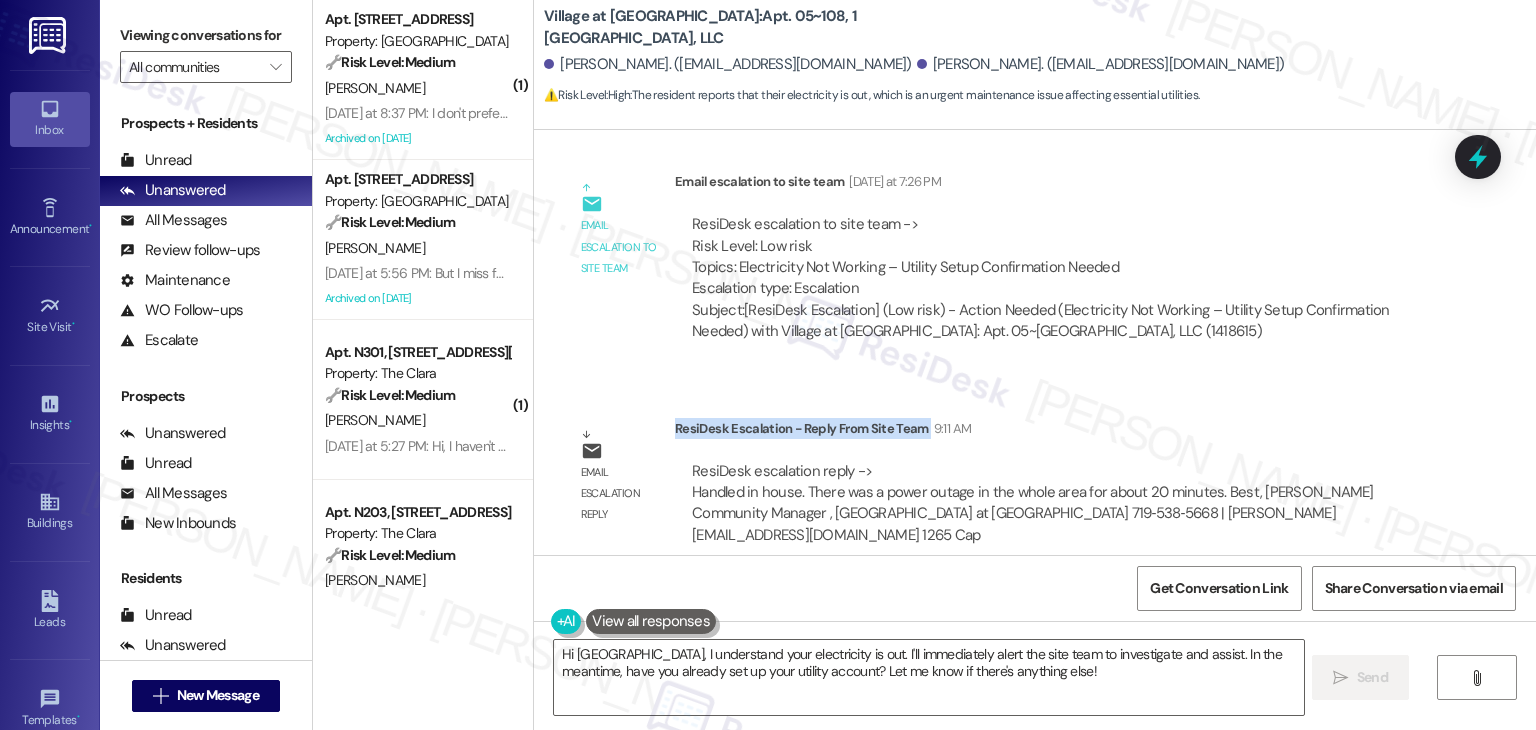 click on "Lease started Jun 29, 2025 at 7:00 PM Survey, sent via SMS Residesk Automated Survey Jul 09, 2025 at 11:28 AM Hi Sydney and Clarence! We're so glad you chose Village at Westmeadow! We would love to improve your move-in experience. If you could improve one thing about our move-in process, what would it be? Send us your ideas! (You can always reply STOP to opt out of future messages) Tags and notes Tagged as:   Move in Click to highlight conversations about Move in Received via SMS Sydney Hanks Yesterday at 5:29 PM Everything went so smoothly with the move in process, everyone was so helpful! thank you! We are just wanting to make sure that we set up our Utilities correctly, it seems that our electricity is out at the moment  Tags and notes Tagged as:   Electrical services ,  Click to highlight conversations about Electrical services Praise ,  Click to highlight conversations about Praise Utilities ,  Click to highlight conversations about Utilities Maintenance request ,  Emailed client ,   Related guidelines" at bounding box center [1035, 342] 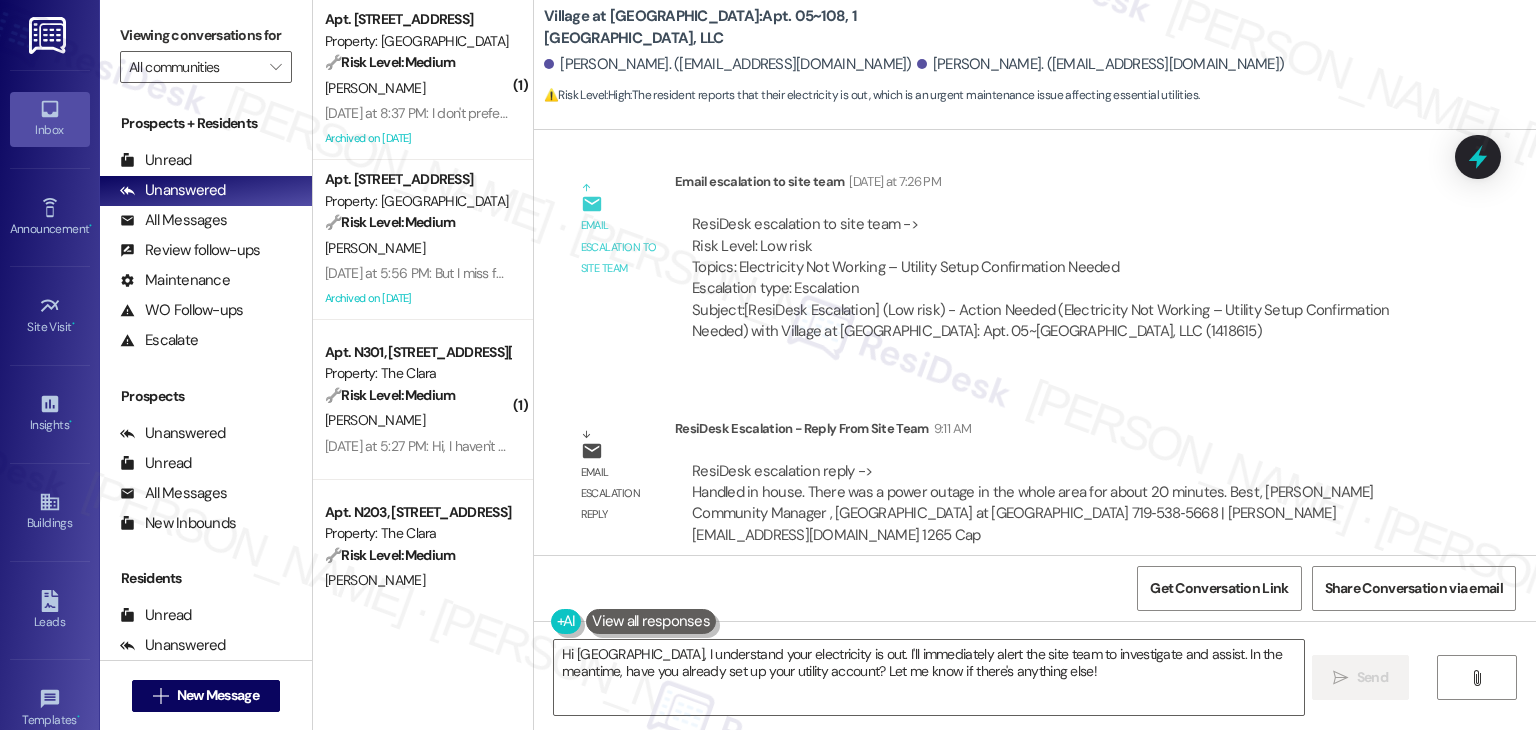 click on "Lease started Jun 29, 2025 at 7:00 PM Survey, sent via SMS Residesk Automated Survey Jul 09, 2025 at 11:28 AM Hi Sydney and Clarence! We're so glad you chose Village at Westmeadow! We would love to improve your move-in experience. If you could improve one thing about our move-in process, what would it be? Send us your ideas! (You can always reply STOP to opt out of future messages) Tags and notes Tagged as:   Move in Click to highlight conversations about Move in Received via SMS Sydney Hanks Yesterday at 5:29 PM Everything went so smoothly with the move in process, everyone was so helpful! thank you! We are just wanting to make sure that we set up our Utilities correctly, it seems that our electricity is out at the moment  Tags and notes Tagged as:   Electrical services ,  Click to highlight conversations about Electrical services Praise ,  Click to highlight conversations about Praise Utilities ,  Click to highlight conversations about Utilities Maintenance request ,  Emailed client ,   Related guidelines" at bounding box center (1035, 342) 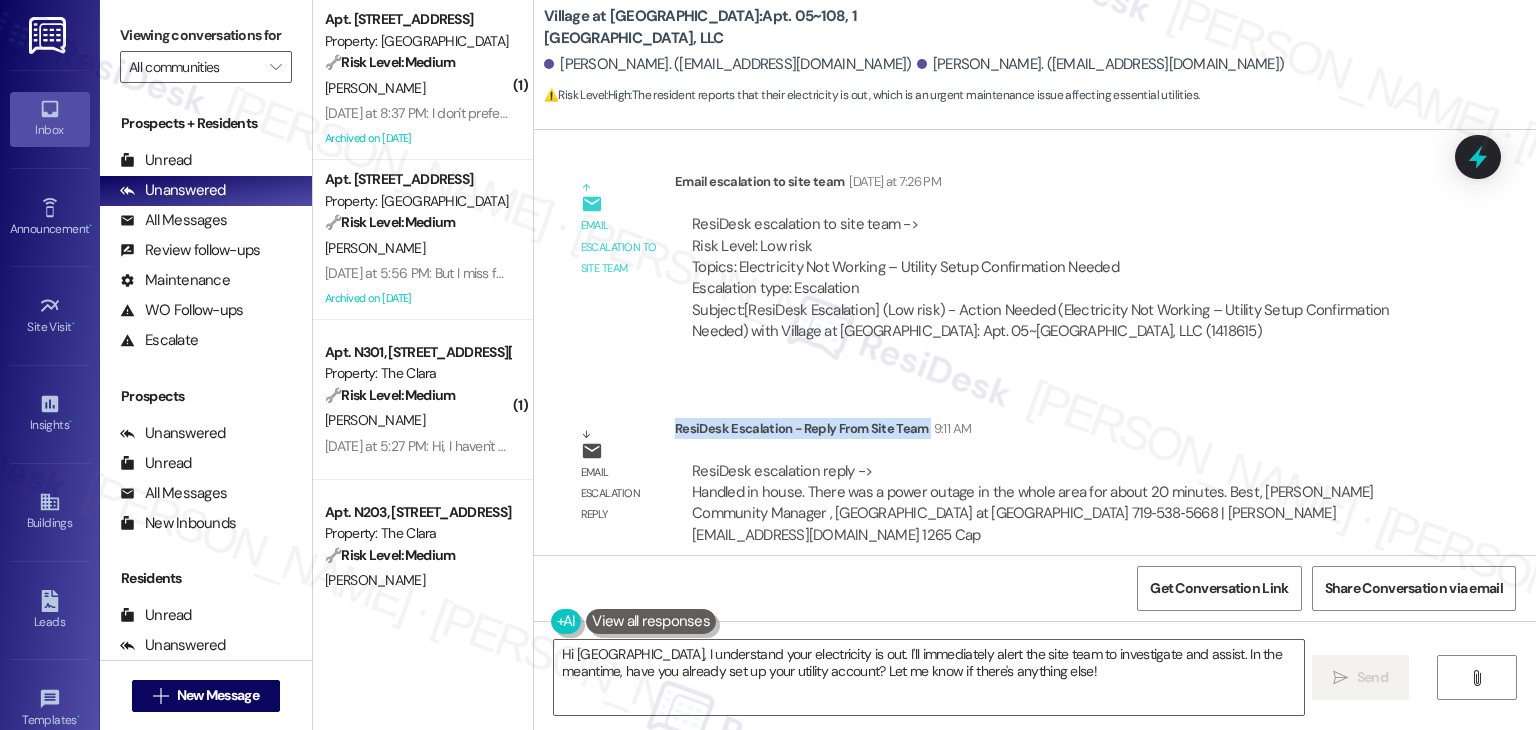 click on "Lease started Jun 29, 2025 at 7:00 PM Survey, sent via SMS Residesk Automated Survey Jul 09, 2025 at 11:28 AM Hi Sydney and Clarence! We're so glad you chose Village at Westmeadow! We would love to improve your move-in experience. If you could improve one thing about our move-in process, what would it be? Send us your ideas! (You can always reply STOP to opt out of future messages) Tags and notes Tagged as:   Move in Click to highlight conversations about Move in Received via SMS Sydney Hanks Yesterday at 5:29 PM Everything went so smoothly with the move in process, everyone was so helpful! thank you! We are just wanting to make sure that we set up our Utilities correctly, it seems that our electricity is out at the moment  Tags and notes Tagged as:   Electrical services ,  Click to highlight conversations about Electrical services Praise ,  Click to highlight conversations about Praise Utilities ,  Click to highlight conversations about Utilities Maintenance request ,  Emailed client ,   Related guidelines" at bounding box center [1035, 342] 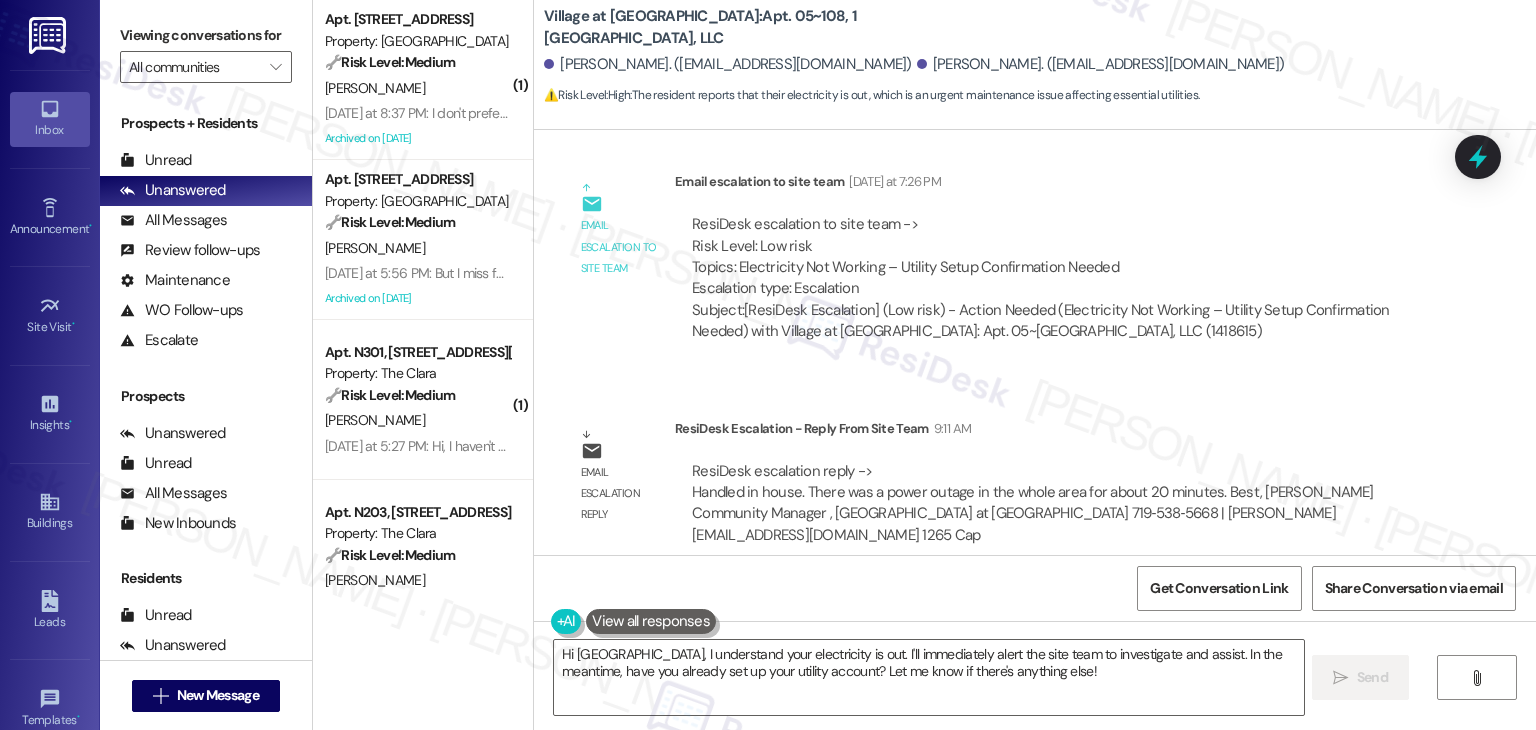 click on "Lease started Jun 29, 2025 at 7:00 PM Survey, sent via SMS Residesk Automated Survey Jul 09, 2025 at 11:28 AM Hi Sydney and Clarence! We're so glad you chose Village at Westmeadow! We would love to improve your move-in experience. If you could improve one thing about our move-in process, what would it be? Send us your ideas! (You can always reply STOP to opt out of future messages) Tags and notes Tagged as:   Move in Click to highlight conversations about Move in Received via SMS Sydney Hanks Yesterday at 5:29 PM Everything went so smoothly with the move in process, everyone was so helpful! thank you! We are just wanting to make sure that we set up our Utilities correctly, it seems that our electricity is out at the moment  Tags and notes Tagged as:   Electrical services ,  Click to highlight conversations about Electrical services Praise ,  Click to highlight conversations about Praise Utilities ,  Click to highlight conversations about Utilities Maintenance request ,  Emailed client ,   Related guidelines" at bounding box center (1035, 342) 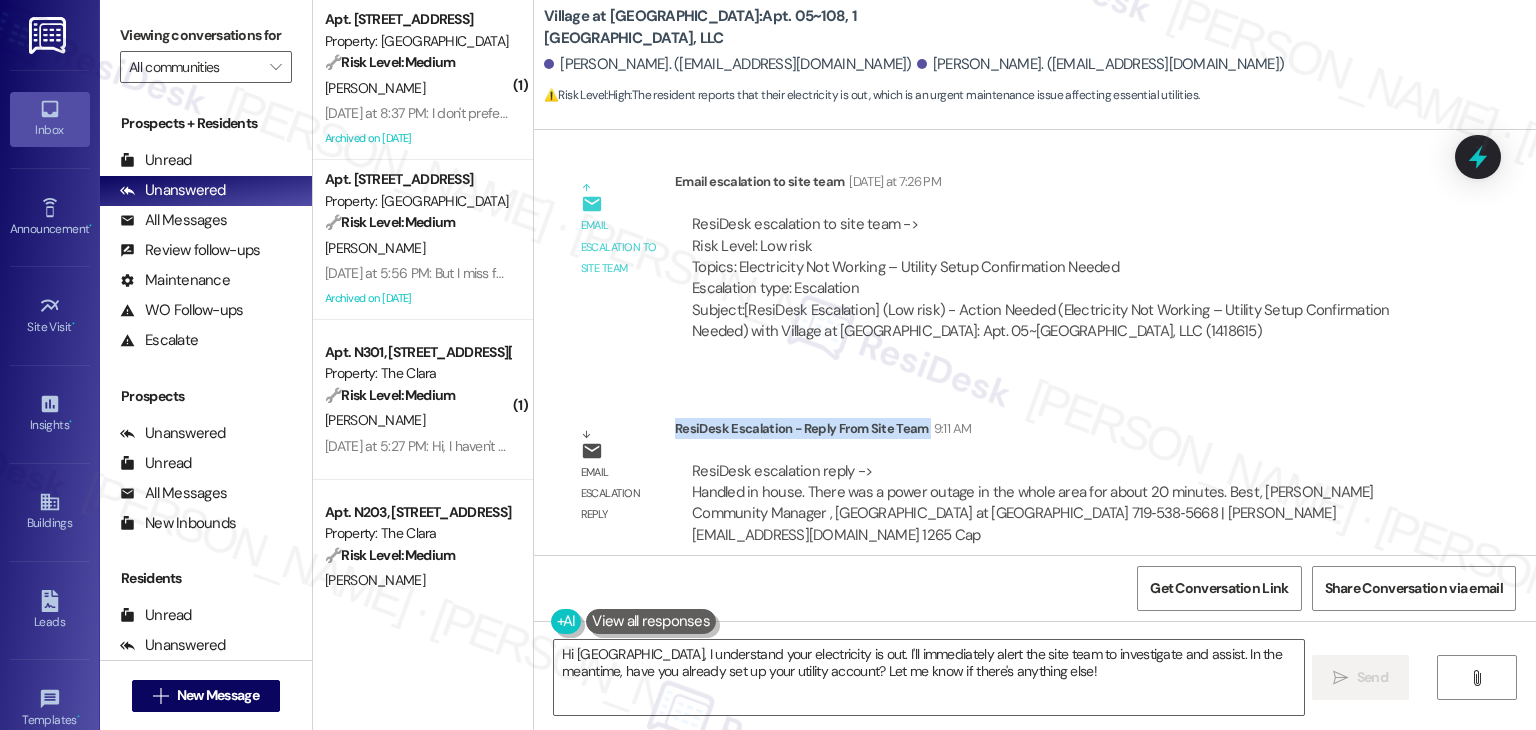 click on "Lease started Jun 29, 2025 at 7:00 PM Survey, sent via SMS Residesk Automated Survey Jul 09, 2025 at 11:28 AM Hi Sydney and Clarence! We're so glad you chose Village at Westmeadow! We would love to improve your move-in experience. If you could improve one thing about our move-in process, what would it be? Send us your ideas! (You can always reply STOP to opt out of future messages) Tags and notes Tagged as:   Move in Click to highlight conversations about Move in Received via SMS Sydney Hanks Yesterday at 5:29 PM Everything went so smoothly with the move in process, everyone was so helpful! thank you! We are just wanting to make sure that we set up our Utilities correctly, it seems that our electricity is out at the moment  Tags and notes Tagged as:   Electrical services ,  Click to highlight conversations about Electrical services Praise ,  Click to highlight conversations about Praise Utilities ,  Click to highlight conversations about Utilities Maintenance request ,  Emailed client ,   Related guidelines" at bounding box center [1035, 342] 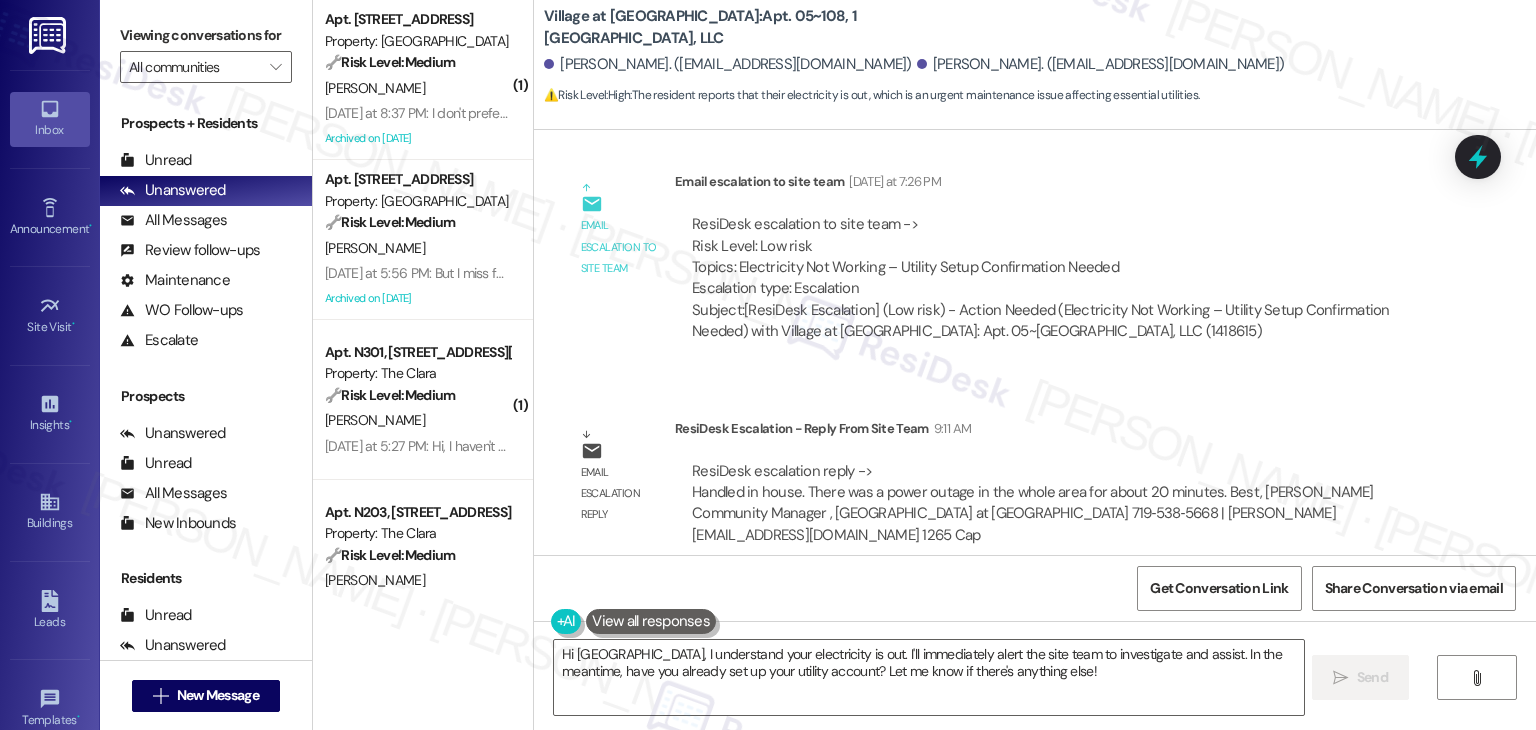 click on "Lease started Jun 29, 2025 at 7:00 PM Survey, sent via SMS Residesk Automated Survey Jul 09, 2025 at 11:28 AM Hi Sydney and Clarence! We're so glad you chose Village at Westmeadow! We would love to improve your move-in experience. If you could improve one thing about our move-in process, what would it be? Send us your ideas! (You can always reply STOP to opt out of future messages) Tags and notes Tagged as:   Move in Click to highlight conversations about Move in Received via SMS Sydney Hanks Yesterday at 5:29 PM Everything went so smoothly with the move in process, everyone was so helpful! thank you! We are just wanting to make sure that we set up our Utilities correctly, it seems that our electricity is out at the moment  Tags and notes Tagged as:   Electrical services ,  Click to highlight conversations about Electrical services Praise ,  Click to highlight conversations about Praise Utilities ,  Click to highlight conversations about Utilities Maintenance request ,  Emailed client ,   Related guidelines" at bounding box center (1035, 342) 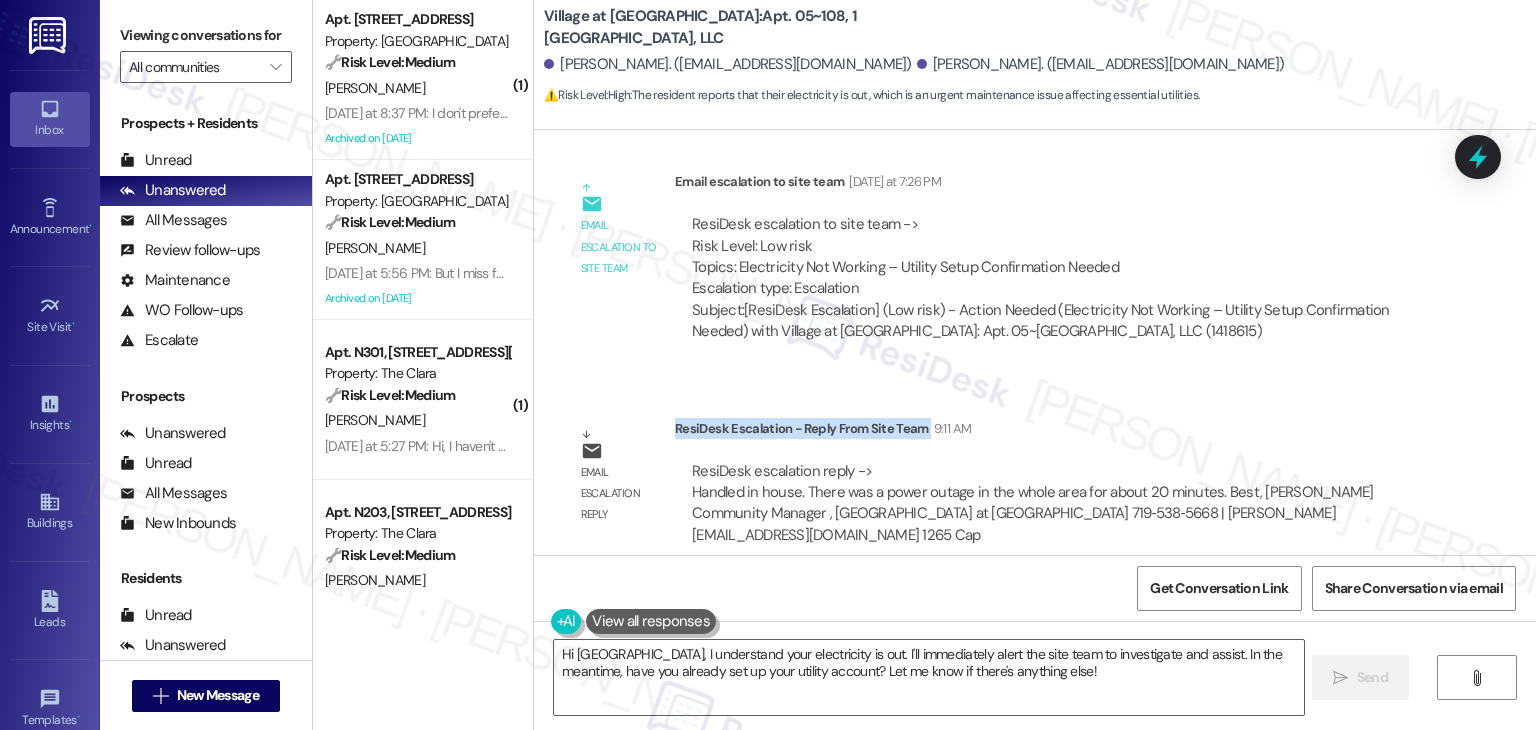 click on "Lease started Jun 29, 2025 at 7:00 PM Survey, sent via SMS Residesk Automated Survey Jul 09, 2025 at 11:28 AM Hi Sydney and Clarence! We're so glad you chose Village at Westmeadow! We would love to improve your move-in experience. If you could improve one thing about our move-in process, what would it be? Send us your ideas! (You can always reply STOP to opt out of future messages) Tags and notes Tagged as:   Move in Click to highlight conversations about Move in Received via SMS Sydney Hanks Yesterday at 5:29 PM Everything went so smoothly with the move in process, everyone was so helpful! thank you! We are just wanting to make sure that we set up our Utilities correctly, it seems that our electricity is out at the moment  Tags and notes Tagged as:   Electrical services ,  Click to highlight conversations about Electrical services Praise ,  Click to highlight conversations about Praise Utilities ,  Click to highlight conversations about Utilities Maintenance request ,  Emailed client ,   Related guidelines" at bounding box center [1035, 342] 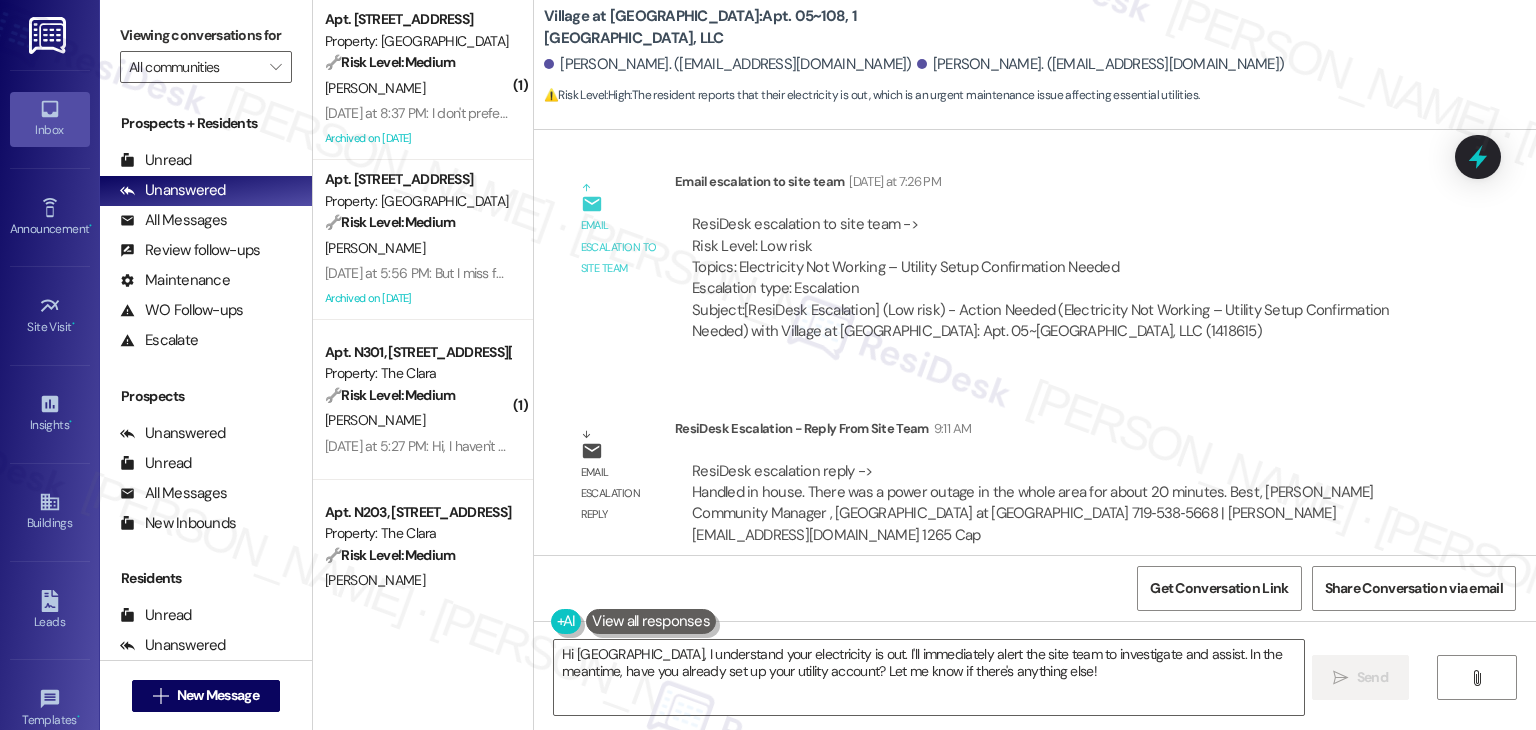 click on "Lease started Jun 29, 2025 at 7:00 PM Survey, sent via SMS Residesk Automated Survey Jul 09, 2025 at 11:28 AM Hi Sydney and Clarence! We're so glad you chose Village at Westmeadow! We would love to improve your move-in experience. If you could improve one thing about our move-in process, what would it be? Send us your ideas! (You can always reply STOP to opt out of future messages) Tags and notes Tagged as:   Move in Click to highlight conversations about Move in Received via SMS Sydney Hanks Yesterday at 5:29 PM Everything went so smoothly with the move in process, everyone was so helpful! thank you! We are just wanting to make sure that we set up our Utilities correctly, it seems that our electricity is out at the moment  Tags and notes Tagged as:   Electrical services ,  Click to highlight conversations about Electrical services Praise ,  Click to highlight conversations about Praise Utilities ,  Click to highlight conversations about Utilities Maintenance request ,  Emailed client ,   Related guidelines" at bounding box center (1035, 342) 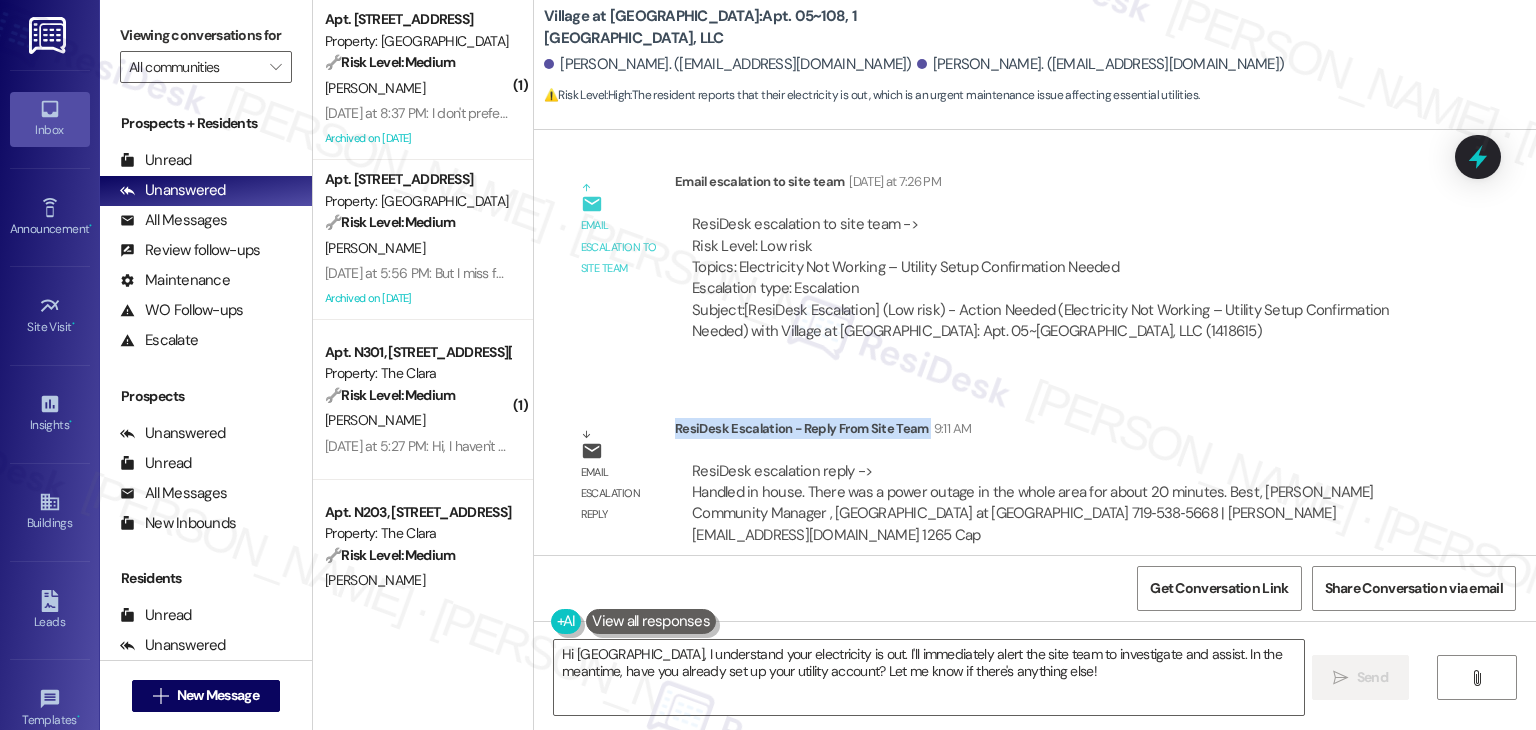 click on "Lease started Jun 29, 2025 at 7:00 PM Survey, sent via SMS Residesk Automated Survey Jul 09, 2025 at 11:28 AM Hi Sydney and Clarence! We're so glad you chose Village at Westmeadow! We would love to improve your move-in experience. If you could improve one thing about our move-in process, what would it be? Send us your ideas! (You can always reply STOP to opt out of future messages) Tags and notes Tagged as:   Move in Click to highlight conversations about Move in Received via SMS Sydney Hanks Yesterday at 5:29 PM Everything went so smoothly with the move in process, everyone was so helpful! thank you! We are just wanting to make sure that we set up our Utilities correctly, it seems that our electricity is out at the moment  Tags and notes Tagged as:   Electrical services ,  Click to highlight conversations about Electrical services Praise ,  Click to highlight conversations about Praise Utilities ,  Click to highlight conversations about Utilities Maintenance request ,  Emailed client ,   Related guidelines" at bounding box center [1035, 342] 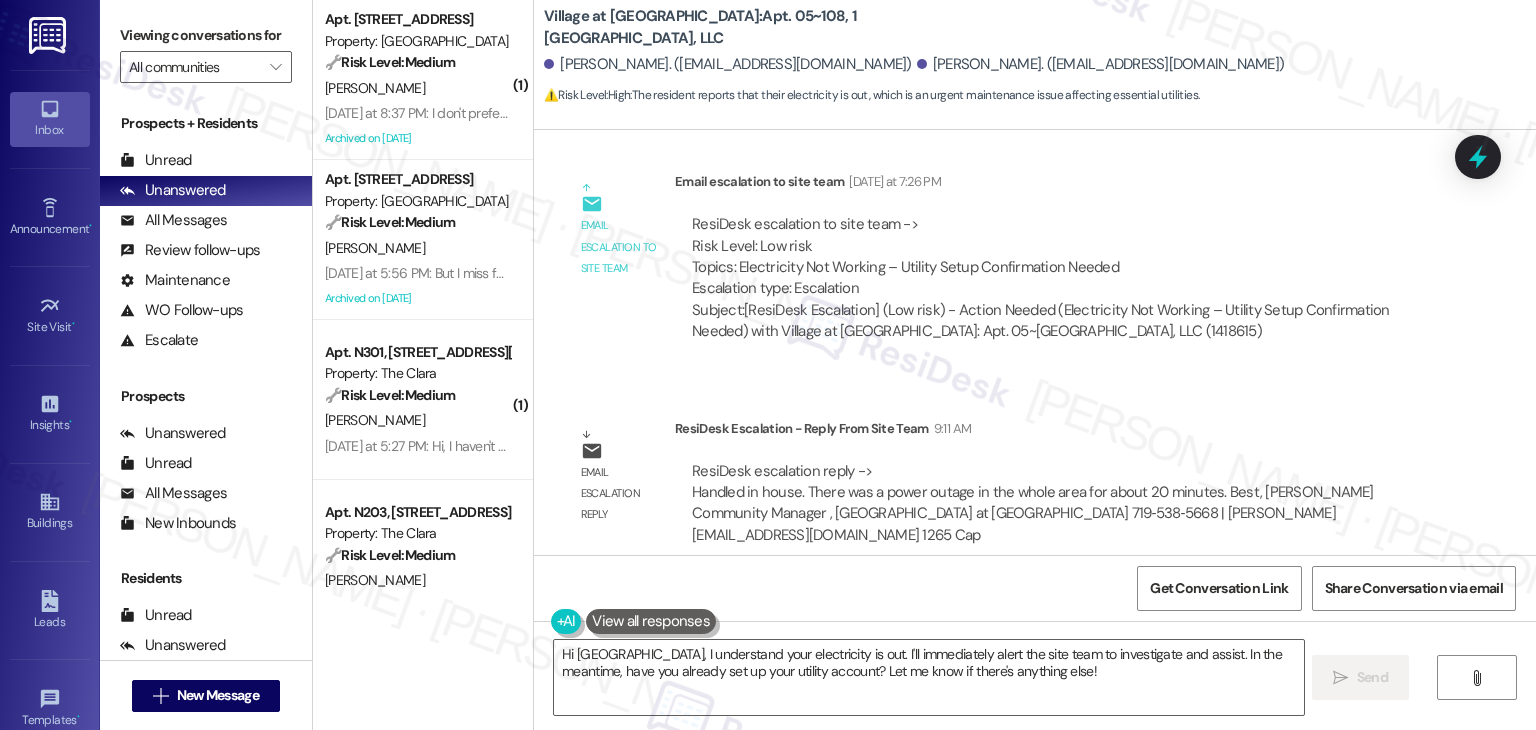 click on "Lease started Jun 29, 2025 at 7:00 PM Survey, sent via SMS Residesk Automated Survey Jul 09, 2025 at 11:28 AM Hi Sydney and Clarence! We're so glad you chose Village at Westmeadow! We would love to improve your move-in experience. If you could improve one thing about our move-in process, what would it be? Send us your ideas! (You can always reply STOP to opt out of future messages) Tags and notes Tagged as:   Move in Click to highlight conversations about Move in Received via SMS Sydney Hanks Yesterday at 5:29 PM Everything went so smoothly with the move in process, everyone was so helpful! thank you! We are just wanting to make sure that we set up our Utilities correctly, it seems that our electricity is out at the moment  Tags and notes Tagged as:   Electrical services ,  Click to highlight conversations about Electrical services Praise ,  Click to highlight conversations about Praise Utilities ,  Click to highlight conversations about Utilities Maintenance request ,  Emailed client ,   Related guidelines" at bounding box center (1035, 342) 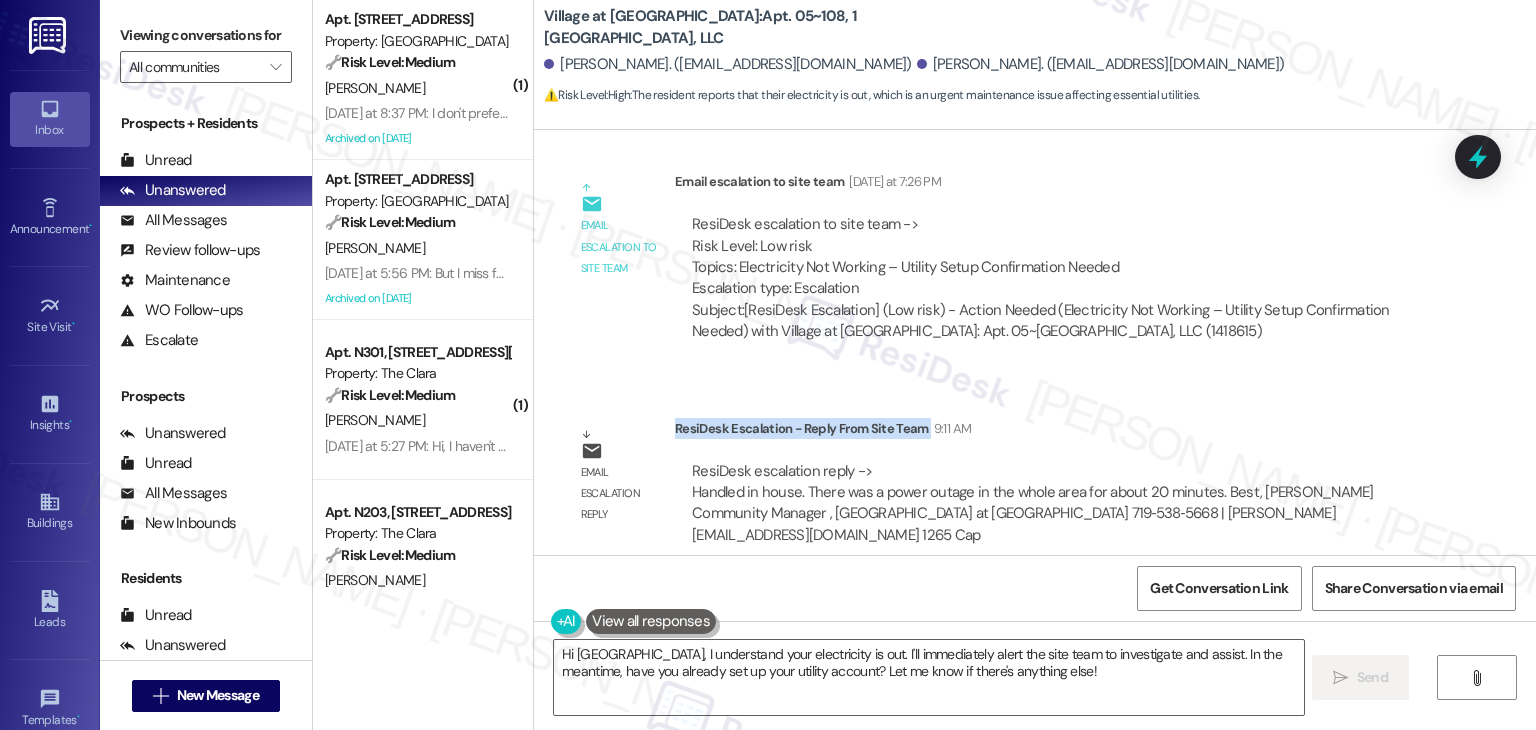 click on "Lease started Jun 29, 2025 at 7:00 PM Survey, sent via SMS Residesk Automated Survey Jul 09, 2025 at 11:28 AM Hi Sydney and Clarence! We're so glad you chose Village at Westmeadow! We would love to improve your move-in experience. If you could improve one thing about our move-in process, what would it be? Send us your ideas! (You can always reply STOP to opt out of future messages) Tags and notes Tagged as:   Move in Click to highlight conversations about Move in Received via SMS Sydney Hanks Yesterday at 5:29 PM Everything went so smoothly with the move in process, everyone was so helpful! thank you! We are just wanting to make sure that we set up our Utilities correctly, it seems that our electricity is out at the moment  Tags and notes Tagged as:   Electrical services ,  Click to highlight conversations about Electrical services Praise ,  Click to highlight conversations about Praise Utilities ,  Click to highlight conversations about Utilities Maintenance request ,  Emailed client ,   Related guidelines" at bounding box center [1035, 342] 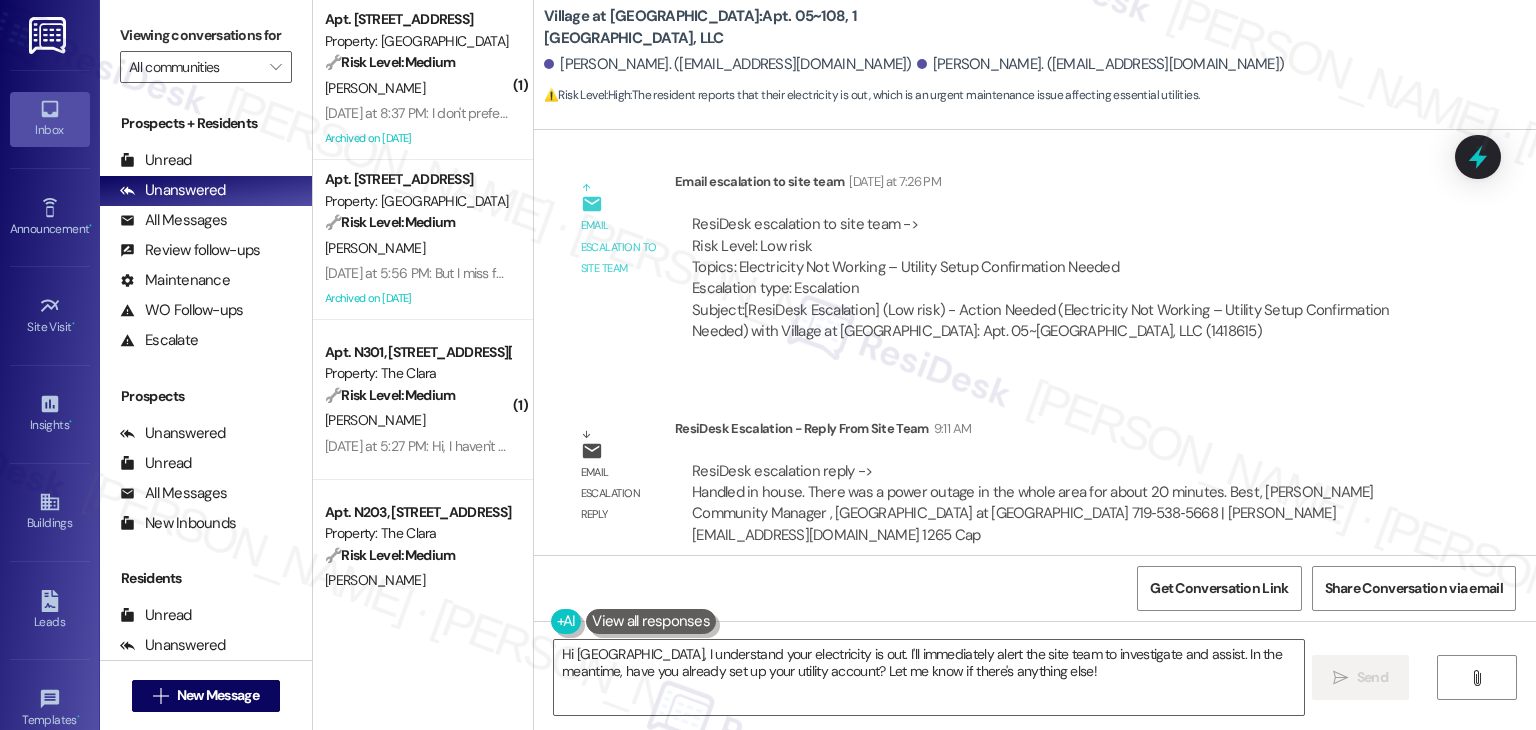 click on "Lease started Jun 29, 2025 at 7:00 PM Survey, sent via SMS Residesk Automated Survey Jul 09, 2025 at 11:28 AM Hi Sydney and Clarence! We're so glad you chose Village at Westmeadow! We would love to improve your move-in experience. If you could improve one thing about our move-in process, what would it be? Send us your ideas! (You can always reply STOP to opt out of future messages) Tags and notes Tagged as:   Move in Click to highlight conversations about Move in Received via SMS Sydney Hanks Yesterday at 5:29 PM Everything went so smoothly with the move in process, everyone was so helpful! thank you! We are just wanting to make sure that we set up our Utilities correctly, it seems that our electricity is out at the moment  Tags and notes Tagged as:   Electrical services ,  Click to highlight conversations about Electrical services Praise ,  Click to highlight conversations about Praise Utilities ,  Click to highlight conversations about Utilities Maintenance request ,  Emailed client ,   Related guidelines" at bounding box center (1035, 342) 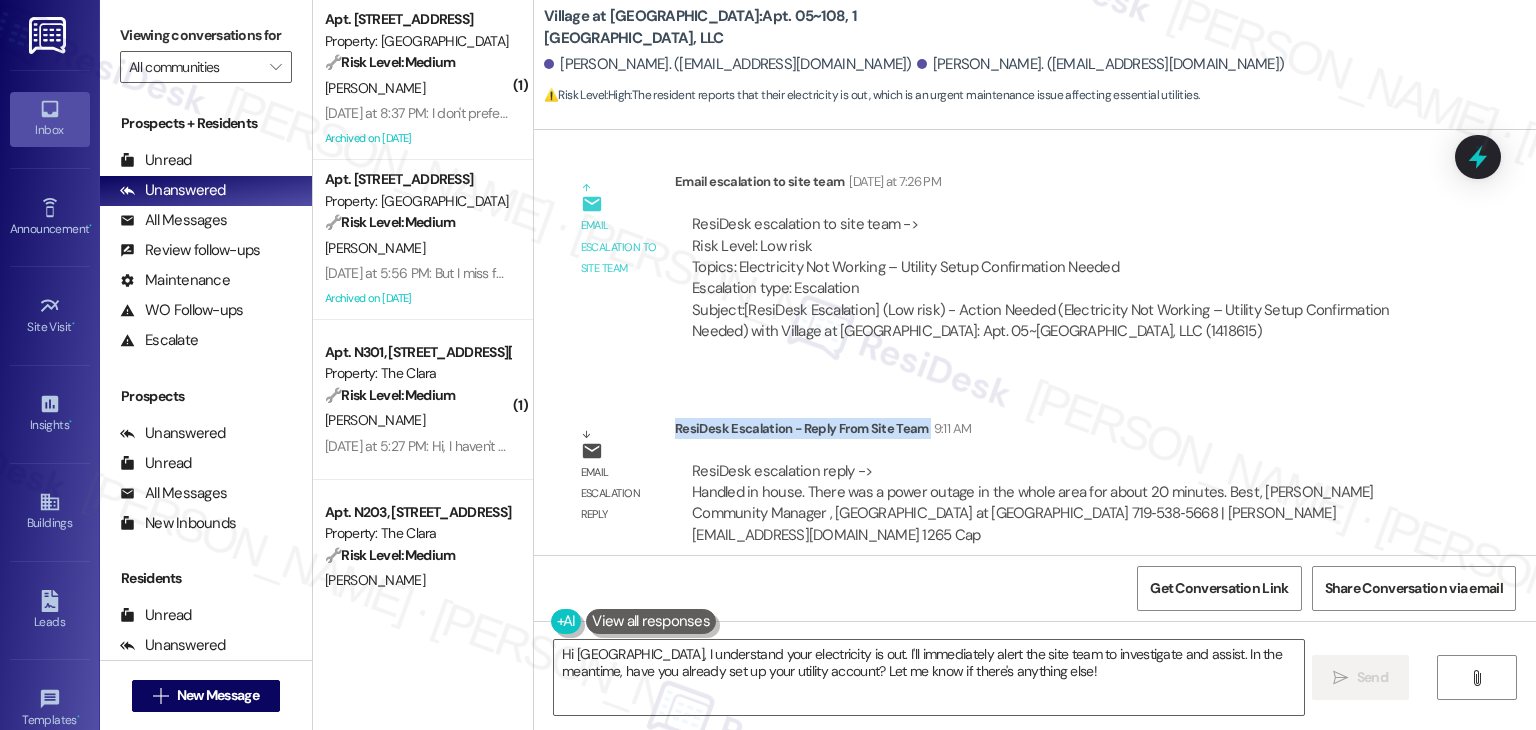 click on "Lease started Jun 29, 2025 at 7:00 PM Survey, sent via SMS Residesk Automated Survey Jul 09, 2025 at 11:28 AM Hi Sydney and Clarence! We're so glad you chose Village at Westmeadow! We would love to improve your move-in experience. If you could improve one thing about our move-in process, what would it be? Send us your ideas! (You can always reply STOP to opt out of future messages) Tags and notes Tagged as:   Move in Click to highlight conversations about Move in Received via SMS Sydney Hanks Yesterday at 5:29 PM Everything went so smoothly with the move in process, everyone was so helpful! thank you! We are just wanting to make sure that we set up our Utilities correctly, it seems that our electricity is out at the moment  Tags and notes Tagged as:   Electrical services ,  Click to highlight conversations about Electrical services Praise ,  Click to highlight conversations about Praise Utilities ,  Click to highlight conversations about Utilities Maintenance request ,  Emailed client ,   Related guidelines" at bounding box center (1035, 342) 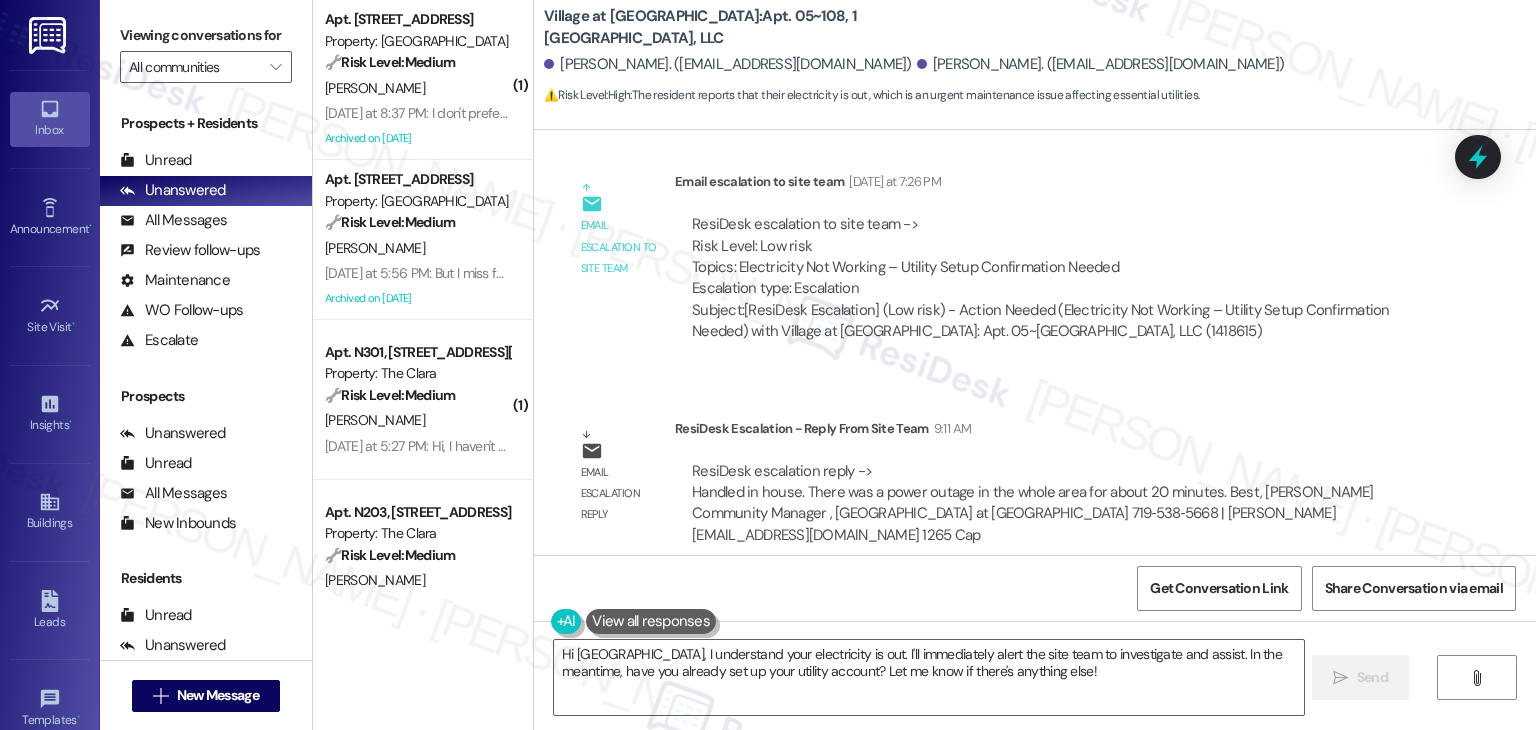 click on "Lease started Jun 29, 2025 at 7:00 PM Survey, sent via SMS Residesk Automated Survey Jul 09, 2025 at 11:28 AM Hi Sydney and Clarence! We're so glad you chose Village at Westmeadow! We would love to improve your move-in experience. If you could improve one thing about our move-in process, what would it be? Send us your ideas! (You can always reply STOP to opt out of future messages) Tags and notes Tagged as:   Move in Click to highlight conversations about Move in Received via SMS Sydney Hanks Yesterday at 5:29 PM Everything went so smoothly with the move in process, everyone was so helpful! thank you! We are just wanting to make sure that we set up our Utilities correctly, it seems that our electricity is out at the moment  Tags and notes Tagged as:   Electrical services ,  Click to highlight conversations about Electrical services Praise ,  Click to highlight conversations about Praise Utilities ,  Click to highlight conversations about Utilities Maintenance request ,  Emailed client ,   Related guidelines" at bounding box center [1035, 342] 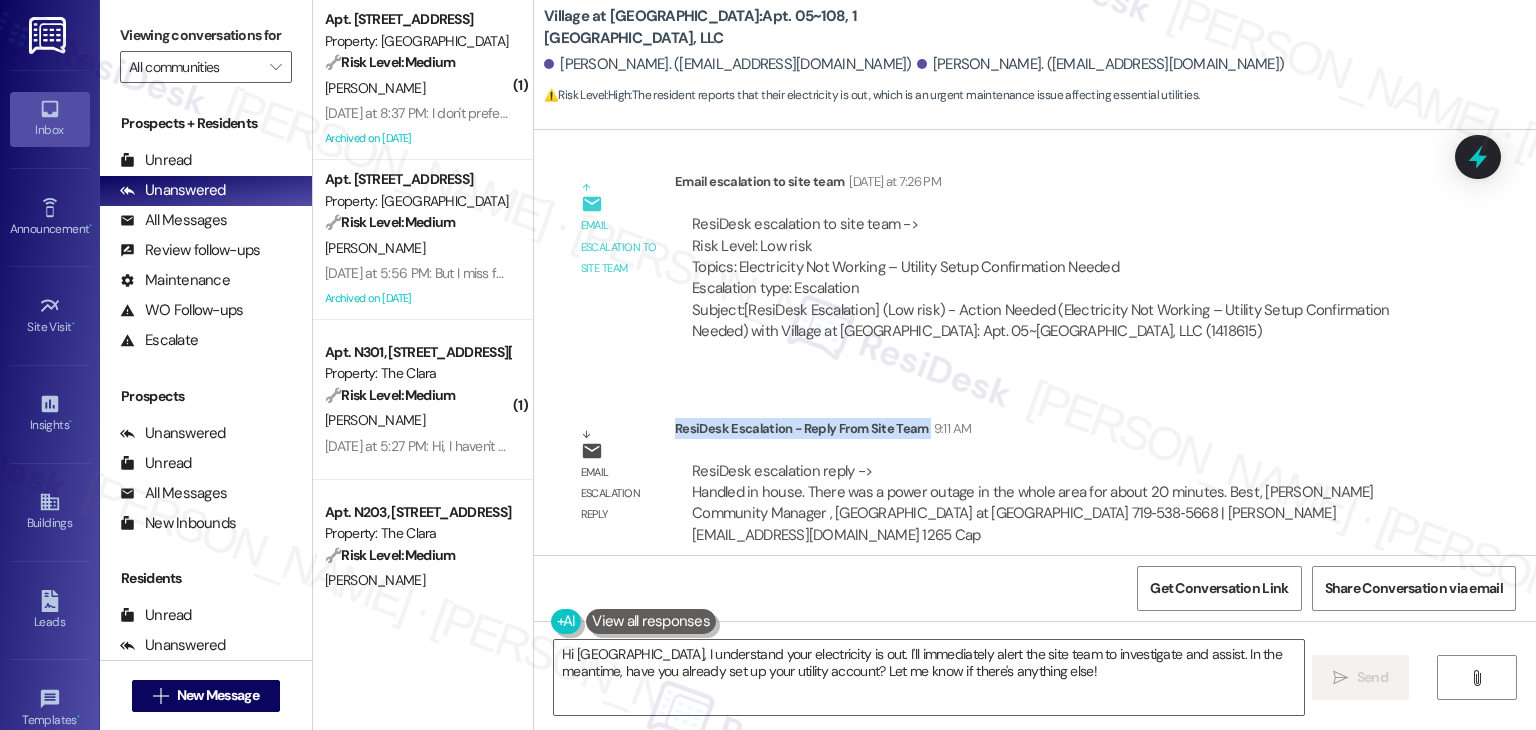 click on "Lease started Jun 29, 2025 at 7:00 PM Survey, sent via SMS Residesk Automated Survey Jul 09, 2025 at 11:28 AM Hi Sydney and Clarence! We're so glad you chose Village at Westmeadow! We would love to improve your move-in experience. If you could improve one thing about our move-in process, what would it be? Send us your ideas! (You can always reply STOP to opt out of future messages) Tags and notes Tagged as:   Move in Click to highlight conversations about Move in Received via SMS Sydney Hanks Yesterday at 5:29 PM Everything went so smoothly with the move in process, everyone was so helpful! thank you! We are just wanting to make sure that we set up our Utilities correctly, it seems that our electricity is out at the moment  Tags and notes Tagged as:   Electrical services ,  Click to highlight conversations about Electrical services Praise ,  Click to highlight conversations about Praise Utilities ,  Click to highlight conversations about Utilities Maintenance request ,  Emailed client ,   Related guidelines" at bounding box center (1035, 342) 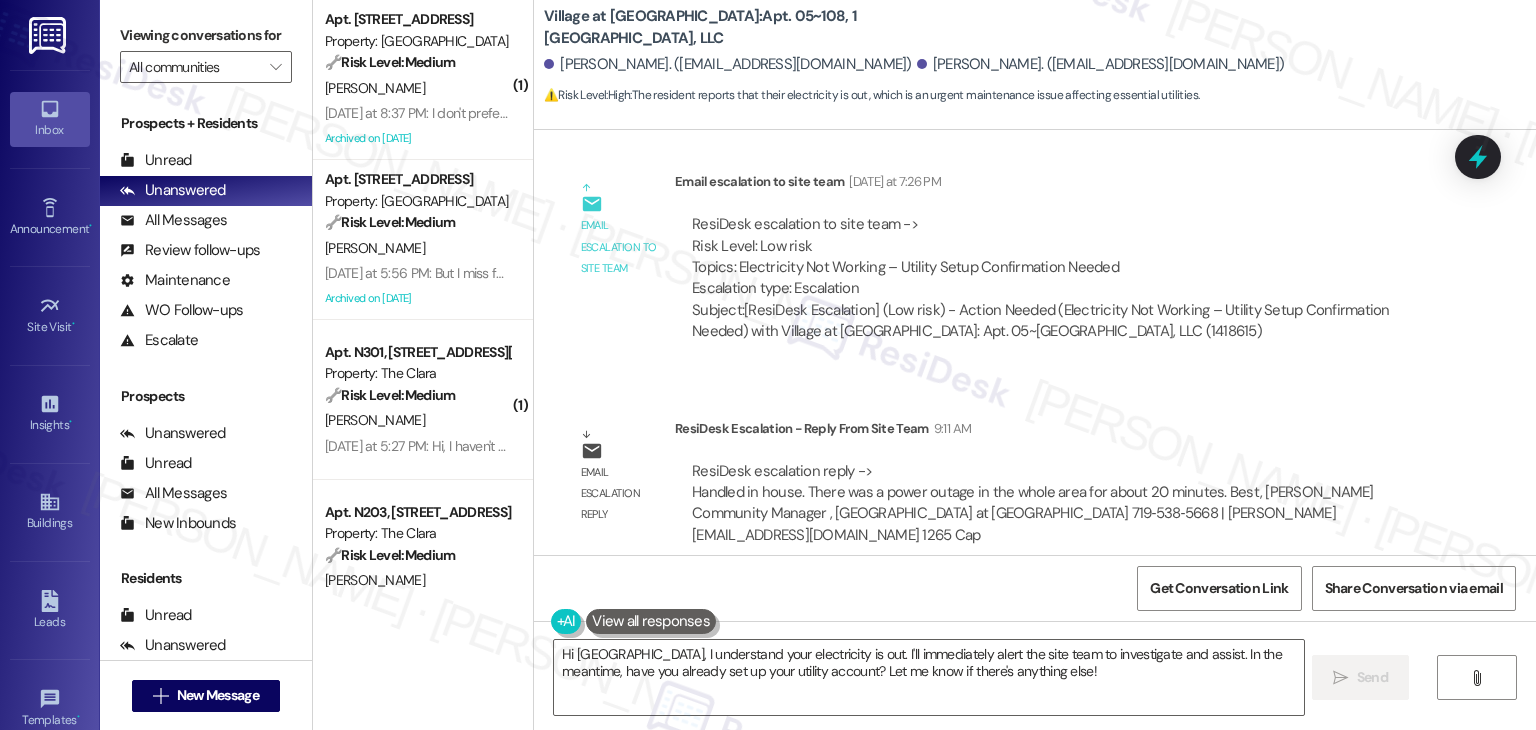 click on "Lease started Jun 29, 2025 at 7:00 PM Survey, sent via SMS Residesk Automated Survey Jul 09, 2025 at 11:28 AM Hi Sydney and Clarence! We're so glad you chose Village at Westmeadow! We would love to improve your move-in experience. If you could improve one thing about our move-in process, what would it be? Send us your ideas! (You can always reply STOP to opt out of future messages) Tags and notes Tagged as:   Move in Click to highlight conversations about Move in Received via SMS Sydney Hanks Yesterday at 5:29 PM Everything went so smoothly with the move in process, everyone was so helpful! thank you! We are just wanting to make sure that we set up our Utilities correctly, it seems that our electricity is out at the moment  Tags and notes Tagged as:   Electrical services ,  Click to highlight conversations about Electrical services Praise ,  Click to highlight conversations about Praise Utilities ,  Click to highlight conversations about Utilities Maintenance request ,  Emailed client ,   Related guidelines" at bounding box center (1035, 342) 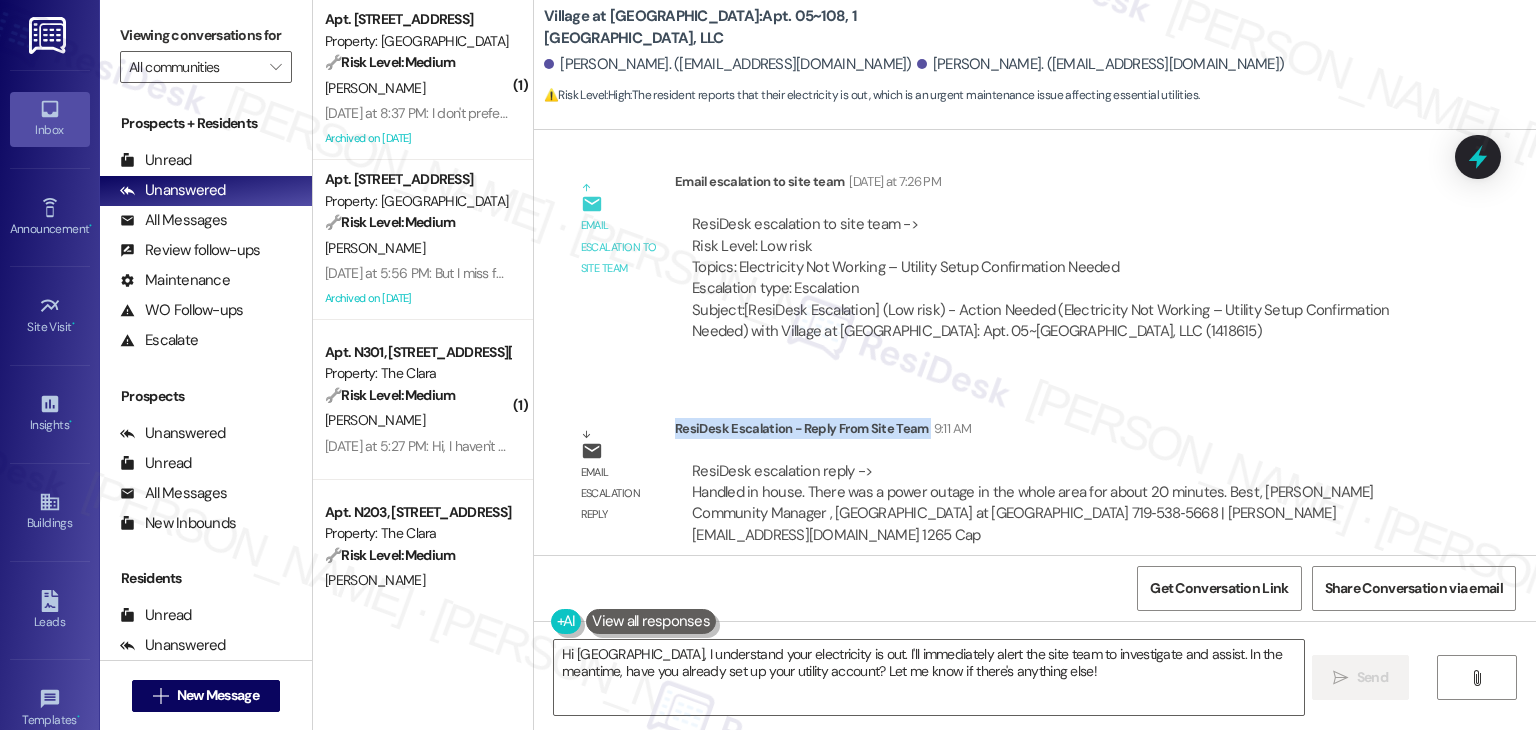 click on "Lease started Jun 29, 2025 at 7:00 PM Survey, sent via SMS Residesk Automated Survey Jul 09, 2025 at 11:28 AM Hi Sydney and Clarence! We're so glad you chose Village at Westmeadow! We would love to improve your move-in experience. If you could improve one thing about our move-in process, what would it be? Send us your ideas! (You can always reply STOP to opt out of future messages) Tags and notes Tagged as:   Move in Click to highlight conversations about Move in Received via SMS Sydney Hanks Yesterday at 5:29 PM Everything went so smoothly with the move in process, everyone was so helpful! thank you! We are just wanting to make sure that we set up our Utilities correctly, it seems that our electricity is out at the moment  Tags and notes Tagged as:   Electrical services ,  Click to highlight conversations about Electrical services Praise ,  Click to highlight conversations about Praise Utilities ,  Click to highlight conversations about Utilities Maintenance request ,  Emailed client ,   Related guidelines" at bounding box center [1035, 342] 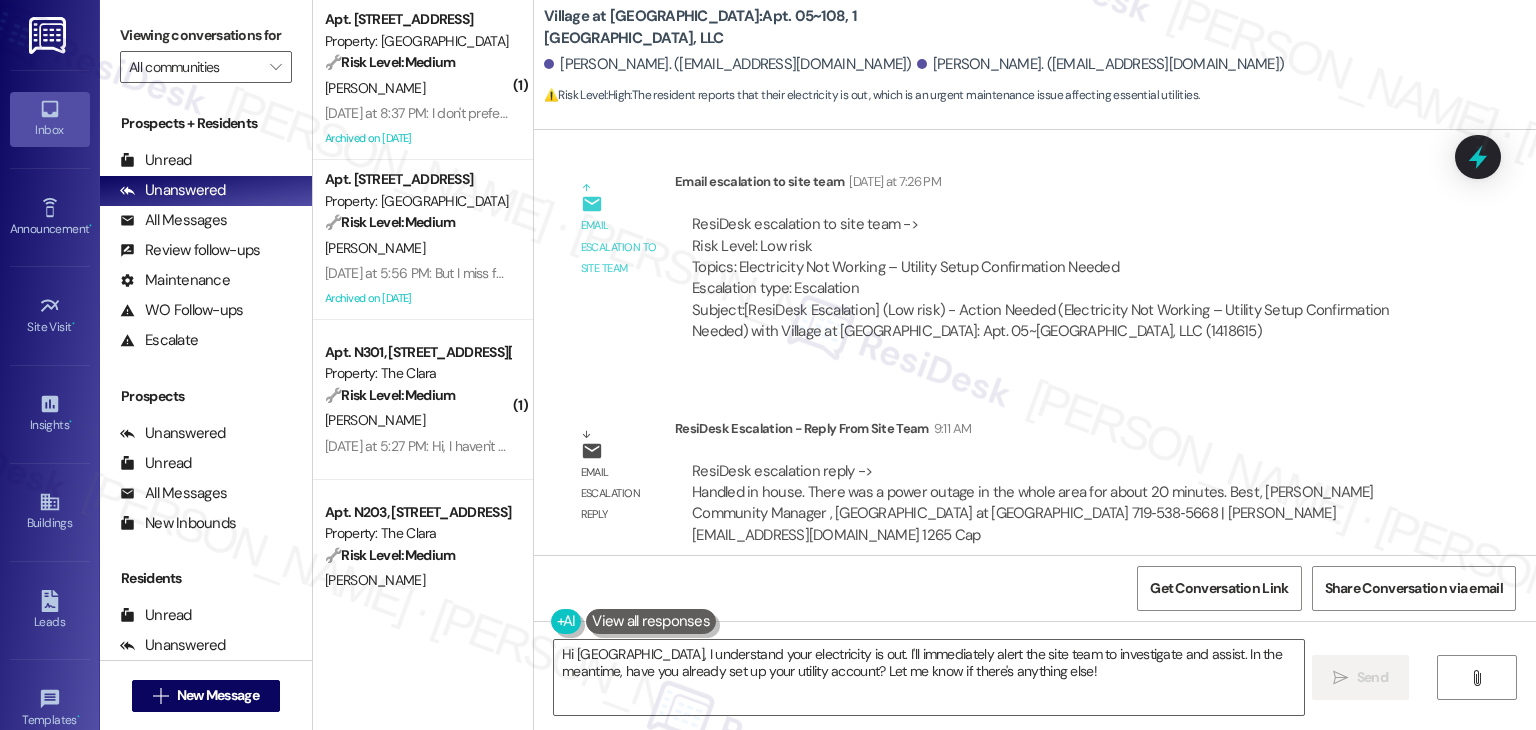 click on "Lease started Jun 29, 2025 at 7:00 PM Survey, sent via SMS Residesk Automated Survey Jul 09, 2025 at 11:28 AM Hi Sydney and Clarence! We're so glad you chose Village at Westmeadow! We would love to improve your move-in experience. If you could improve one thing about our move-in process, what would it be? Send us your ideas! (You can always reply STOP to opt out of future messages) Tags and notes Tagged as:   Move in Click to highlight conversations about Move in Received via SMS Sydney Hanks Yesterday at 5:29 PM Everything went so smoothly with the move in process, everyone was so helpful! thank you! We are just wanting to make sure that we set up our Utilities correctly, it seems that our electricity is out at the moment  Tags and notes Tagged as:   Electrical services ,  Click to highlight conversations about Electrical services Praise ,  Click to highlight conversations about Praise Utilities ,  Click to highlight conversations about Utilities Maintenance request ,  Emailed client ,   Related guidelines" at bounding box center (1035, 342) 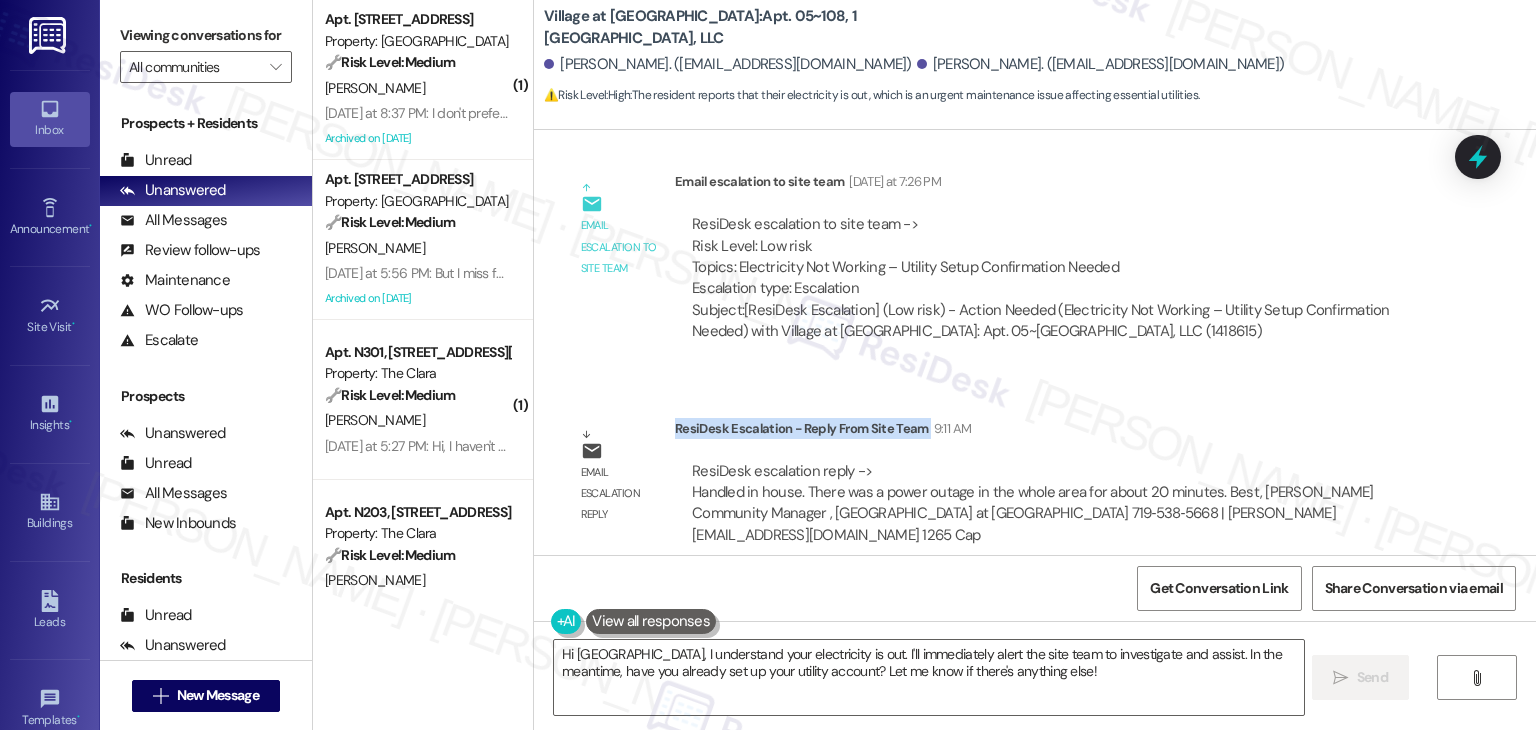 click on "Lease started Jun 29, 2025 at 7:00 PM Survey, sent via SMS Residesk Automated Survey Jul 09, 2025 at 11:28 AM Hi Sydney and Clarence! We're so glad you chose Village at Westmeadow! We would love to improve your move-in experience. If you could improve one thing about our move-in process, what would it be? Send us your ideas! (You can always reply STOP to opt out of future messages) Tags and notes Tagged as:   Move in Click to highlight conversations about Move in Received via SMS Sydney Hanks Yesterday at 5:29 PM Everything went so smoothly with the move in process, everyone was so helpful! thank you! We are just wanting to make sure that we set up our Utilities correctly, it seems that our electricity is out at the moment  Tags and notes Tagged as:   Electrical services ,  Click to highlight conversations about Electrical services Praise ,  Click to highlight conversations about Praise Utilities ,  Click to highlight conversations about Utilities Maintenance request ,  Emailed client ,   Related guidelines" at bounding box center (1035, 342) 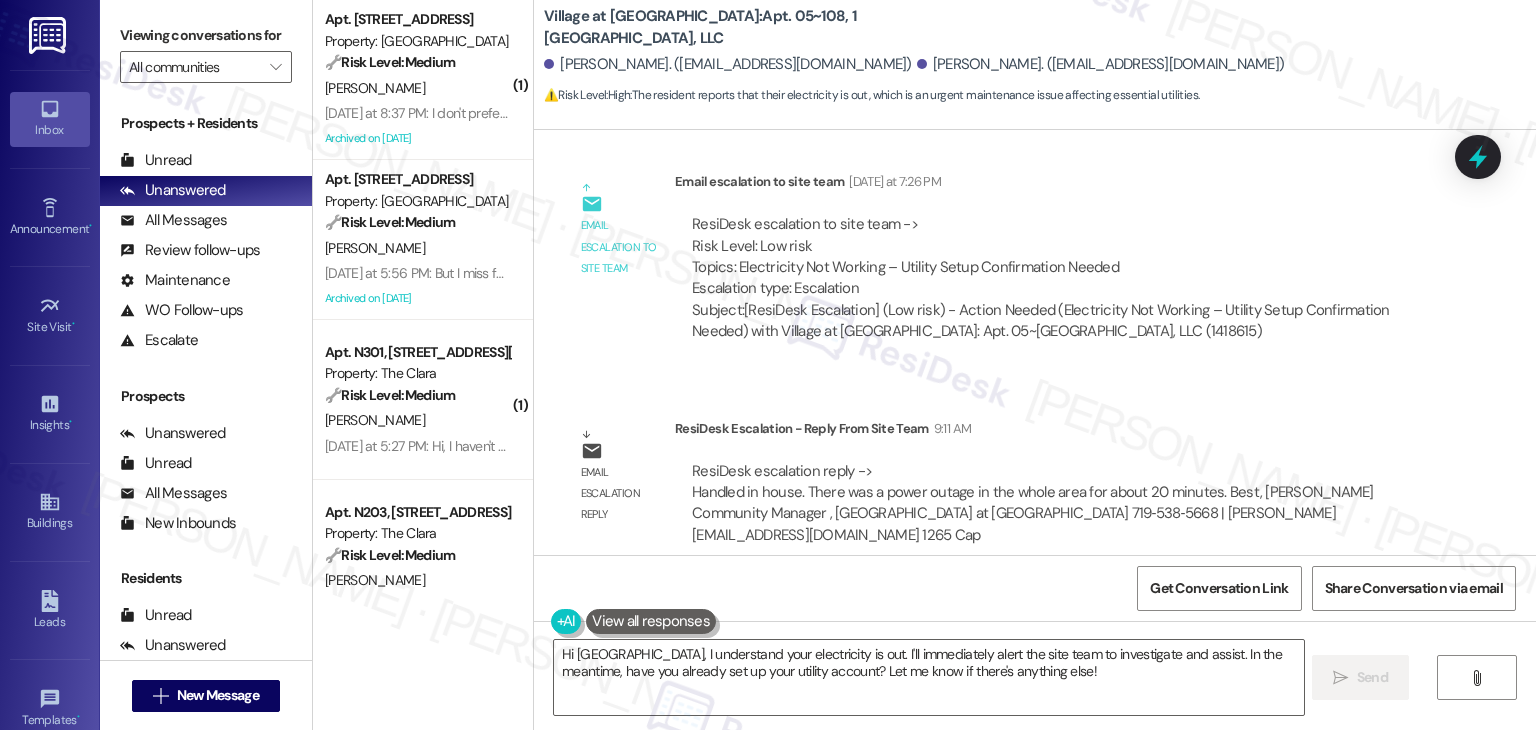 click on "Lease started Jun 29, 2025 at 7:00 PM Survey, sent via SMS Residesk Automated Survey Jul 09, 2025 at 11:28 AM Hi Sydney and Clarence! We're so glad you chose Village at Westmeadow! We would love to improve your move-in experience. If you could improve one thing about our move-in process, what would it be? Send us your ideas! (You can always reply STOP to opt out of future messages) Tags and notes Tagged as:   Move in Click to highlight conversations about Move in Received via SMS Sydney Hanks Yesterday at 5:29 PM Everything went so smoothly with the move in process, everyone was so helpful! thank you! We are just wanting to make sure that we set up our Utilities correctly, it seems that our electricity is out at the moment  Tags and notes Tagged as:   Electrical services ,  Click to highlight conversations about Electrical services Praise ,  Click to highlight conversations about Praise Utilities ,  Click to highlight conversations about Utilities Maintenance request ,  Emailed client ,   Related guidelines" at bounding box center [1035, 342] 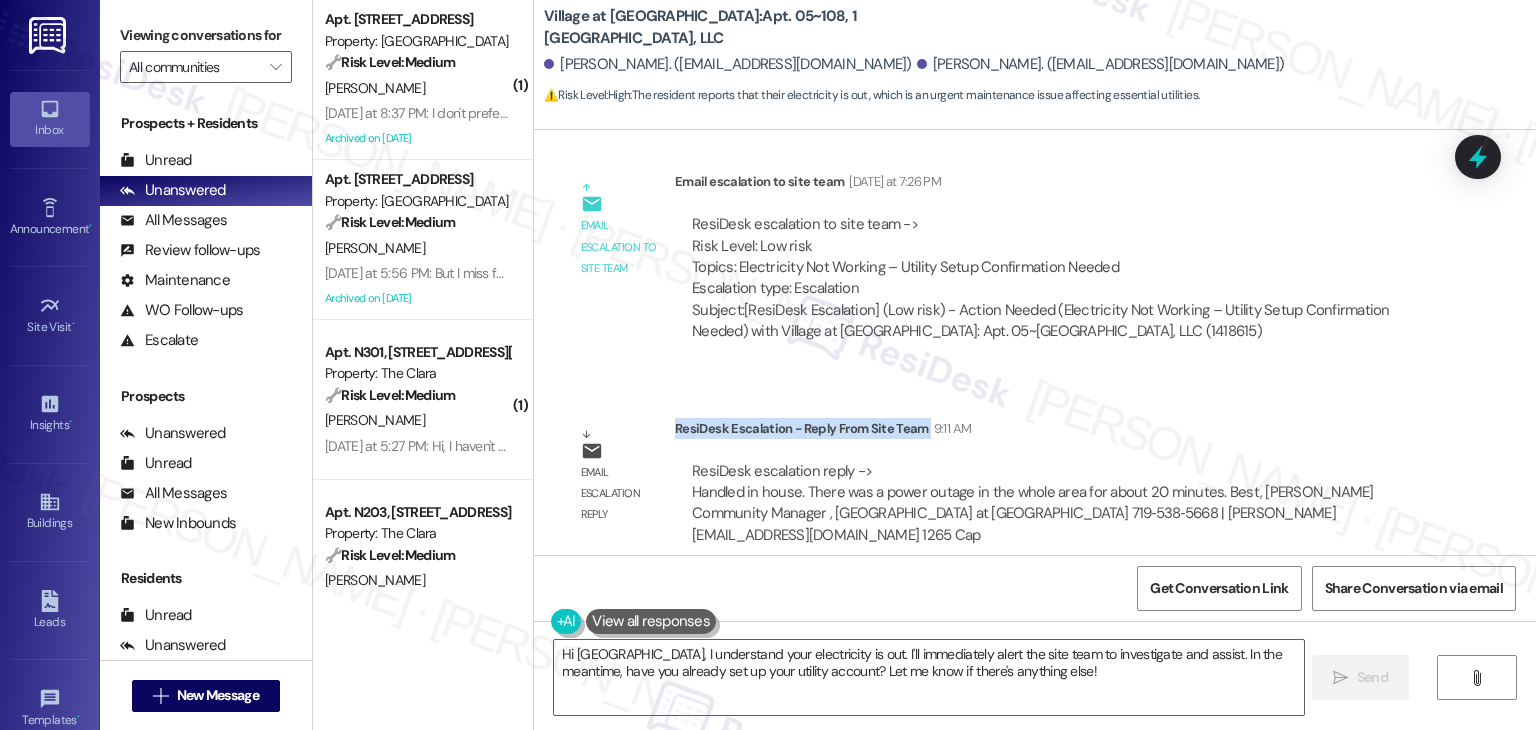 click on "Lease started Jun 29, 2025 at 7:00 PM Survey, sent via SMS Residesk Automated Survey Jul 09, 2025 at 11:28 AM Hi Sydney and Clarence! We're so glad you chose Village at Westmeadow! We would love to improve your move-in experience. If you could improve one thing about our move-in process, what would it be? Send us your ideas! (You can always reply STOP to opt out of future messages) Tags and notes Tagged as:   Move in Click to highlight conversations about Move in Received via SMS Sydney Hanks Yesterday at 5:29 PM Everything went so smoothly with the move in process, everyone was so helpful! thank you! We are just wanting to make sure that we set up our Utilities correctly, it seems that our electricity is out at the moment  Tags and notes Tagged as:   Electrical services ,  Click to highlight conversations about Electrical services Praise ,  Click to highlight conversations about Praise Utilities ,  Click to highlight conversations about Utilities Maintenance request ,  Emailed client ,   Related guidelines" at bounding box center [1035, 342] 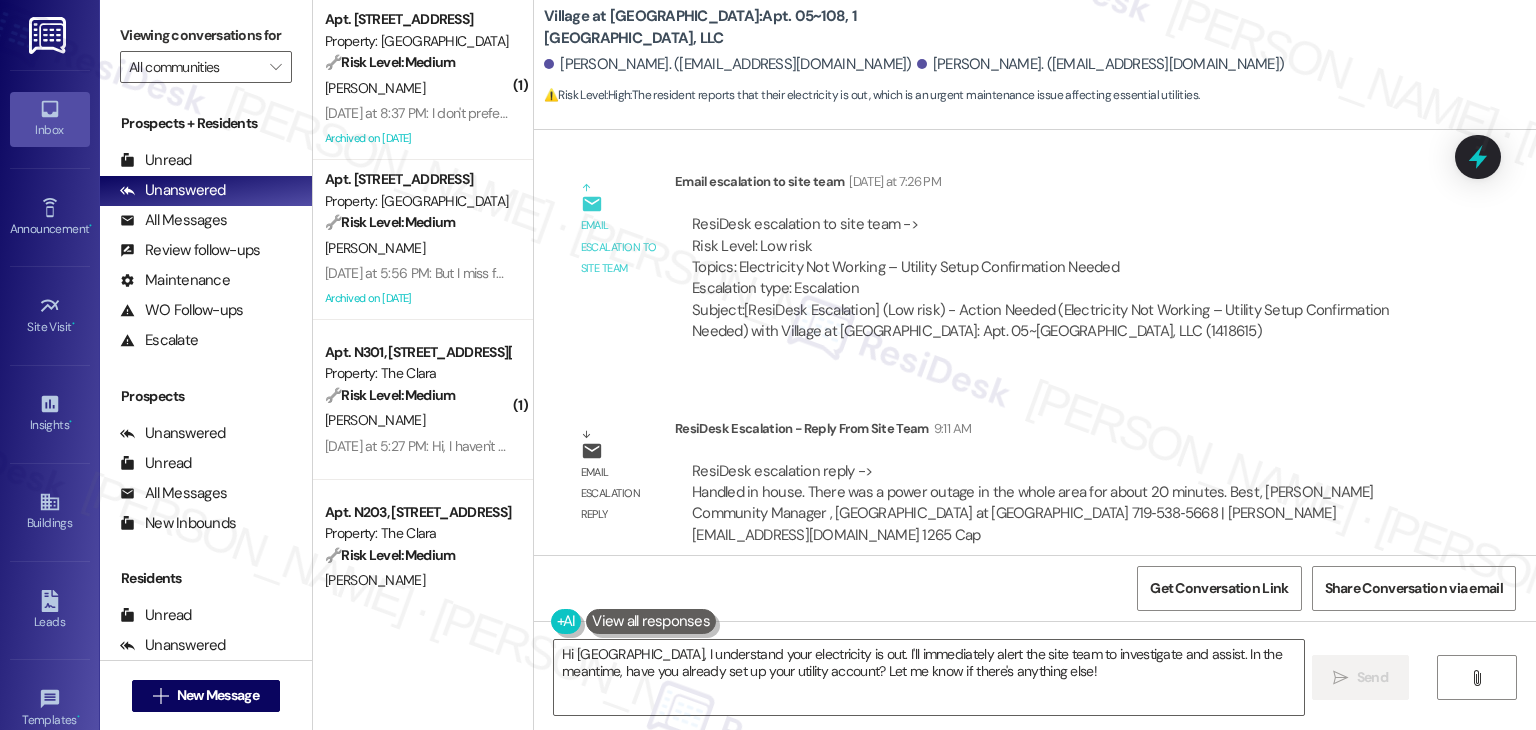 click on "Lease started Jun 29, 2025 at 7:00 PM Survey, sent via SMS Residesk Automated Survey Jul 09, 2025 at 11:28 AM Hi Sydney and Clarence! We're so glad you chose Village at Westmeadow! We would love to improve your move-in experience. If you could improve one thing about our move-in process, what would it be? Send us your ideas! (You can always reply STOP to opt out of future messages) Tags and notes Tagged as:   Move in Click to highlight conversations about Move in Received via SMS Sydney Hanks Yesterday at 5:29 PM Everything went so smoothly with the move in process, everyone was so helpful! thank you! We are just wanting to make sure that we set up our Utilities correctly, it seems that our electricity is out at the moment  Tags and notes Tagged as:   Electrical services ,  Click to highlight conversations about Electrical services Praise ,  Click to highlight conversations about Praise Utilities ,  Click to highlight conversations about Utilities Maintenance request ,  Emailed client ,   Related guidelines" at bounding box center [1035, 342] 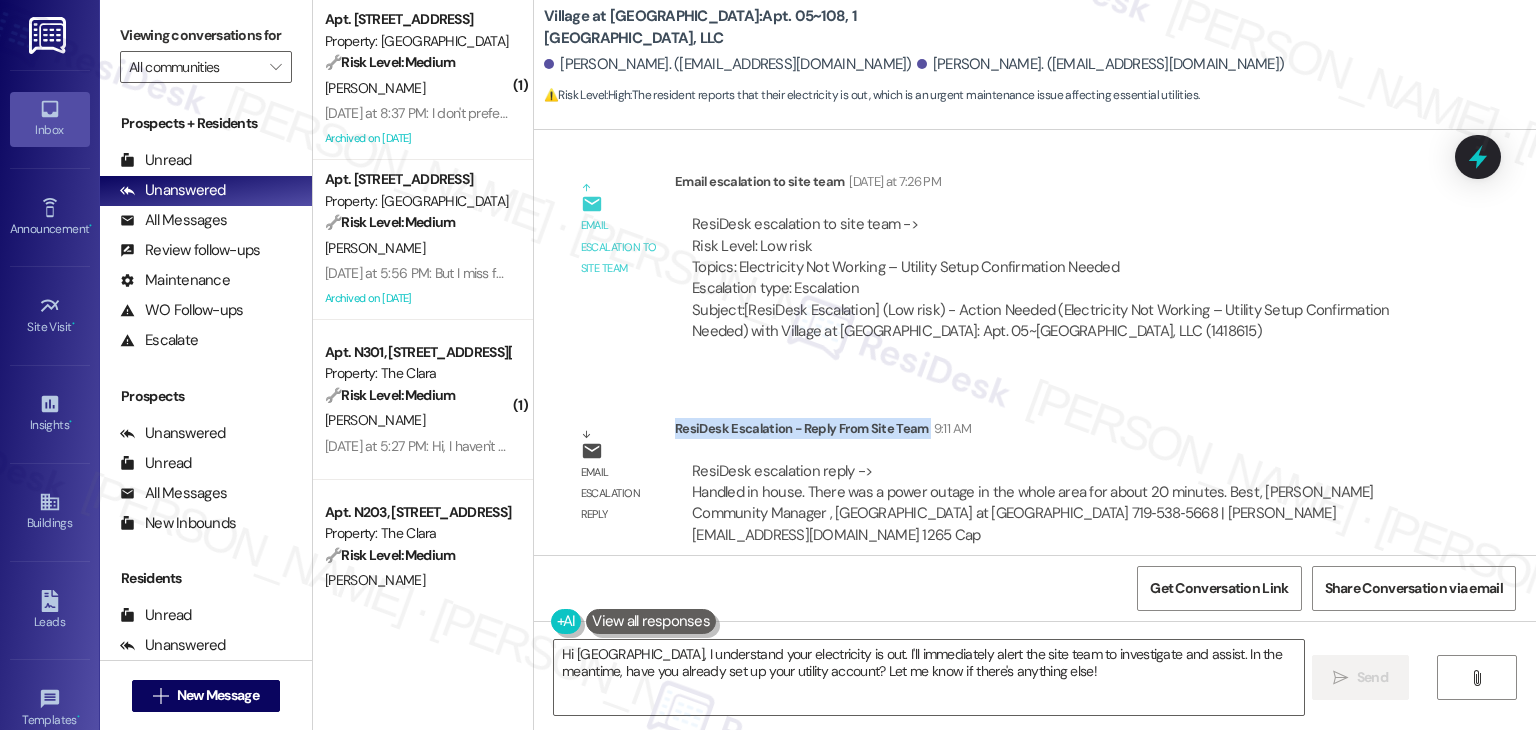 click on "Lease started Jun 29, 2025 at 7:00 PM Survey, sent via SMS Residesk Automated Survey Jul 09, 2025 at 11:28 AM Hi Sydney and Clarence! We're so glad you chose Village at Westmeadow! We would love to improve your move-in experience. If you could improve one thing about our move-in process, what would it be? Send us your ideas! (You can always reply STOP to opt out of future messages) Tags and notes Tagged as:   Move in Click to highlight conversations about Move in Received via SMS Sydney Hanks Yesterday at 5:29 PM Everything went so smoothly with the move in process, everyone was so helpful! thank you! We are just wanting to make sure that we set up our Utilities correctly, it seems that our electricity is out at the moment  Tags and notes Tagged as:   Electrical services ,  Click to highlight conversations about Electrical services Praise ,  Click to highlight conversations about Praise Utilities ,  Click to highlight conversations about Utilities Maintenance request ,  Emailed client ,   Related guidelines" at bounding box center [1035, 342] 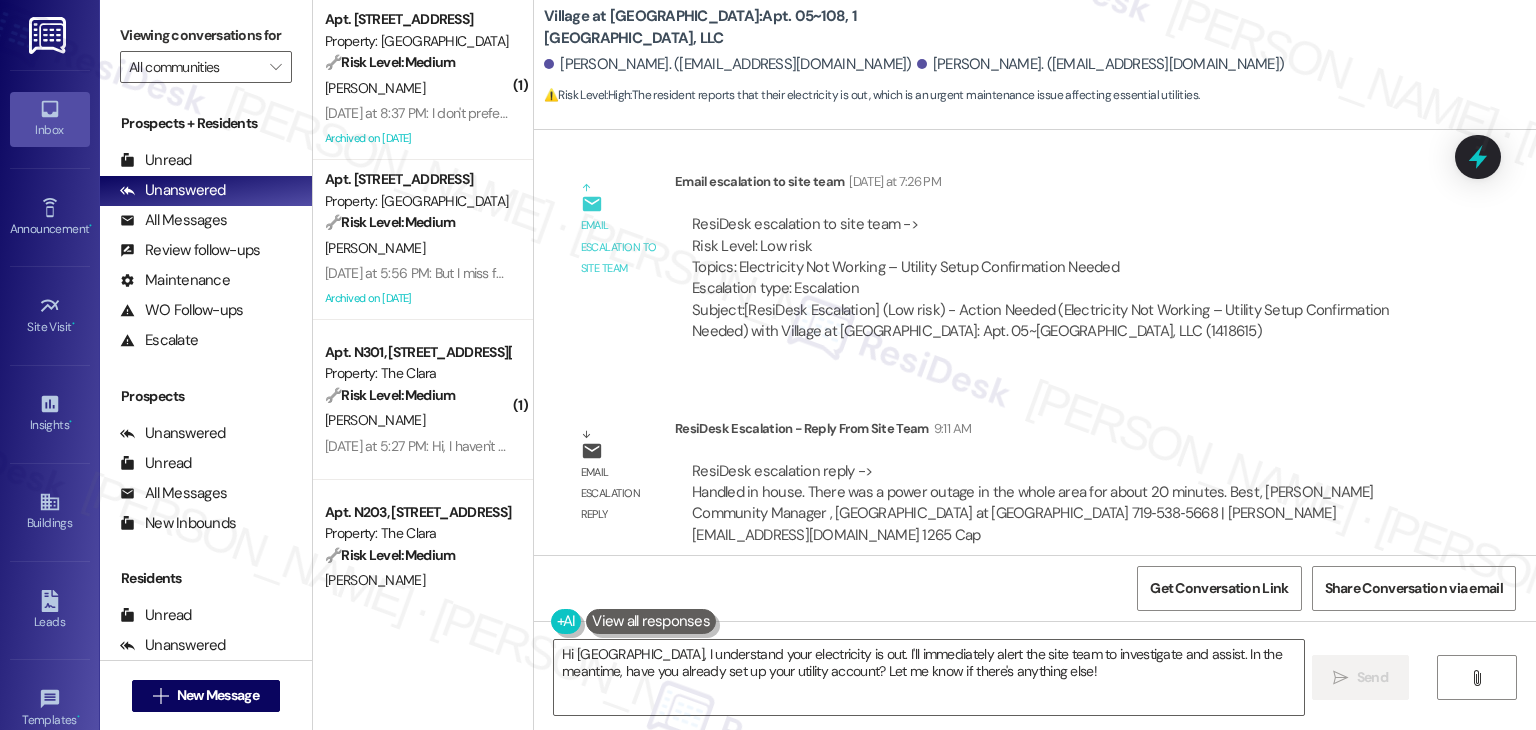click on "Lease started Jun 29, 2025 at 7:00 PM Survey, sent via SMS Residesk Automated Survey Jul 09, 2025 at 11:28 AM Hi Sydney and Clarence! We're so glad you chose Village at Westmeadow! We would love to improve your move-in experience. If you could improve one thing about our move-in process, what would it be? Send us your ideas! (You can always reply STOP to opt out of future messages) Tags and notes Tagged as:   Move in Click to highlight conversations about Move in Received via SMS Sydney Hanks Yesterday at 5:29 PM Everything went so smoothly with the move in process, everyone was so helpful! thank you! We are just wanting to make sure that we set up our Utilities correctly, it seems that our electricity is out at the moment  Tags and notes Tagged as:   Electrical services ,  Click to highlight conversations about Electrical services Praise ,  Click to highlight conversations about Praise Utilities ,  Click to highlight conversations about Utilities Maintenance request ,  Emailed client ,   Related guidelines" at bounding box center [1035, 342] 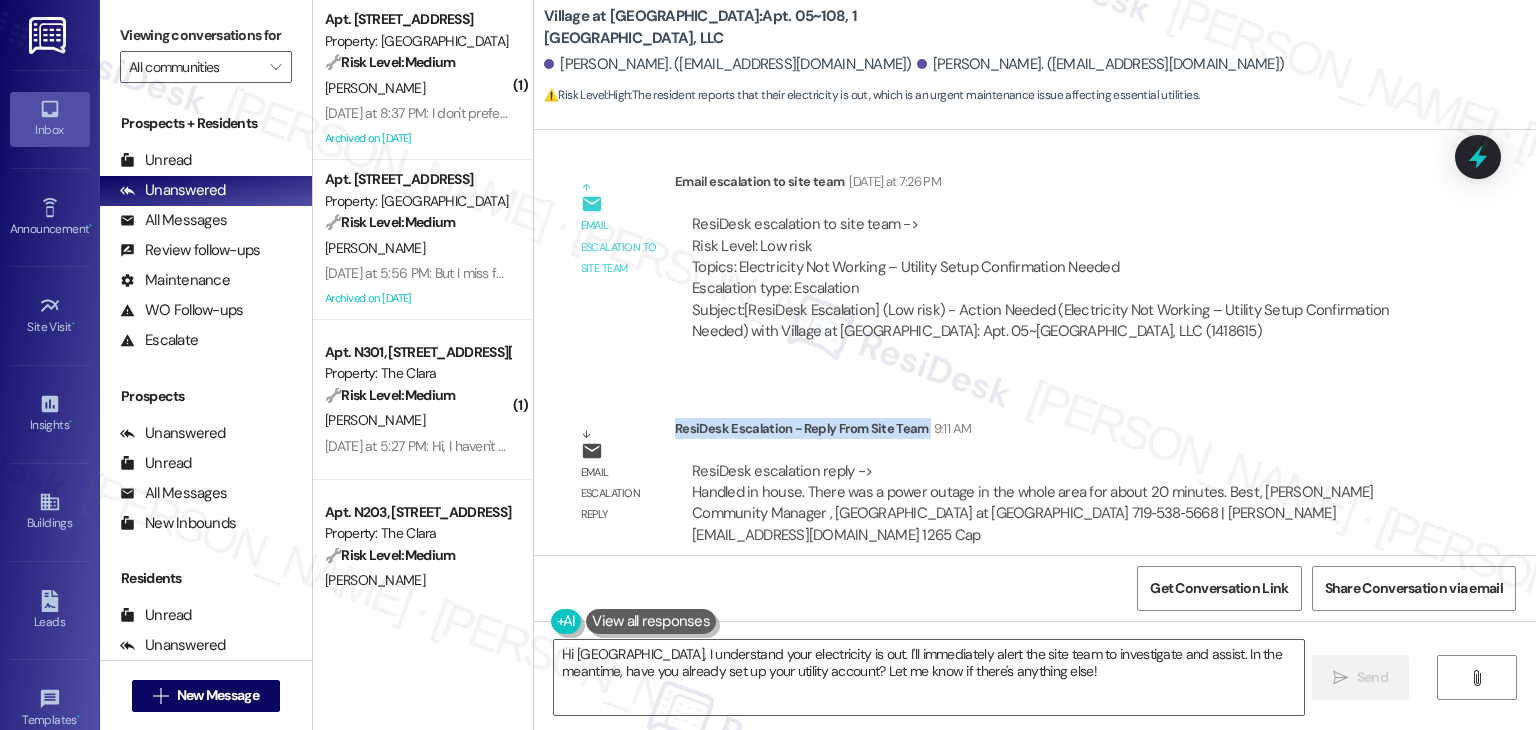 click on "Lease started Jun 29, 2025 at 7:00 PM Survey, sent via SMS Residesk Automated Survey Jul 09, 2025 at 11:28 AM Hi Sydney and Clarence! We're so glad you chose Village at Westmeadow! We would love to improve your move-in experience. If you could improve one thing about our move-in process, what would it be? Send us your ideas! (You can always reply STOP to opt out of future messages) Tags and notes Tagged as:   Move in Click to highlight conversations about Move in Received via SMS Sydney Hanks Yesterday at 5:29 PM Everything went so smoothly with the move in process, everyone was so helpful! thank you! We are just wanting to make sure that we set up our Utilities correctly, it seems that our electricity is out at the moment  Tags and notes Tagged as:   Electrical services ,  Click to highlight conversations about Electrical services Praise ,  Click to highlight conversations about Praise Utilities ,  Click to highlight conversations about Utilities Maintenance request ,  Emailed client ,   Related guidelines" at bounding box center (1035, 342) 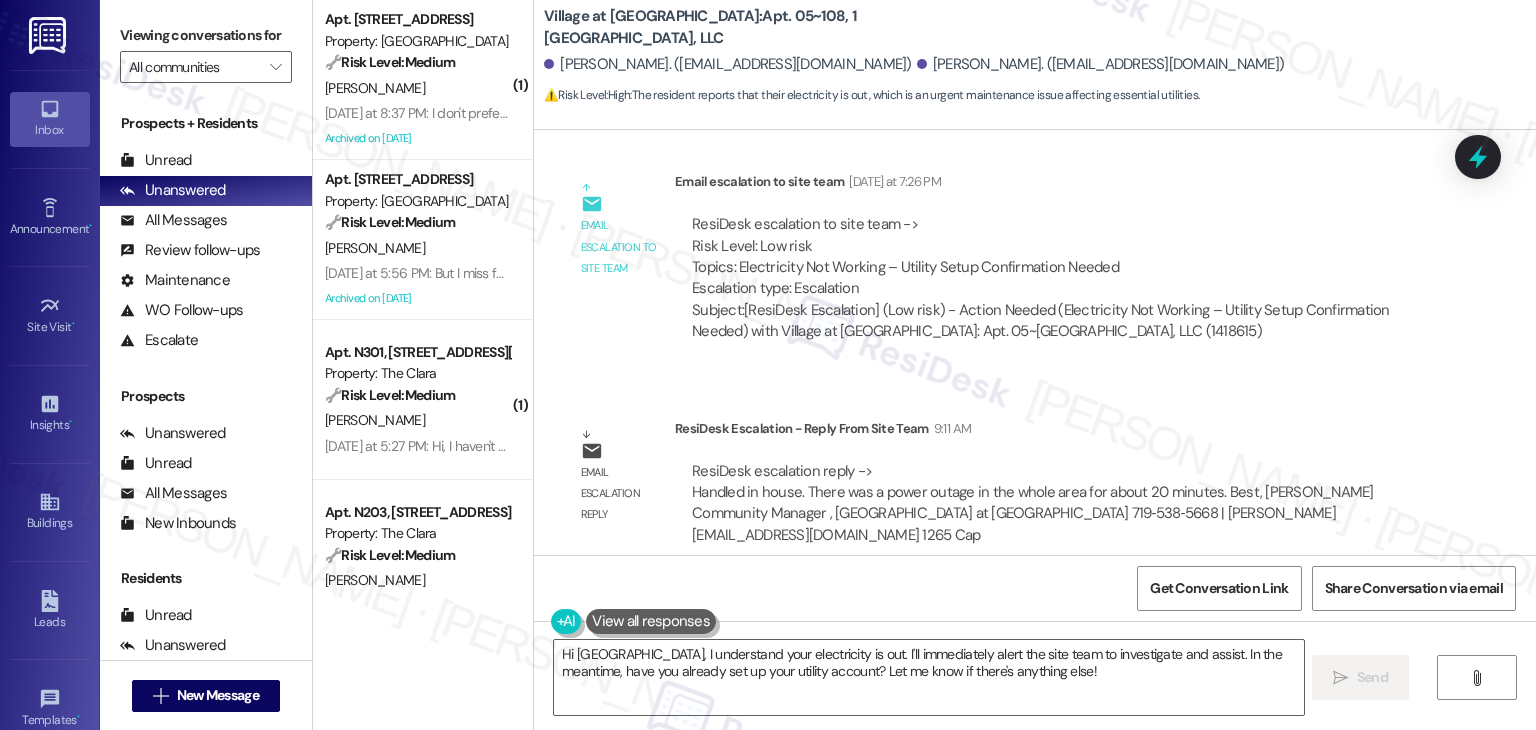 click on "Lease started Jun 29, 2025 at 7:00 PM Survey, sent via SMS Residesk Automated Survey Jul 09, 2025 at 11:28 AM Hi Sydney and Clarence! We're so glad you chose Village at Westmeadow! We would love to improve your move-in experience. If you could improve one thing about our move-in process, what would it be? Send us your ideas! (You can always reply STOP to opt out of future messages) Tags and notes Tagged as:   Move in Click to highlight conversations about Move in Received via SMS Sydney Hanks Yesterday at 5:29 PM Everything went so smoothly with the move in process, everyone was so helpful! thank you! We are just wanting to make sure that we set up our Utilities correctly, it seems that our electricity is out at the moment  Tags and notes Tagged as:   Electrical services ,  Click to highlight conversations about Electrical services Praise ,  Click to highlight conversations about Praise Utilities ,  Click to highlight conversations about Utilities Maintenance request ,  Emailed client ,   Related guidelines" at bounding box center [1035, 342] 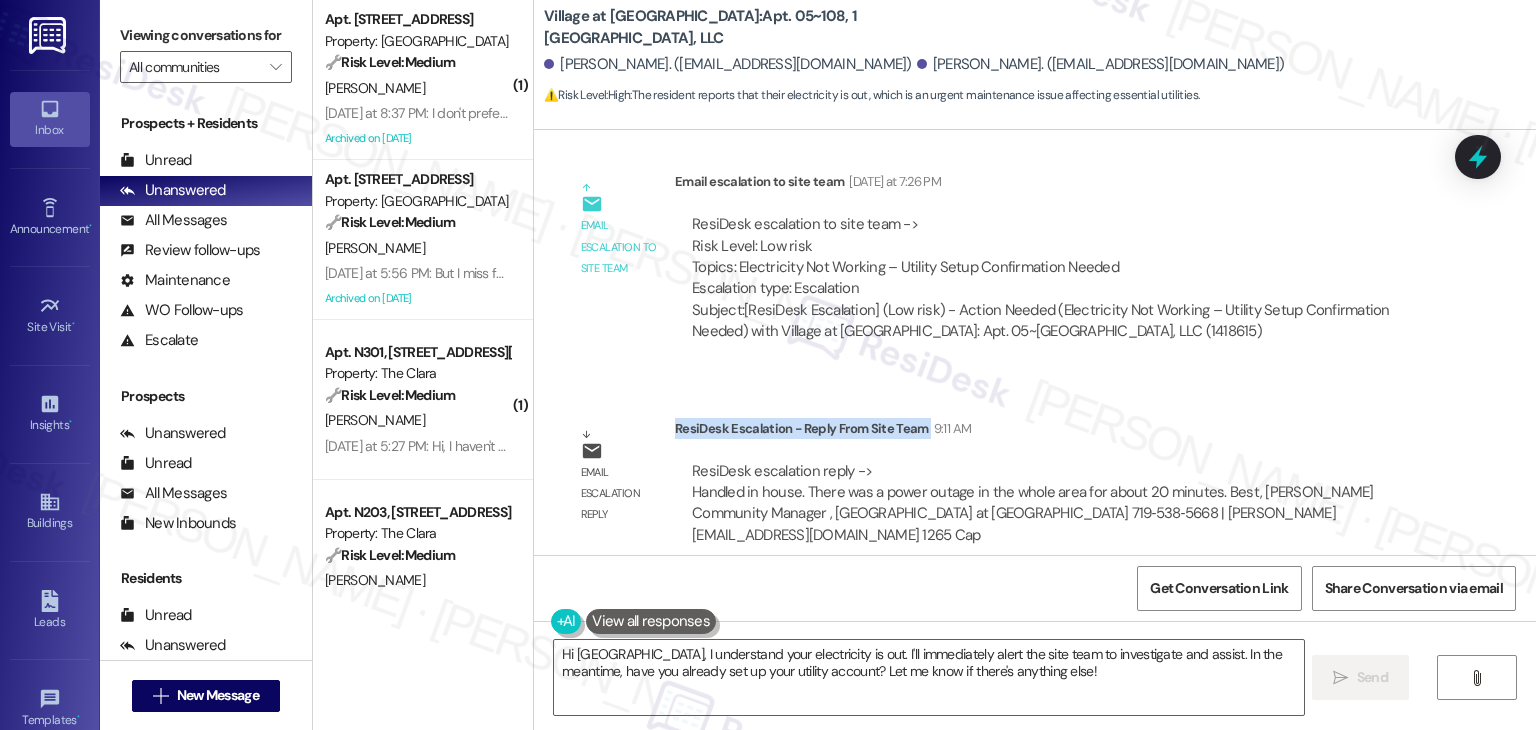 click on "Lease started Jun 29, 2025 at 7:00 PM Survey, sent via SMS Residesk Automated Survey Jul 09, 2025 at 11:28 AM Hi Sydney and Clarence! We're so glad you chose Village at Westmeadow! We would love to improve your move-in experience. If you could improve one thing about our move-in process, what would it be? Send us your ideas! (You can always reply STOP to opt out of future messages) Tags and notes Tagged as:   Move in Click to highlight conversations about Move in Received via SMS Sydney Hanks Yesterday at 5:29 PM Everything went so smoothly with the move in process, everyone was so helpful! thank you! We are just wanting to make sure that we set up our Utilities correctly, it seems that our electricity is out at the moment  Tags and notes Tagged as:   Electrical services ,  Click to highlight conversations about Electrical services Praise ,  Click to highlight conversations about Praise Utilities ,  Click to highlight conversations about Utilities Maintenance request ,  Emailed client ,   Related guidelines" at bounding box center [1035, 342] 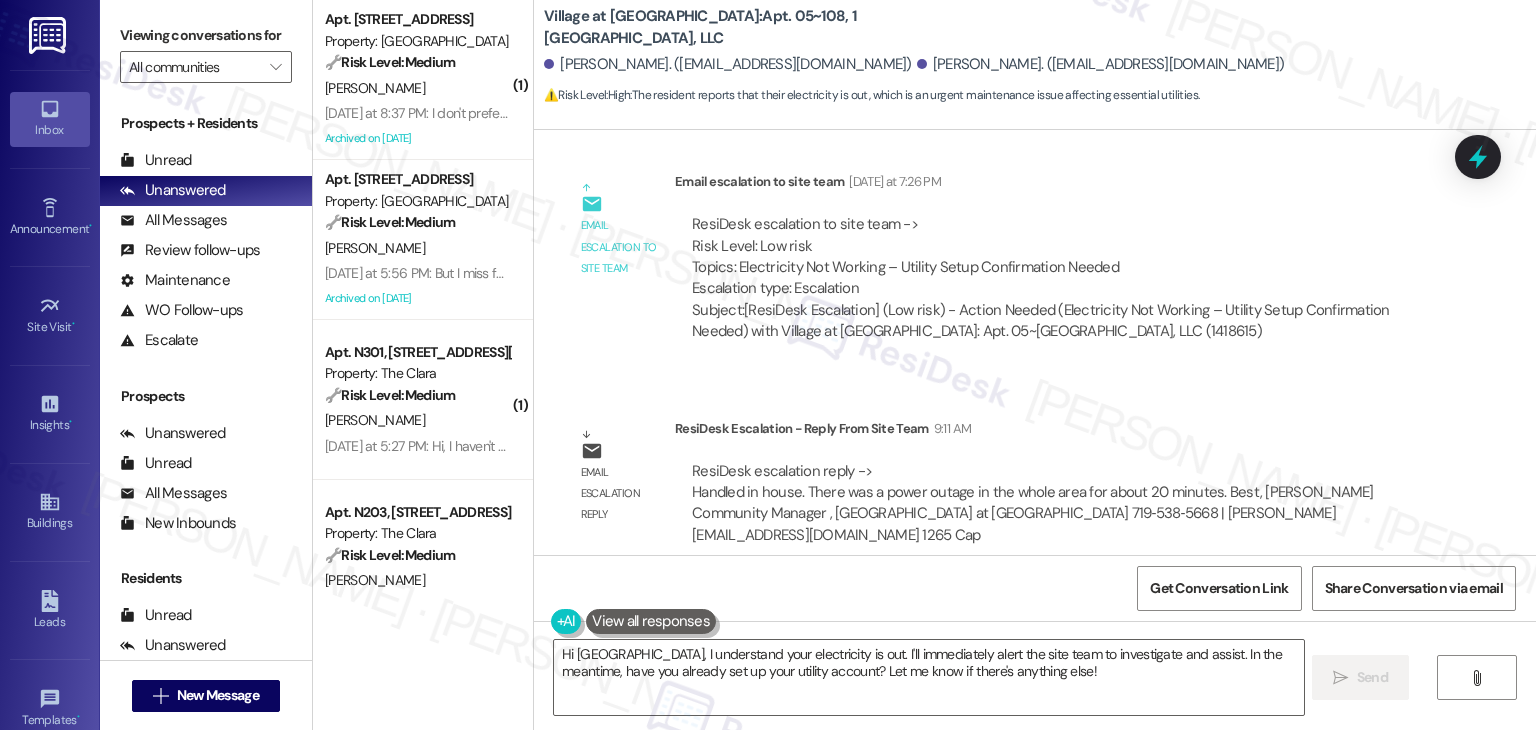 click on "Lease started Jun 29, 2025 at 7:00 PM Survey, sent via SMS Residesk Automated Survey Jul 09, 2025 at 11:28 AM Hi Sydney and Clarence! We're so glad you chose Village at Westmeadow! We would love to improve your move-in experience. If you could improve one thing about our move-in process, what would it be? Send us your ideas! (You can always reply STOP to opt out of future messages) Tags and notes Tagged as:   Move in Click to highlight conversations about Move in Received via SMS Sydney Hanks Yesterday at 5:29 PM Everything went so smoothly with the move in process, everyone was so helpful! thank you! We are just wanting to make sure that we set up our Utilities correctly, it seems that our electricity is out at the moment  Tags and notes Tagged as:   Electrical services ,  Click to highlight conversations about Electrical services Praise ,  Click to highlight conversations about Praise Utilities ,  Click to highlight conversations about Utilities Maintenance request ,  Emailed client ,   Related guidelines" at bounding box center [1035, 342] 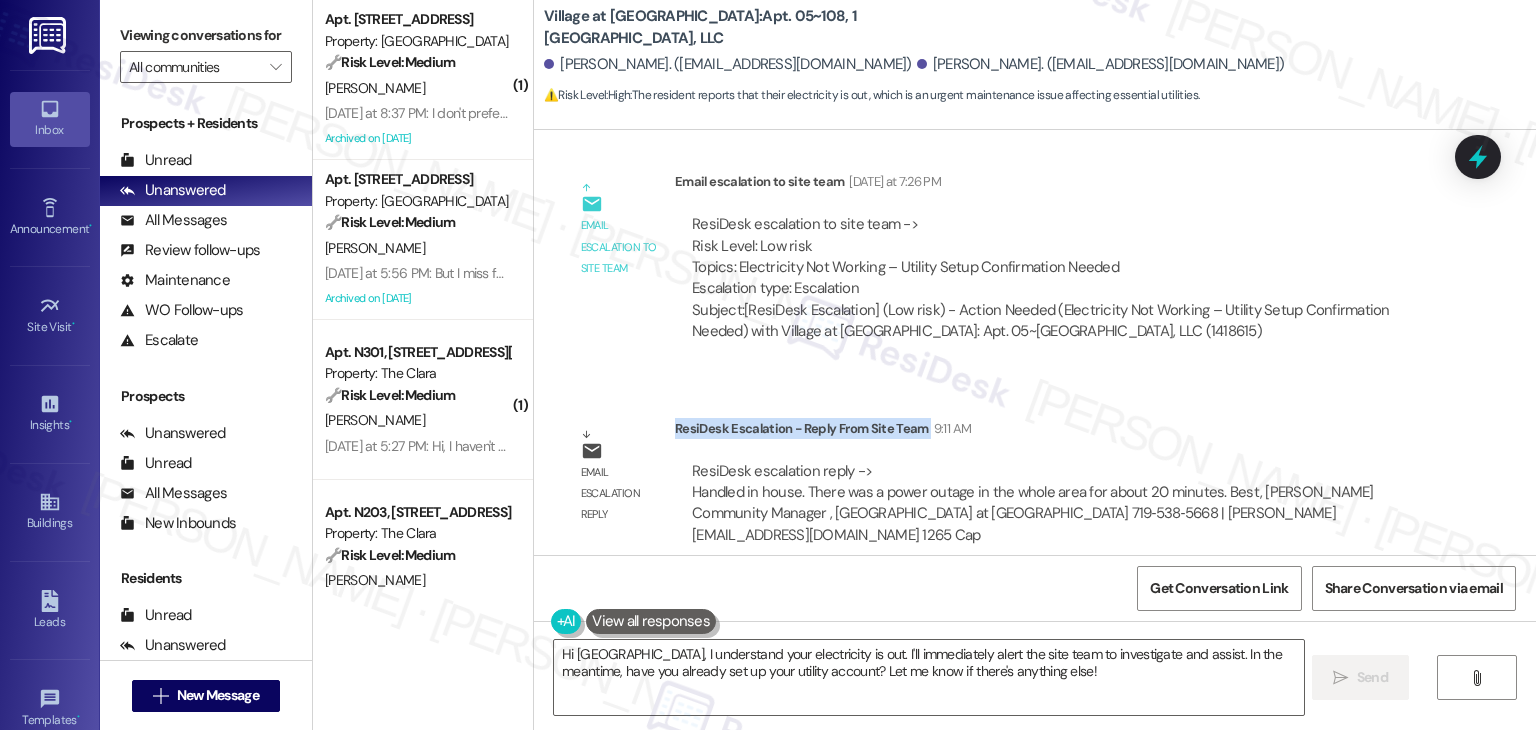 click on "Lease started Jun 29, 2025 at 7:00 PM Survey, sent via SMS Residesk Automated Survey Jul 09, 2025 at 11:28 AM Hi Sydney and Clarence! We're so glad you chose Village at Westmeadow! We would love to improve your move-in experience. If you could improve one thing about our move-in process, what would it be? Send us your ideas! (You can always reply STOP to opt out of future messages) Tags and notes Tagged as:   Move in Click to highlight conversations about Move in Received via SMS Sydney Hanks Yesterday at 5:29 PM Everything went so smoothly with the move in process, everyone was so helpful! thank you! We are just wanting to make sure that we set up our Utilities correctly, it seems that our electricity is out at the moment  Tags and notes Tagged as:   Electrical services ,  Click to highlight conversations about Electrical services Praise ,  Click to highlight conversations about Praise Utilities ,  Click to highlight conversations about Utilities Maintenance request ,  Emailed client ,   Related guidelines" at bounding box center [1035, 342] 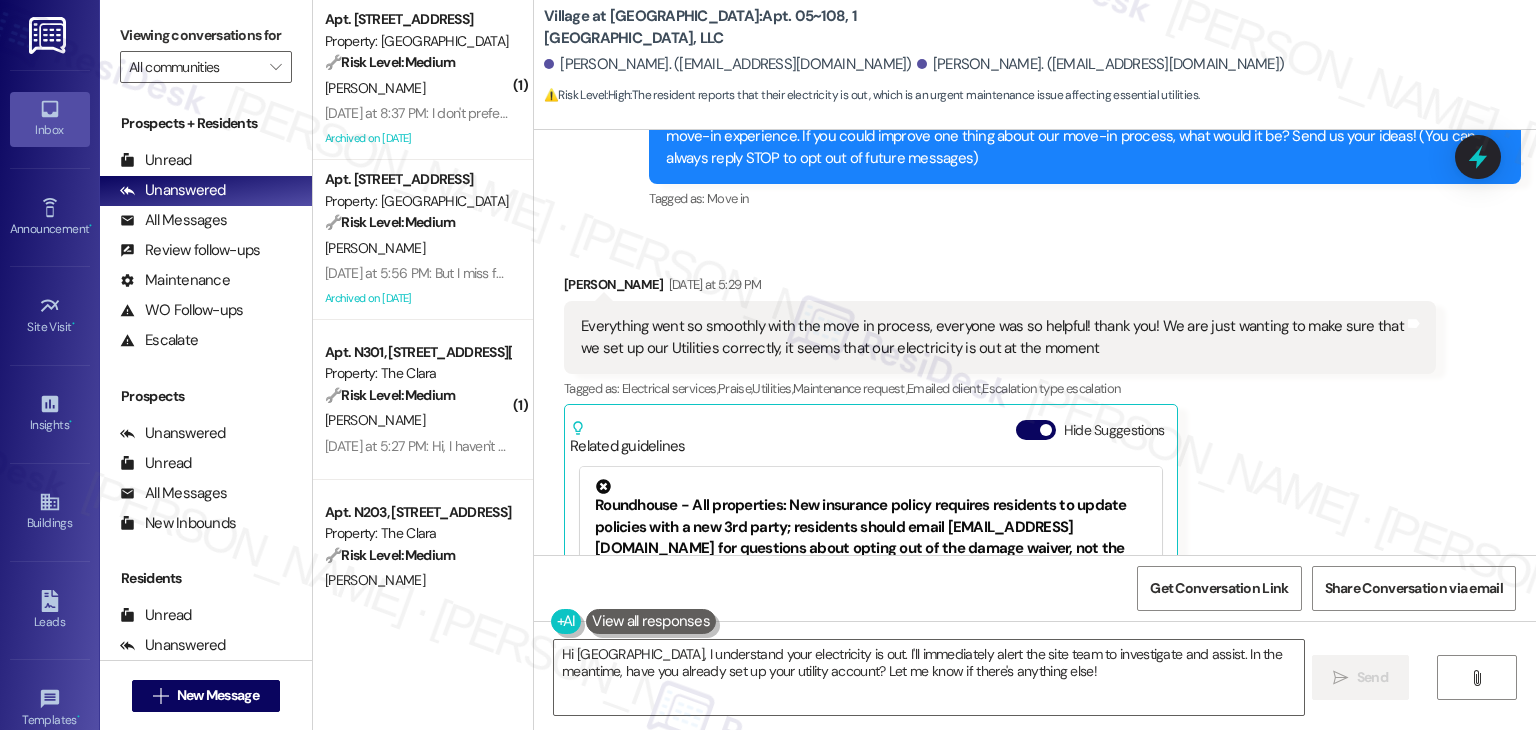scroll, scrollTop: 224, scrollLeft: 0, axis: vertical 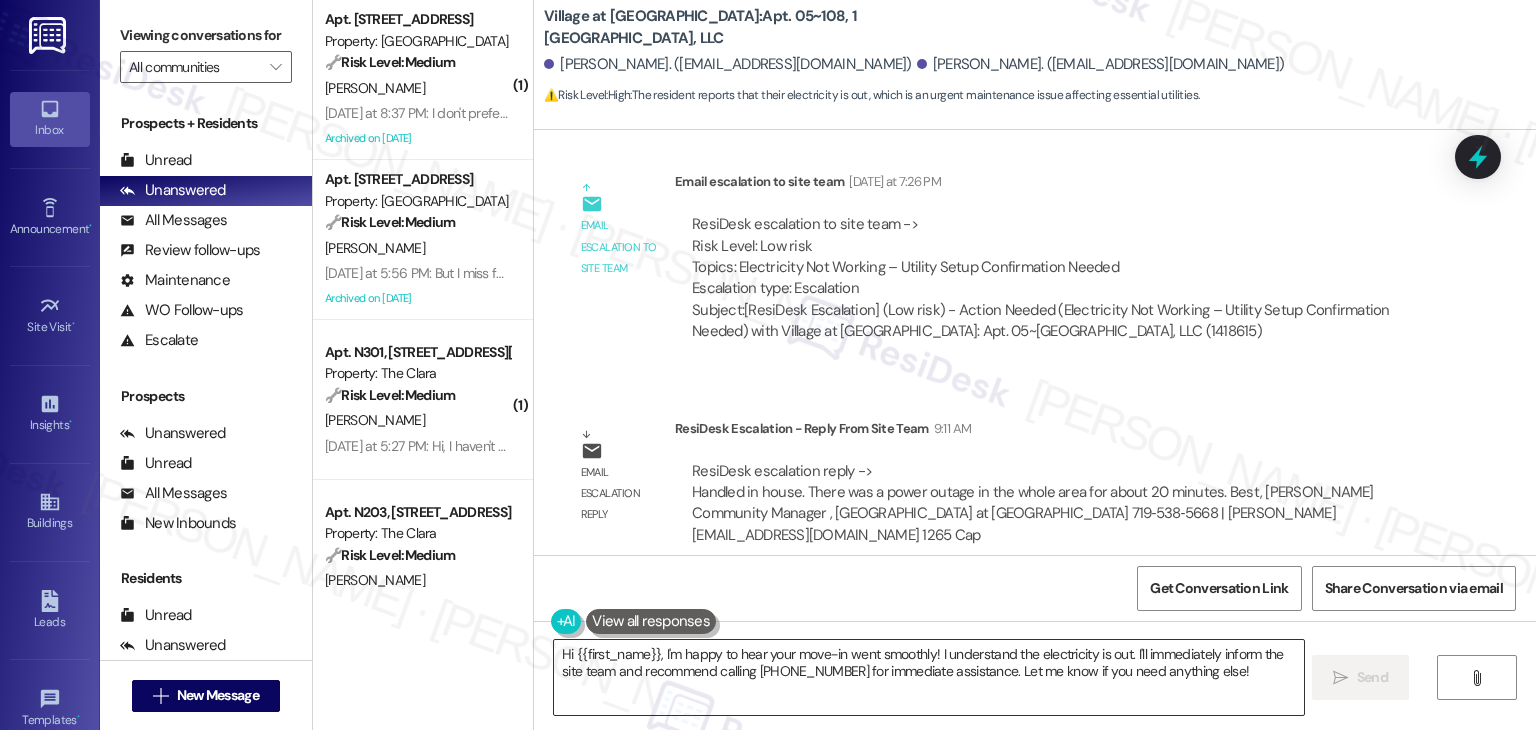 click on "Hi {{first_name}}, I'm happy to hear your move-in went smoothly! I understand the electricity is out. I'll immediately inform the site team and recommend calling 719-538-5668 for immediate assistance. Let me know if you need anything else!" at bounding box center [928, 677] 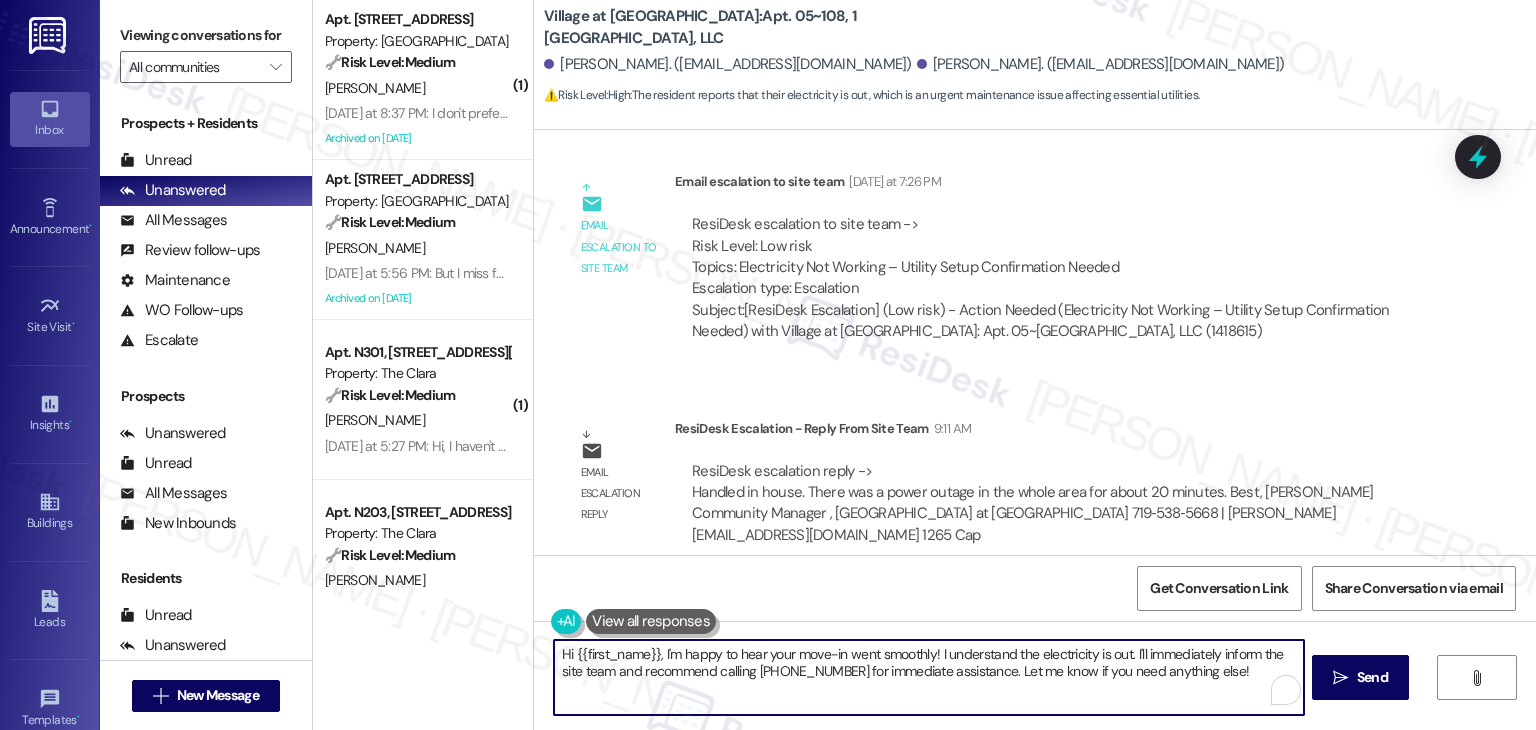 click on "Hi {{first_name}}, I'm happy to hear your move-in went smoothly! I understand the electricity is out. I'll immediately inform the site team and recommend calling 719-538-5668 for immediate assistance. Let me know if you need anything else!" at bounding box center [928, 677] 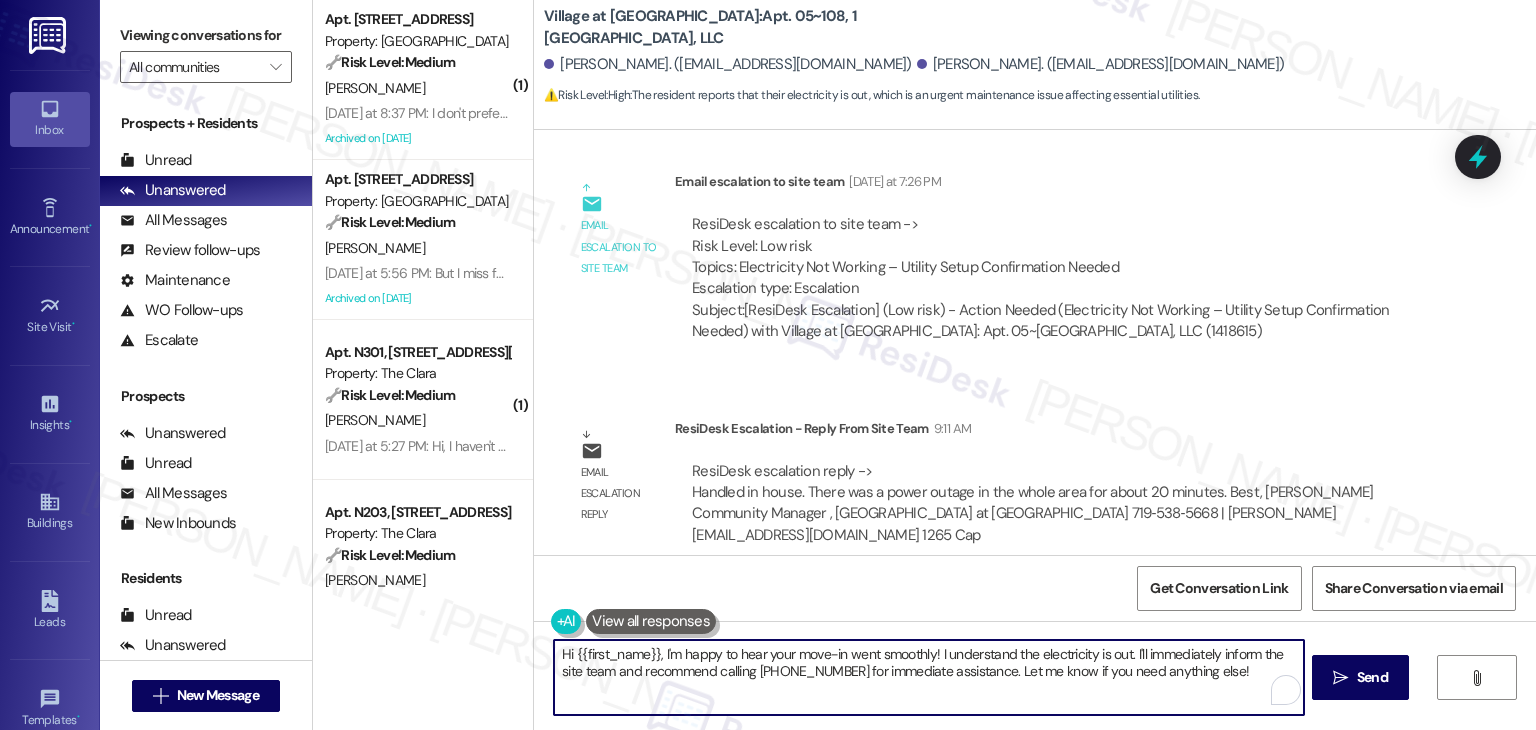 paste on "Sydney! I passed your concern along to the site team, and they shared that there was a power outage in the whole area yesterday. Just checking in—has the issue been resolved on your end? If you need anything else or have any questions, feel free to reach out" 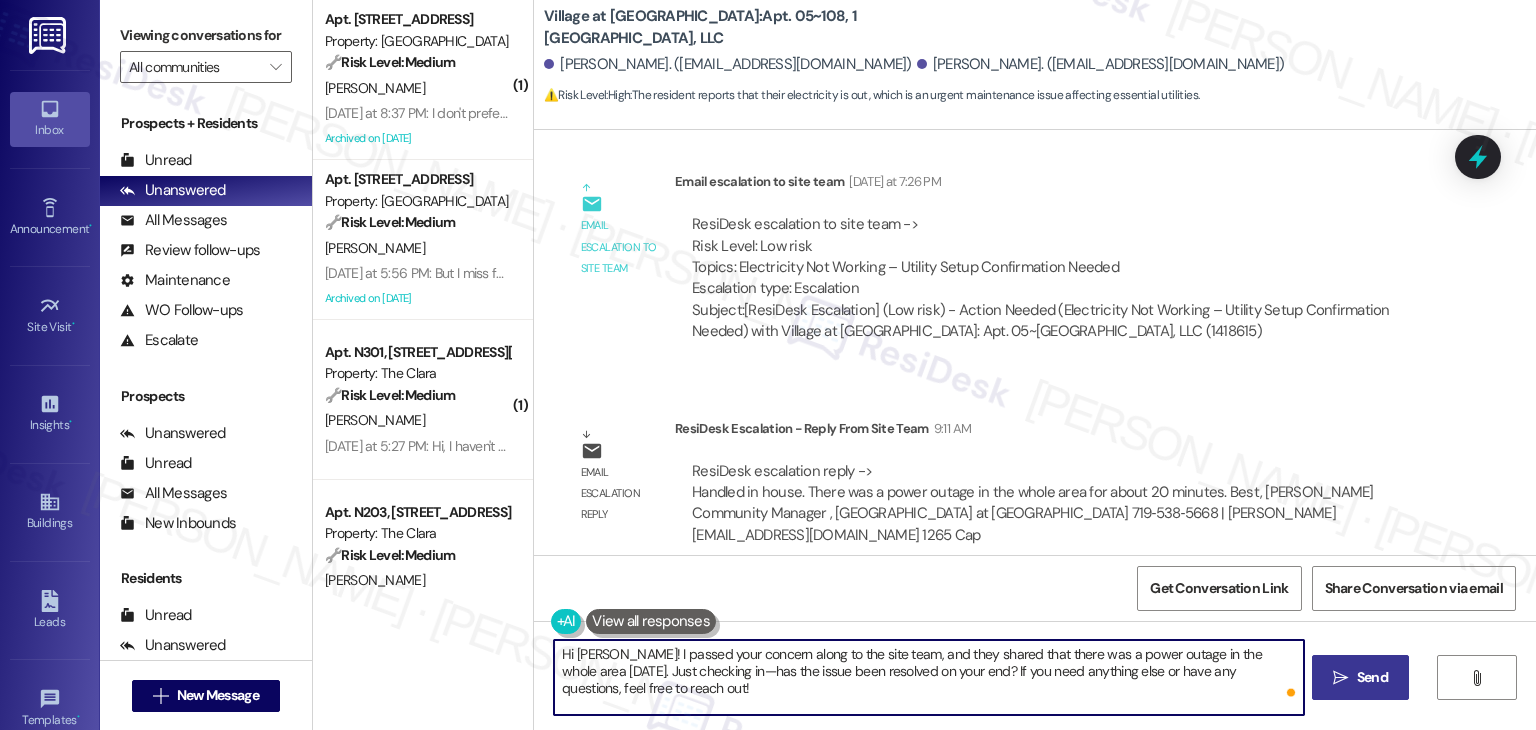 type on "Hi Sydney! I passed your concern along to the site team, and they shared that there was a power outage in the whole area yesterday. Just checking in—has the issue been resolved on your end? If you need anything else or have any questions, feel free to reach out!" 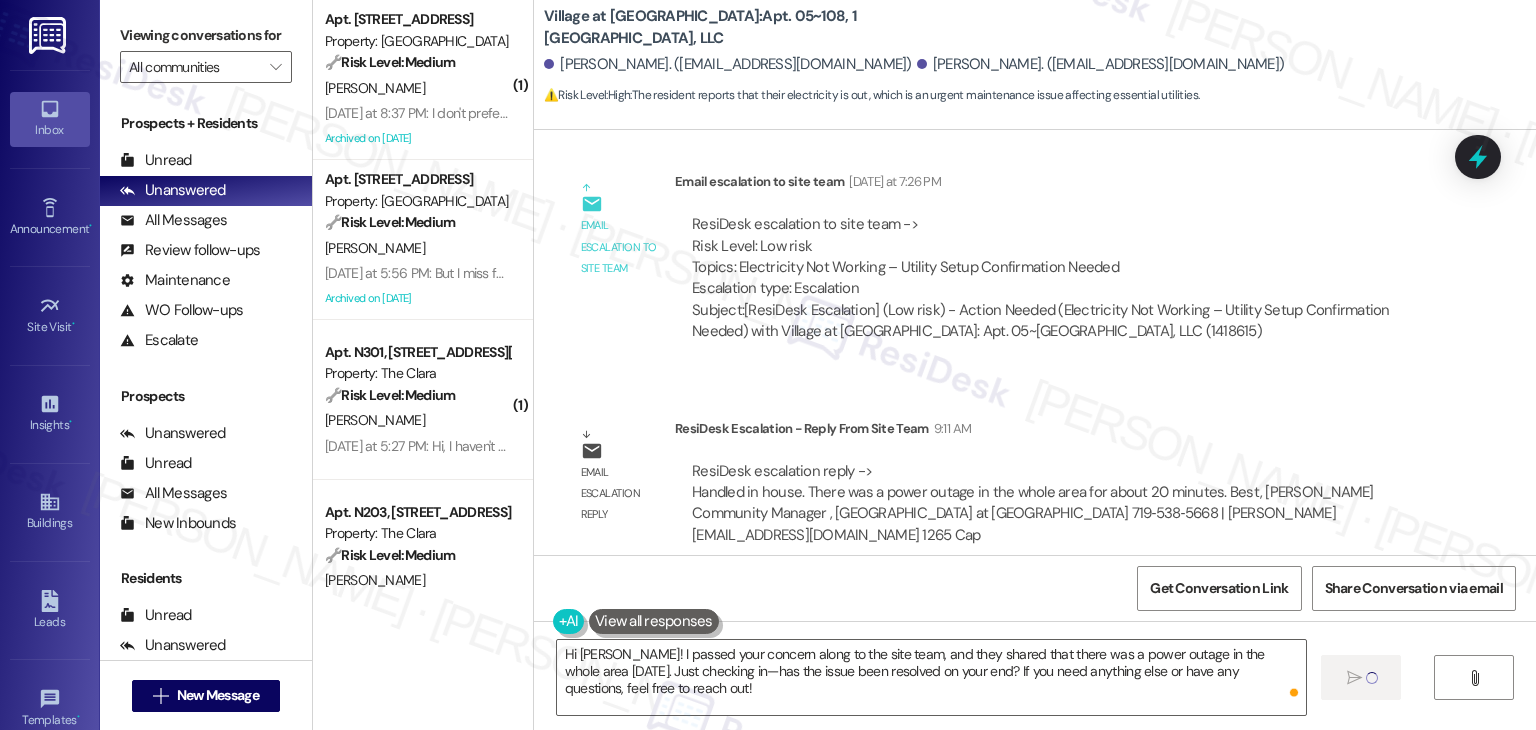 type 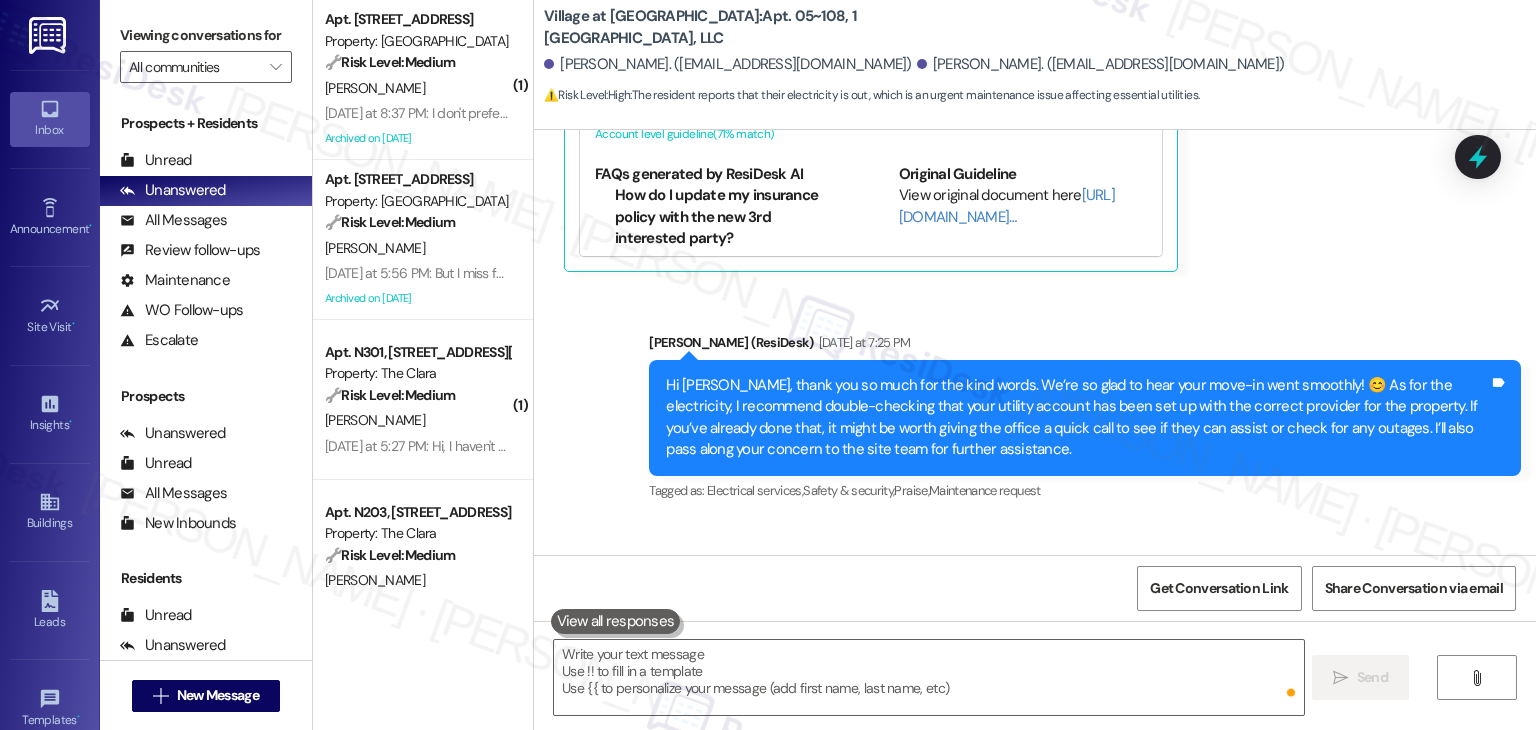 scroll, scrollTop: 462, scrollLeft: 0, axis: vertical 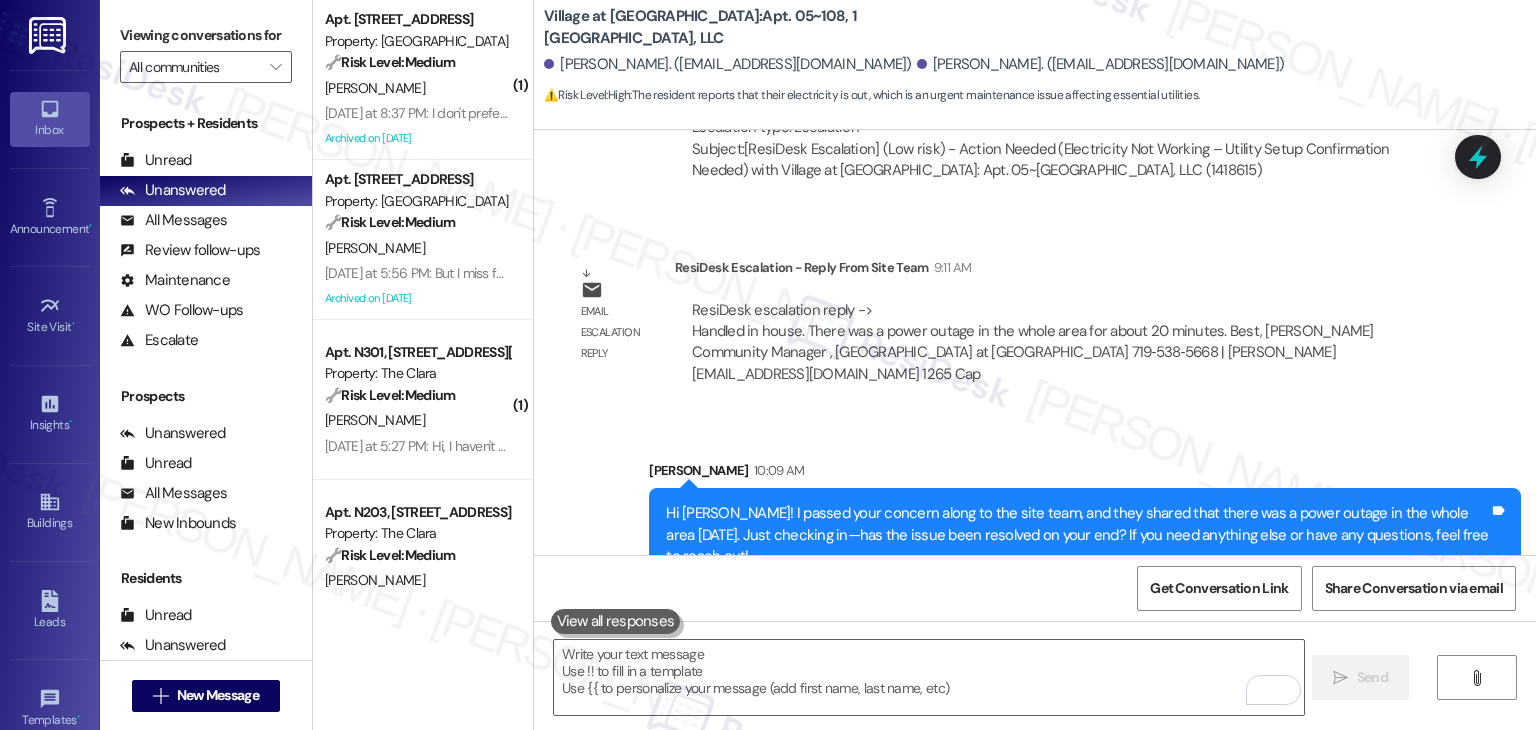 click on "ResiDesk escalation reply ->
Handled in house. There was a power outage in the whole area for about 20 minutes. Best, Kelli Broomhead Community Manager , Roundhouse Village at Westmeadow 719‑538‑5668 | kelli@rndhouse.com 1265 Cap ResiDesk escalation reply ->
Handled in house. There was a power outage in the whole area for about 20 minutes. Best, Kelli Broomhead Community Manager , Roundhouse Village at Westmeadow 719‑538‑5668 | kelli@rndhouse.com 1265 Cap" at bounding box center [1055, 343] 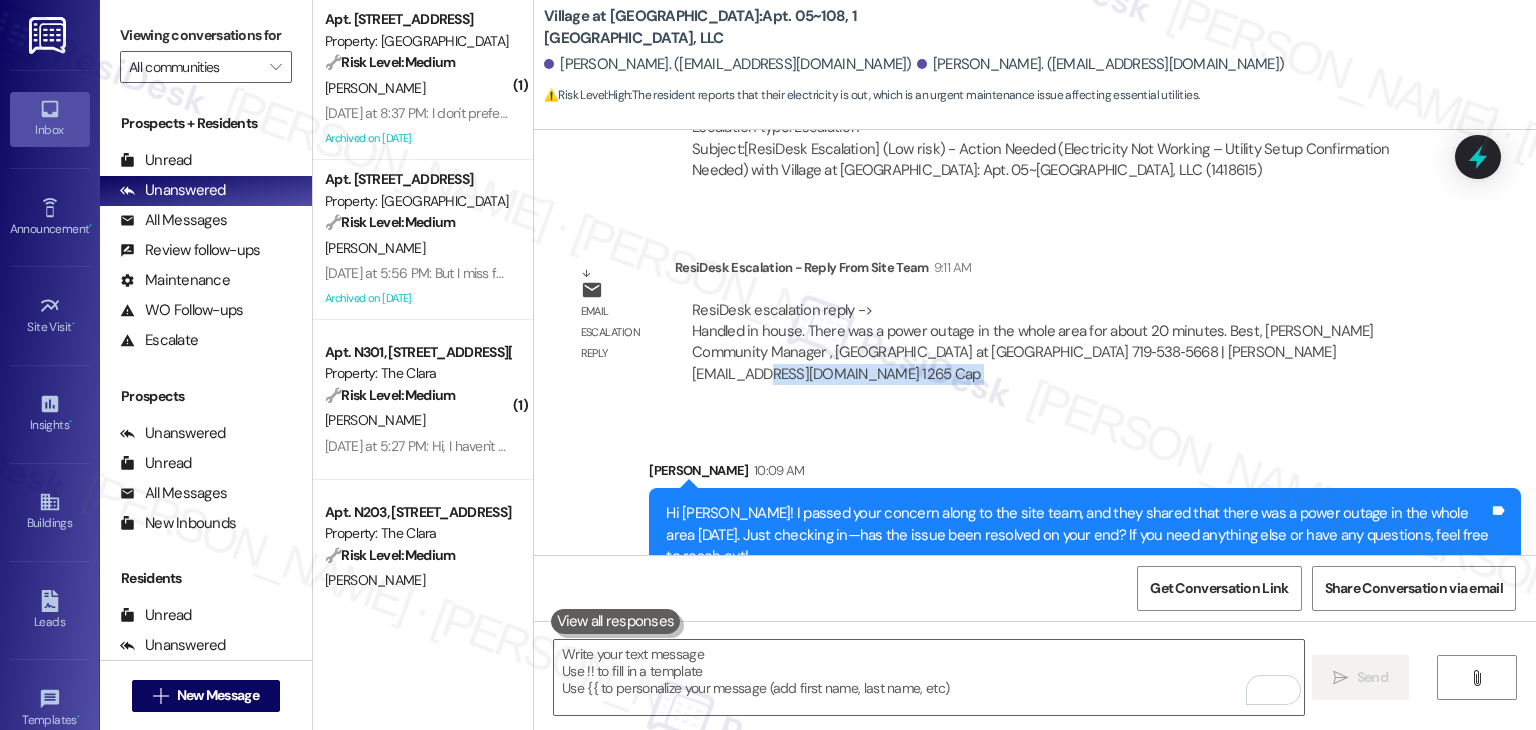 click on "Lease started Jun 29, 2025 at 7:00 PM Survey, sent via SMS Residesk Automated Survey Jul 09, 2025 at 11:28 AM Hi Sydney and Clarence! We're so glad you chose Village at Westmeadow! We would love to improve your move-in experience. If you could improve one thing about our move-in process, what would it be? Send us your ideas! (You can always reply STOP to opt out of future messages) Tags and notes Tagged as:   Move in Click to highlight conversations about Move in Received via SMS Sydney Hanks Yesterday at 5:29 PM Everything went so smoothly with the move in process, everyone was so helpful! thank you! We are just wanting to make sure that we set up our Utilities correctly, it seems that our electricity is out at the moment  Tags and notes Tagged as:   Electrical services ,  Click to highlight conversations about Electrical services Praise ,  Click to highlight conversations about Praise Utilities ,  Click to highlight conversations about Utilities Maintenance request ,  Emailed client ,   Related guidelines" at bounding box center (1035, 342) 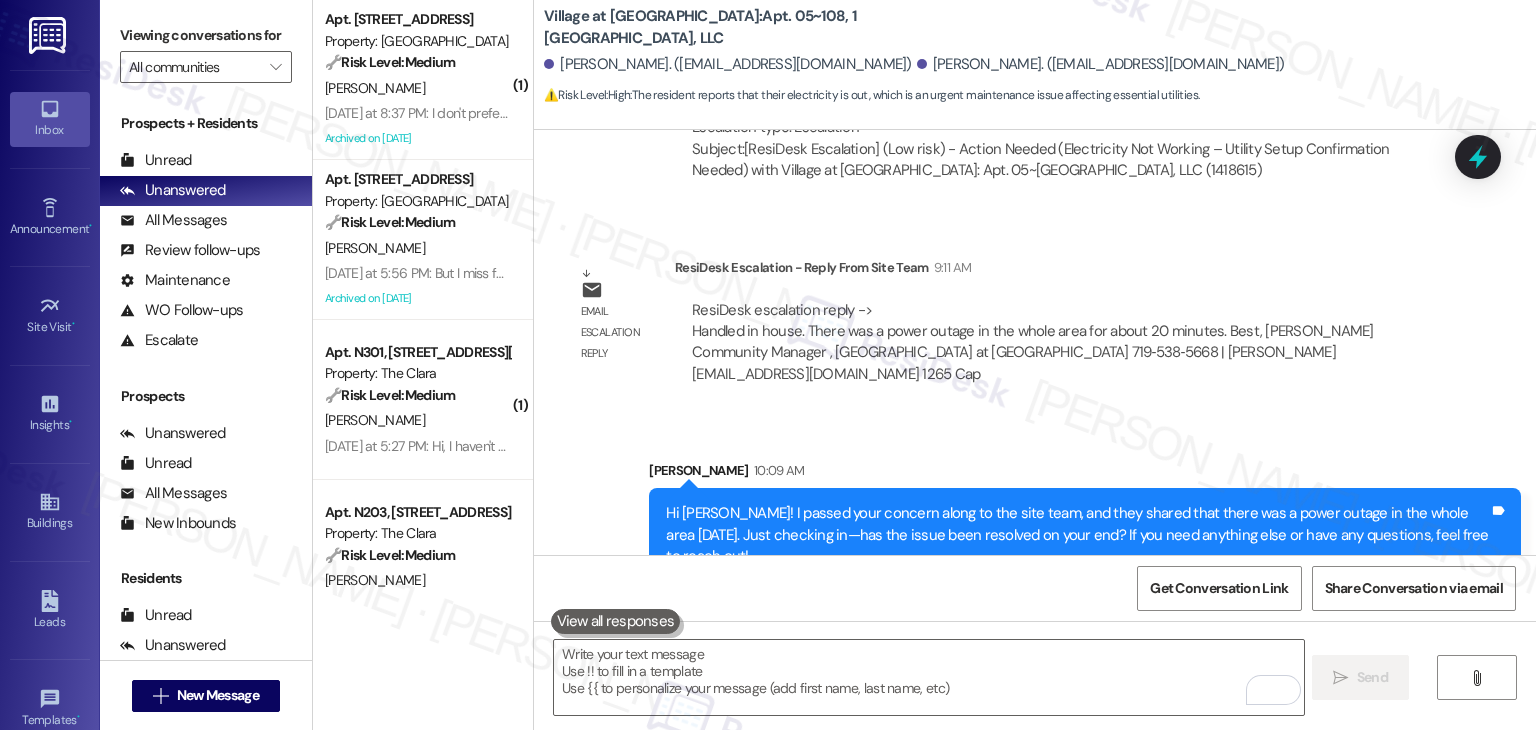 click on "Sent via SMS Sarah 10:09 AM Hi Sydney! I passed your concern along to the site team, and they shared that there was a power outage in the whole area yesterday. Just checking in—has the issue been resolved on your end? If you need anything else or have any questions, feel free to reach out! Tags and notes" at bounding box center (1035, 506) 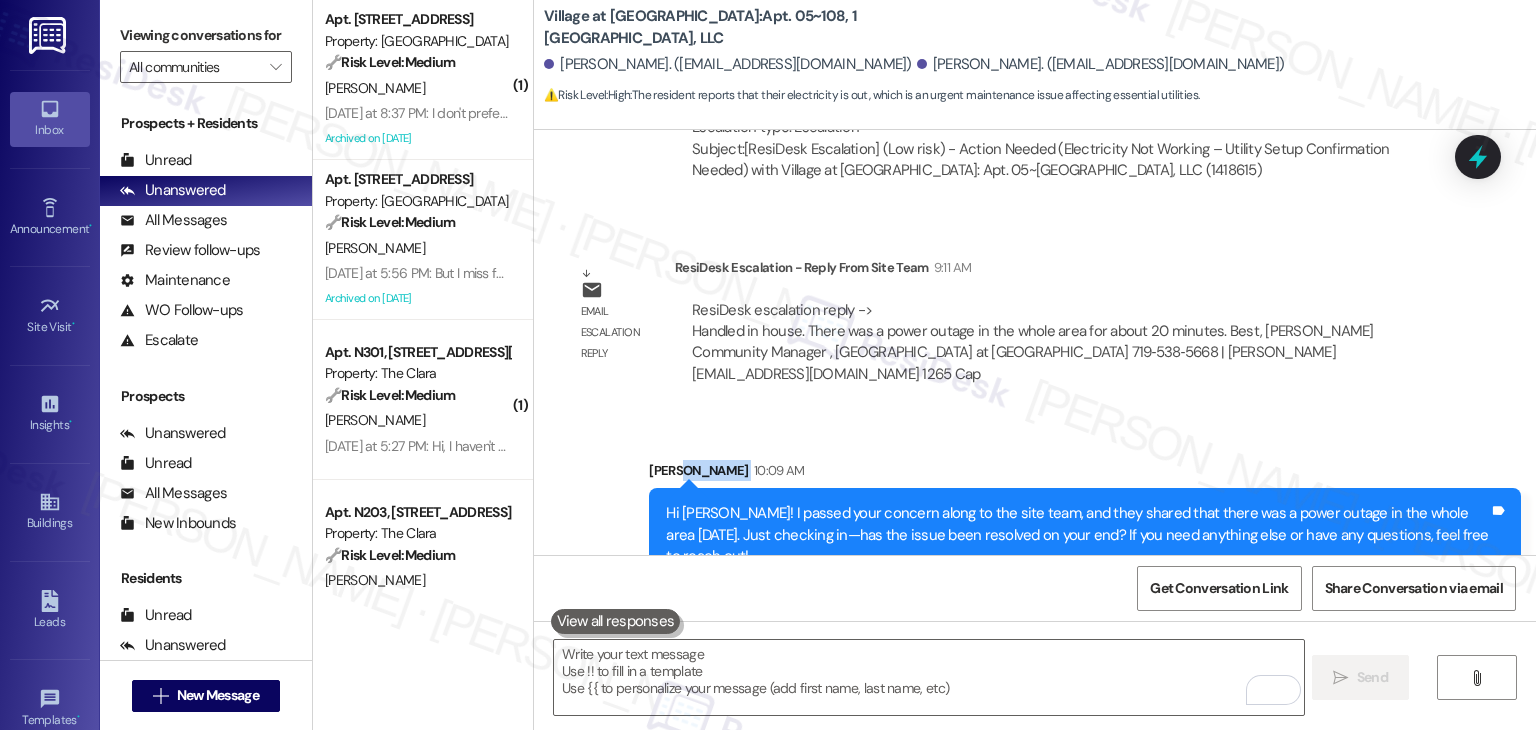 click on "Sent via SMS Sarah 10:09 AM Hi Sydney! I passed your concern along to the site team, and they shared that there was a power outage in the whole area yesterday. Just checking in—has the issue been resolved on your end? If you need anything else or have any questions, feel free to reach out! Tags and notes" at bounding box center (1035, 506) 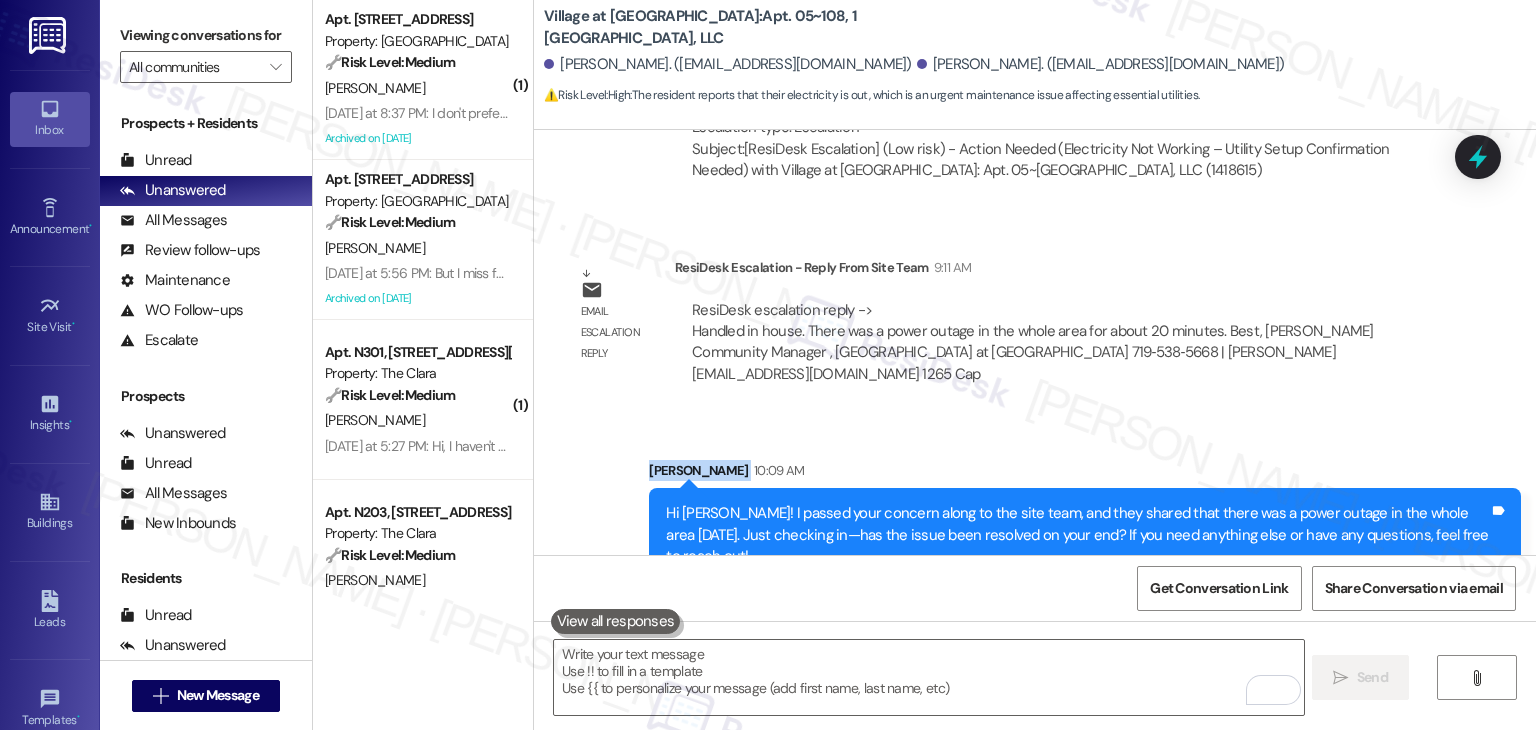 click on "Sent via SMS Sarah 10:09 AM Hi Sydney! I passed your concern along to the site team, and they shared that there was a power outage in the whole area yesterday. Just checking in—has the issue been resolved on your end? If you need anything else or have any questions, feel free to reach out! Tags and notes" at bounding box center (1035, 506) 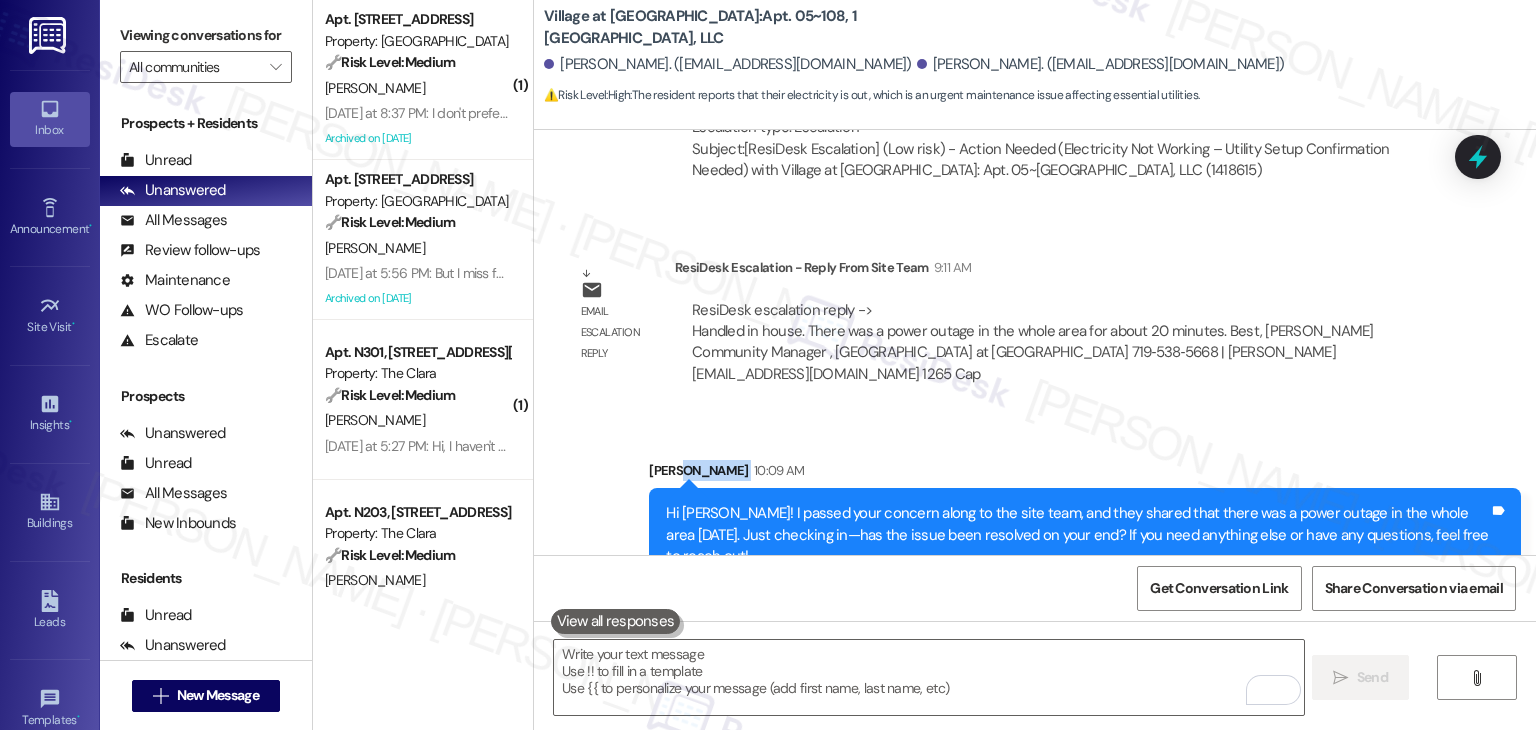 click on "Sent via SMS Sarah 10:09 AM Hi Sydney! I passed your concern along to the site team, and they shared that there was a power outage in the whole area yesterday. Just checking in—has the issue been resolved on your end? If you need anything else or have any questions, feel free to reach out! Tags and notes" at bounding box center [1035, 506] 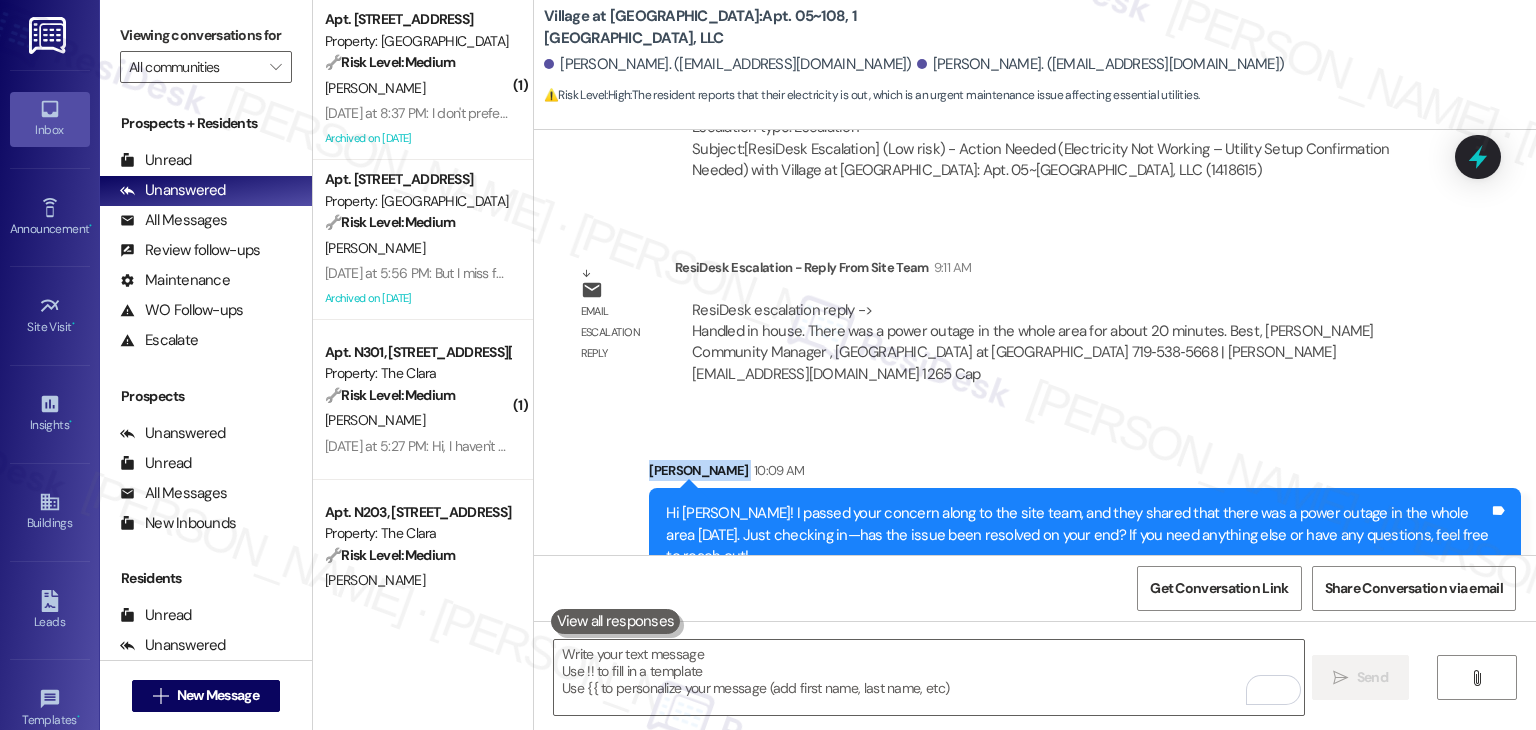 click on "Sent via SMS Sarah 10:09 AM Hi Sydney! I passed your concern along to the site team, and they shared that there was a power outage in the whole area yesterday. Just checking in—has the issue been resolved on your end? If you need anything else or have any questions, feel free to reach out! Tags and notes" at bounding box center [1035, 506] 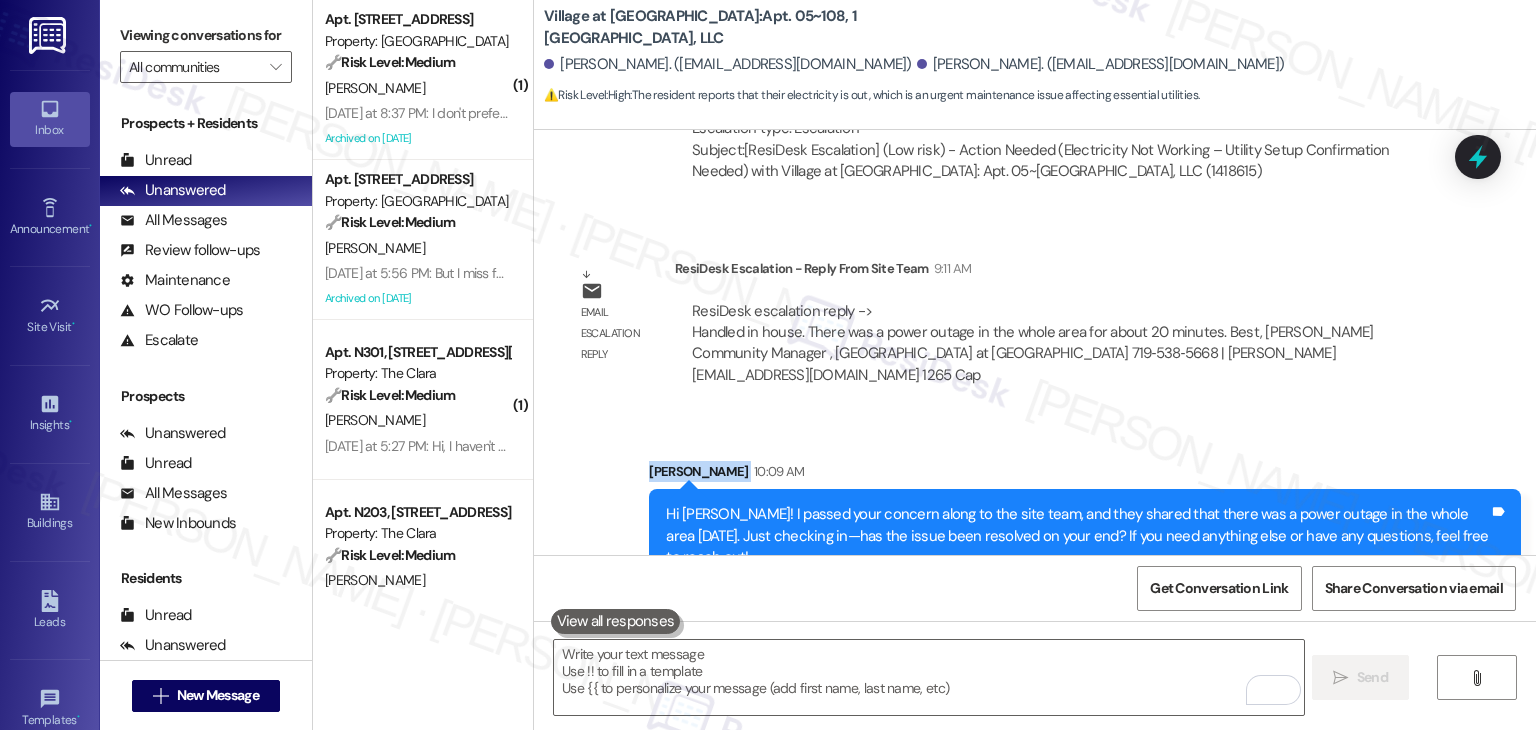 scroll, scrollTop: 1285, scrollLeft: 0, axis: vertical 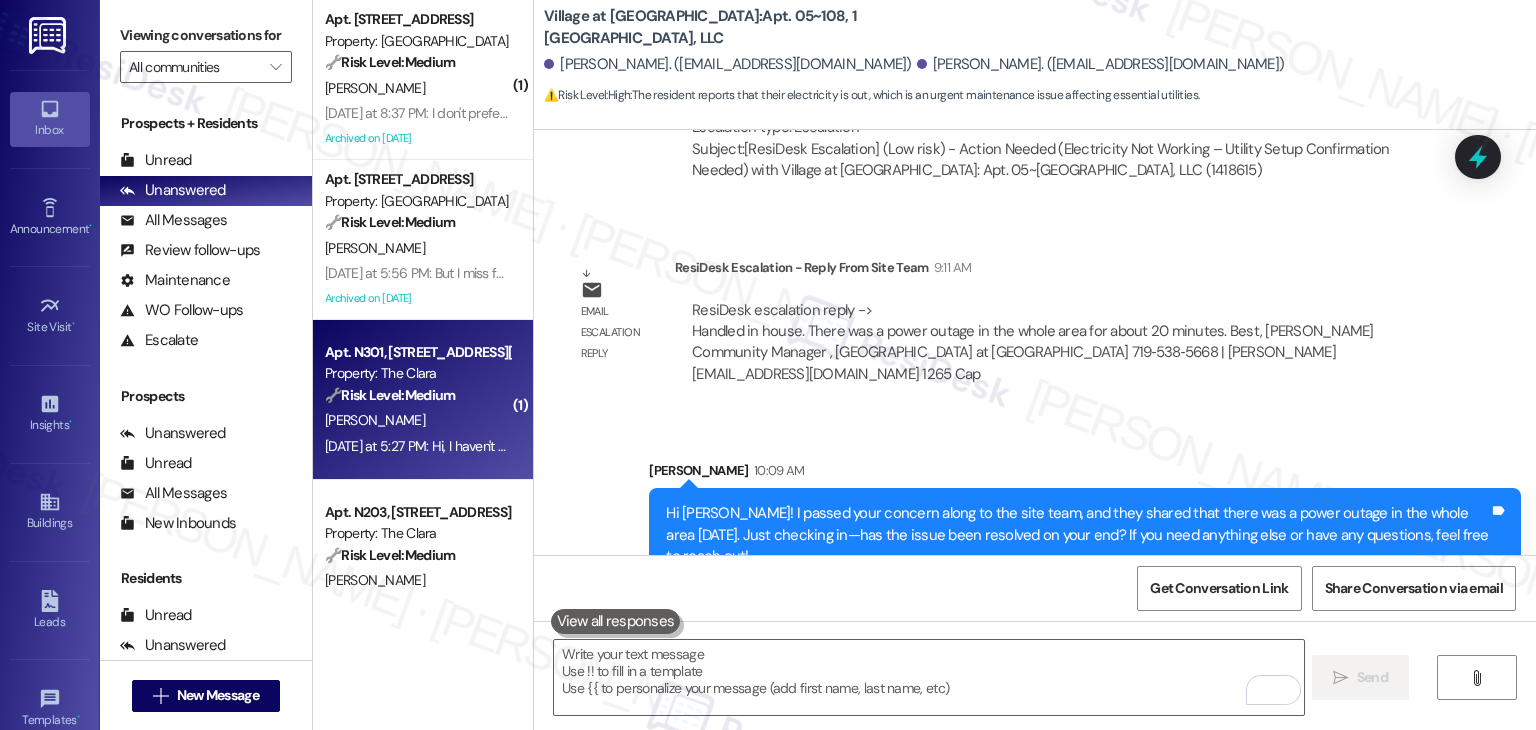 click on "C. Halverson" at bounding box center [417, 420] 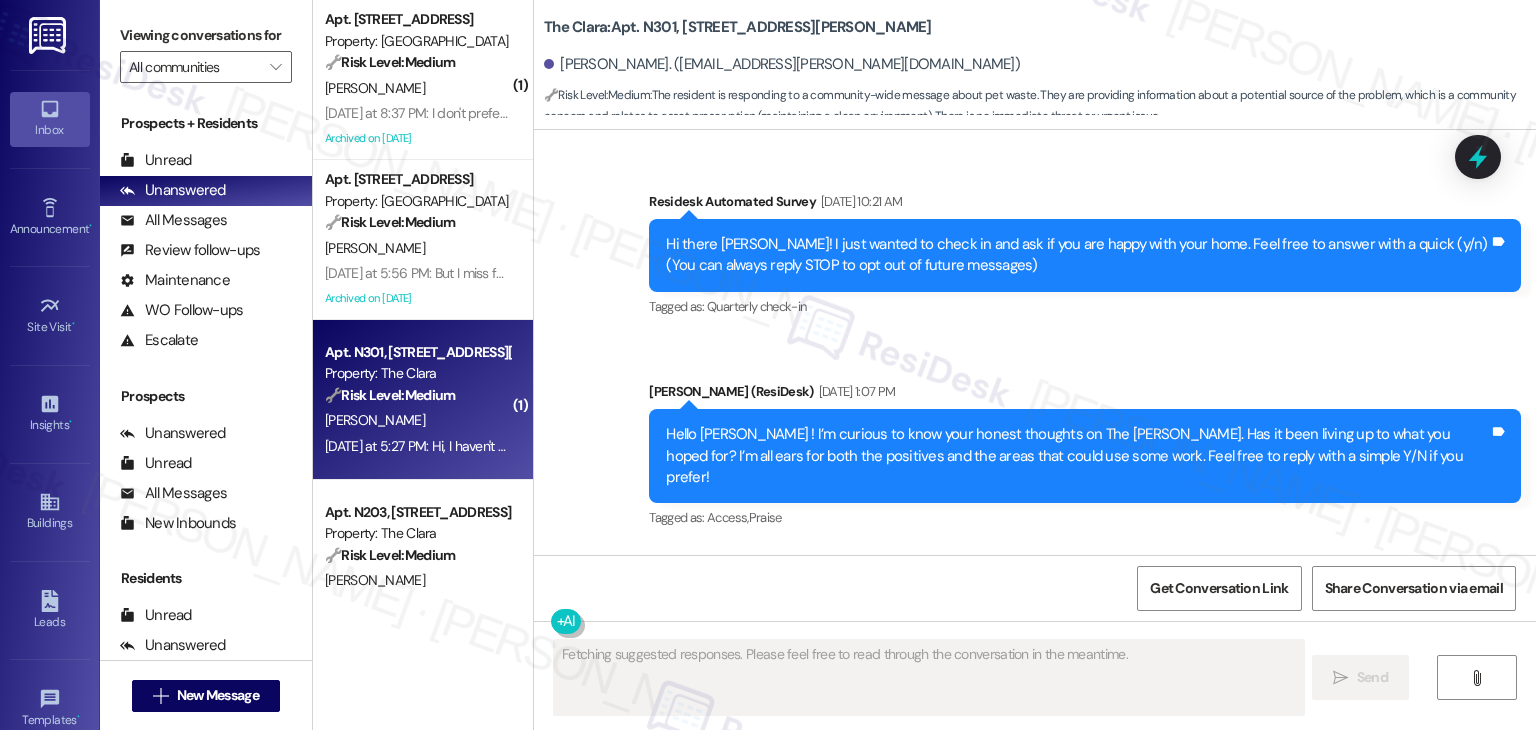 scroll, scrollTop: 41293, scrollLeft: 0, axis: vertical 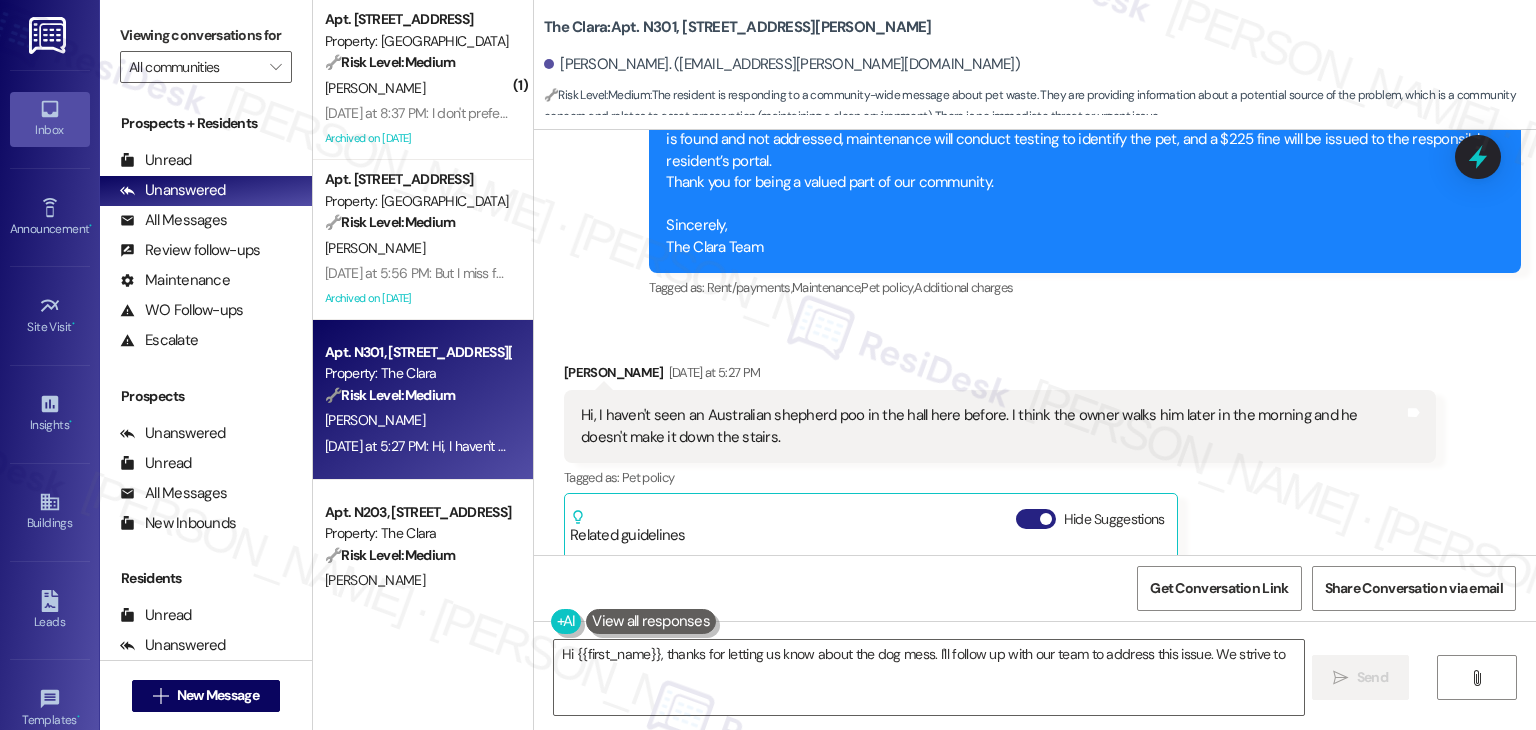 click on "Hide Suggestions" at bounding box center [1036, 519] 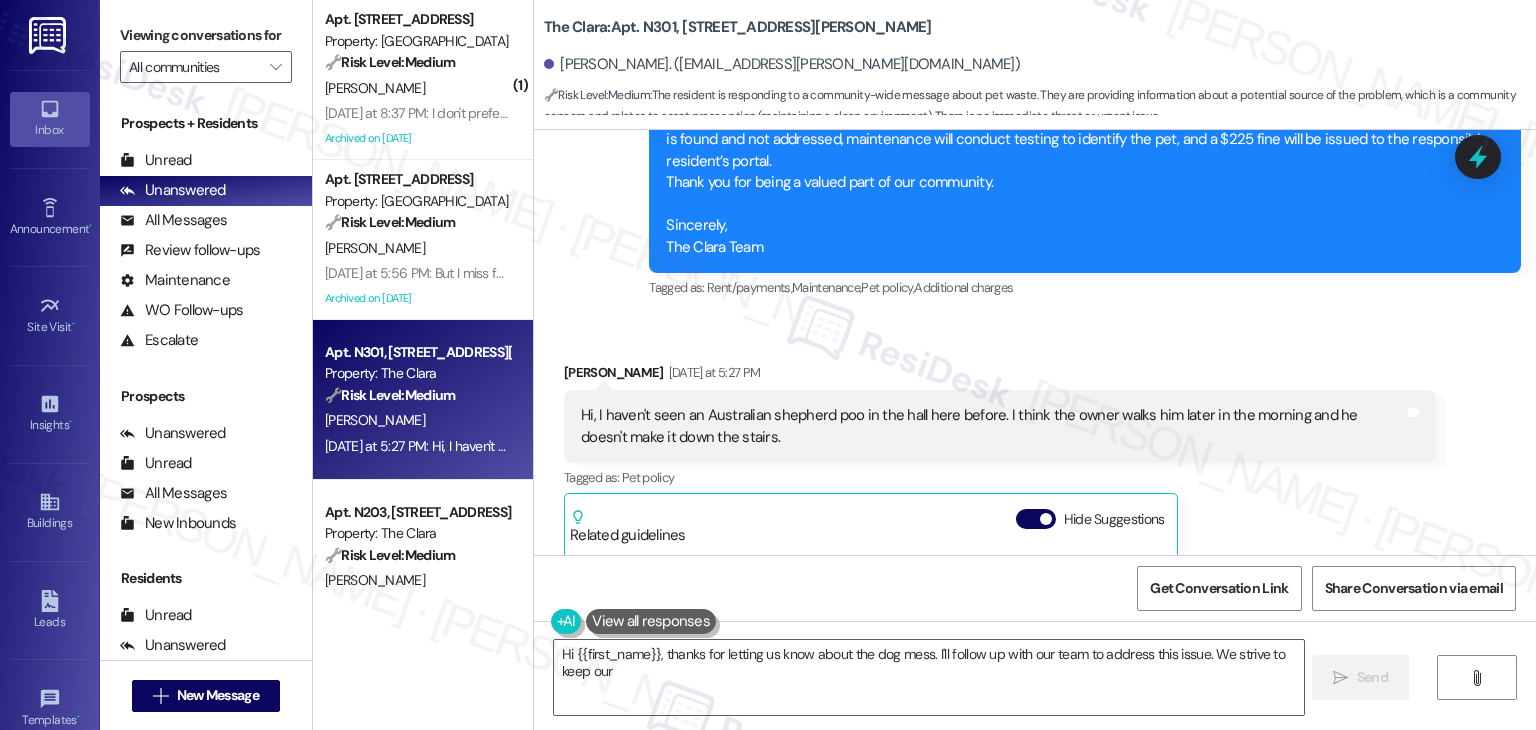scroll, scrollTop: 41002, scrollLeft: 0, axis: vertical 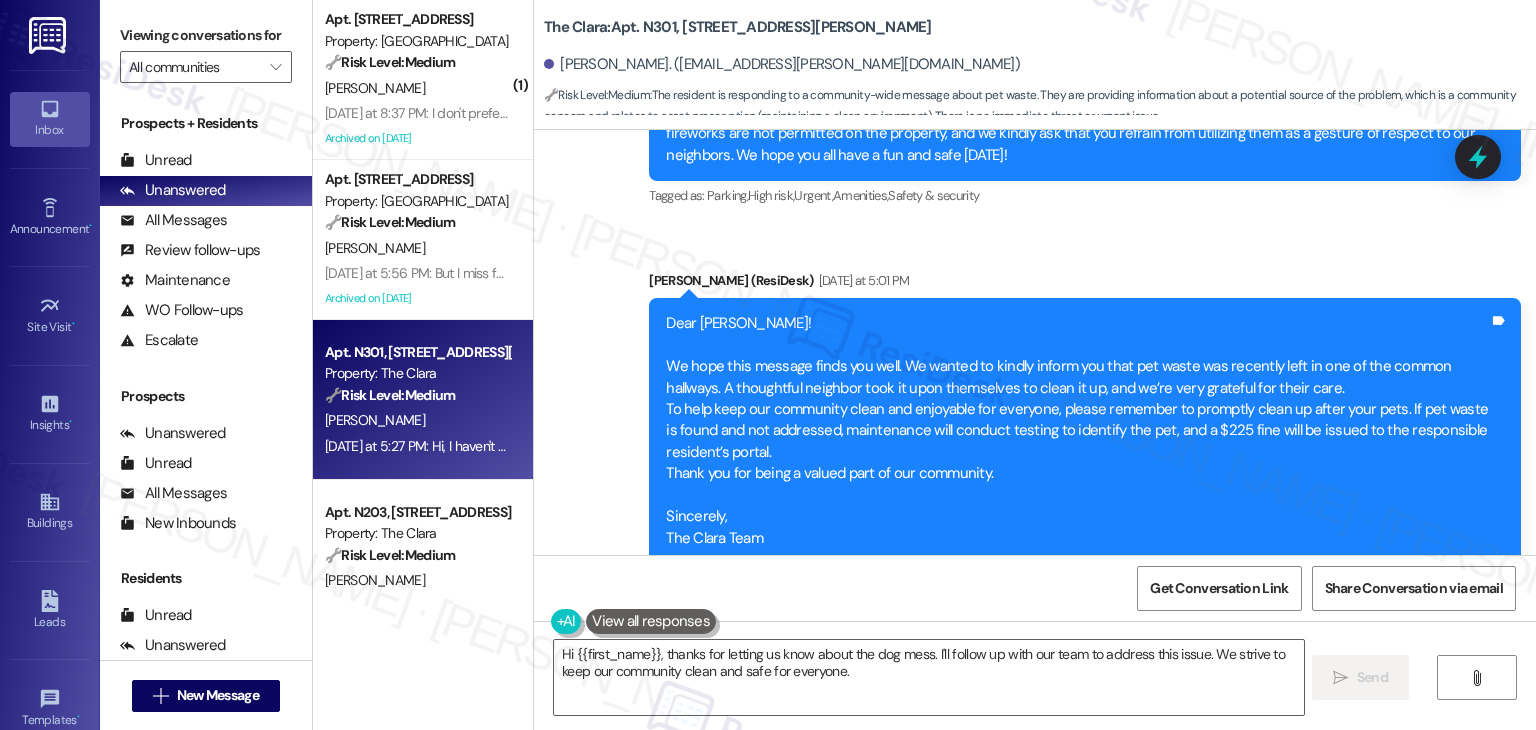 click on "Chelsea Halverson Yesterday at 5:27 PM Hi, I haven't seen an Australian shepherd poo in the hall here before. I think the owner walks him later in the morning and he doesn't make it down the stairs. Tags and notes Tagged as:   Pet policy Click to highlight conversations about Pet policy  Related guidelines Show suggestions" at bounding box center [1000, 748] 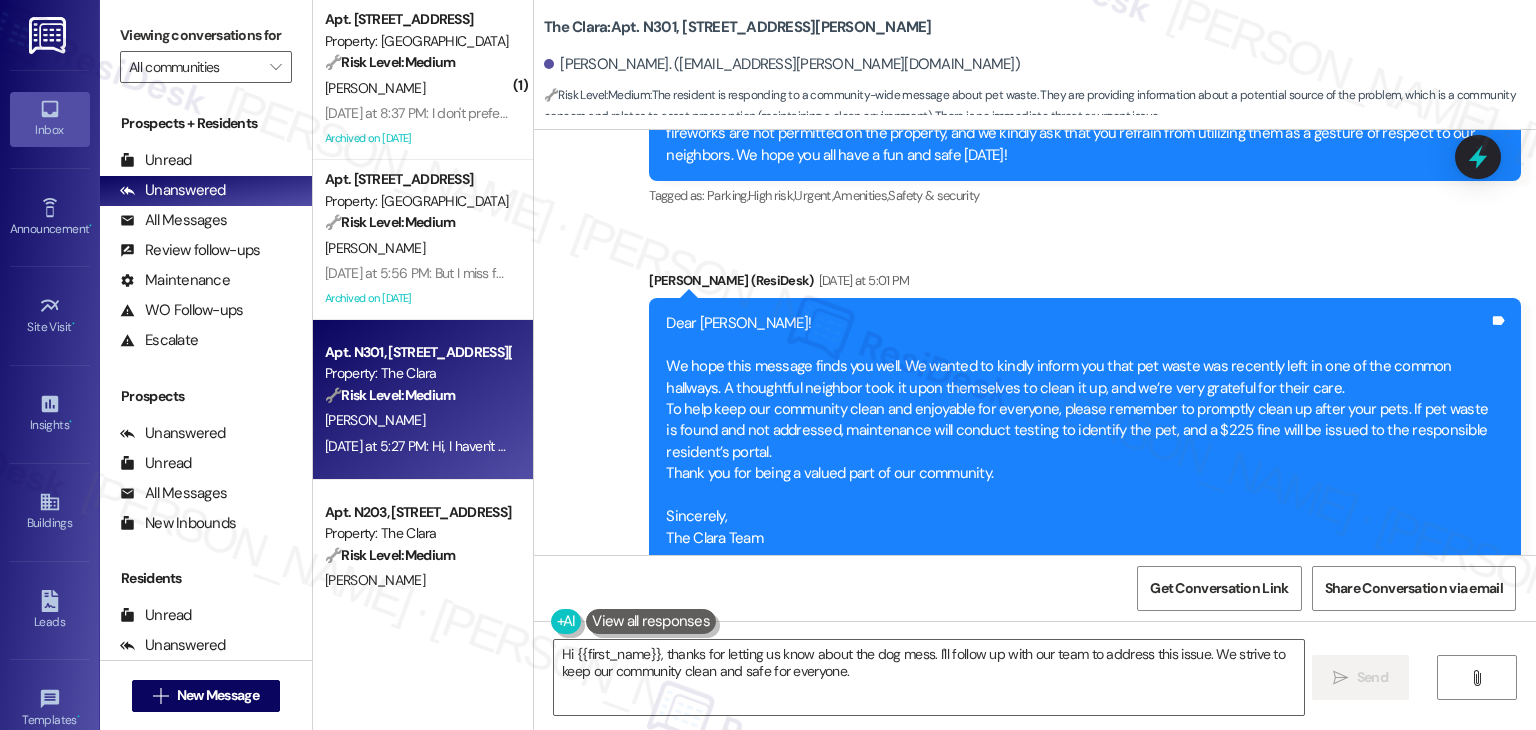 click on "Chelsea Halverson Yesterday at 5:27 PM Hi, I haven't seen an Australian shepherd poo in the hall here before. I think the owner walks him later in the morning and he doesn't make it down the stairs. Tags and notes Tagged as:   Pet policy Click to highlight conversations about Pet policy  Related guidelines Show suggestions" at bounding box center (1000, 748) 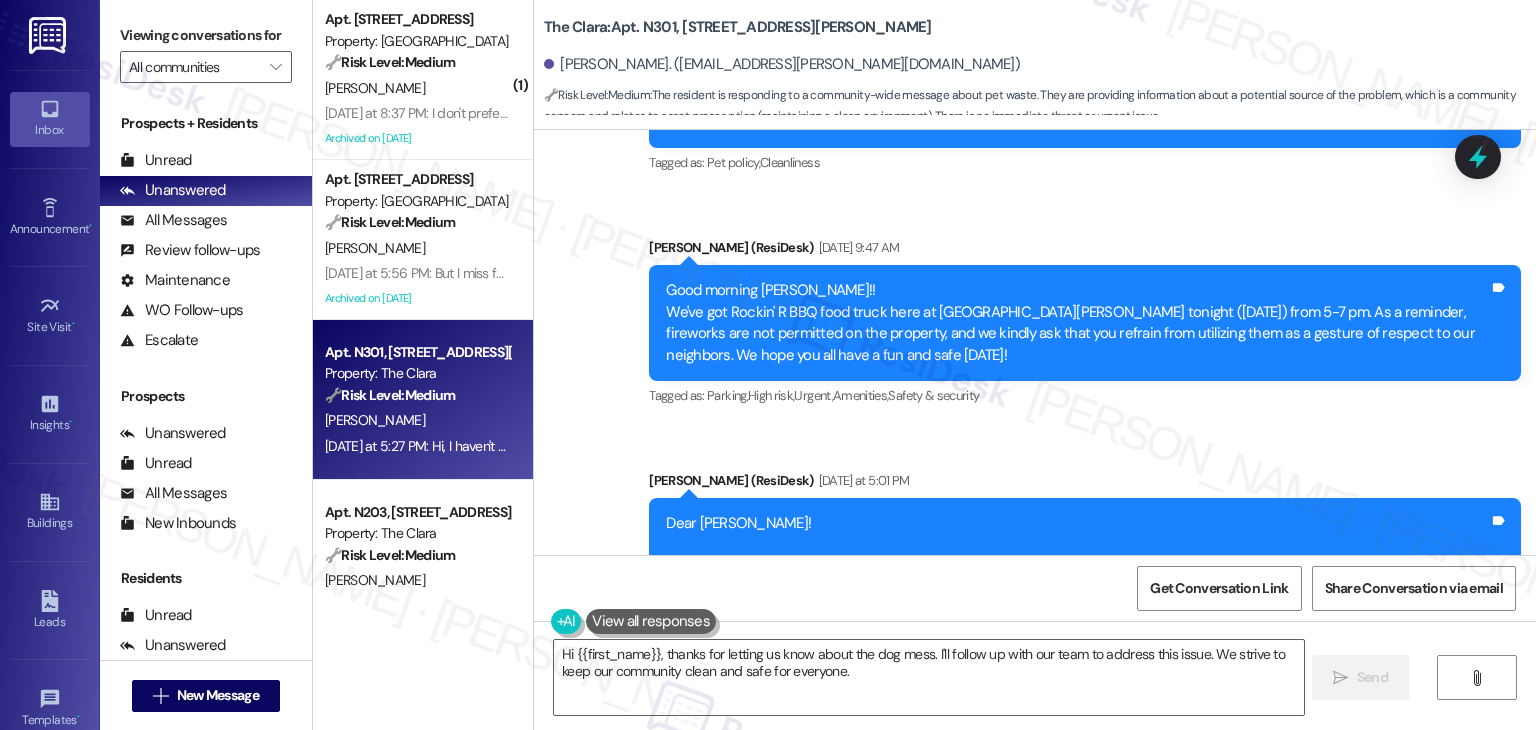 scroll, scrollTop: 41002, scrollLeft: 0, axis: vertical 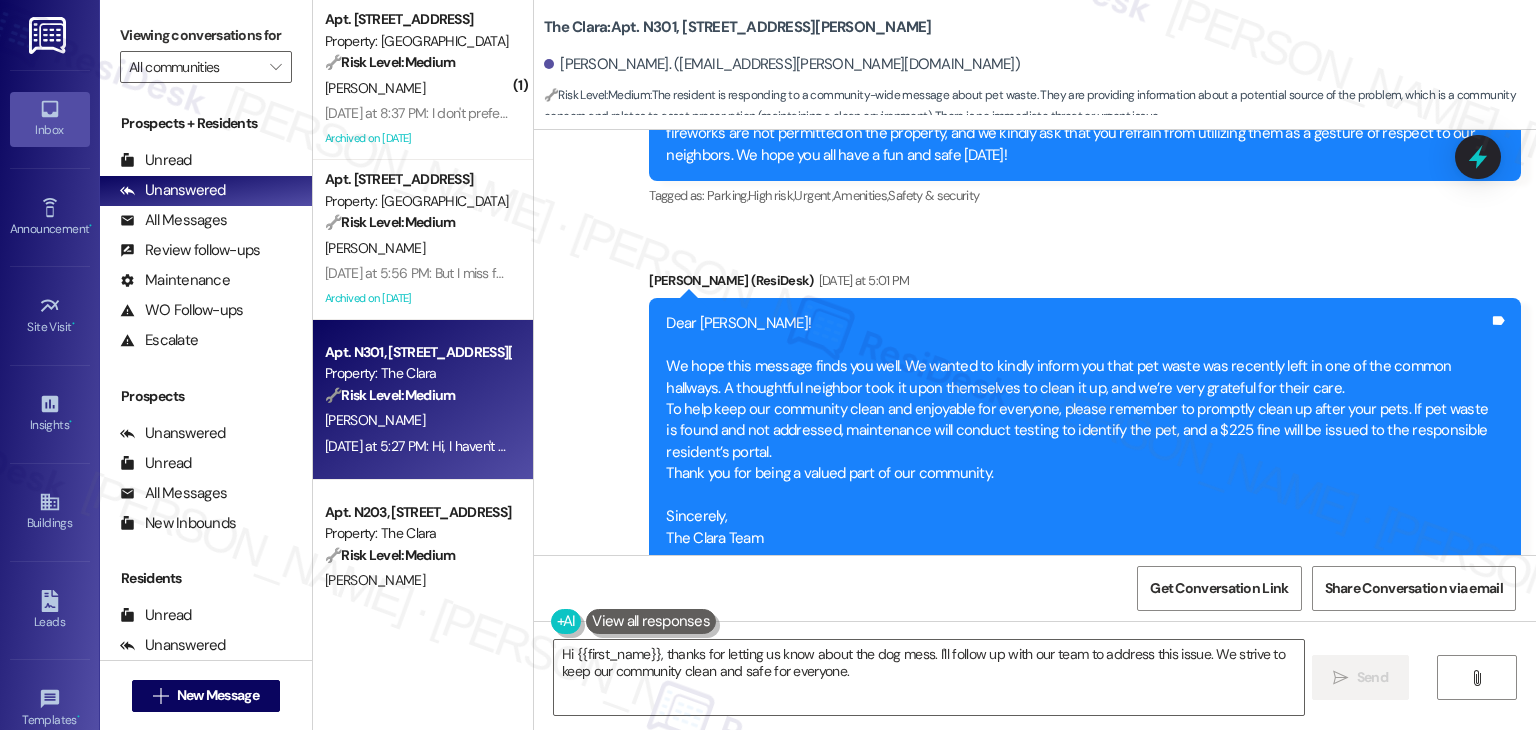 drag, startPoint x: 730, startPoint y: 437, endPoint x: 588, endPoint y: 413, distance: 144.01389 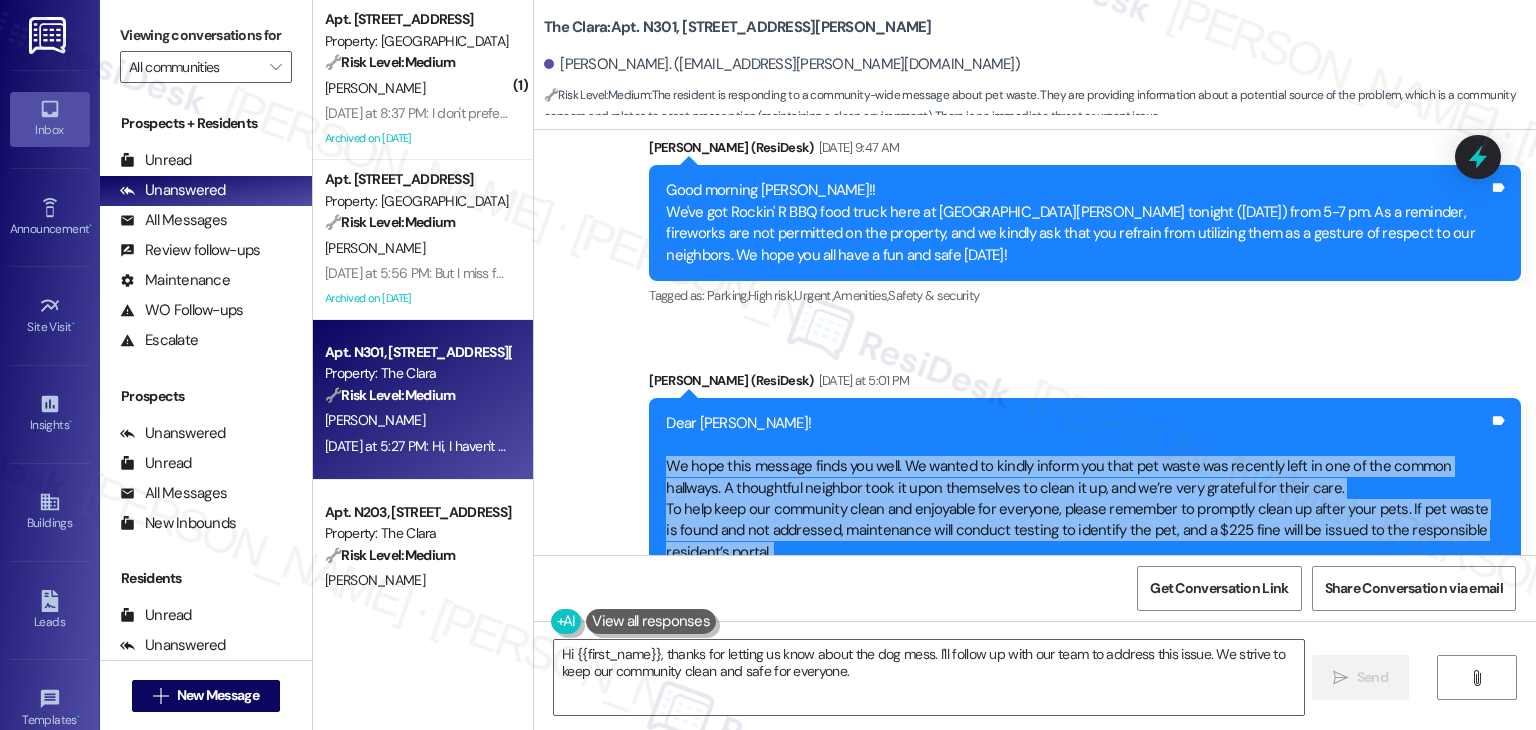 drag, startPoint x: 761, startPoint y: 345, endPoint x: 627, endPoint y: 163, distance: 226.00885 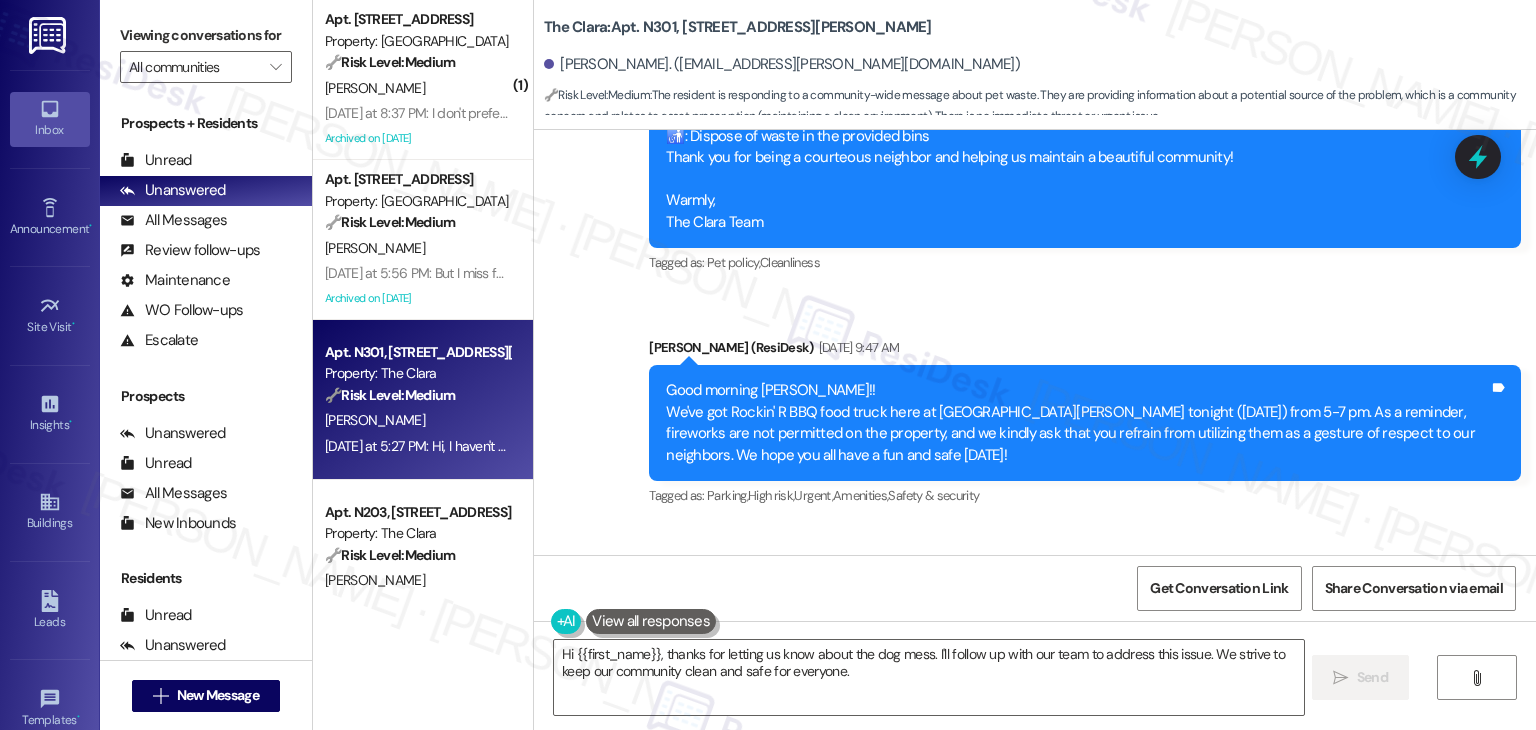 scroll, scrollTop: 40802, scrollLeft: 0, axis: vertical 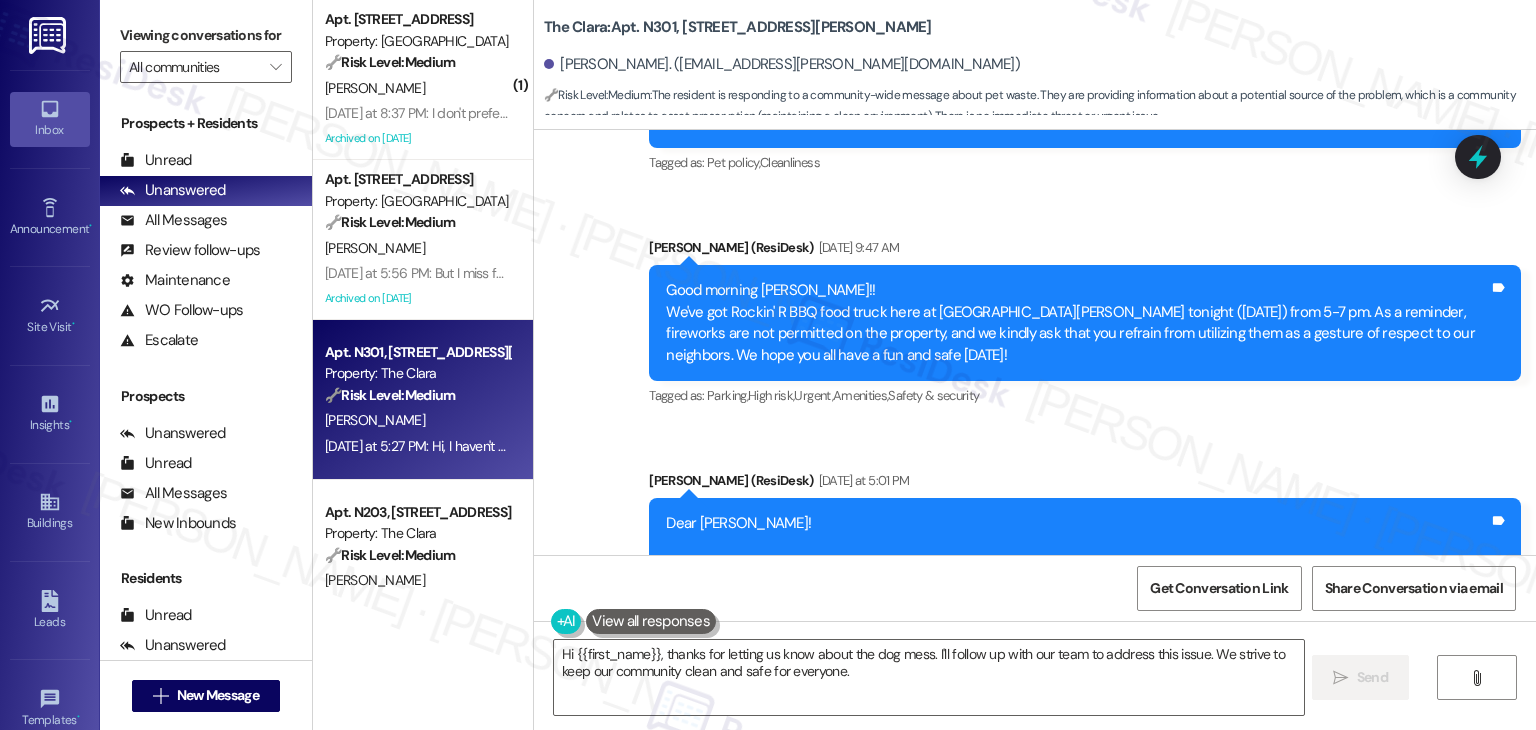 copy on "We hope this message finds you well. We wanted to kindly inform you that pet waste was recently left in one of the common hallways. A thoughtful neighbor took it upon themselves to clean it up, and we’re very grateful for their care.
To help keep our community clean and enjoyable for everyone, please remember to promptly clean up after your pets. If pet waste is found and not addressed, maintenance will conduct testing to identify the pet, and a $225 fine will be issued to the responsible resident’s portal.
Thank you for being a valued part of our community.
Sincerely,
The Clara Team" 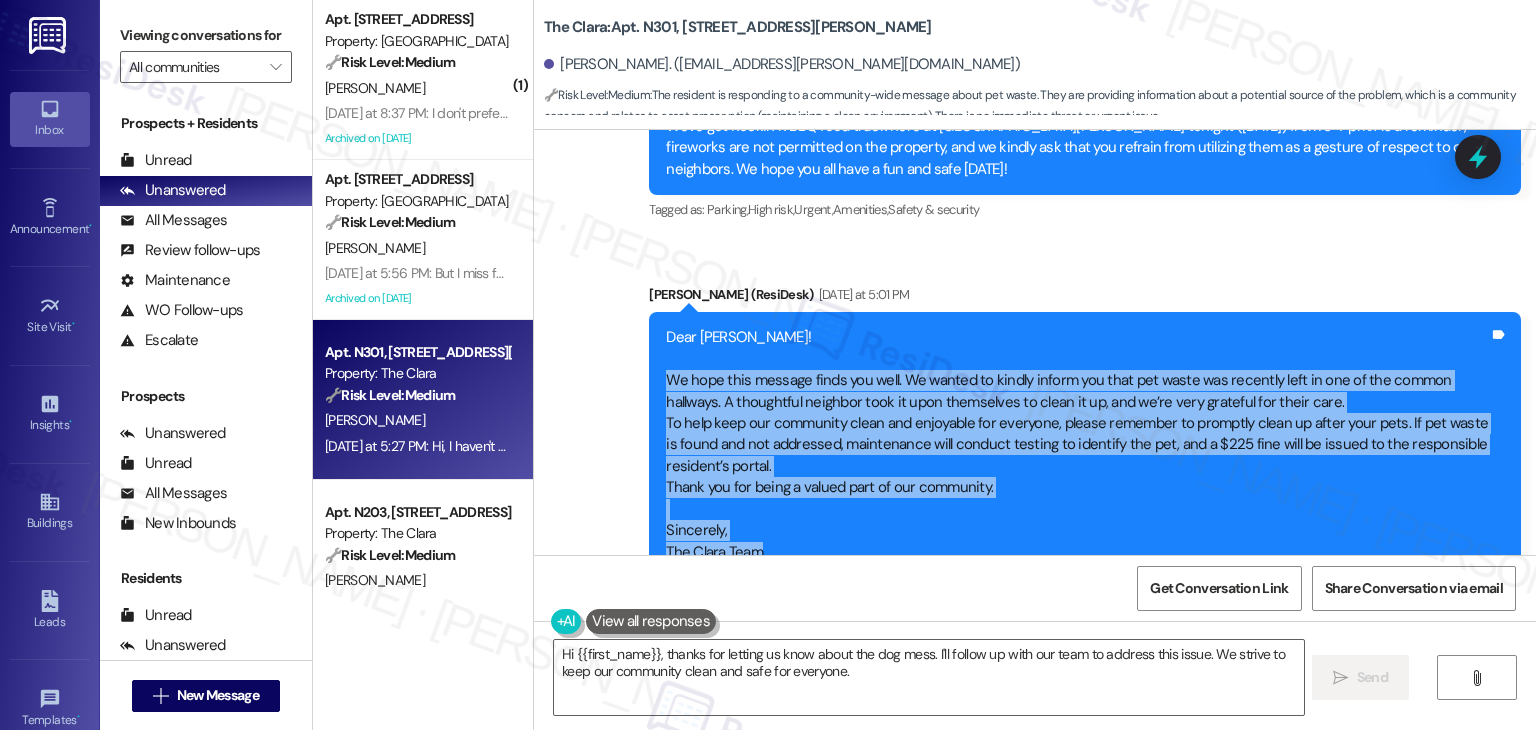 scroll, scrollTop: 41002, scrollLeft: 0, axis: vertical 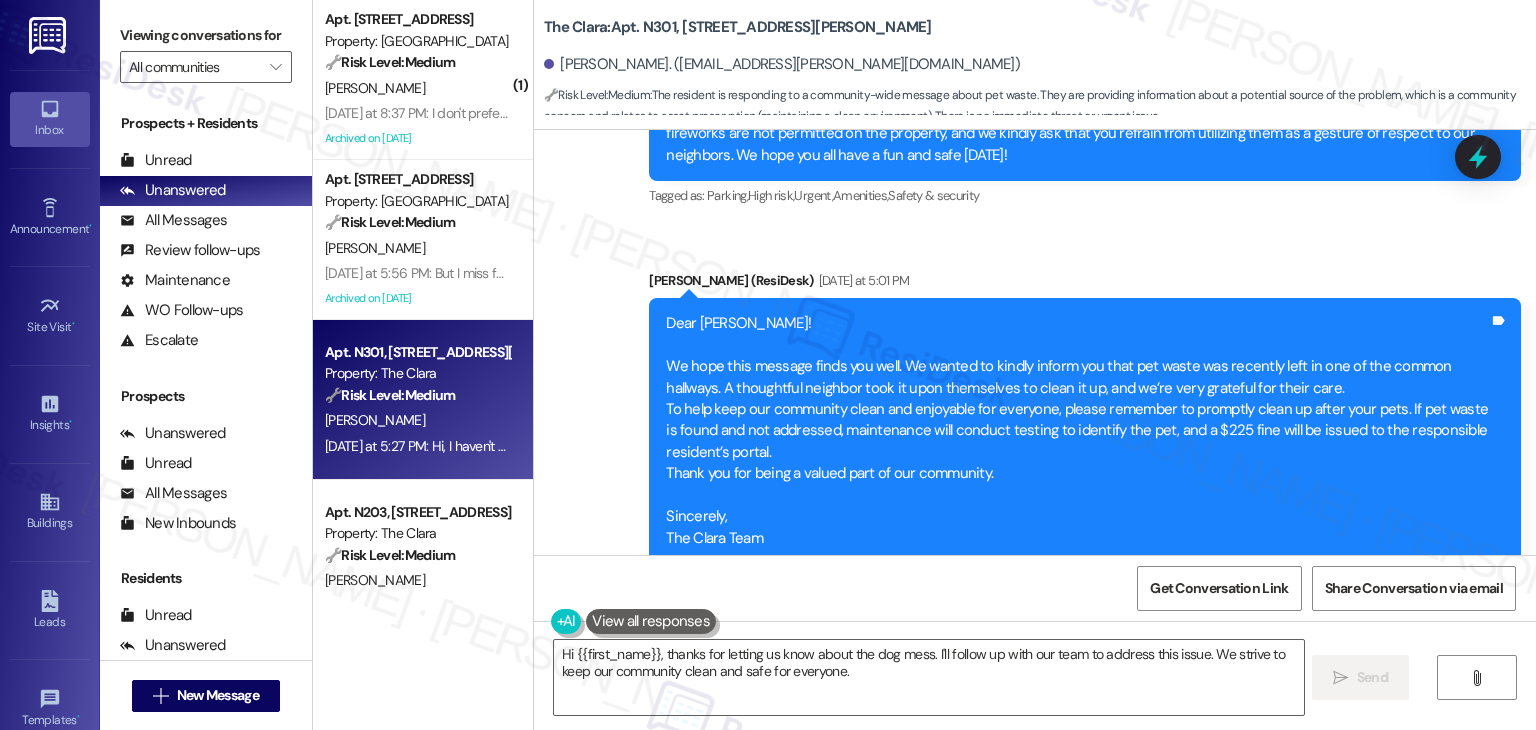 drag, startPoint x: 729, startPoint y: 429, endPoint x: 556, endPoint y: 409, distance: 174.15224 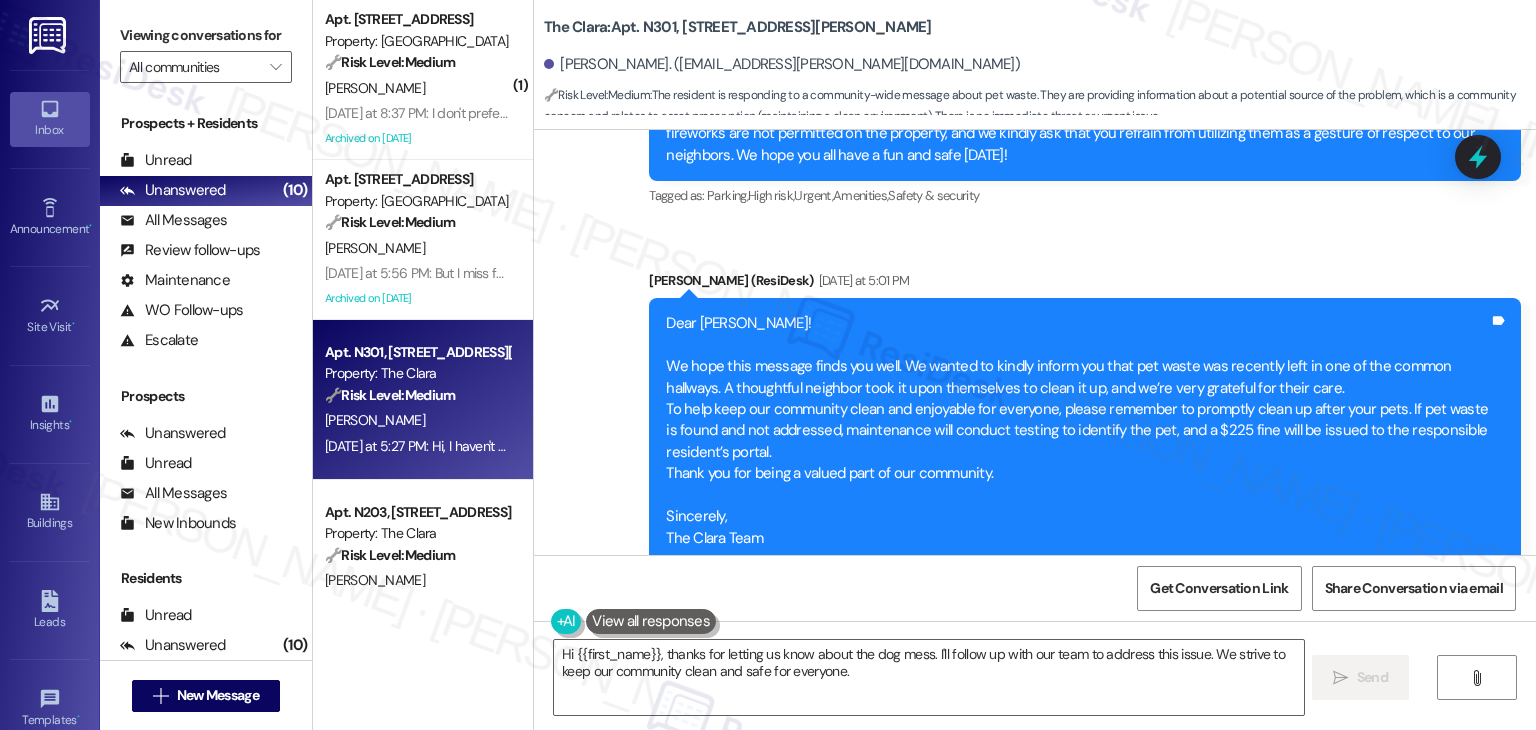 click on "Chelsea Halverson Yesterday at 5:27 PM Hi, I haven't seen an Australian shepherd poo in the hall here before. I think the owner walks him later in the morning and he doesn't make it down the stairs. Tags and notes Tagged as:   Pet policy Click to highlight conversations about Pet policy  Related guidelines Show suggestions" at bounding box center [1000, 748] 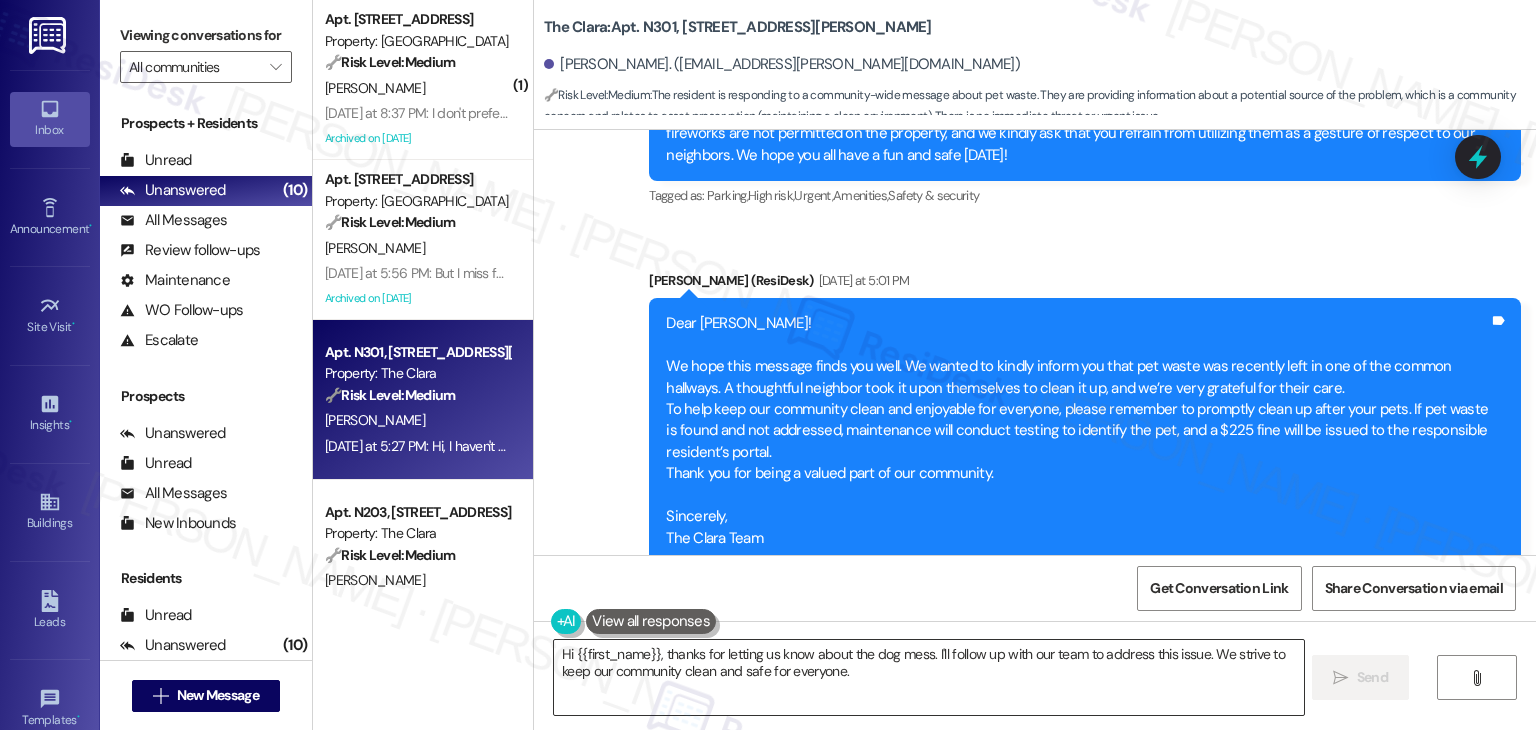 click on "Hi {{first_name}}, thanks for letting us know about the dog mess. I'll follow up with our team to address this issue. We strive to keep our community clean and safe for everyone." at bounding box center (928, 677) 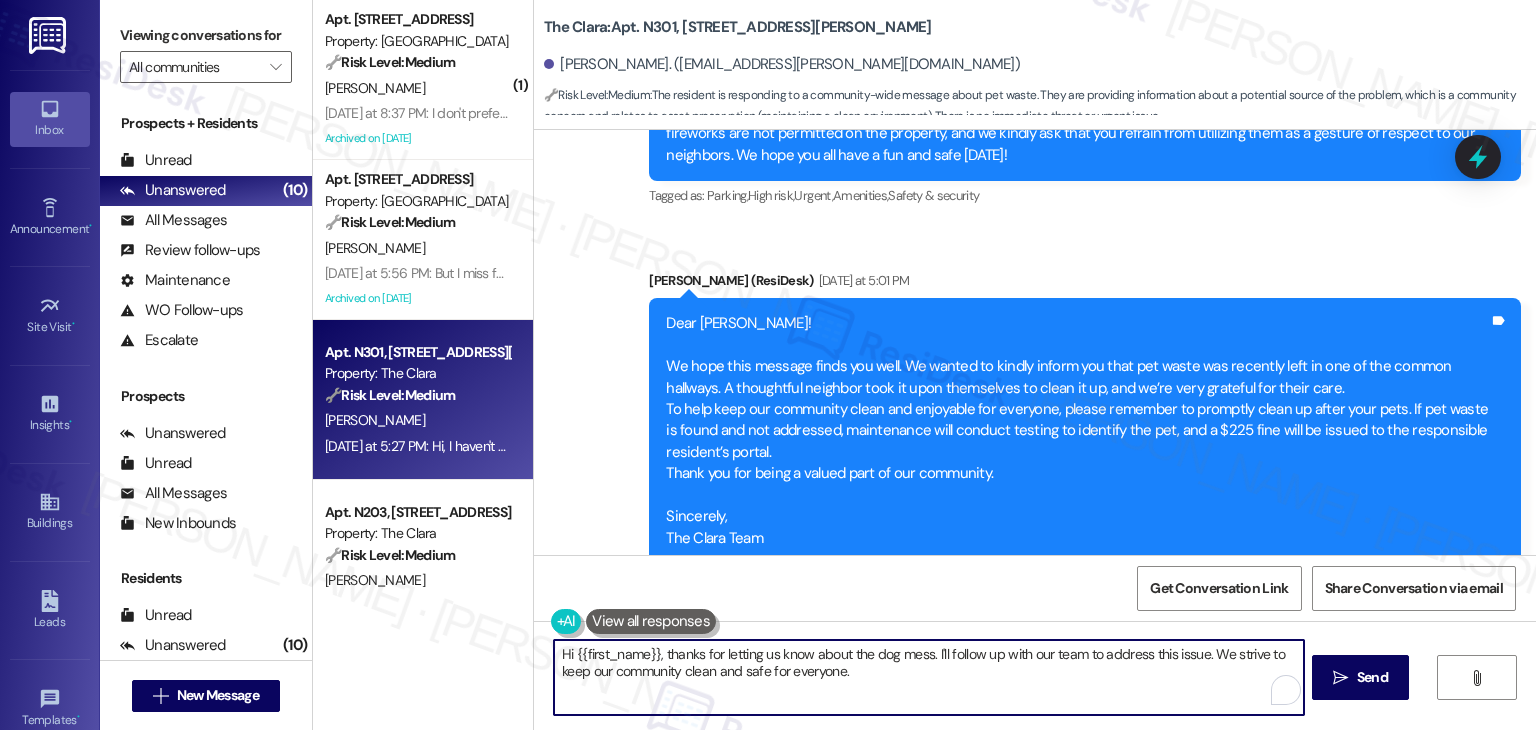 click on "Hi {{first_name}}, thanks for letting us know about the dog mess. I'll follow up with our team to address this issue. We strive to keep our community clean and safe for everyone." at bounding box center [928, 677] 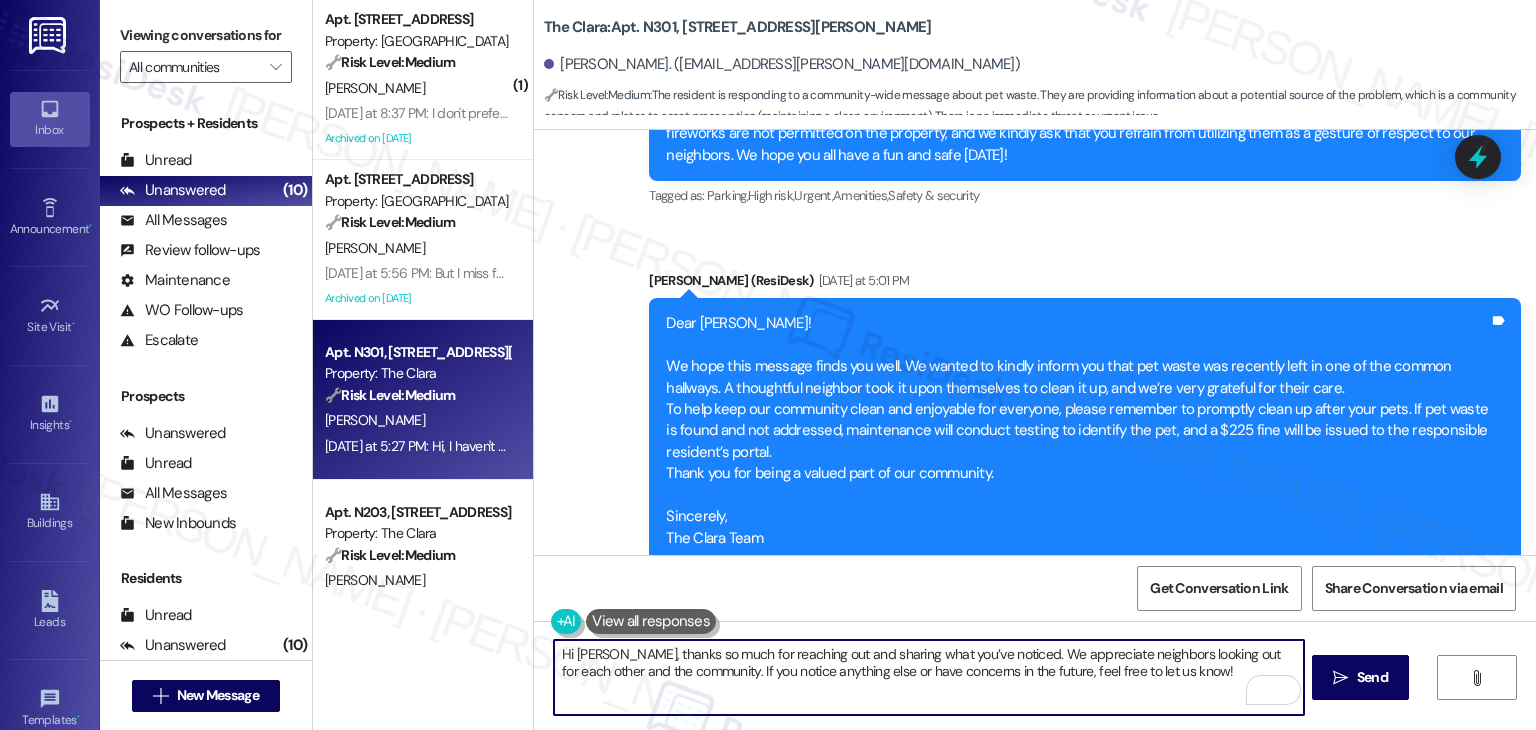 type on "Hi Chelsea, thanks so much for reaching out and sharing what you’ve noticed. We appreciate neighbors looking out for each other and the community. If you notice anything else or have concerns in the future, feel free to let us know!" 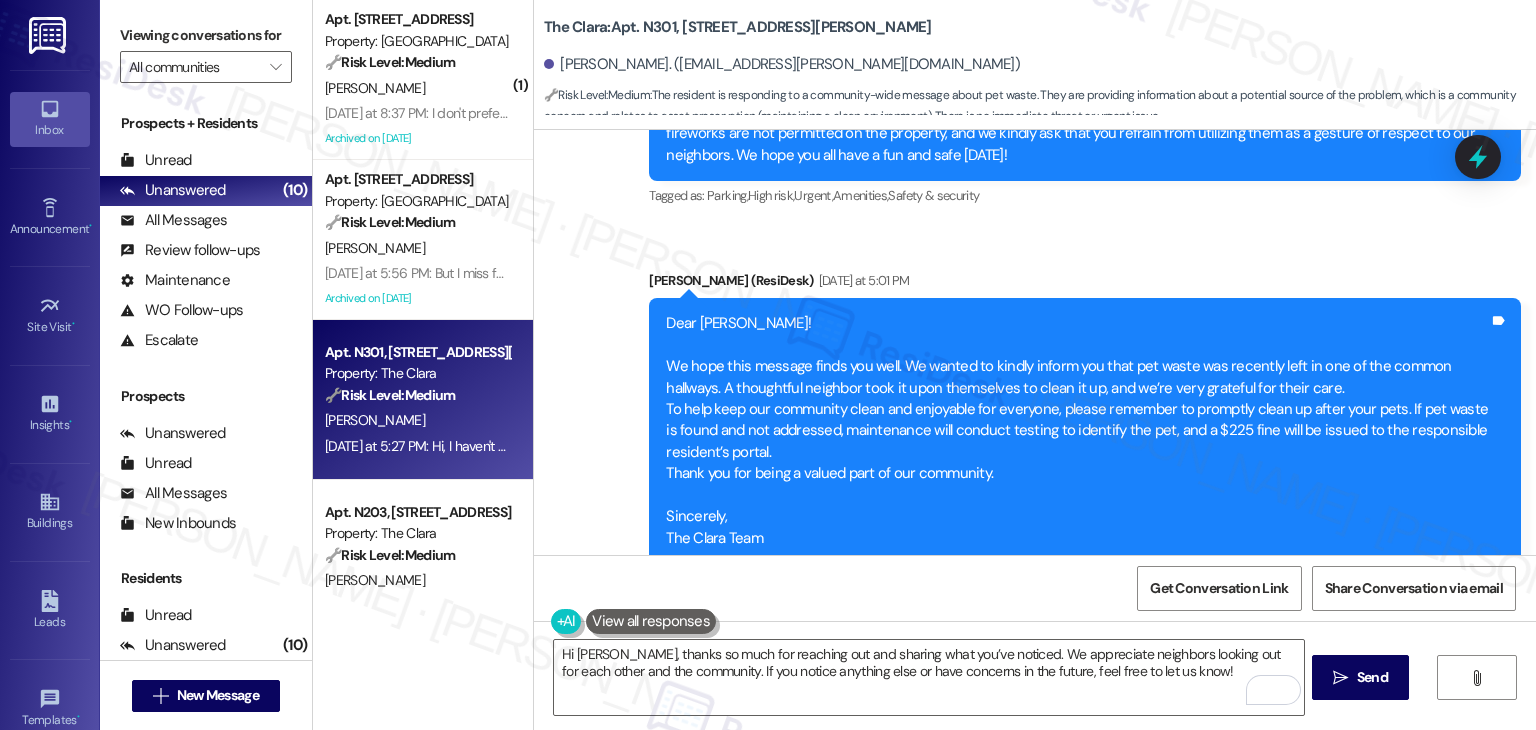 click on "Chelsea Halverson Yesterday at 5:27 PM Hi, I haven't seen an Australian shepherd poo in the hall here before. I think the owner walks him later in the morning and he doesn't make it down the stairs. Tags and notes Tagged as:   Pet policy Click to highlight conversations about Pet policy  Related guidelines Show suggestions" at bounding box center (1000, 748) 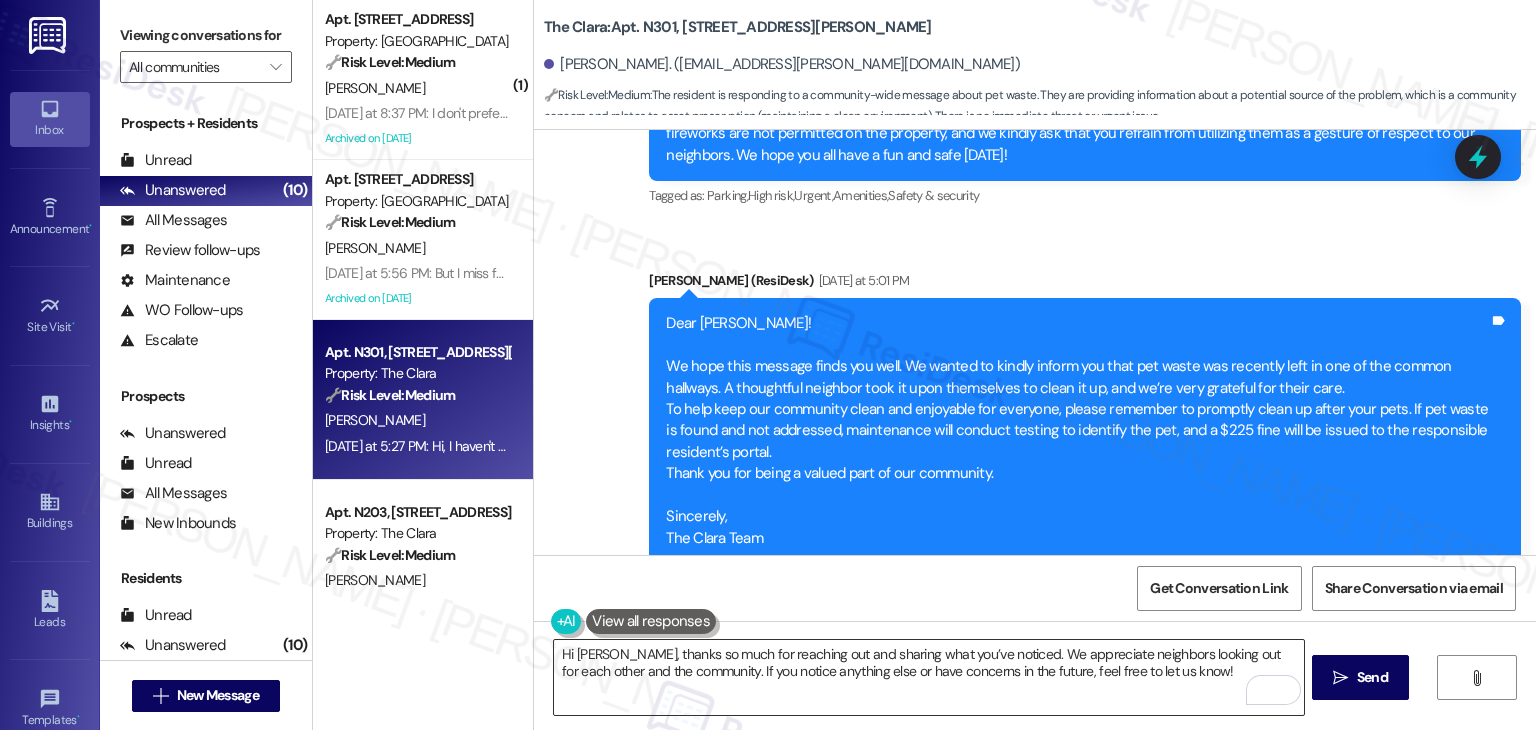 click on "Hi Chelsea, thanks so much for reaching out and sharing what you’ve noticed. We appreciate neighbors looking out for each other and the community. If you notice anything else or have concerns in the future, feel free to let us know!" at bounding box center [928, 677] 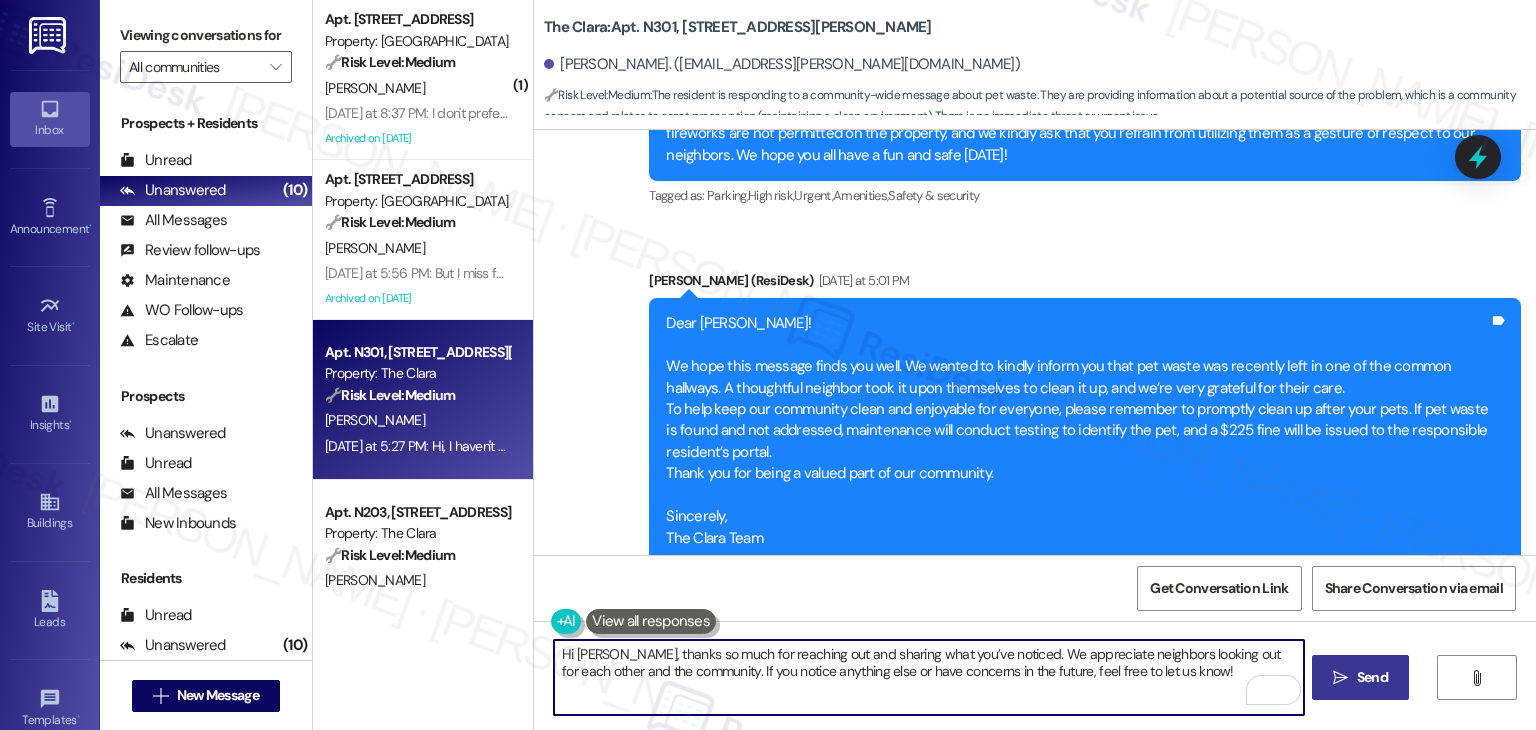click on "Send" at bounding box center [1372, 677] 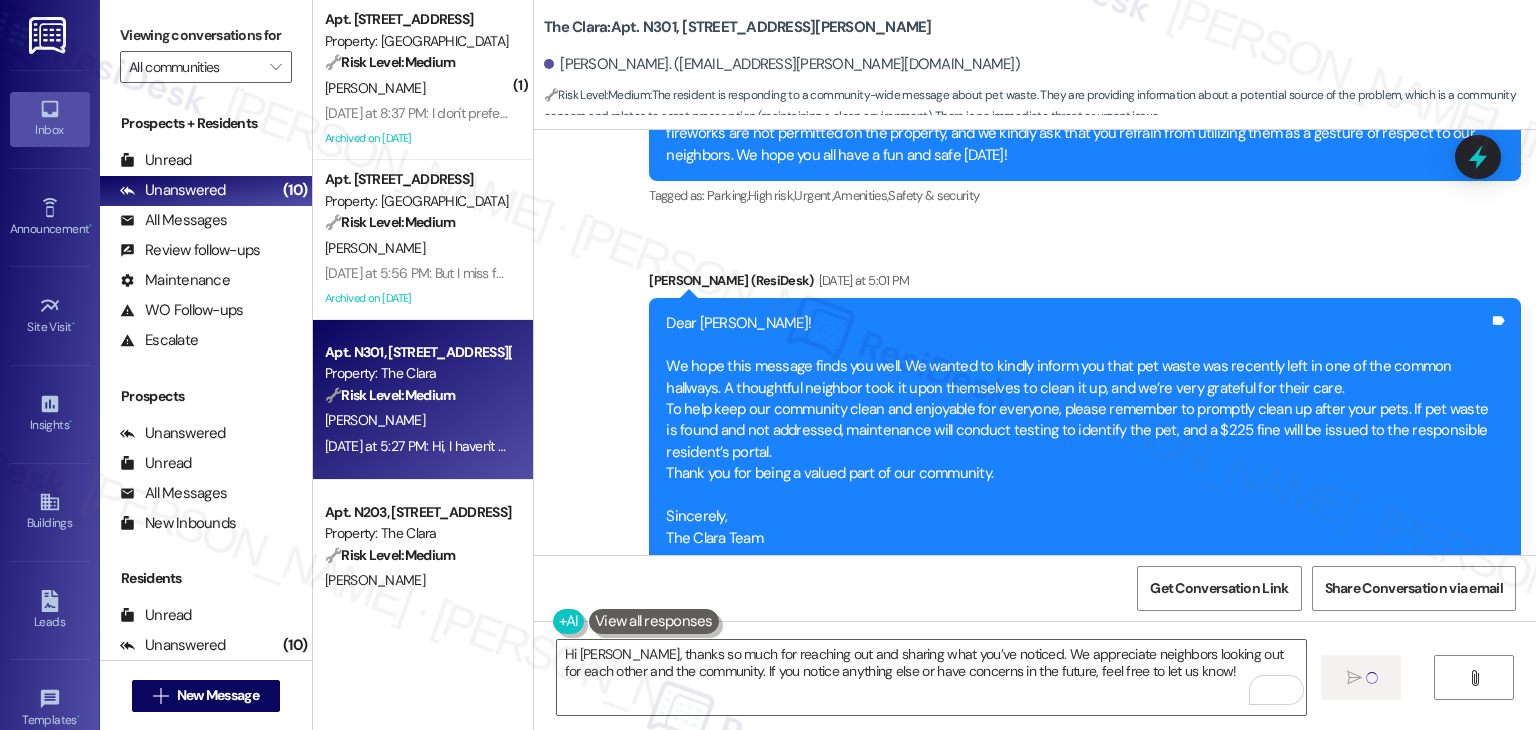 type 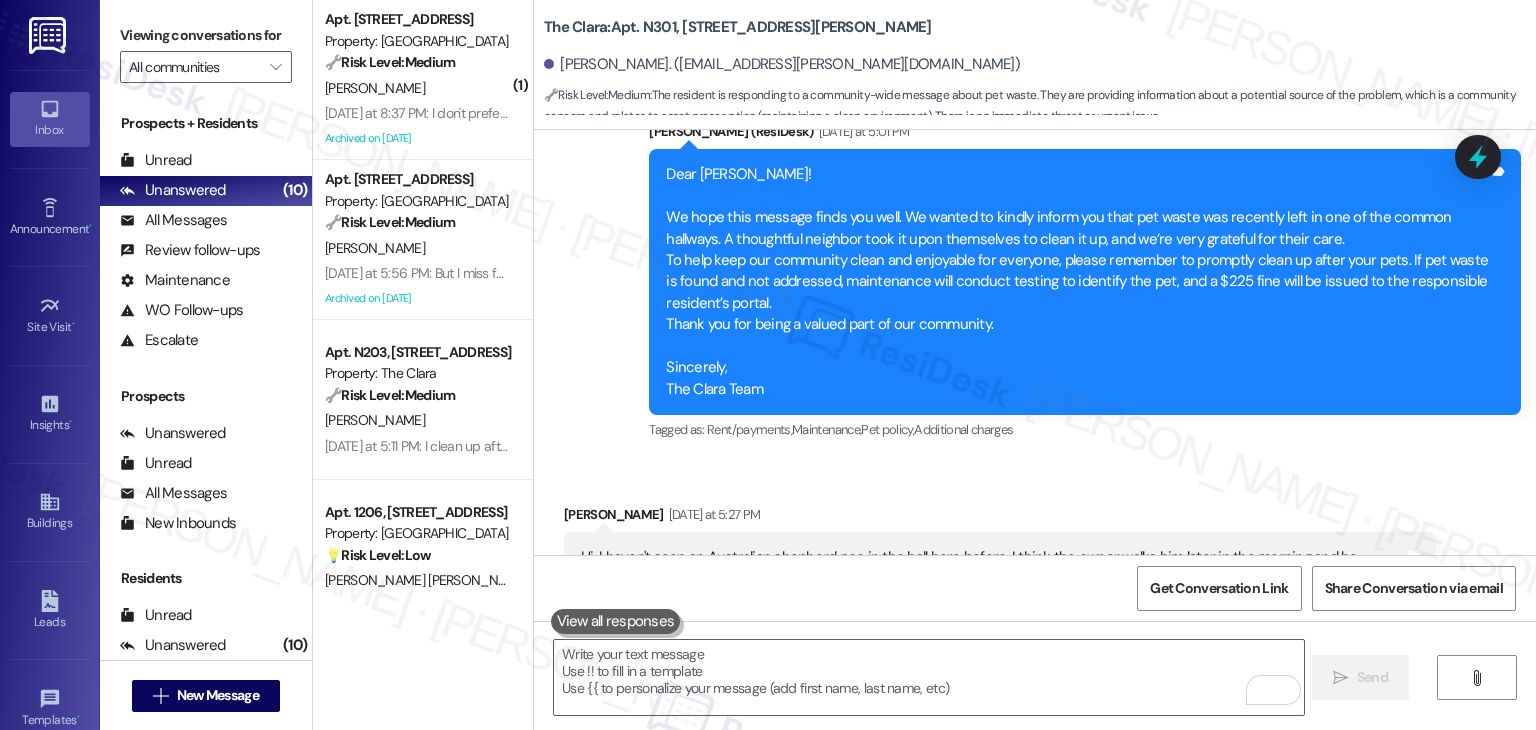 scroll, scrollTop: 41162, scrollLeft: 0, axis: vertical 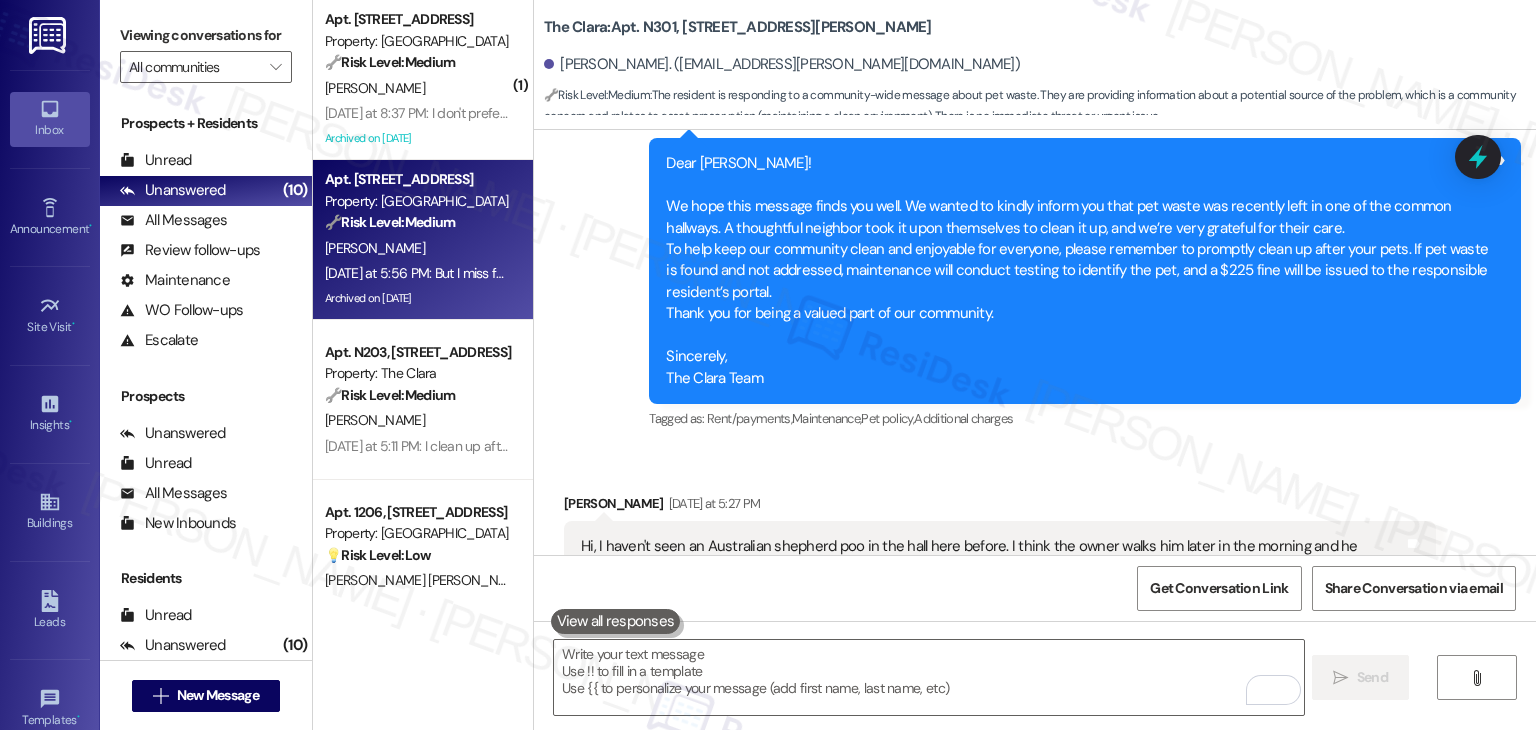 click on "Archived on [DATE]" at bounding box center (417, 298) 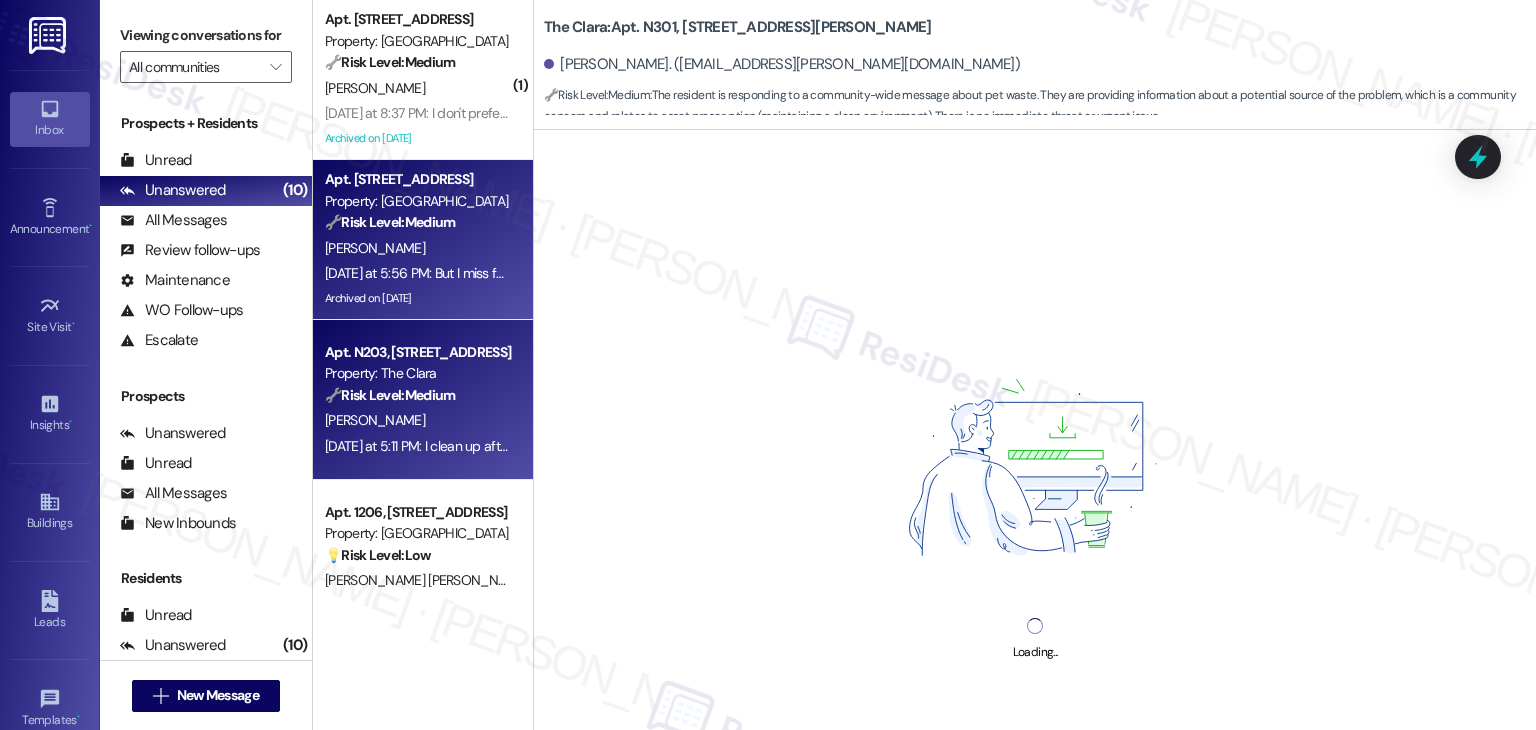 click on "🔧  Risk Level:  Medium" at bounding box center [390, 395] 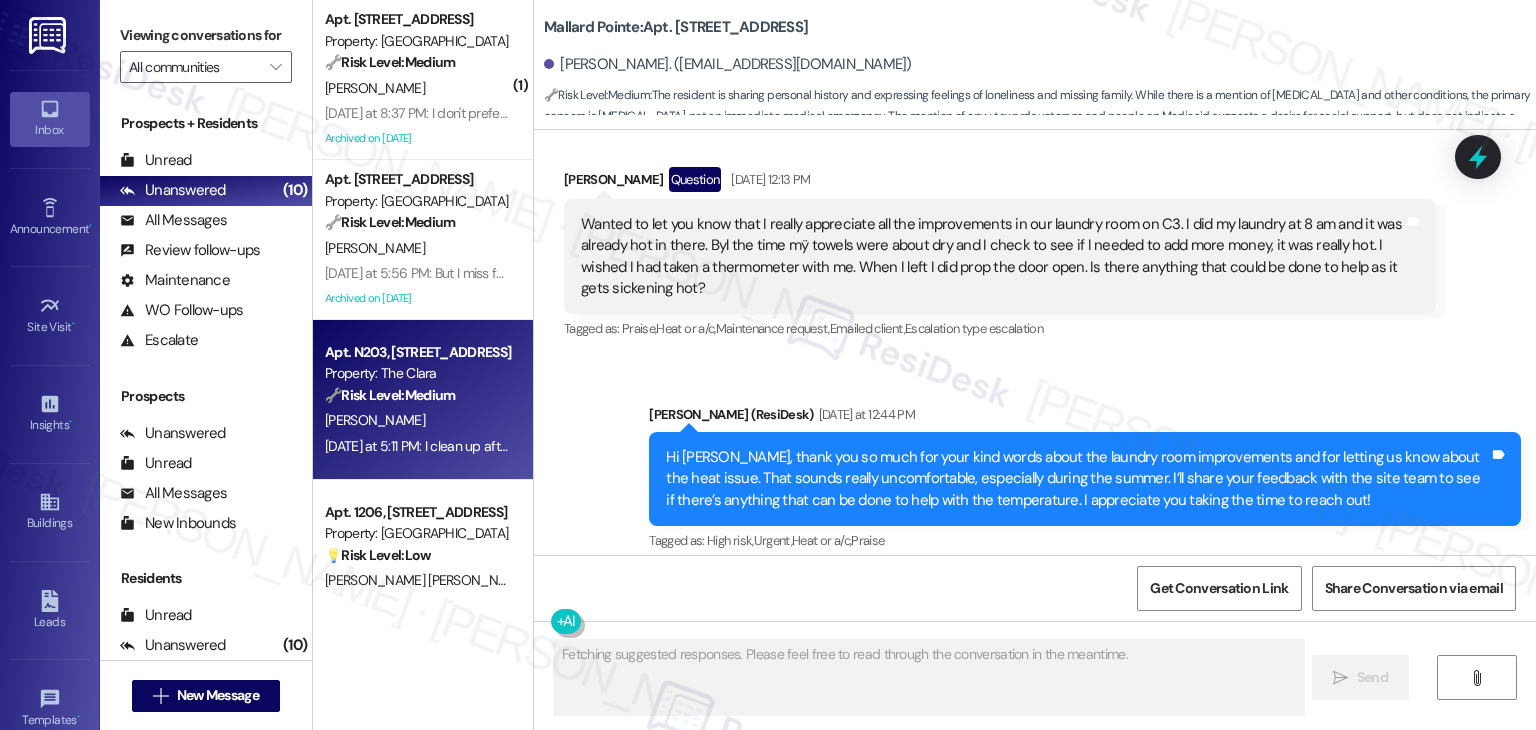 scroll, scrollTop: 12090, scrollLeft: 0, axis: vertical 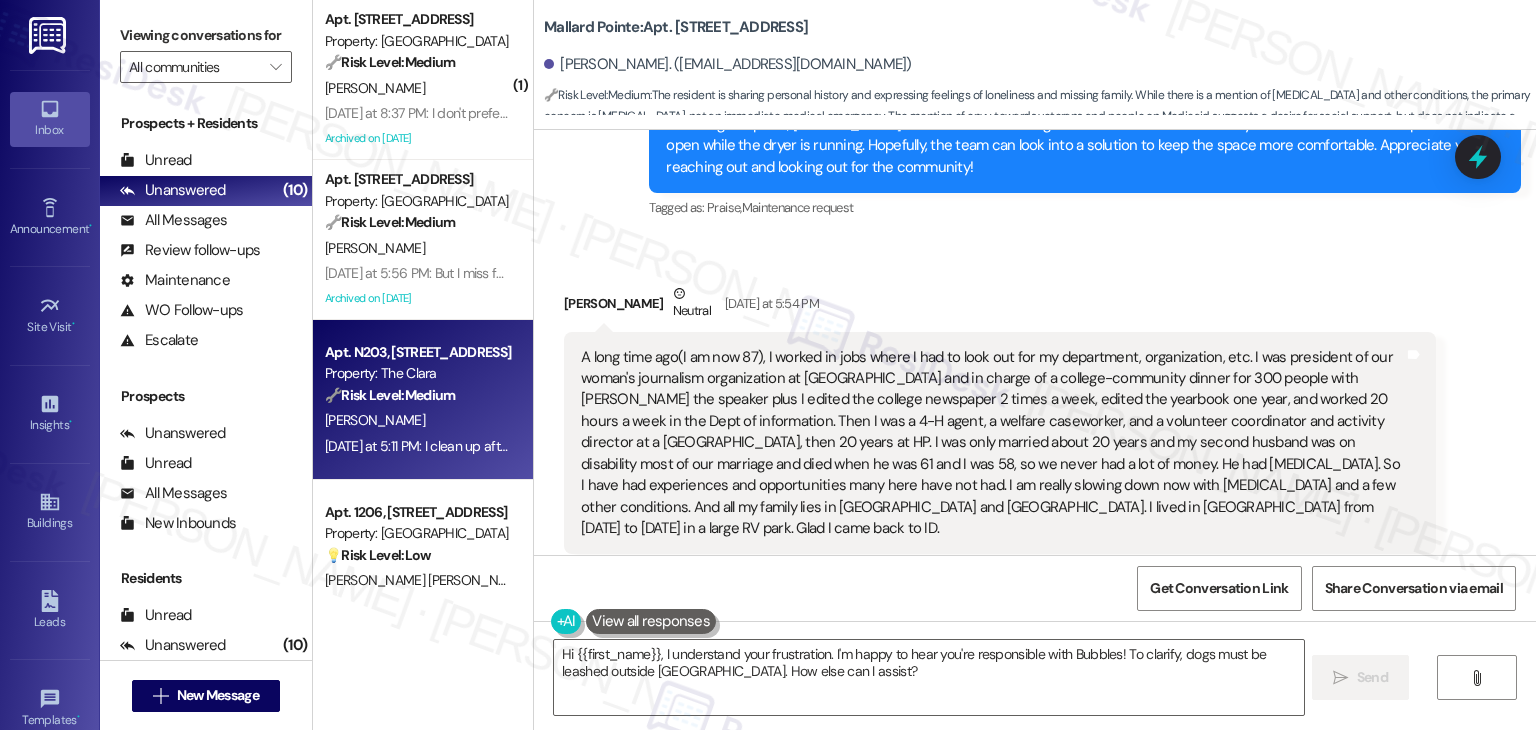 click on "Received via SMS Phyllis Poulton   Neutral Yesterday at 5:54 PM Tags and notes Tagged as:   Documentation Click to highlight conversations about Documentation Received via SMS 5:56 PM Phyllis Poulton   Neutral Yesterday at 5:56 PM But I miss family and sort of envy veterans and people on Medicaid who have social workers help them. Tags and notes" at bounding box center [1035, 474] 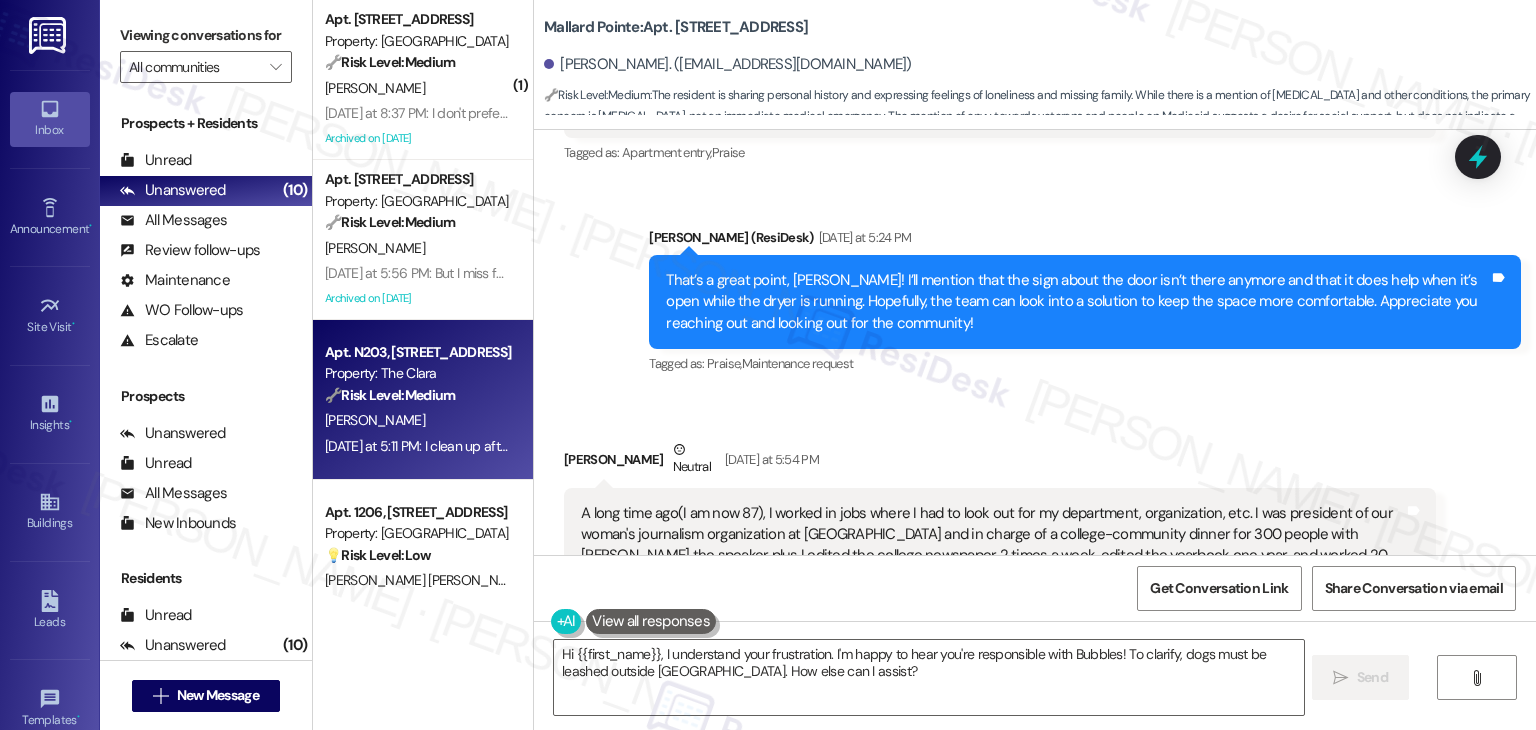 scroll, scrollTop: 11890, scrollLeft: 0, axis: vertical 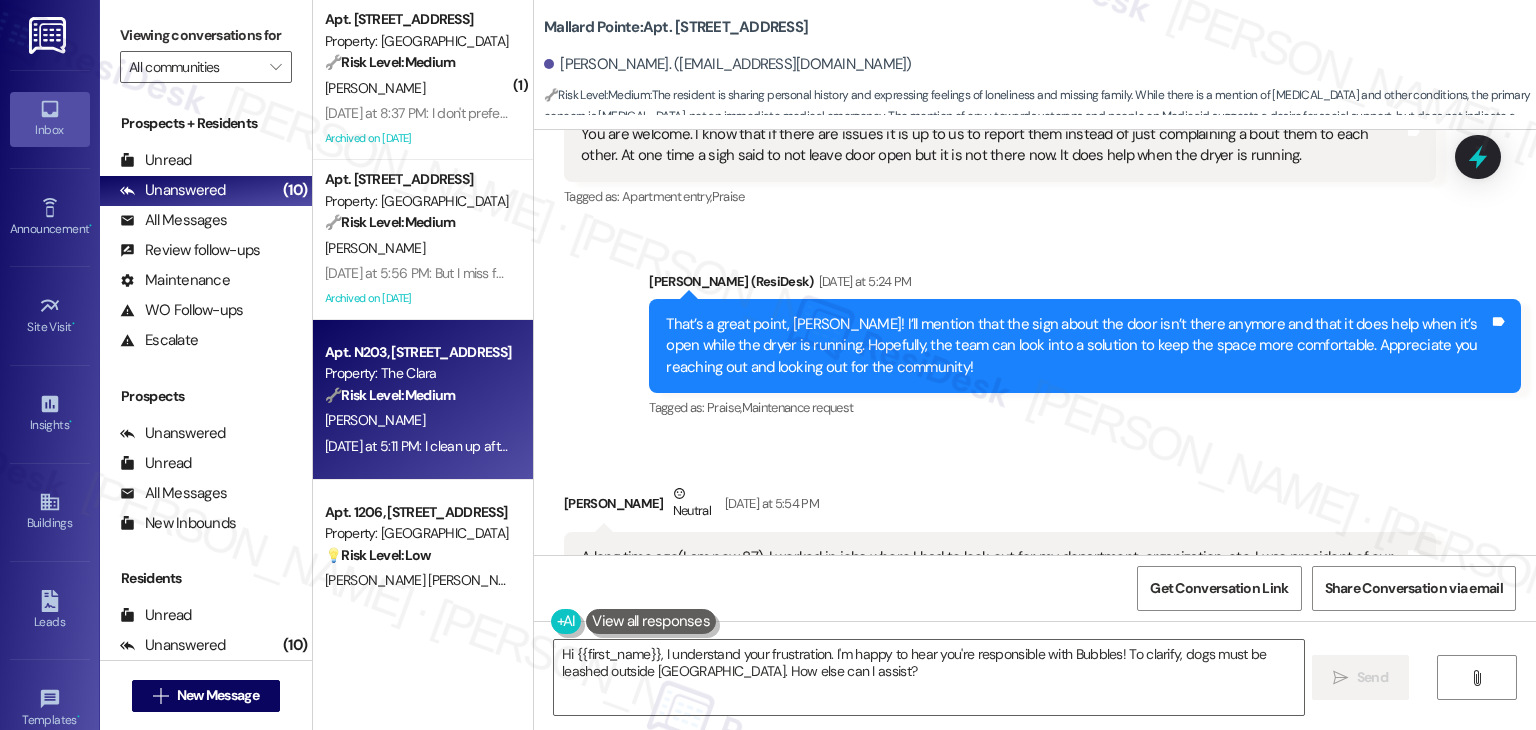 click on "Received via SMS Phyllis Poulton   Neutral Yesterday at 5:54 PM Tags and notes Tagged as:   Documentation Click to highlight conversations about Documentation" at bounding box center [1000, 633] 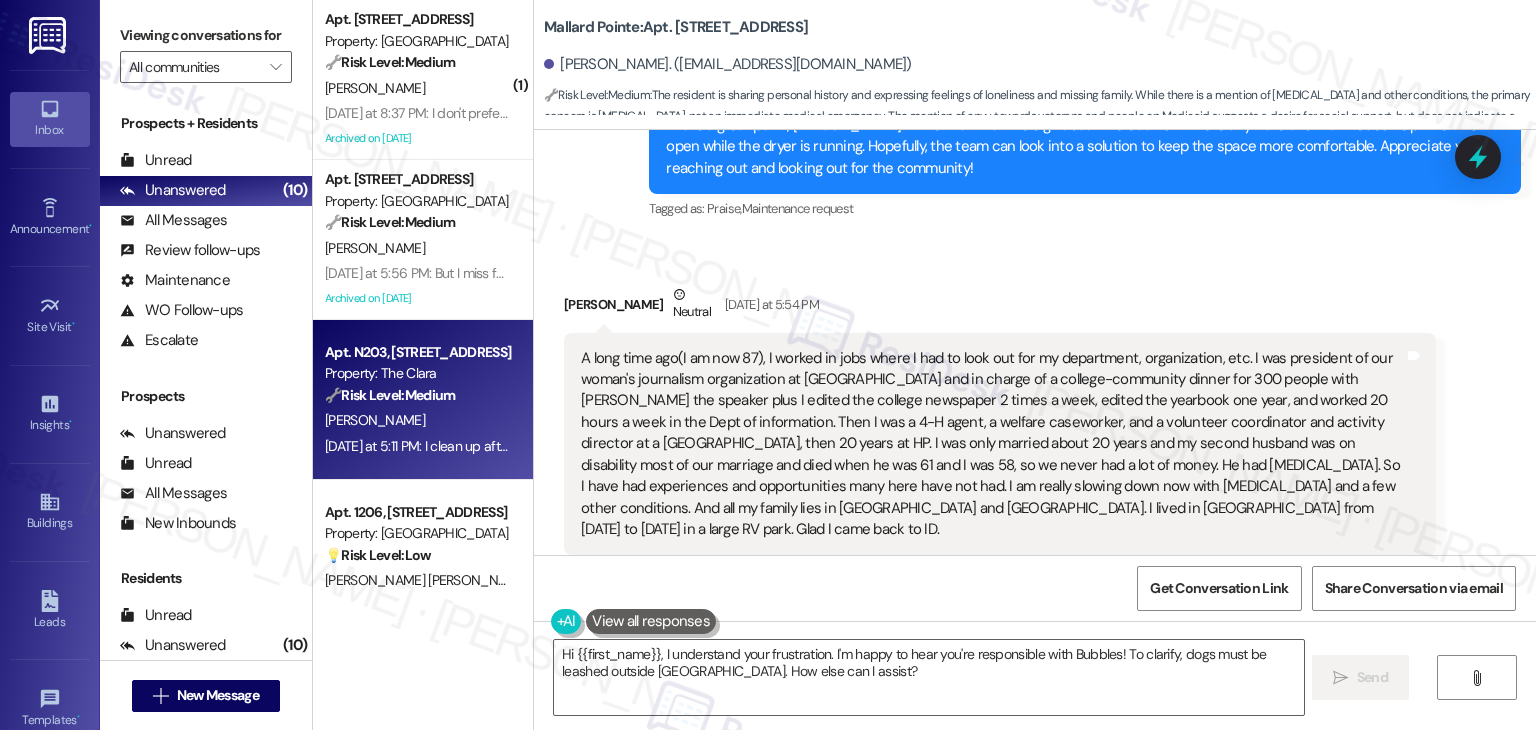 scroll, scrollTop: 12090, scrollLeft: 0, axis: vertical 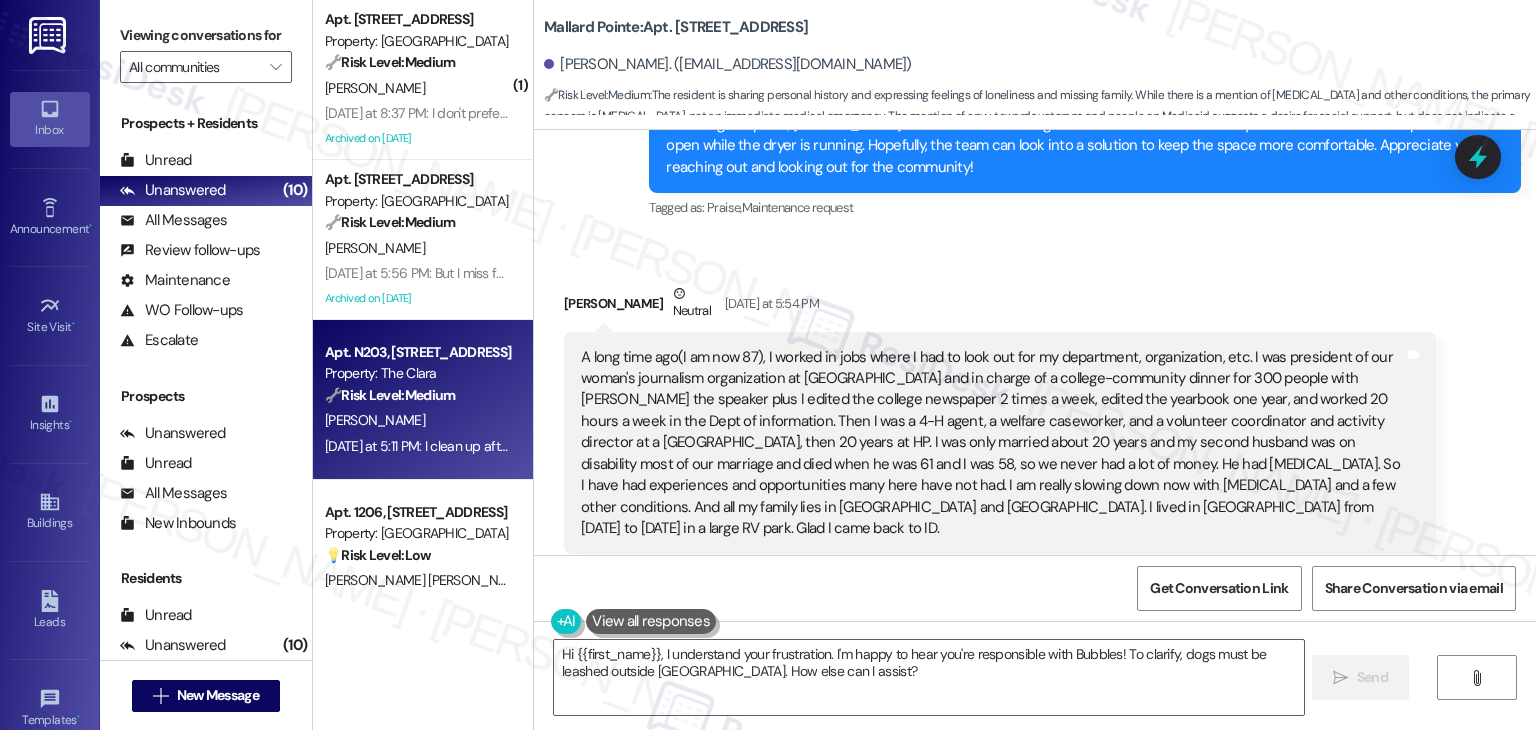 click on "A long time ago(I am now 87), I worked in jobs where I had to look out for my department, organization, etc. I was president of our woman's journalism organization at Orregon State and in charge of a college-community dinner for 300 people with Elenor Roosevelt the speaker plus I edited the college newspaper 2 times a week, edited the yearbook one year, and worked 20 hours a week in the Dept of information.  Then I was a 4-H agent, a welfare caseworker, and a volunteer coordinator and activity director  at a State Hospital, then 20 years at HP.   I was only married about 20 years and my second husband was on disability most of our marriage and died when he was 61 and I was 58, so we never had a lot of money. He had colon cancer. So I have had experiences and opportunities many here have not had. I am really slowing down now with heart failure and a few other conditions.  And all my family lies in Austin and Dallas. I lived in Kerrville from 2007 to 2015 in a large RV park. Glad I came back to ID." at bounding box center [992, 443] 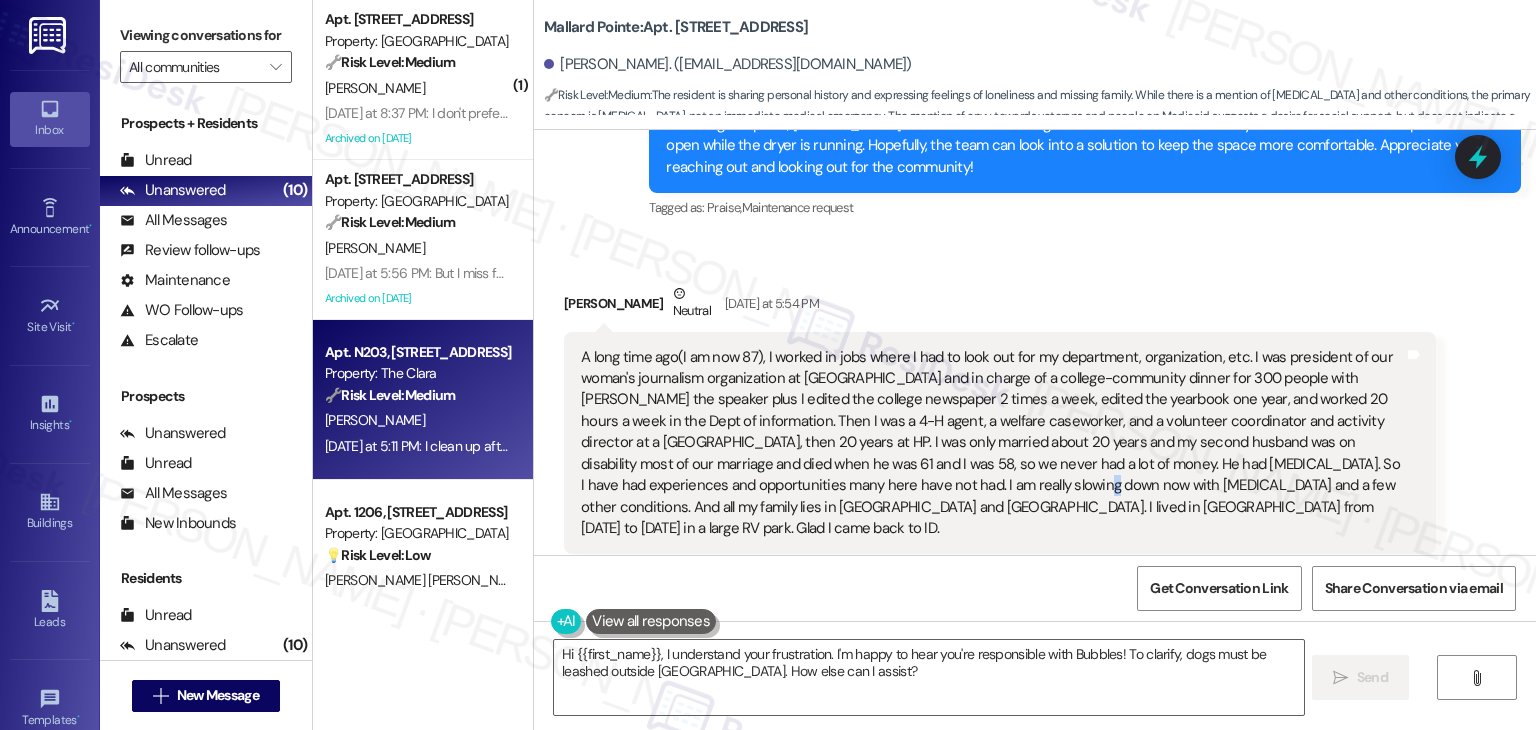 click on "A long time ago(I am now 87), I worked in jobs where I had to look out for my department, organization, etc. I was president of our woman's journalism organization at Orregon State and in charge of a college-community dinner for 300 people with Elenor Roosevelt the speaker plus I edited the college newspaper 2 times a week, edited the yearbook one year, and worked 20 hours a week in the Dept of information.  Then I was a 4-H agent, a welfare caseworker, and a volunteer coordinator and activity director  at a State Hospital, then 20 years at HP.   I was only married about 20 years and my second husband was on disability most of our marriage and died when he was 61 and I was 58, so we never had a lot of money. He had colon cancer. So I have had experiences and opportunities many here have not had. I am really slowing down now with heart failure and a few other conditions.  And all my family lies in Austin and Dallas. I lived in Kerrville from 2007 to 2015 in a large RV park. Glad I came back to ID." at bounding box center [992, 443] 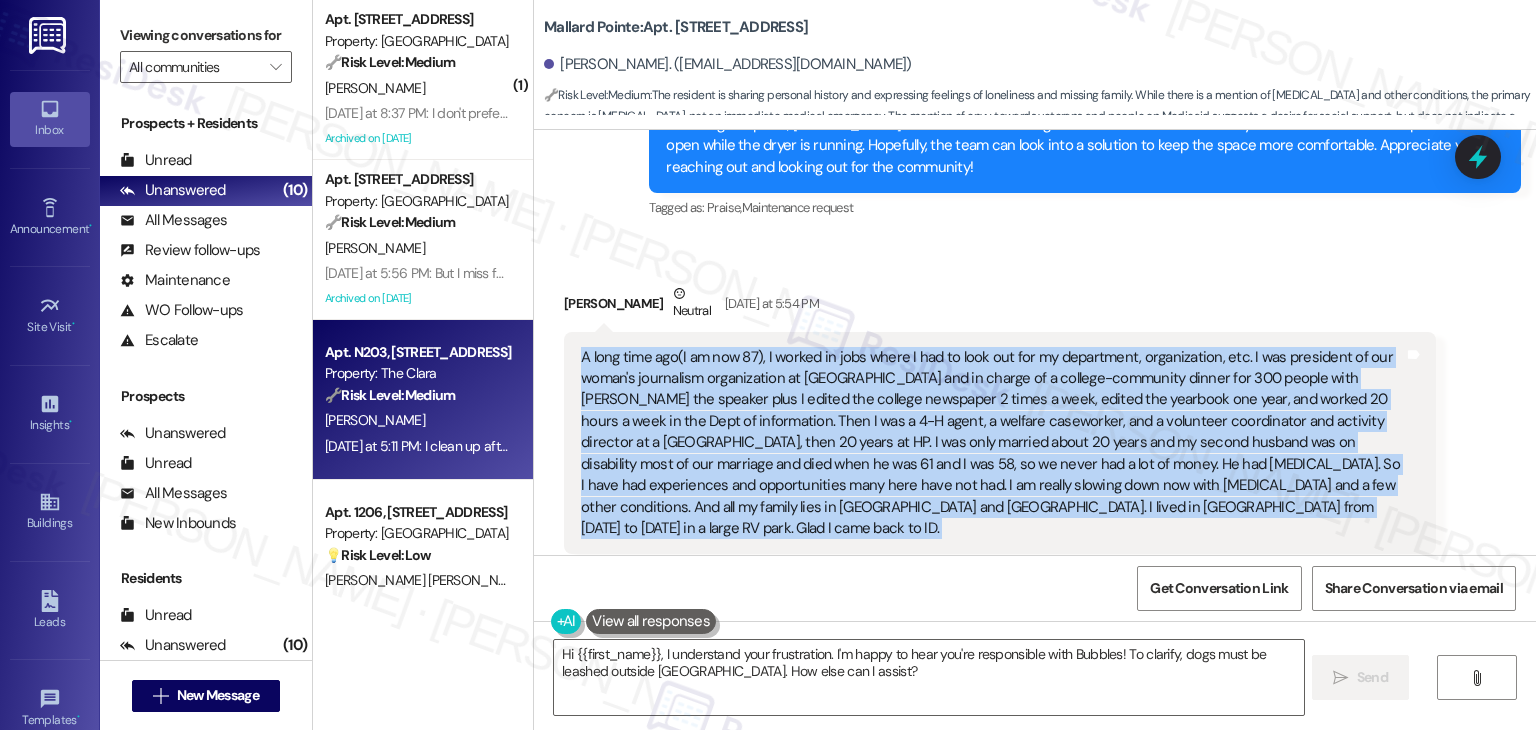 click on "A long time ago(I am now 87), I worked in jobs where I had to look out for my department, organization, etc. I was president of our woman's journalism organization at Orregon State and in charge of a college-community dinner for 300 people with Elenor Roosevelt the speaker plus I edited the college newspaper 2 times a week, edited the yearbook one year, and worked 20 hours a week in the Dept of information.  Then I was a 4-H agent, a welfare caseworker, and a volunteer coordinator and activity director  at a State Hospital, then 20 years at HP.   I was only married about 20 years and my second husband was on disability most of our marriage and died when he was 61 and I was 58, so we never had a lot of money. He had colon cancer. So I have had experiences and opportunities many here have not had. I am really slowing down now with heart failure and a few other conditions.  And all my family lies in Austin and Dallas. I lived in Kerrville from 2007 to 2015 in a large RV park. Glad I came back to ID." at bounding box center [992, 443] 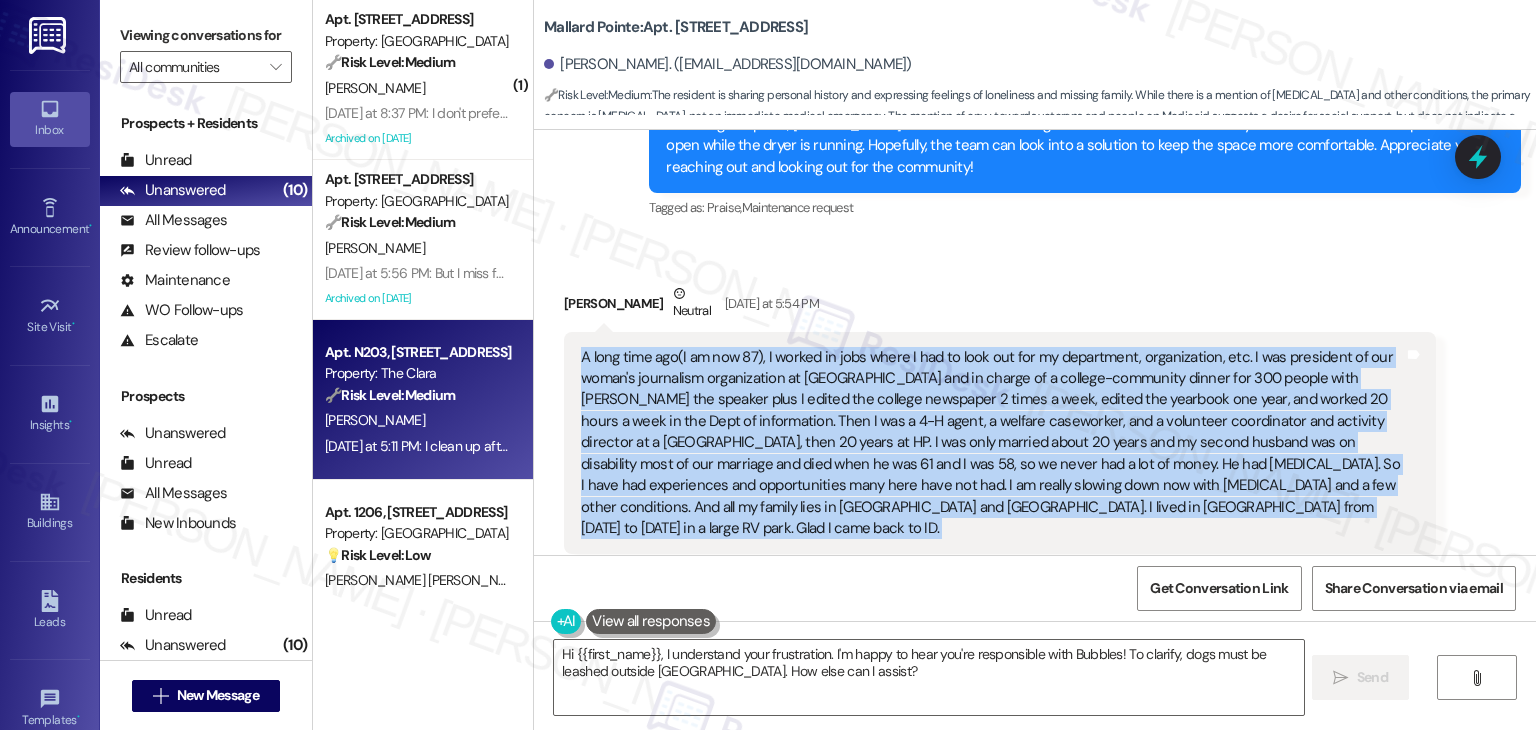 scroll, scrollTop: 12091, scrollLeft: 0, axis: vertical 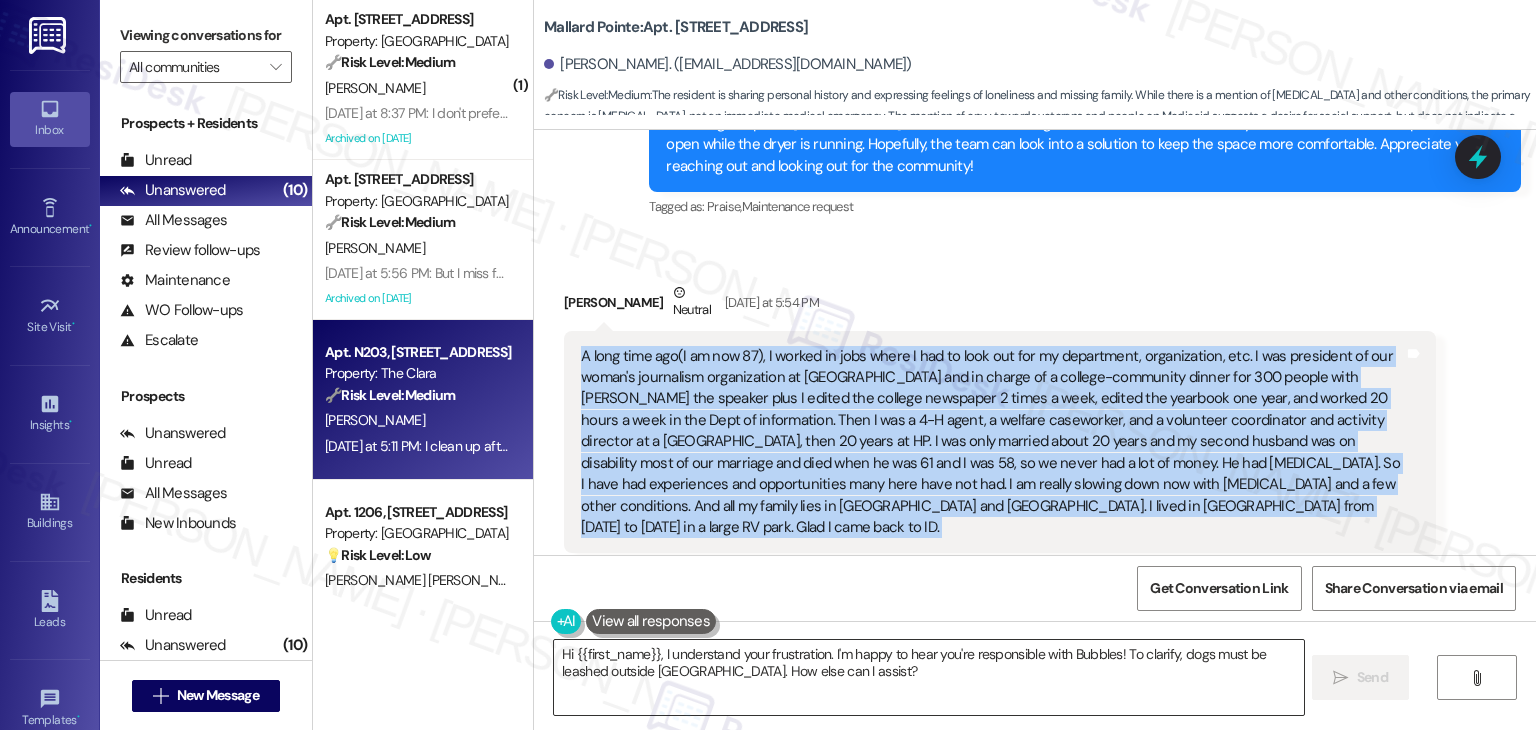 click on "Hi {{first_name}}, I understand your frustration. I'm happy to hear you're responsible with Bubbles! To clarify, dogs must be leashed outside units. How else can I assist?" at bounding box center [928, 677] 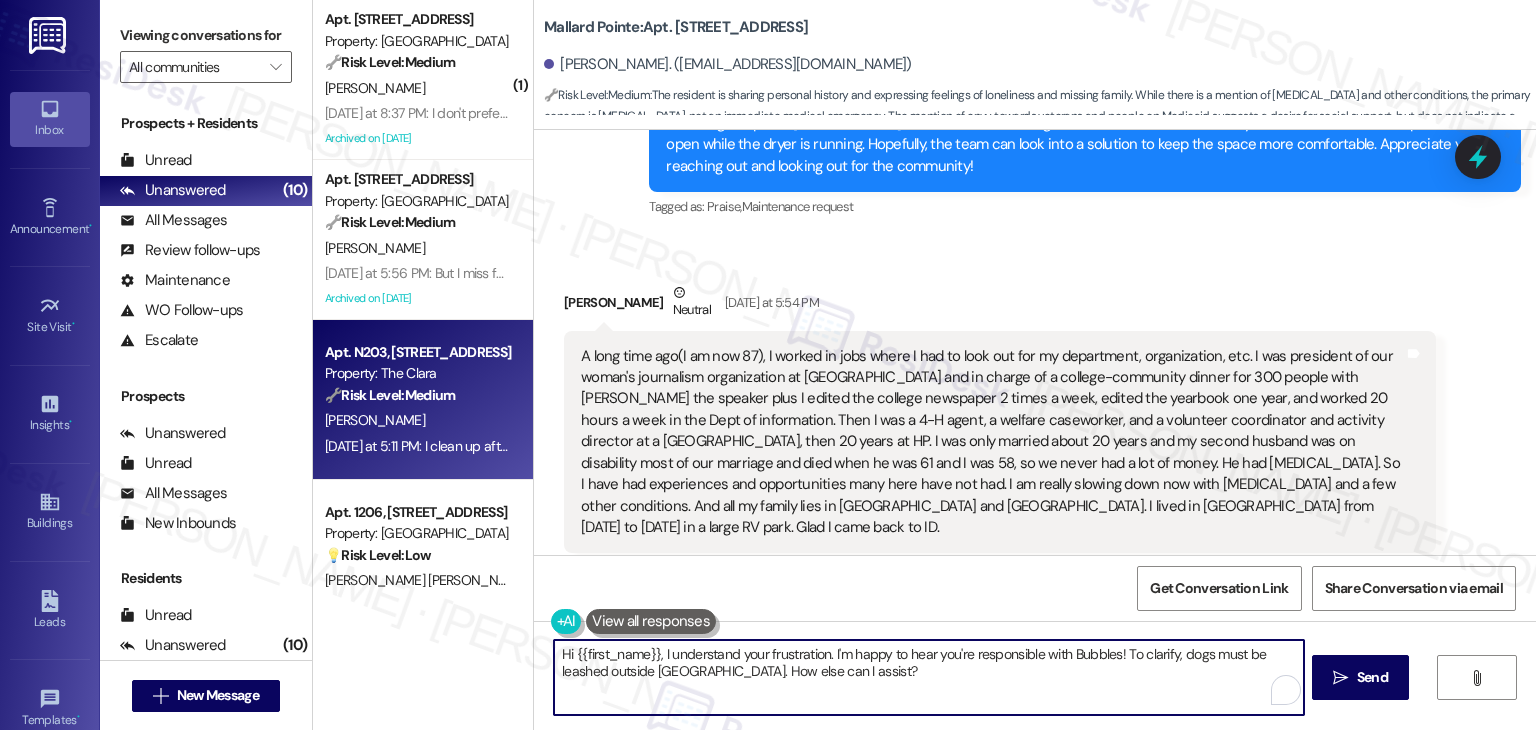 click on "Hi {{first_name}}, I understand your frustration. I'm happy to hear you're responsible with Bubbles! To clarify, dogs must be leashed outside units. How else can I assist?" at bounding box center [928, 677] 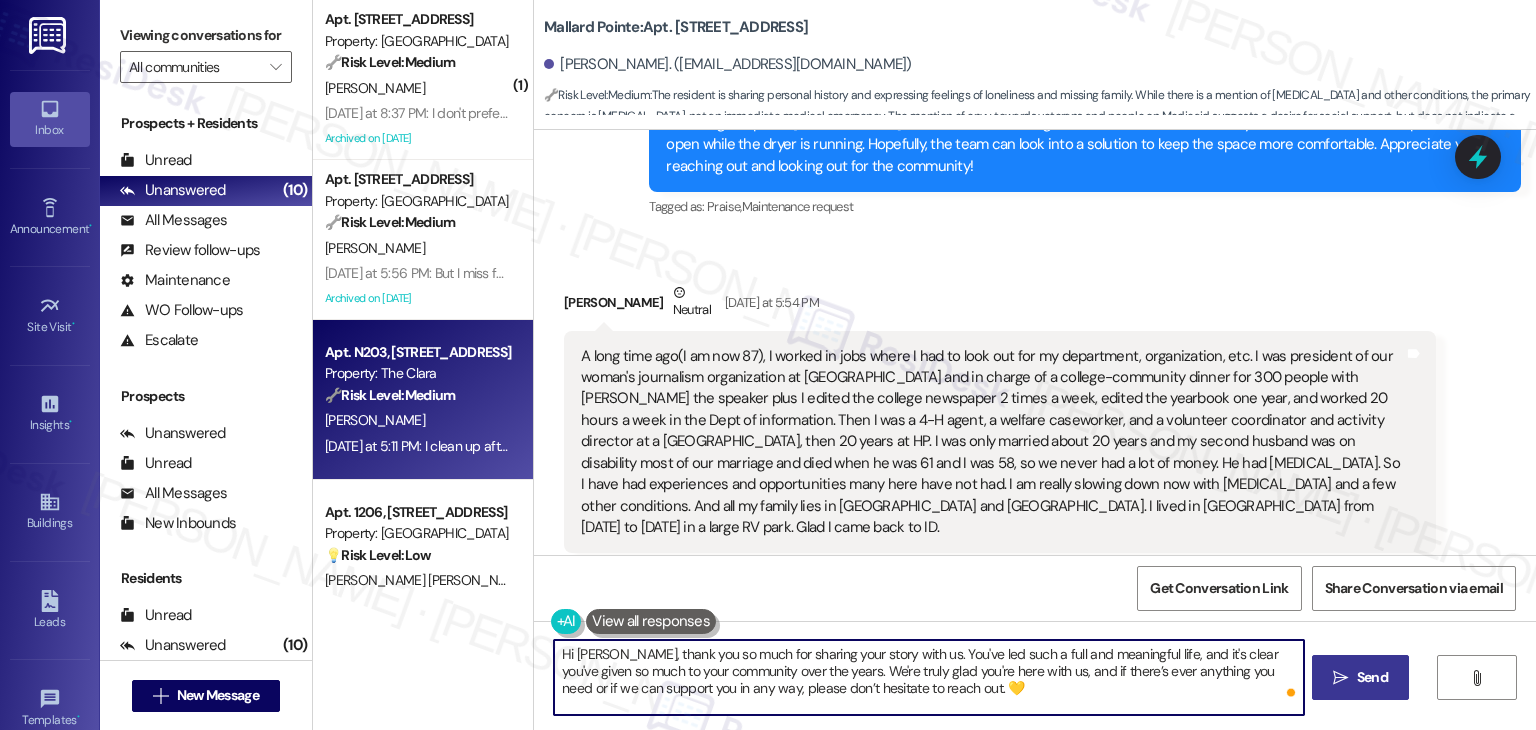 type on "Hi Phyllis, thank you so much for sharing your story with us. You've led such a full and meaningful life, and it's clear you've given so much to your community over the years. We're truly glad you're here with us, and if there’s ever anything you need or if we can support you in any way, please don’t hesitate to reach out. 💛" 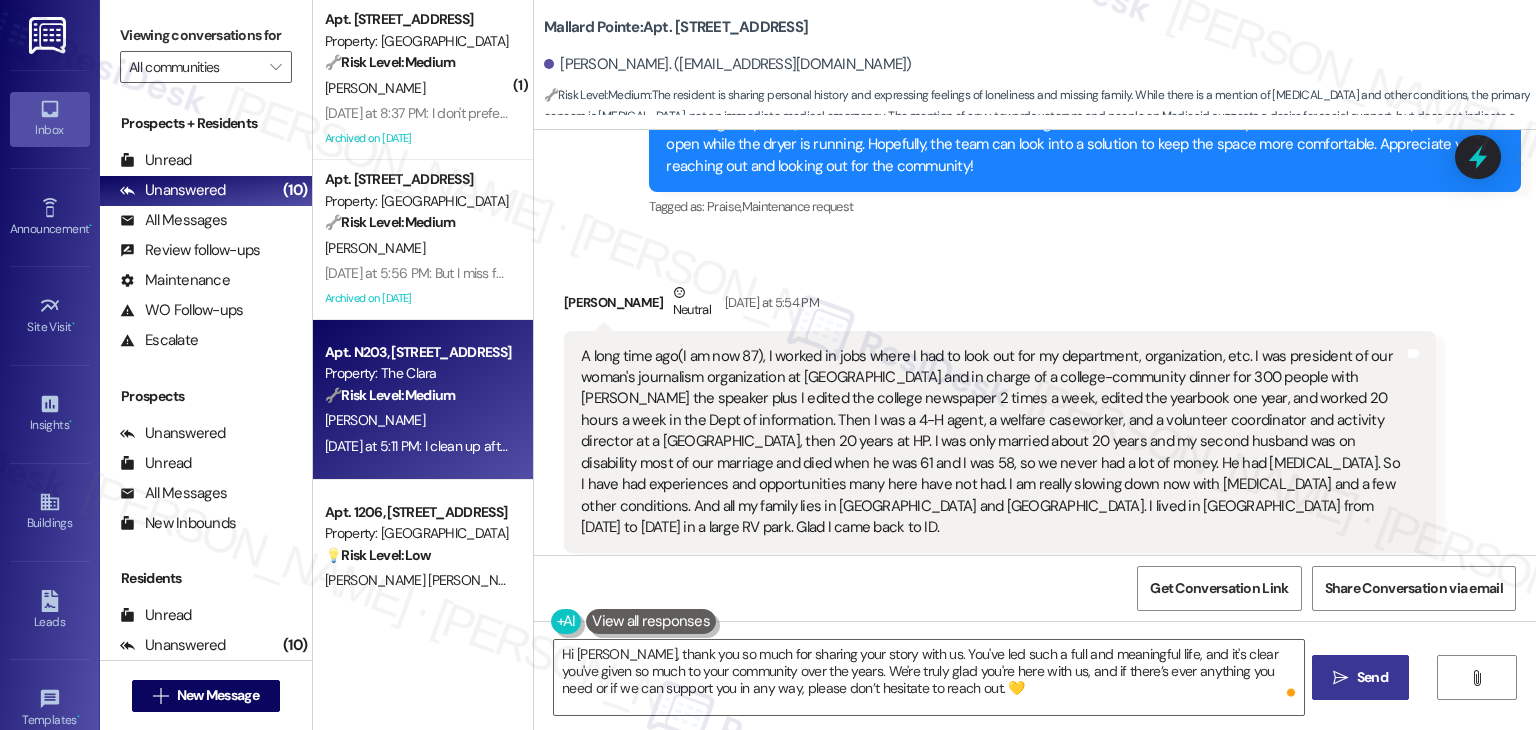 click on "Send" at bounding box center (1372, 677) 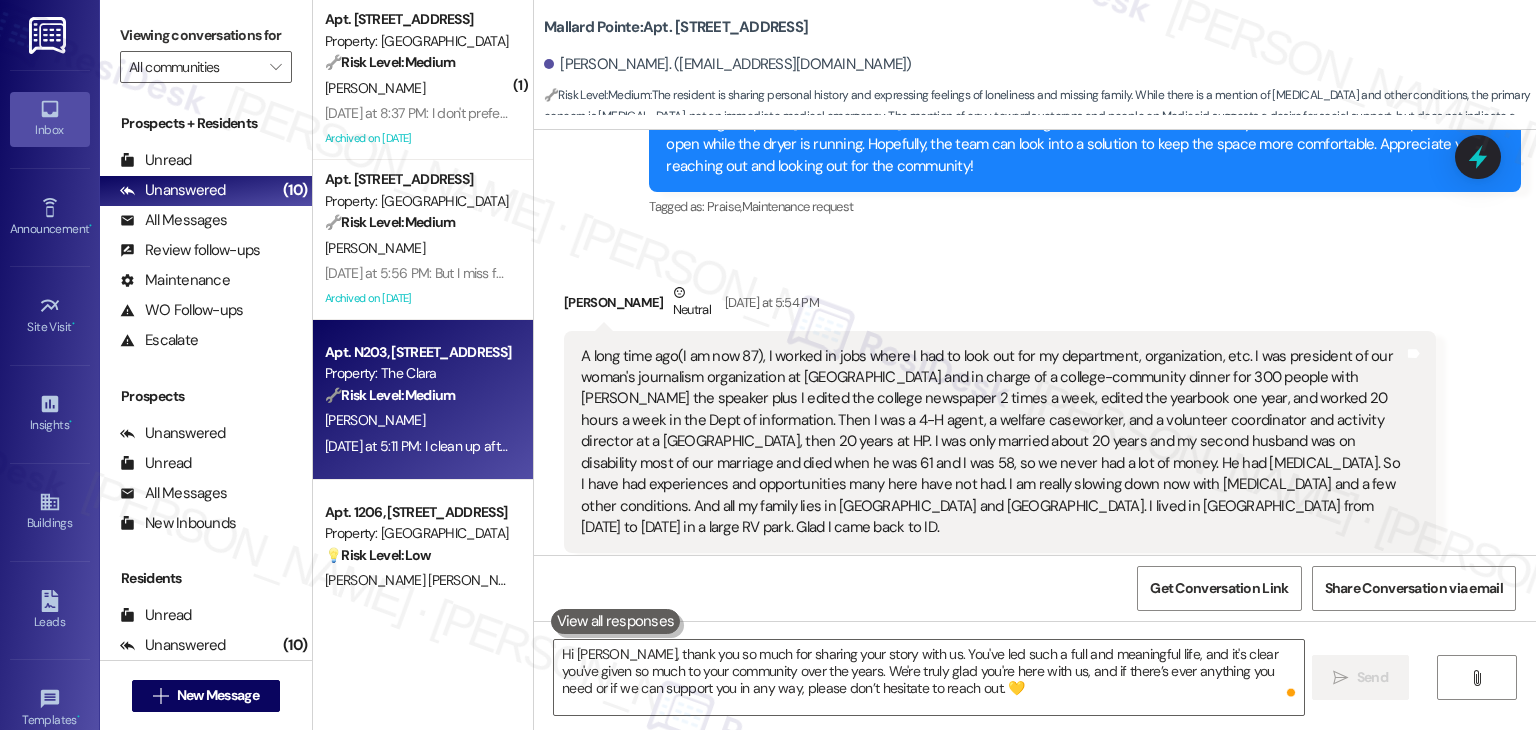 type 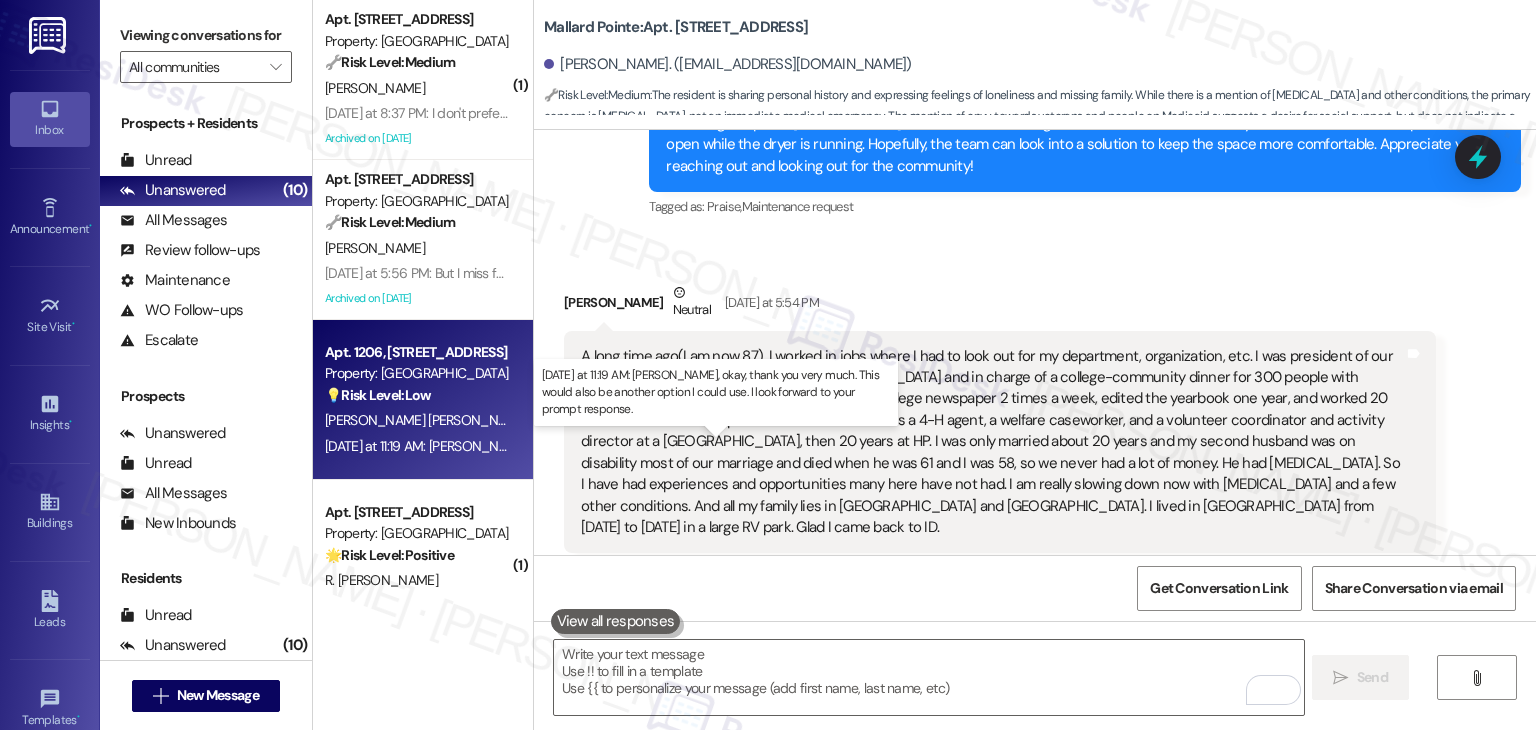 click on "Yesterday at 11:19 AM: Yola, okay, thank you very much. This would also be another option I could use. I look forward to your prompt response. Yesterday at 11:19 AM: Yola, okay, thank you very much. This would also be another option I could use. I look forward to your prompt response." at bounding box center [757, 446] 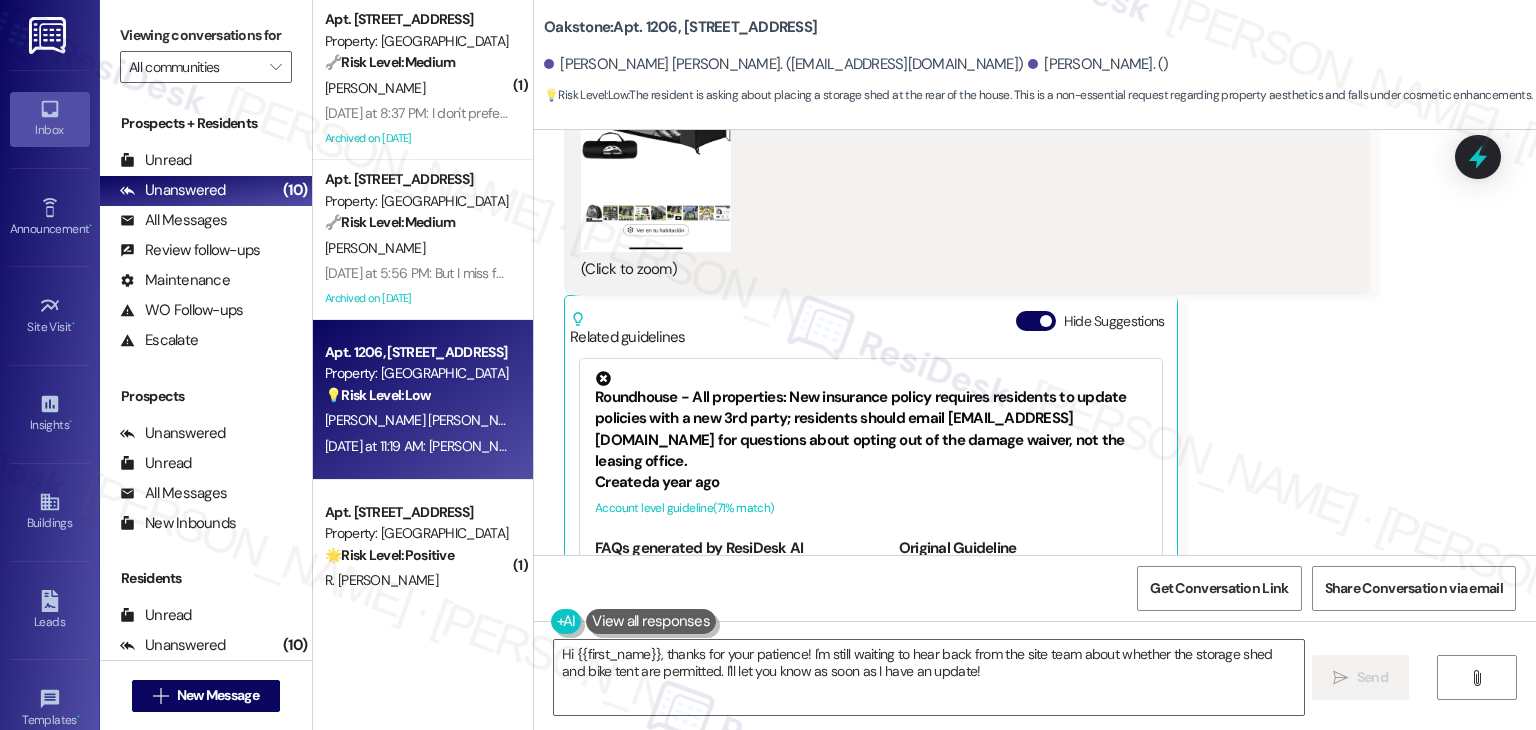 scroll, scrollTop: 16757, scrollLeft: 0, axis: vertical 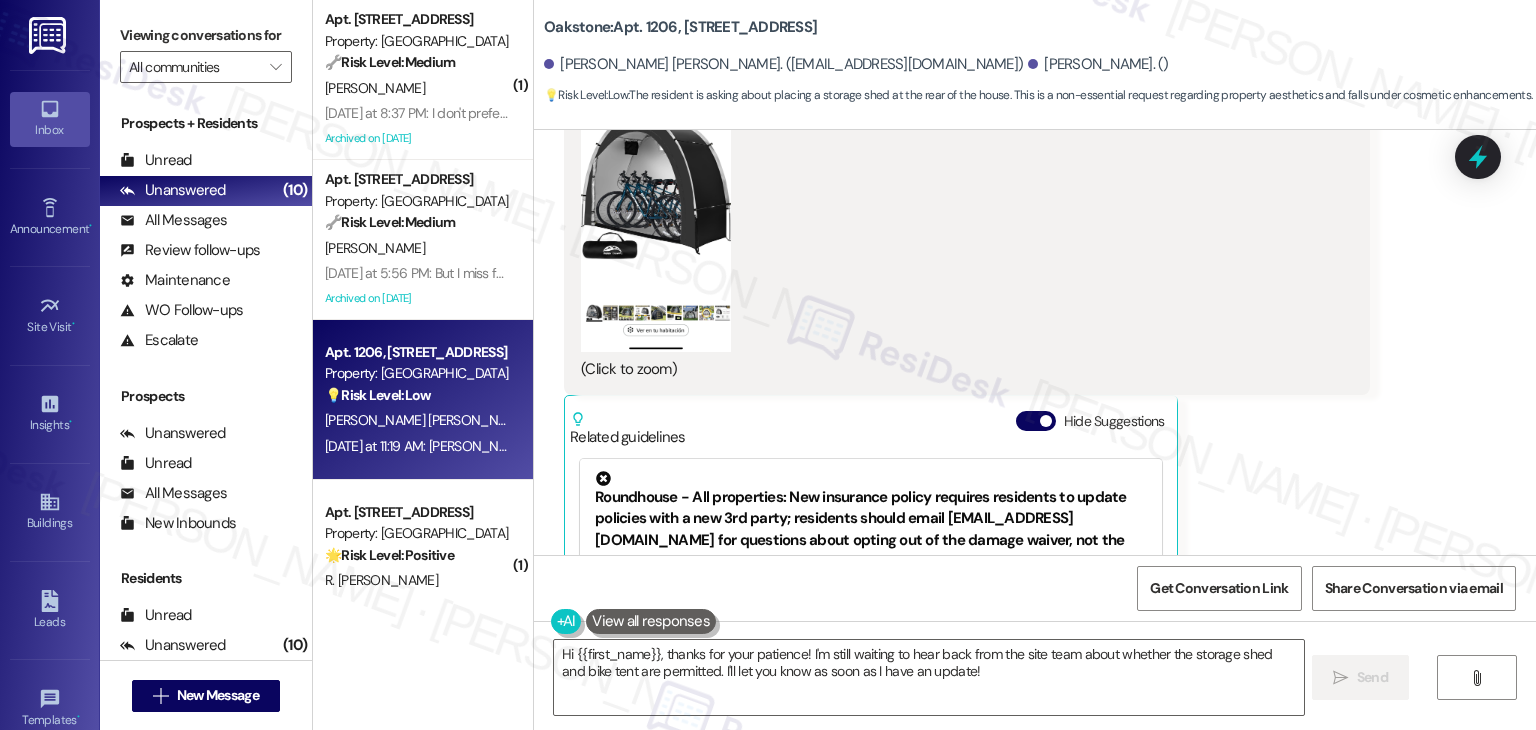 click on "Received via SMS Guido Pirela Yesterday at 11:18 AM PNG  attachment ResiDesk found written details in this image   See details The resident sent an image of a "Bike Storage Tent" product, possibly inquiring about storing a bike on the property.
Download   (Click to zoom) Tags and notes  Related guidelines Hide Suggestions Roundhouse - All properties: New insurance policy requires residents to update policies with a new 3rd party; residents should email info@confirminsurance.com for questions about opting out of the damage waiver, not the leasing office. Created  a year ago Account level guideline  ( 71 % match) FAQs generated by ResiDesk AI How do I update my insurance policy with the new 3rd interested party? To update your insurance policy, you need to email info@confirminsurance.com. Do not refer back to the leasing office for this. Can I opt out of the new damage waiver policy? Where can I find more information about the new insurance policy? Is the new insurance policy mandatory for all residents?  (" at bounding box center (1035, 362) 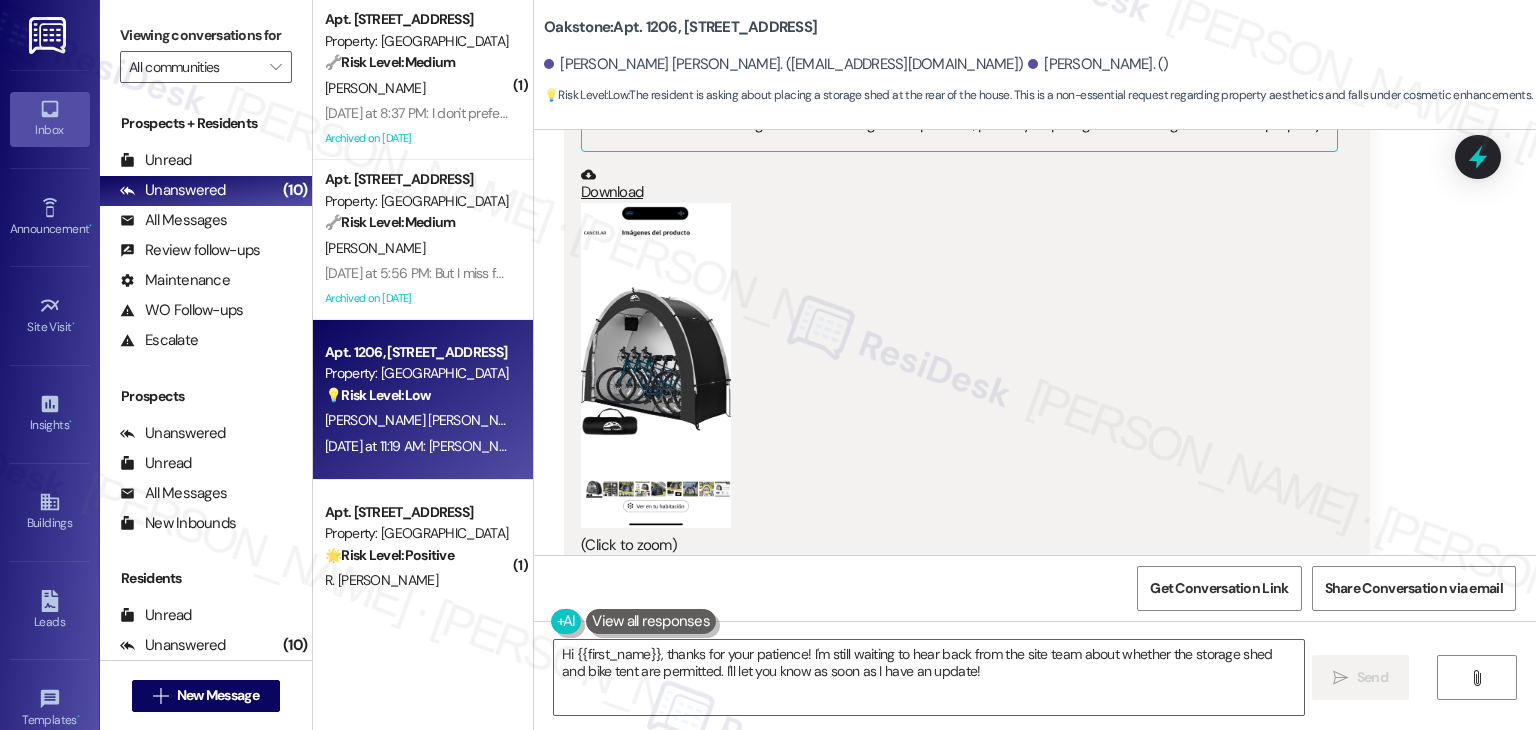 scroll, scrollTop: 16457, scrollLeft: 0, axis: vertical 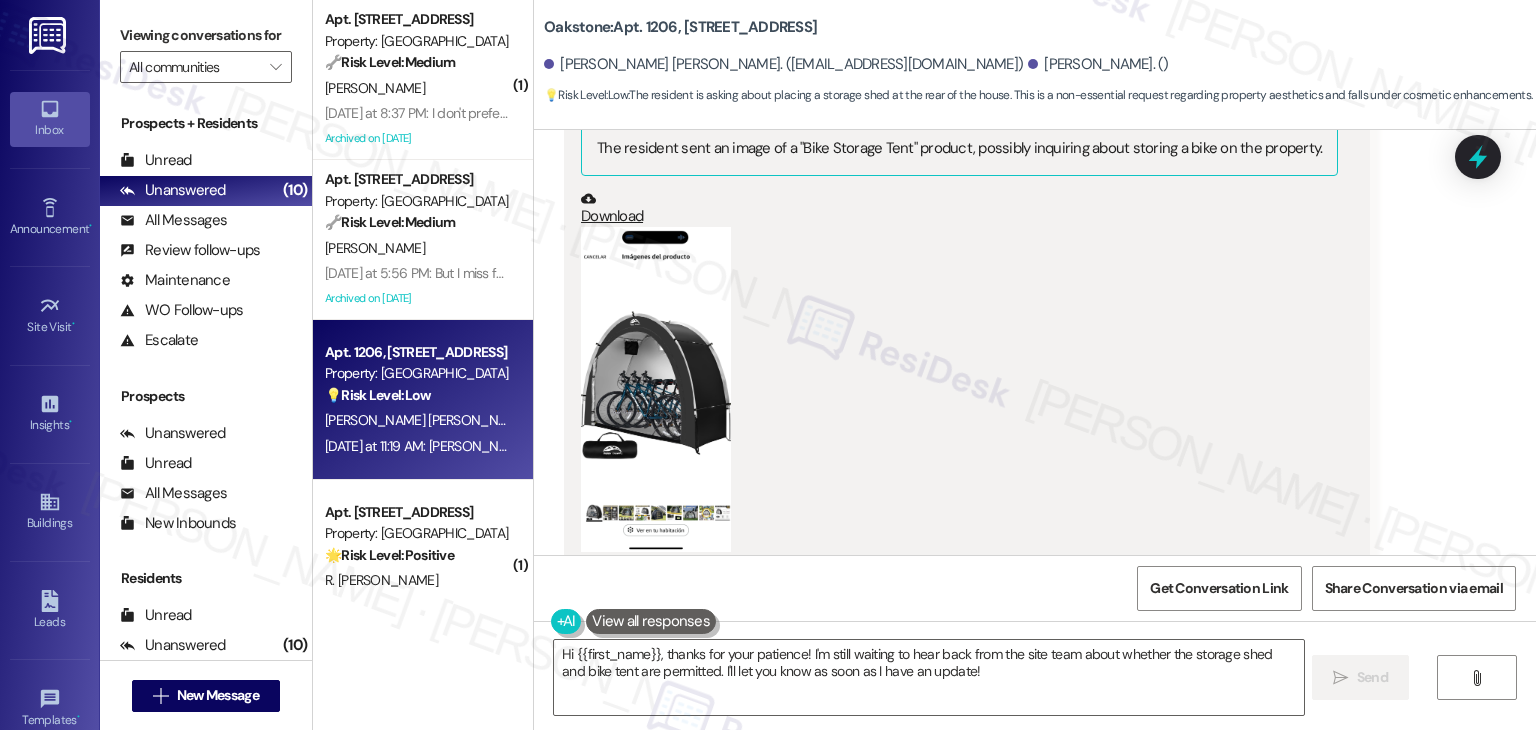 click on "Hide Suggestions" at bounding box center (1036, 621) 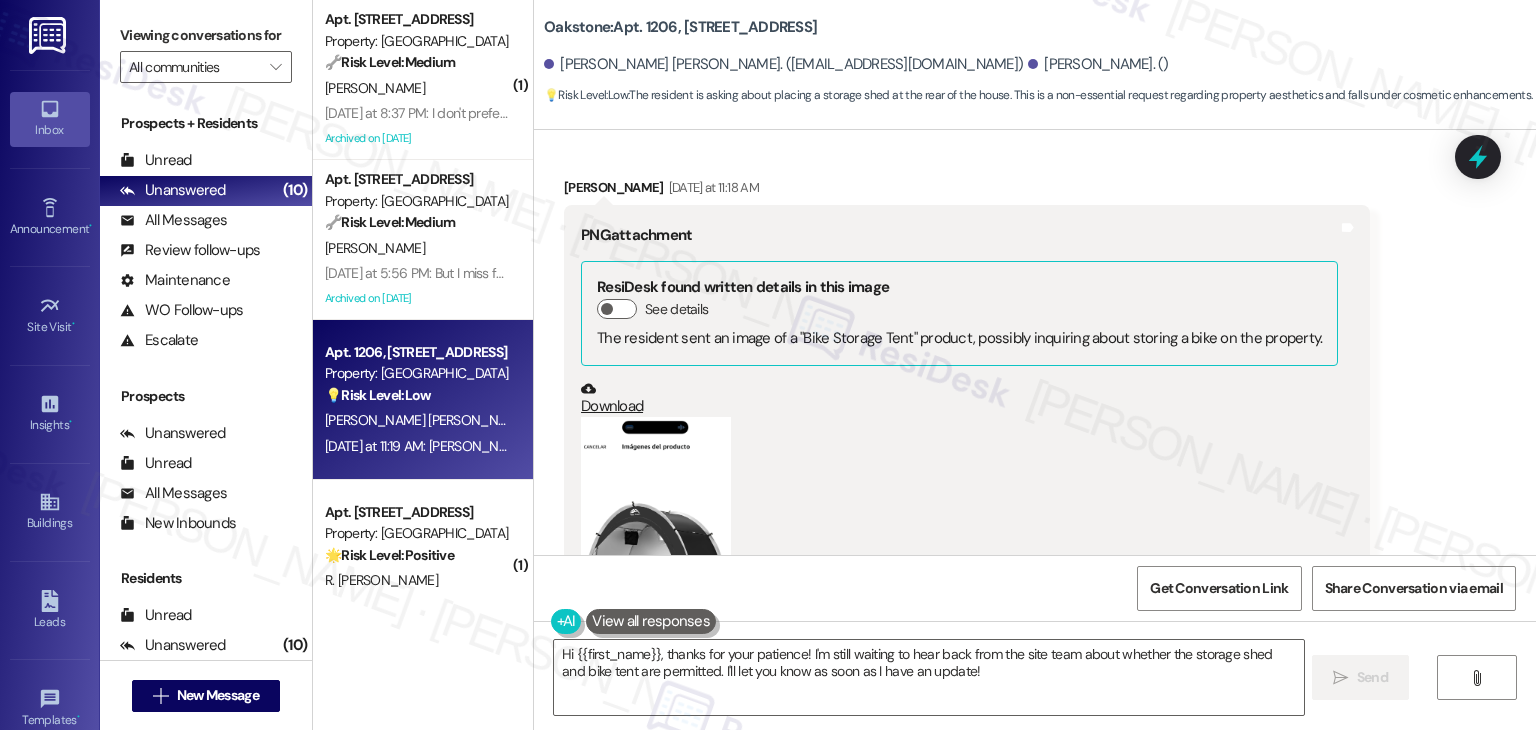 scroll, scrollTop: 16257, scrollLeft: 0, axis: vertical 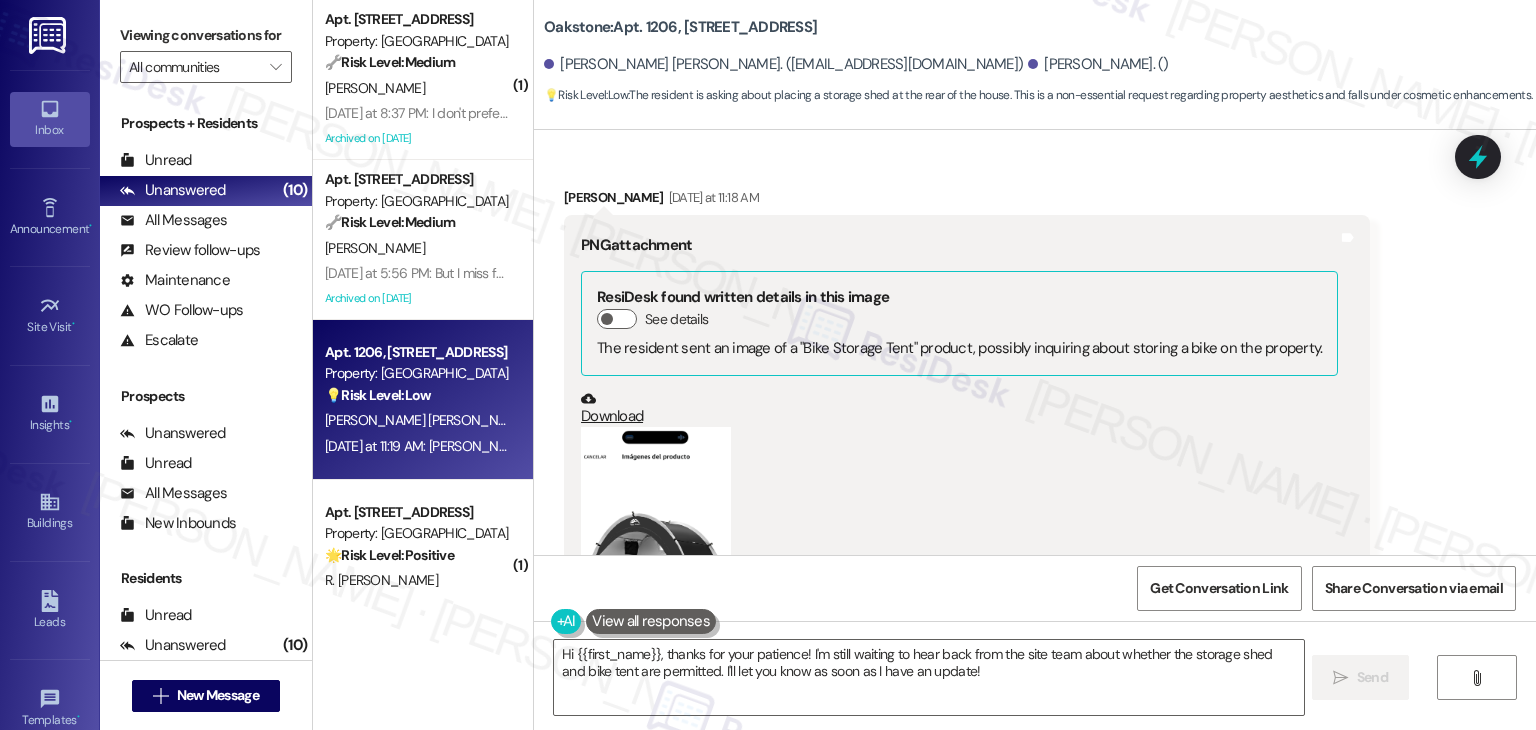 click at bounding box center (656, 589) 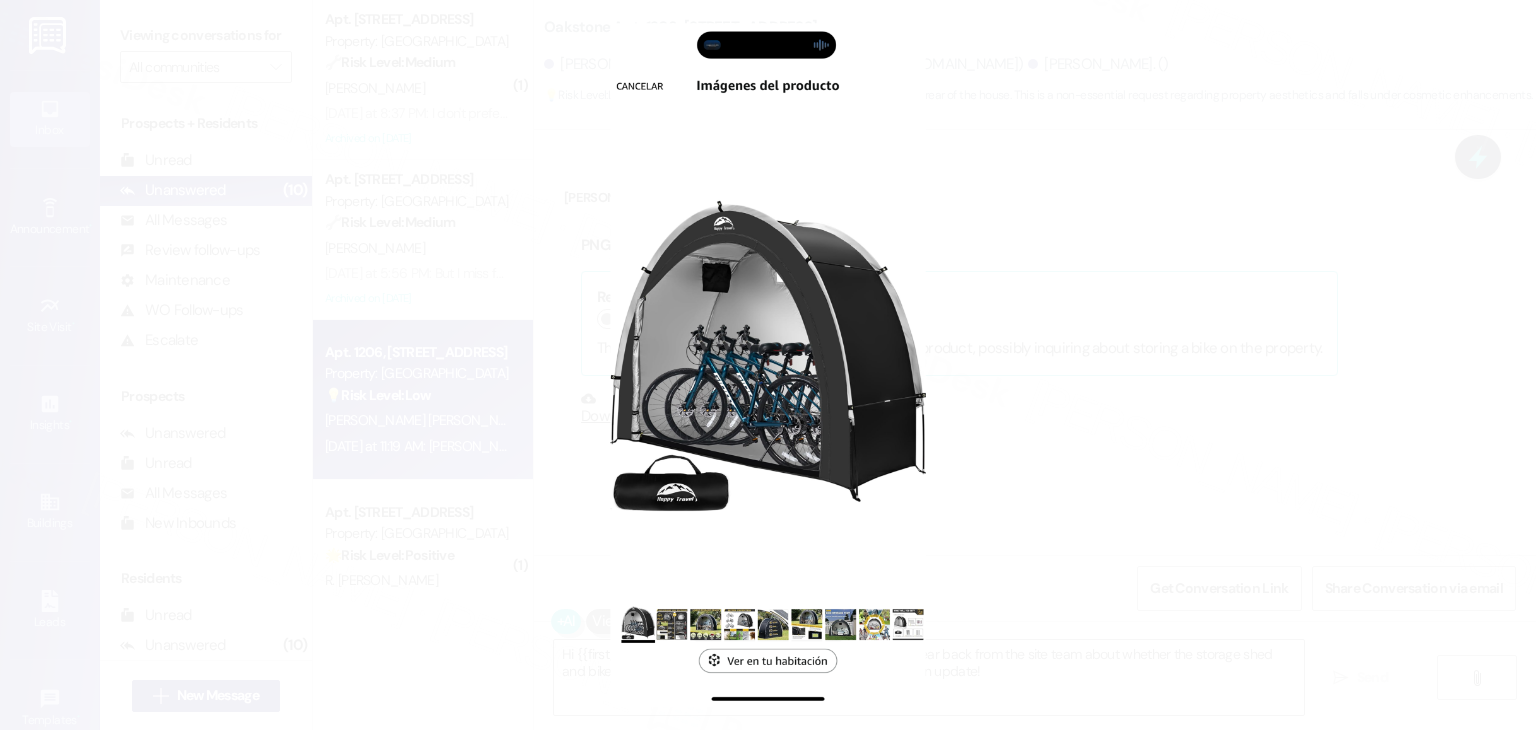 click at bounding box center (768, 365) 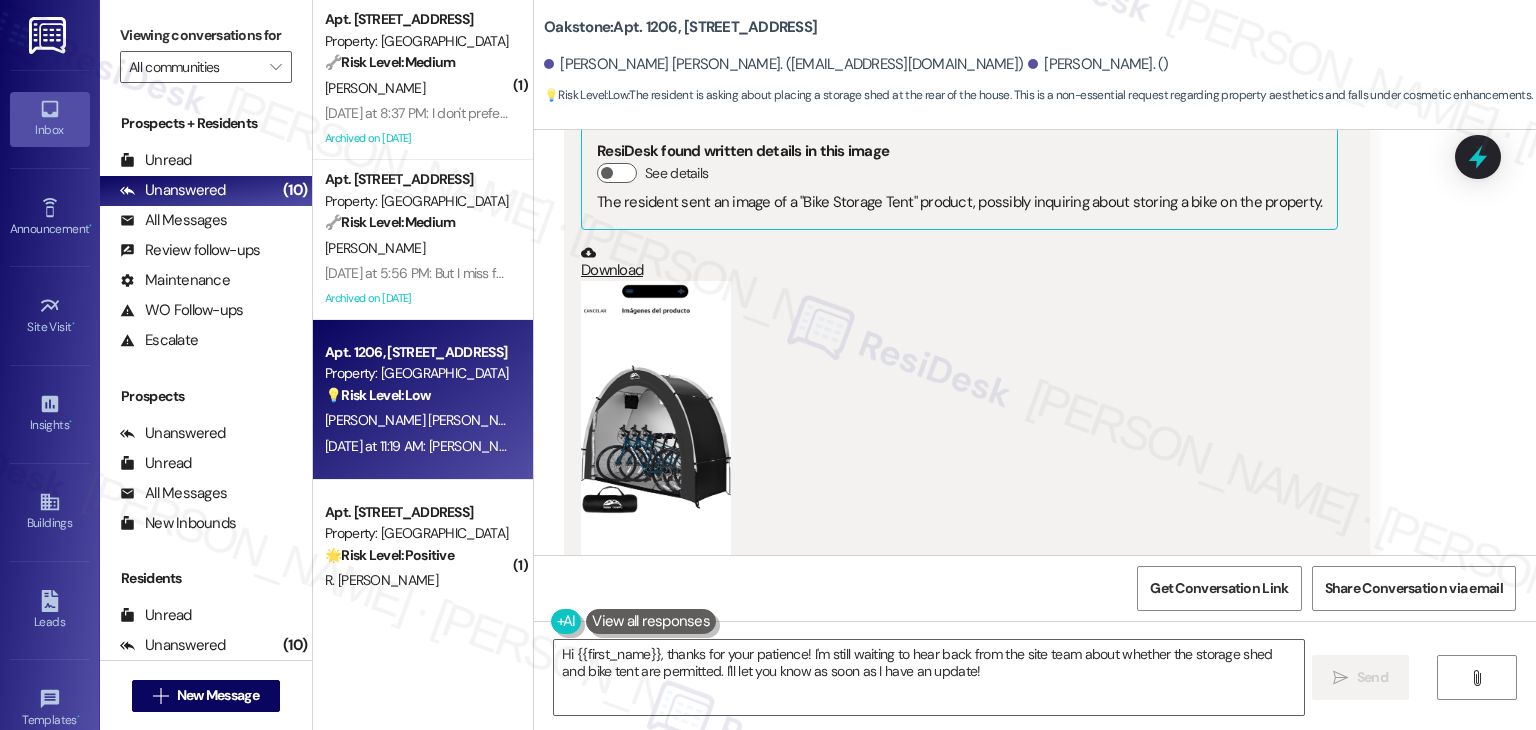 scroll, scrollTop: 16465, scrollLeft: 0, axis: vertical 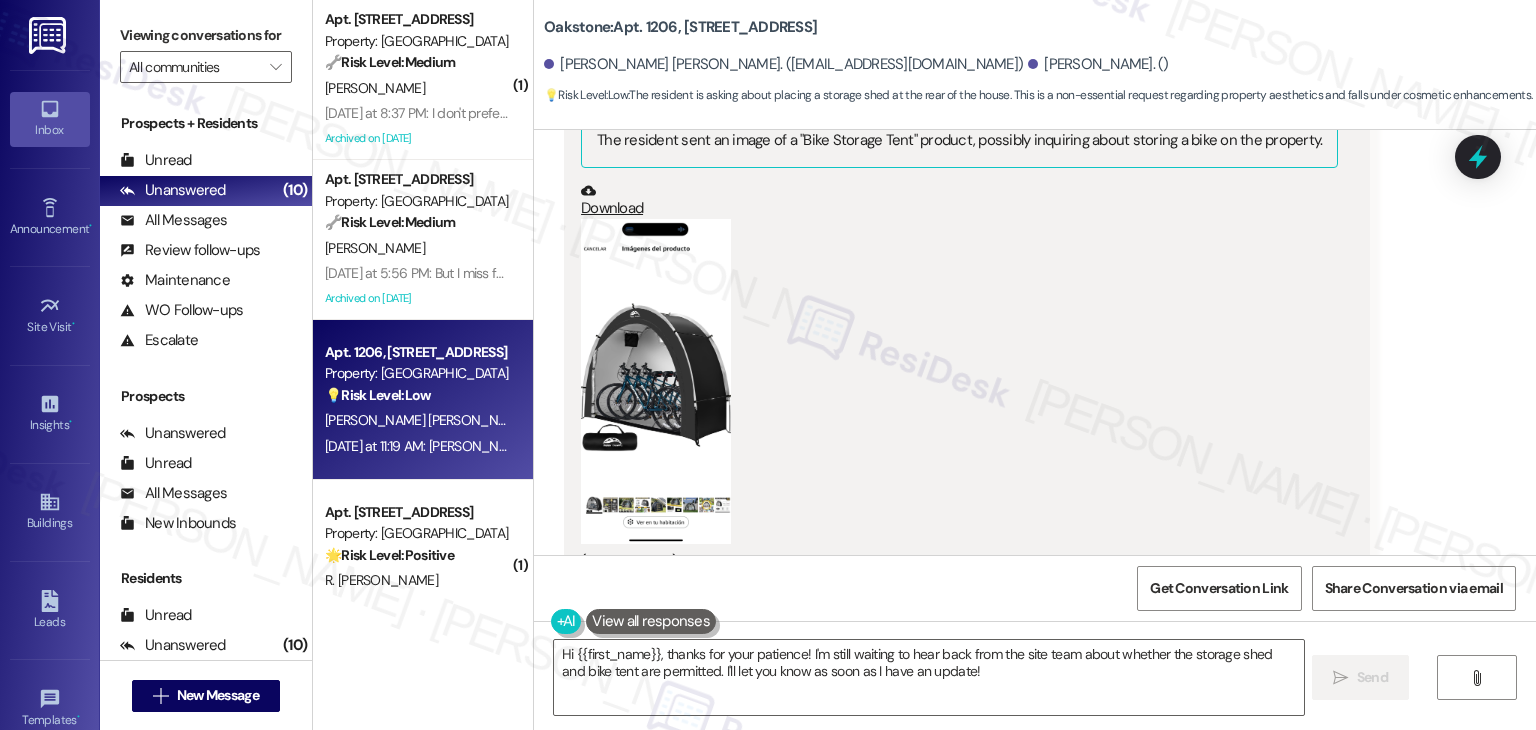 click on "Received via SMS Guido Pirela Yesterday at 11:18 AM PNG  attachment ResiDesk found written details in this image   See details The resident sent an image of a "Bike Storage Tent" product, possibly inquiring about storing a bike on the property.
Download   (Click to zoom) Tags and notes  Related guidelines Show suggestions Received via SMS 11:19 AM Guido Pirela Yesterday at 11:19 AM Yola, okay, thank you very much. This would also be another option I could use. I look forward to your prompt response. Tags and notes Tagged as:   Praise ,  Click to highlight conversations about Praise Call request Click to highlight conversations about Call request  Related guidelines Show suggestions" at bounding box center (1035, 408) 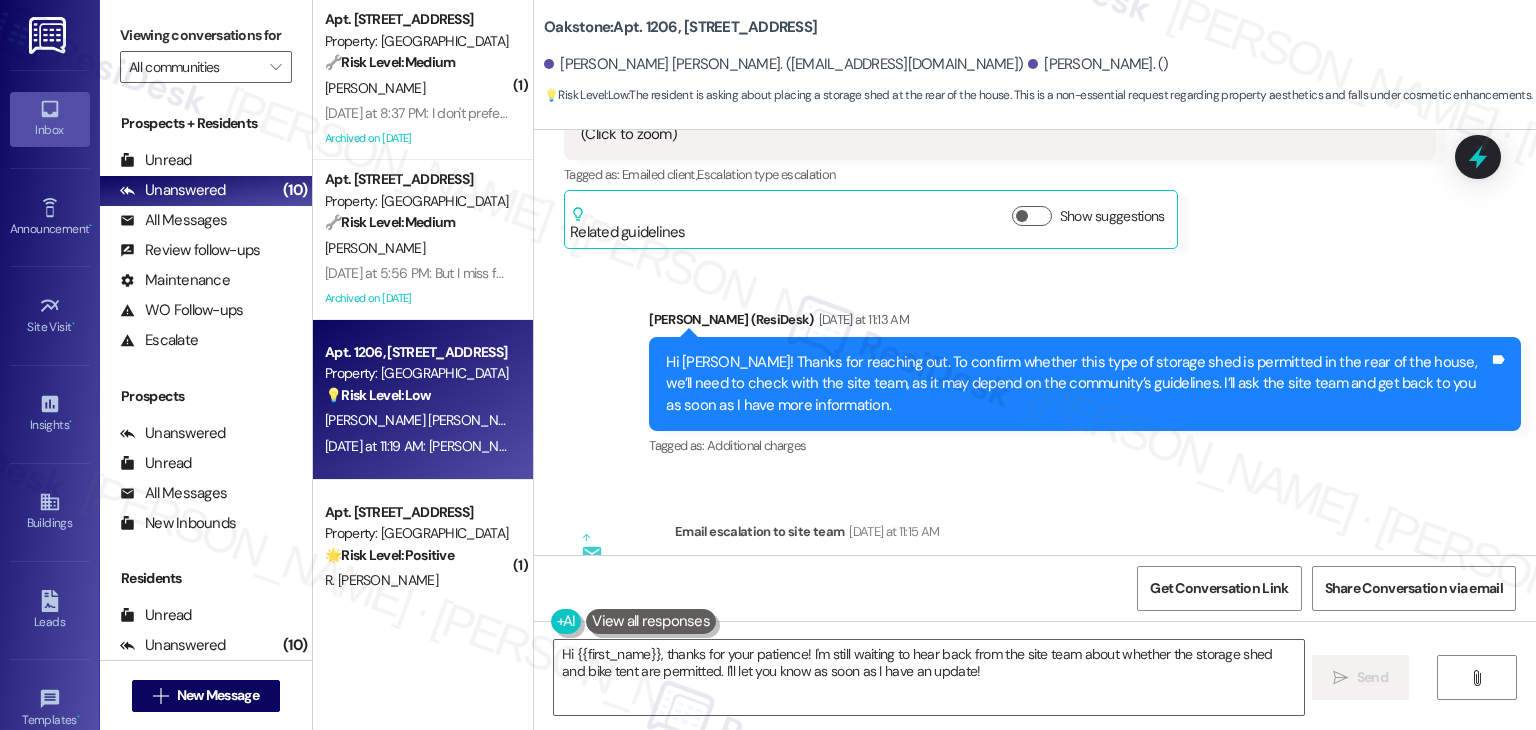 scroll, scrollTop: 15465, scrollLeft: 0, axis: vertical 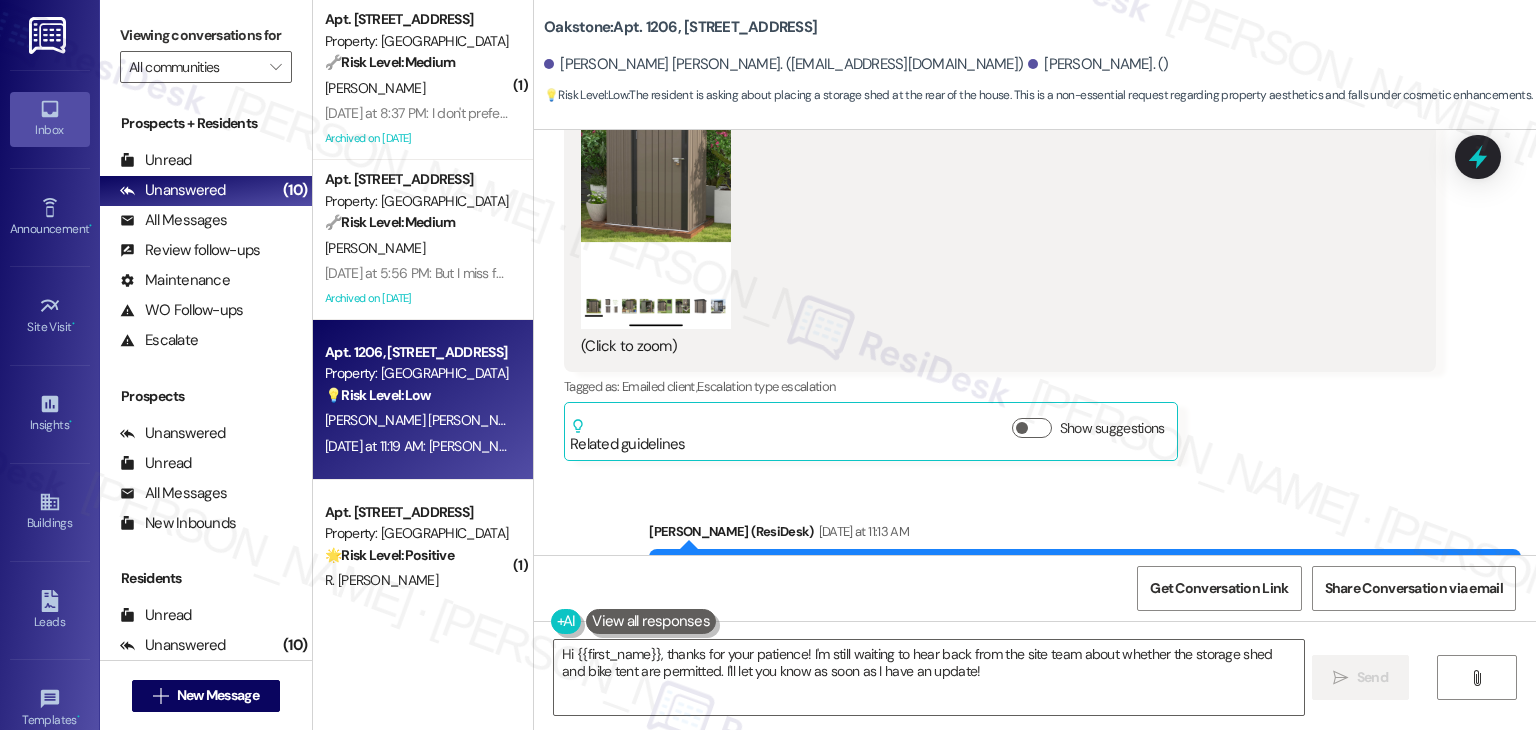 click on "Hi Guido! Thanks for reaching out. To confirm whether this type of storage shed is permitted in the rear of the house, we’ll need to check with the site team, as it may depend on the community’s guidelines. I’ll ask the site team and get back to you as soon as I have more information." at bounding box center (1077, 596) 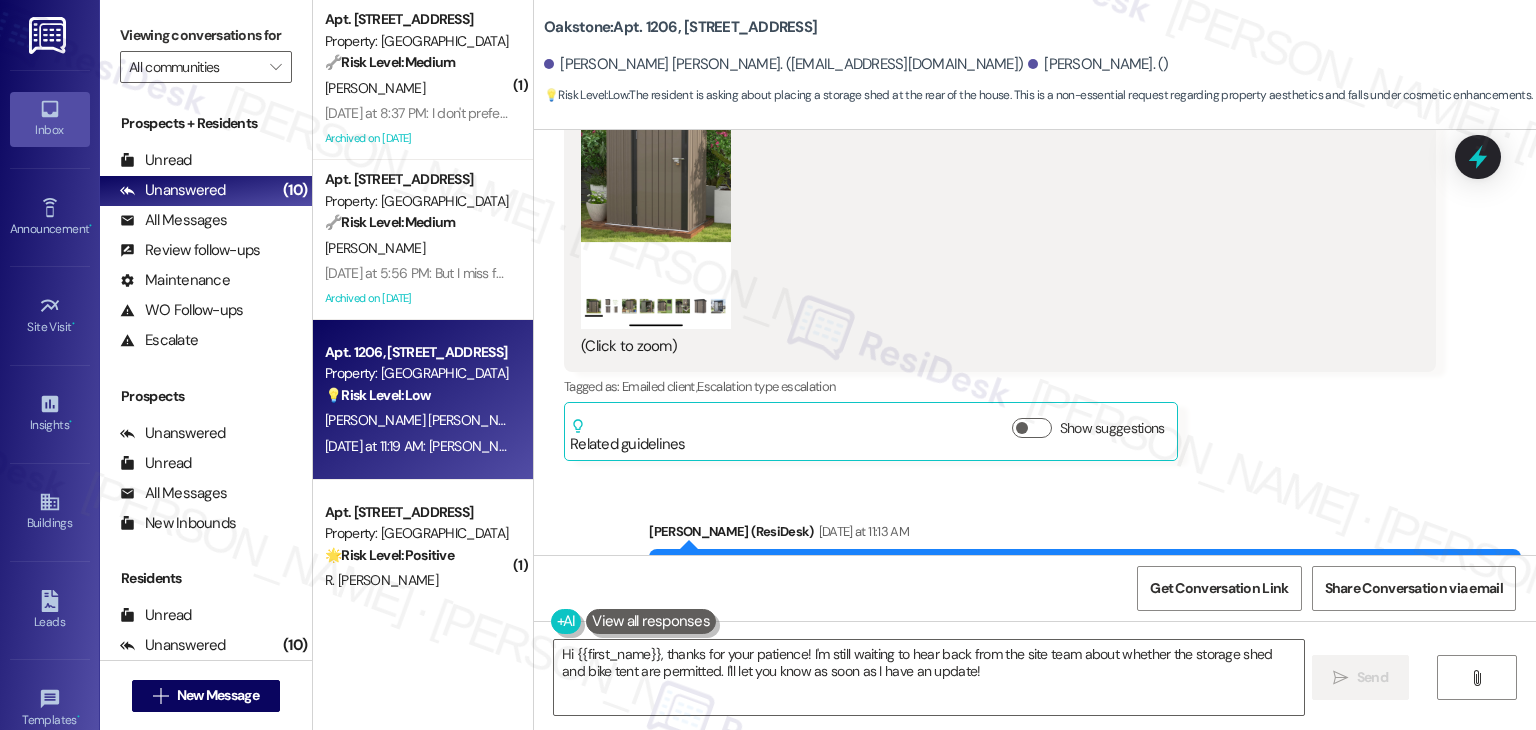 click on "ResiDesk escalation to site team ->
Risk Level: Low risk
Topics: Resident Inquiry – Storage Shed Placement
Escalation type: Escalation" at bounding box center [1055, 819] 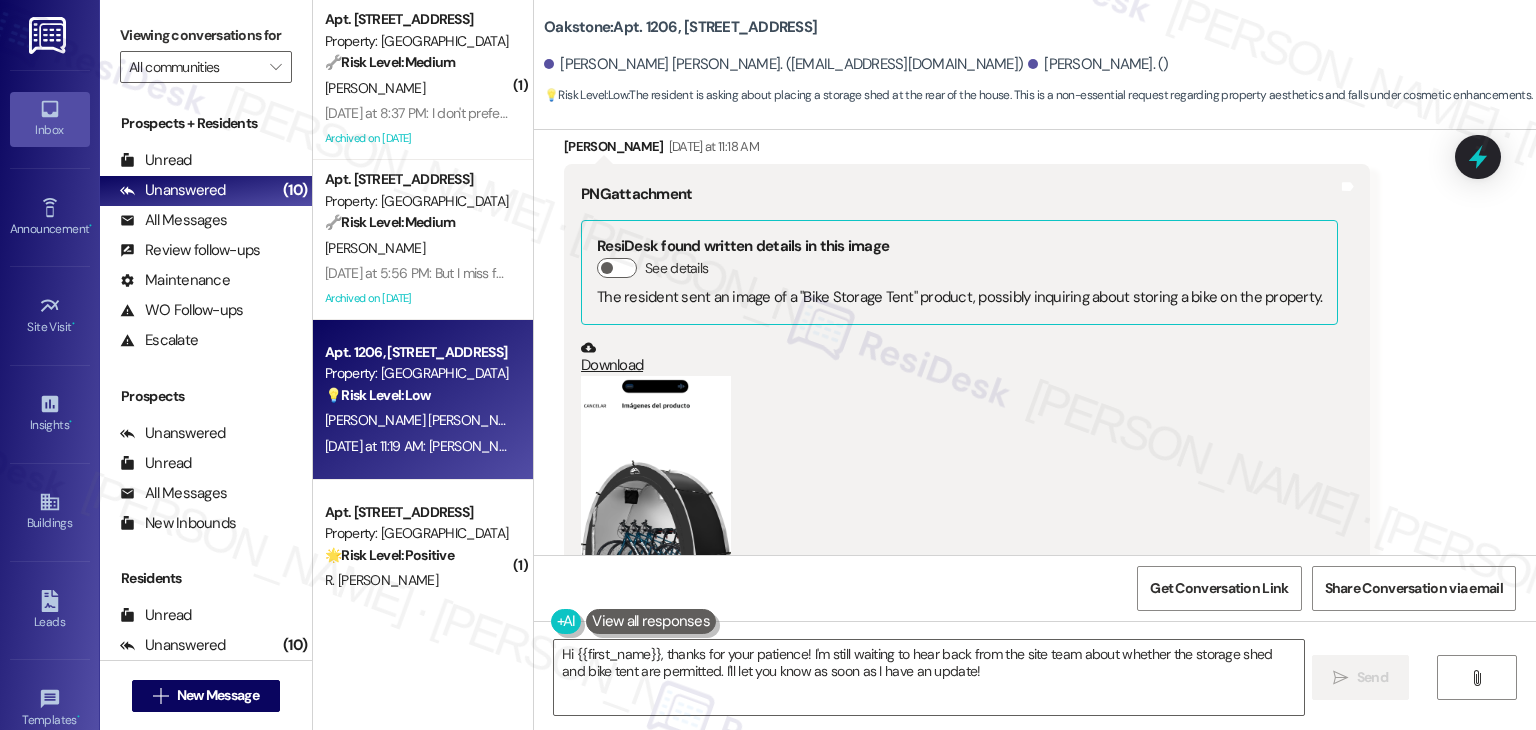 scroll, scrollTop: 16165, scrollLeft: 0, axis: vertical 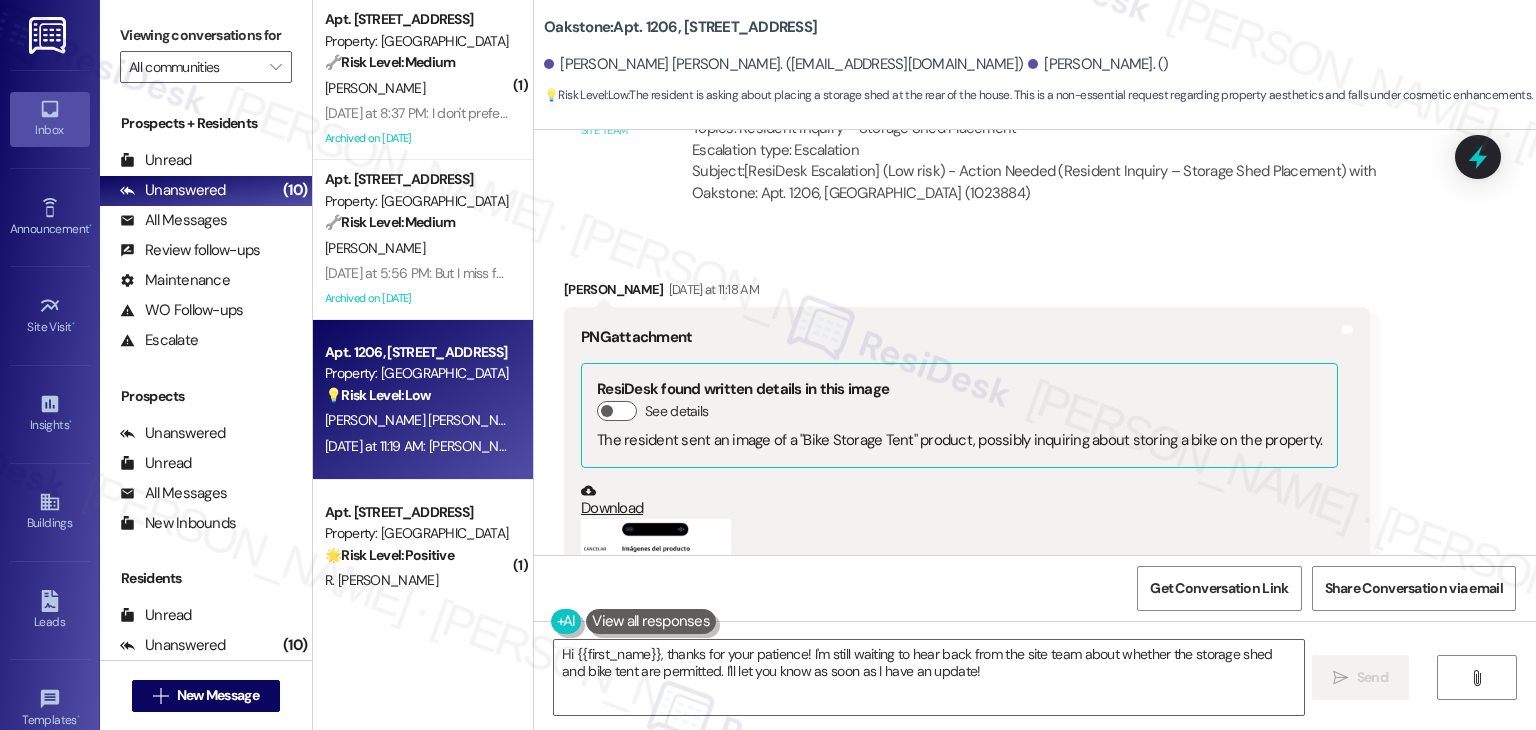 click on "Oakstone:  Apt. 1206, 1550 South 1000 East       Laura Petit Pirela. (lpetitpirela@gmail.com)     Guido Pirela. ()   💡  Risk Level:  Low :  The resident is asking about placing a storage shed at the rear of the house. This is a non-essential request regarding property aesthetics and falls under cosmetic enhancements." at bounding box center (1040, 55) 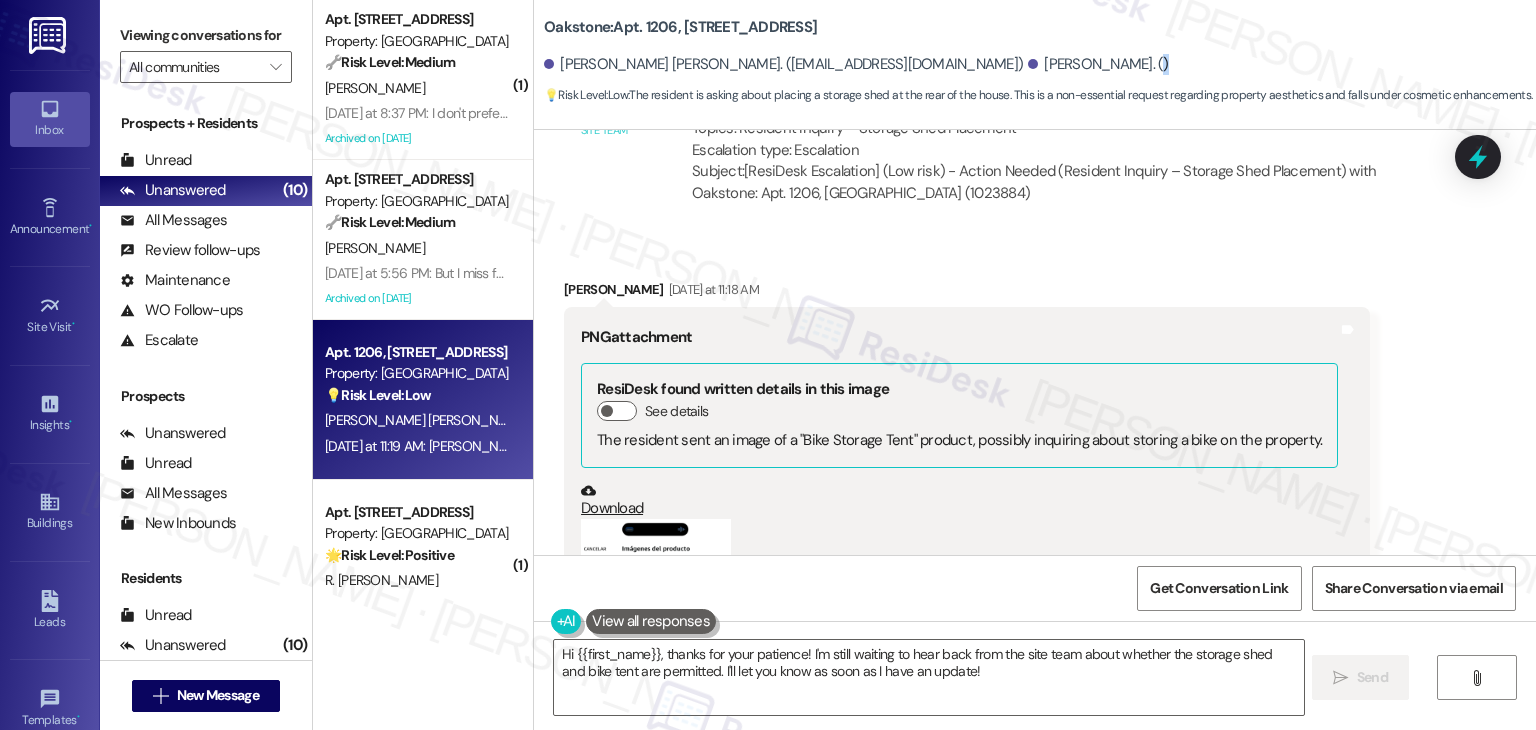 click on "Oakstone:  Apt. 1206, 1550 South 1000 East       Laura Petit Pirela. (lpetitpirela@gmail.com)     Guido Pirela. ()   💡  Risk Level:  Low :  The resident is asking about placing a storage shed at the rear of the house. This is a non-essential request regarding property aesthetics and falls under cosmetic enhancements." at bounding box center [1040, 55] 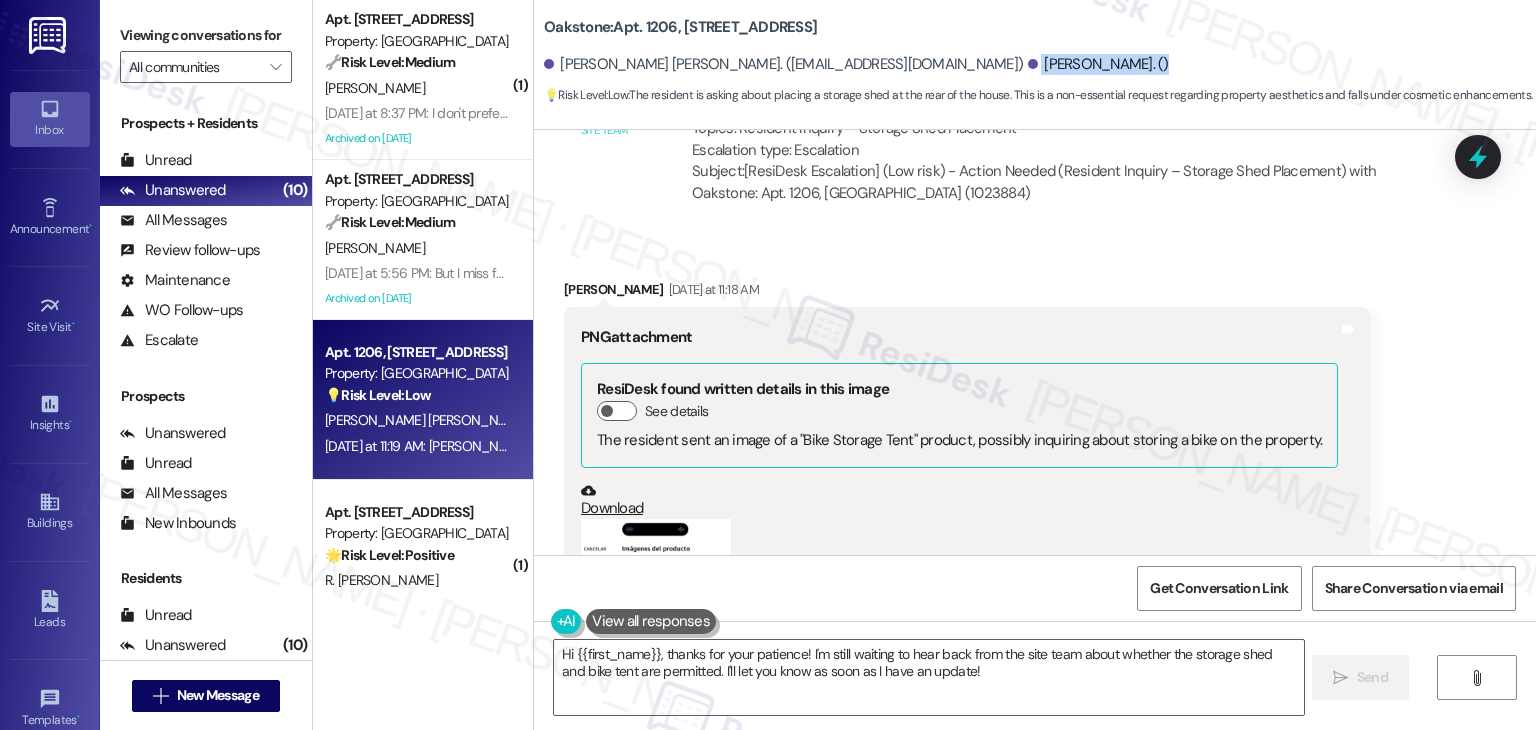 click on "Oakstone:  Apt. 1206, 1550 South 1000 East       Laura Petit Pirela. (lpetitpirela@gmail.com)     Guido Pirela. ()   💡  Risk Level:  Low :  The resident is asking about placing a storage shed at the rear of the house. This is a non-essential request regarding property aesthetics and falls under cosmetic enhancements." at bounding box center (1040, 55) 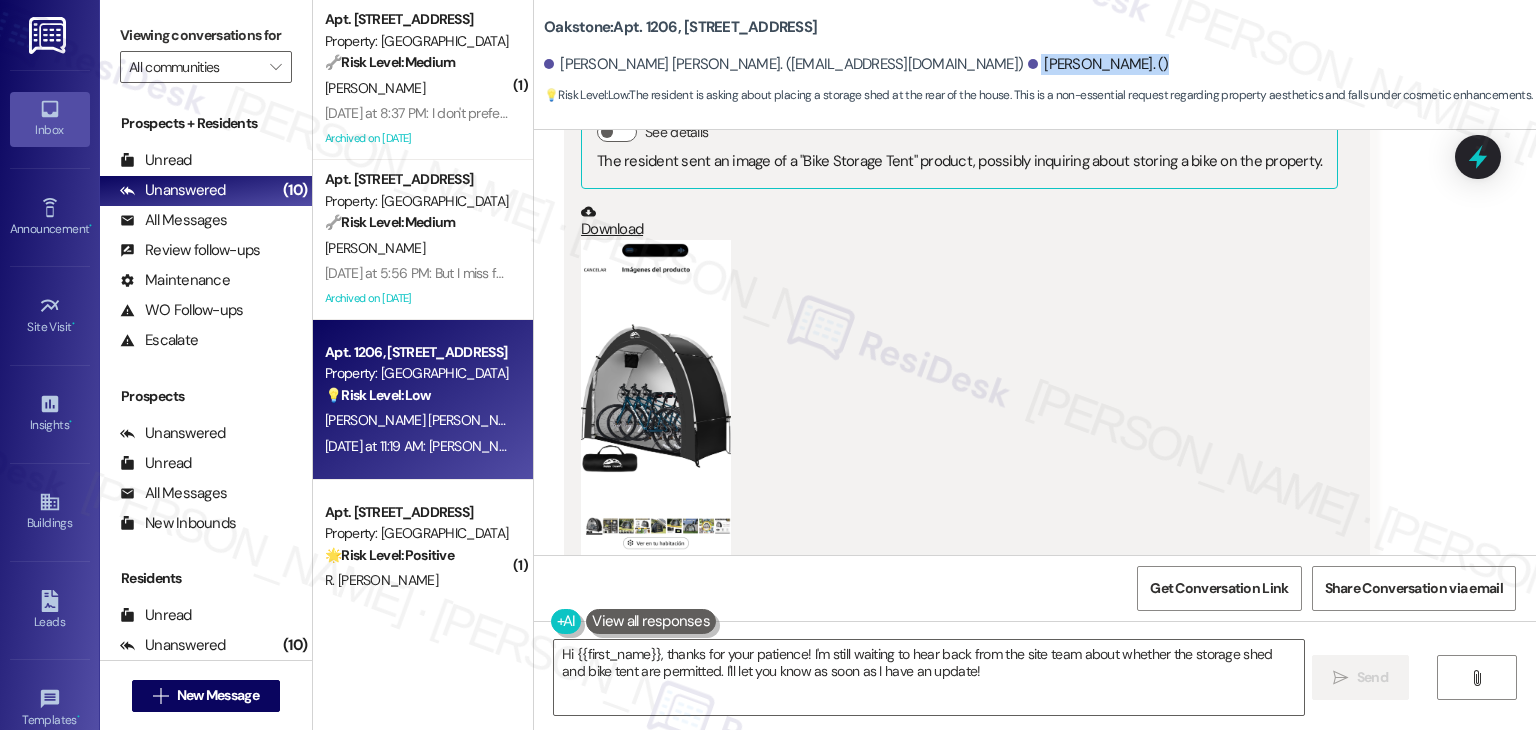 scroll, scrollTop: 16465, scrollLeft: 0, axis: vertical 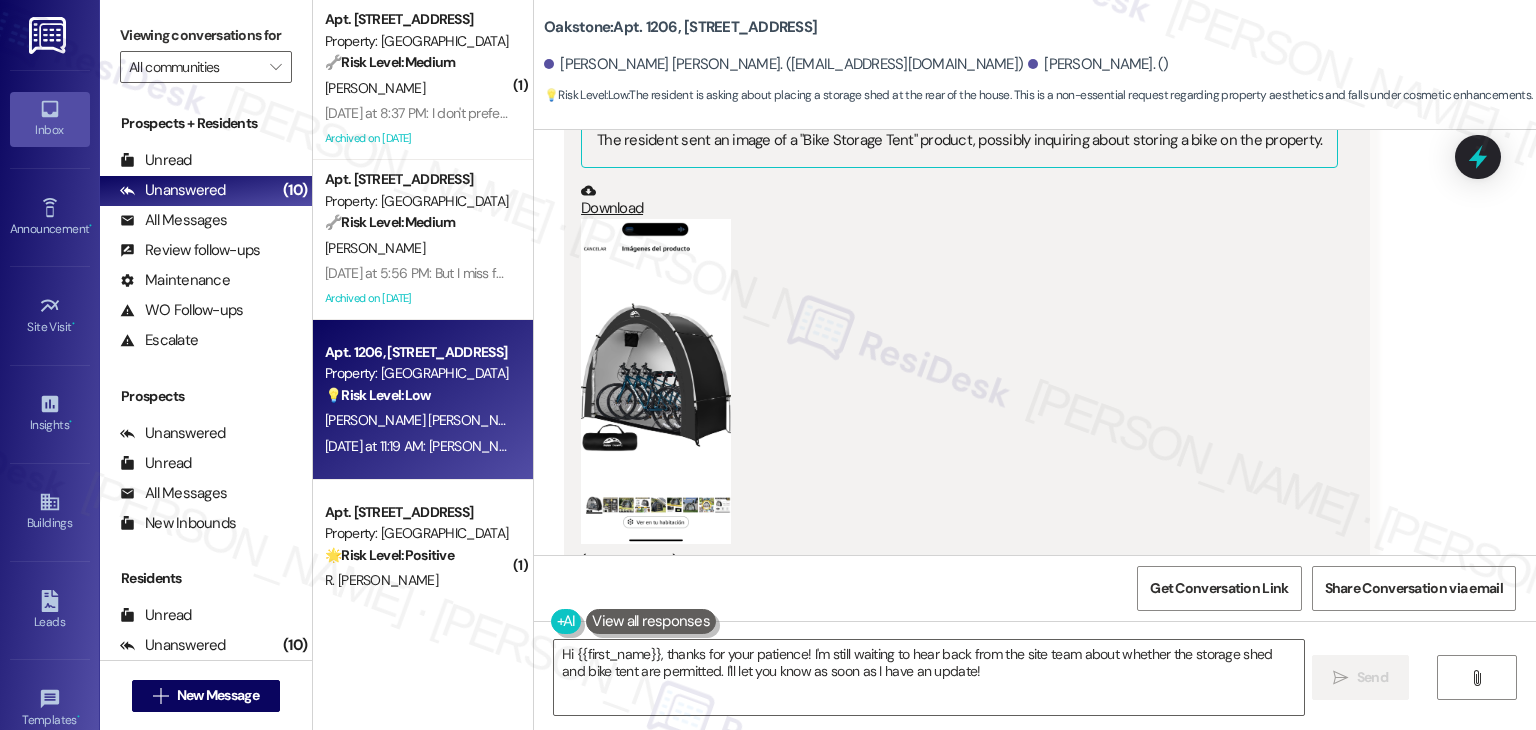 click on "Yola, okay, thank you very much. This would also be another option I could use. I look forward to your prompt response." at bounding box center (992, 743) 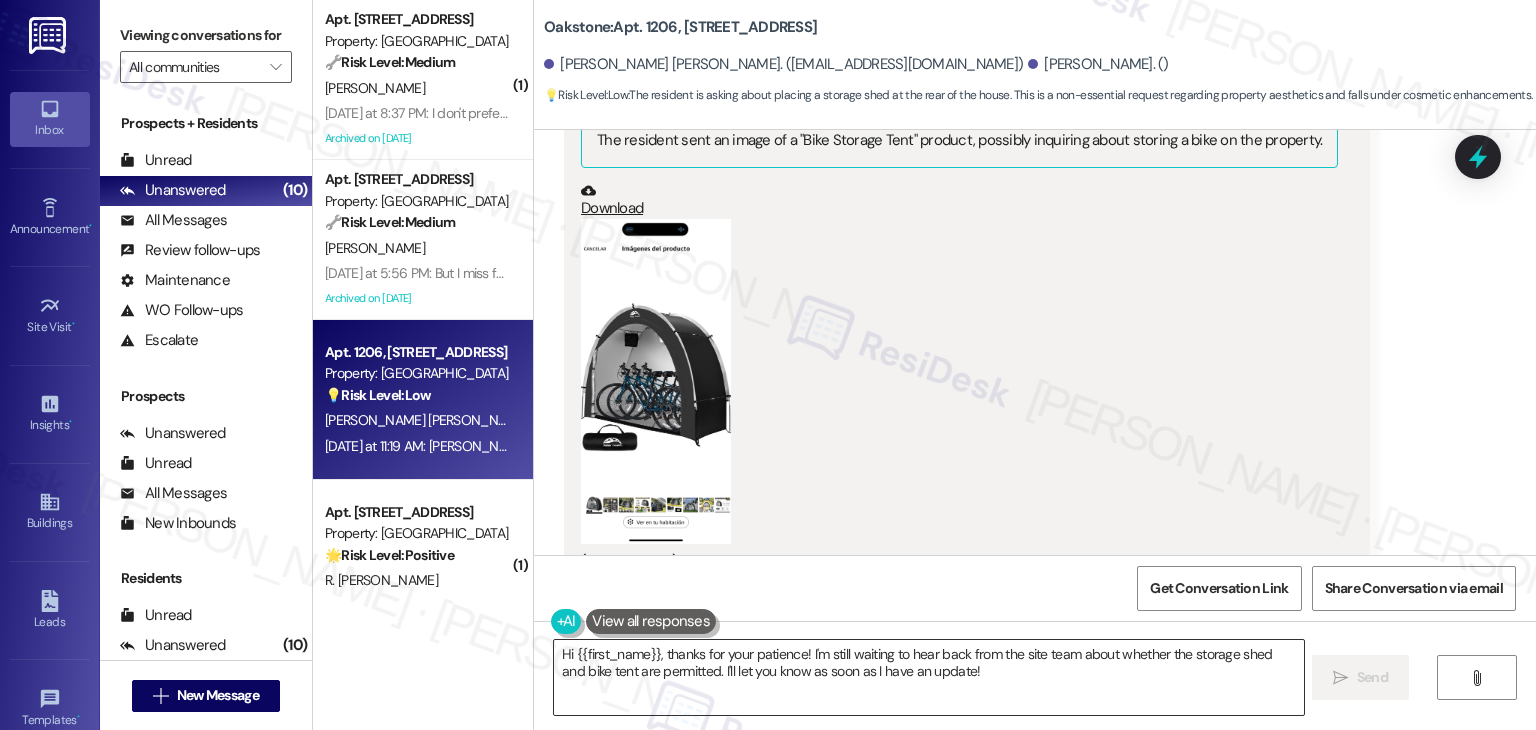 click on "Hi {{first_name}}, thanks for your patience! I'm still waiting to hear back from the site team about whether the storage shed and bike tent are permitted. I'll let you know as soon as I have an update!" at bounding box center [928, 677] 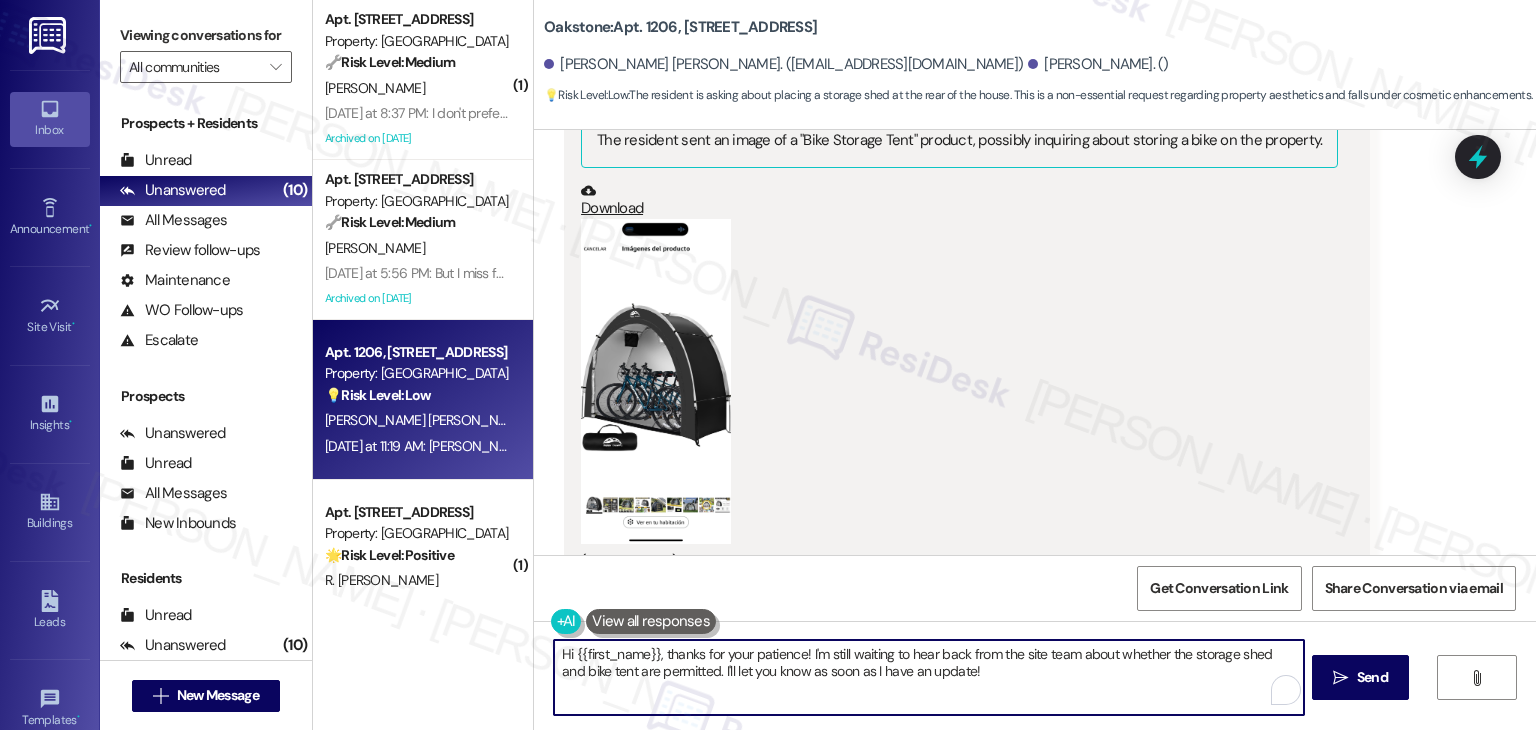 click on "Hi {{first_name}}, thanks for your patience! I'm still waiting to hear back from the site team about whether the storage shed and bike tent are permitted. I'll let you know as soon as I have an update!" at bounding box center (928, 677) 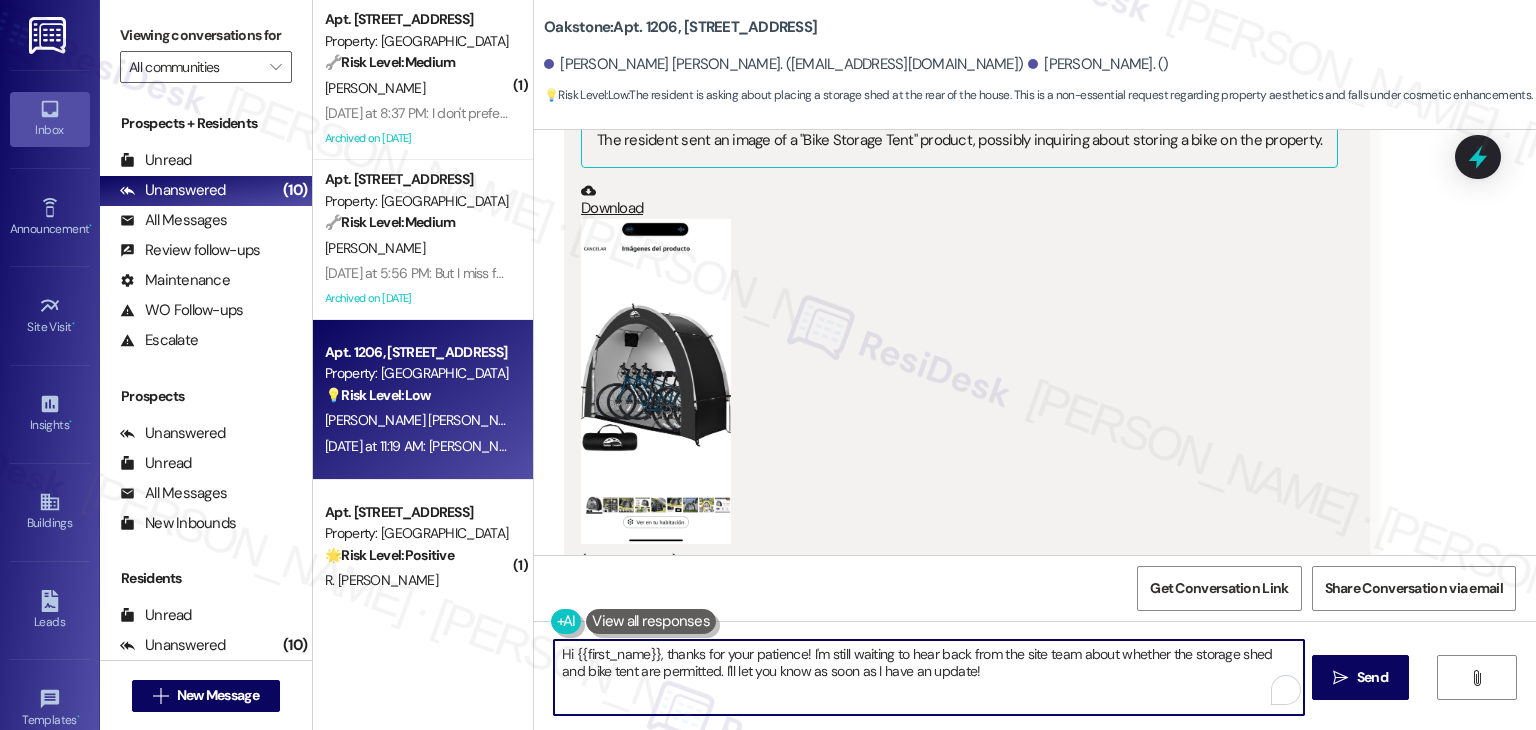paste on "Thanks, Guido! I’ve passed your question along to the site team and will update you as soon as I hear back. Since I’m not able to make a decision on this, I also recommend checking in with the Leasing Office directly, as they may be able to confirm if it’s allowed. I appreciate your patience—hopefully we’ll have some clarity soon so you can move forward with the best option" 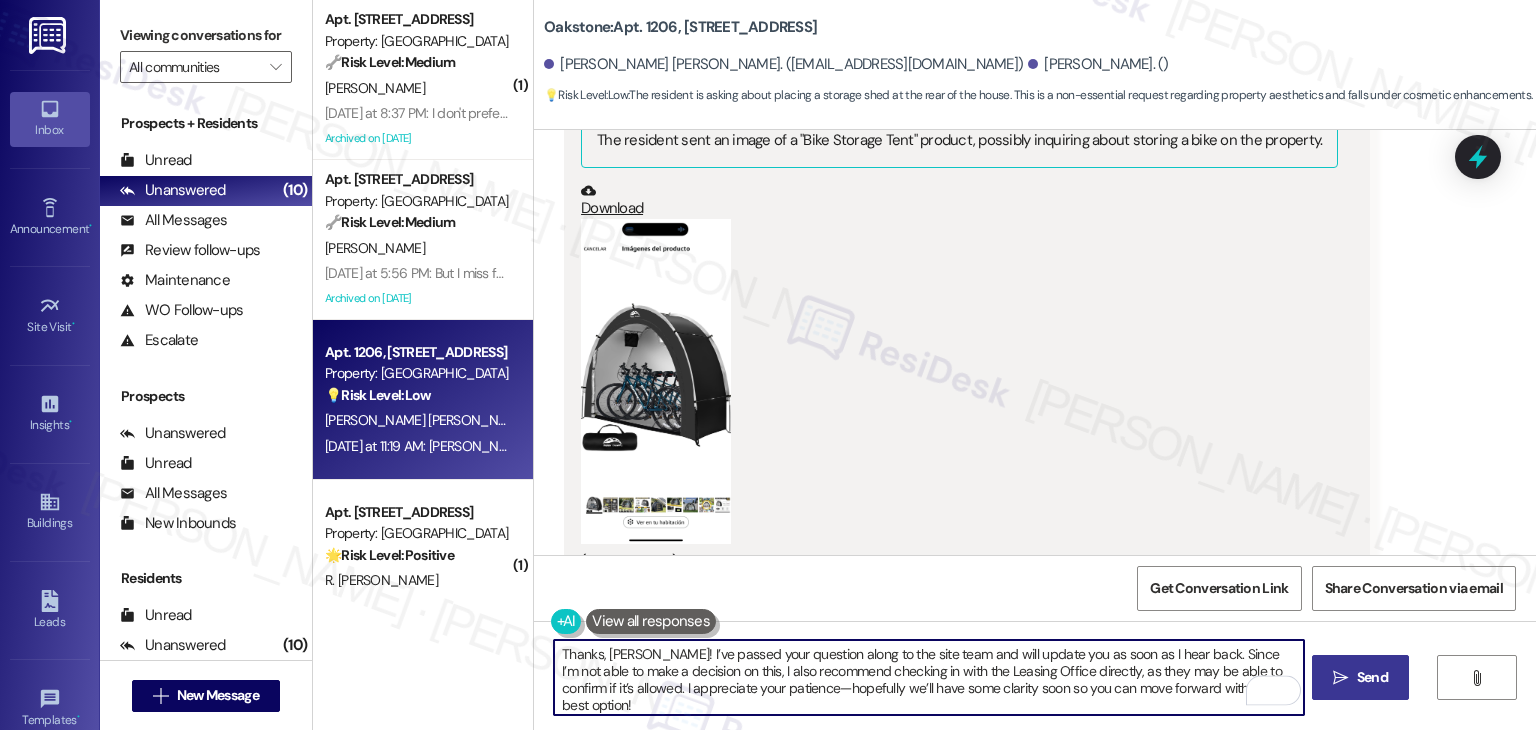 type on "Thanks, Guido! I’ve passed your question along to the site team and will update you as soon as I hear back. Since I’m not able to make a decision on this, I also recommend checking in with the Leasing Office directly, as they may be able to confirm if it’s allowed. I appreciate your patience—hopefully we’ll have some clarity soon so you can move forward with the best option!" 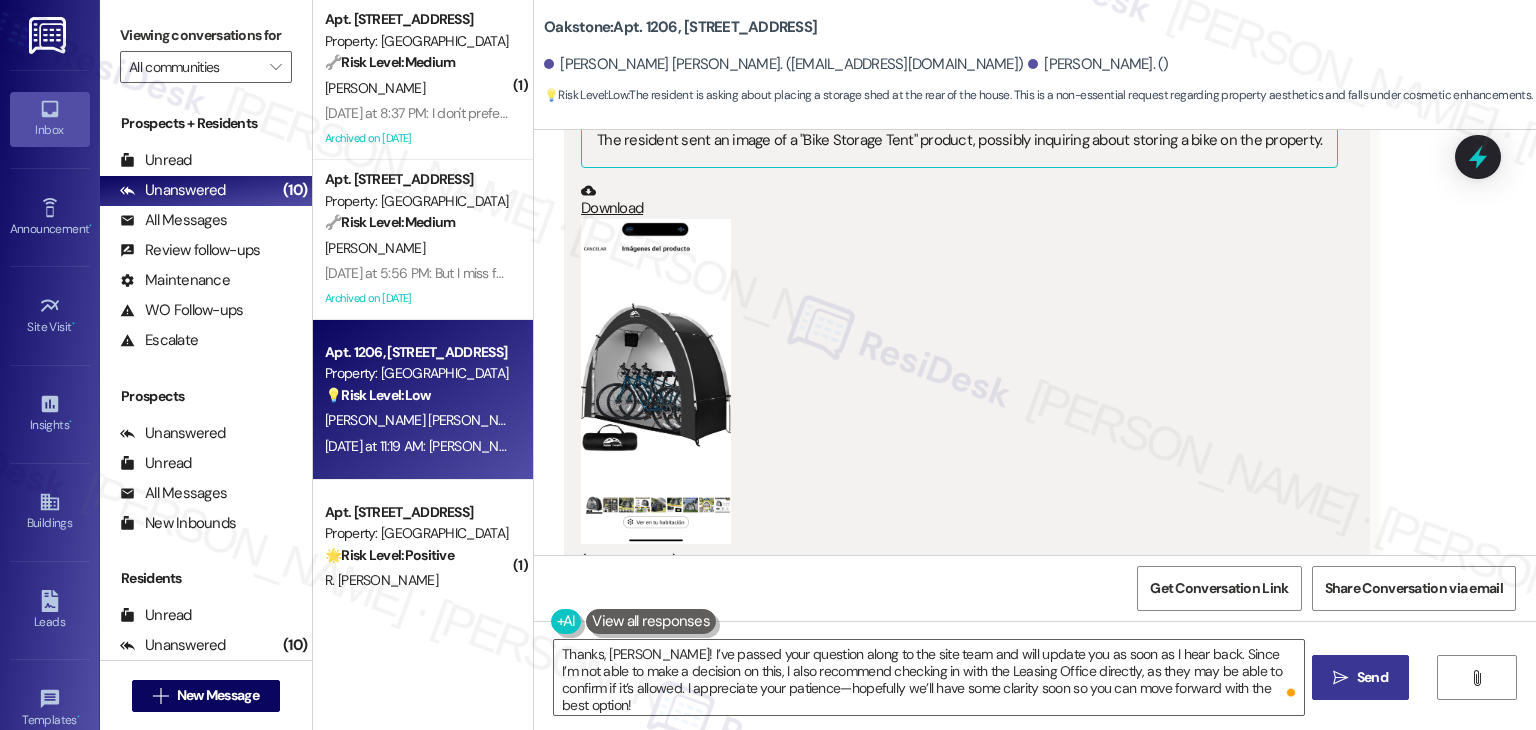 click on " Send" at bounding box center [1360, 677] 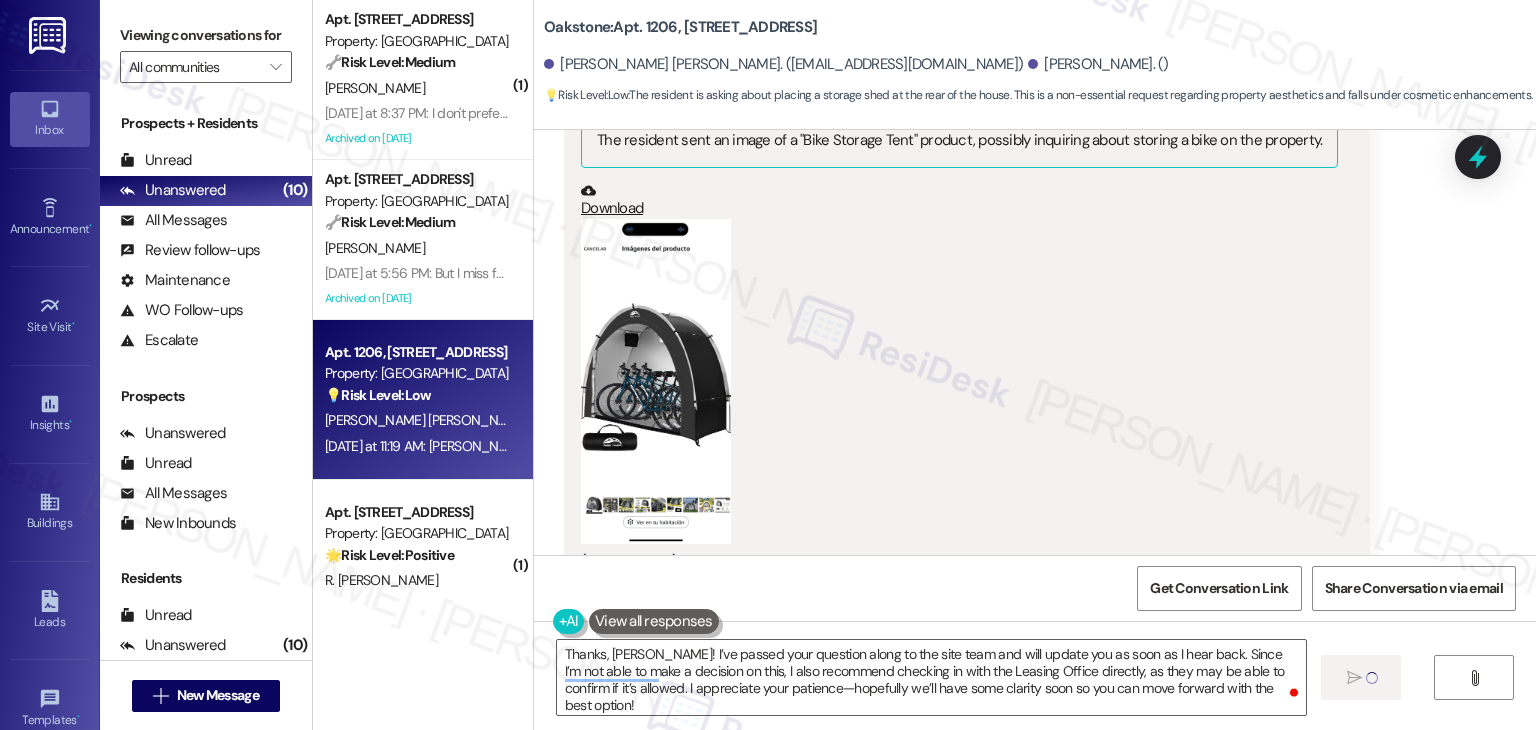 type 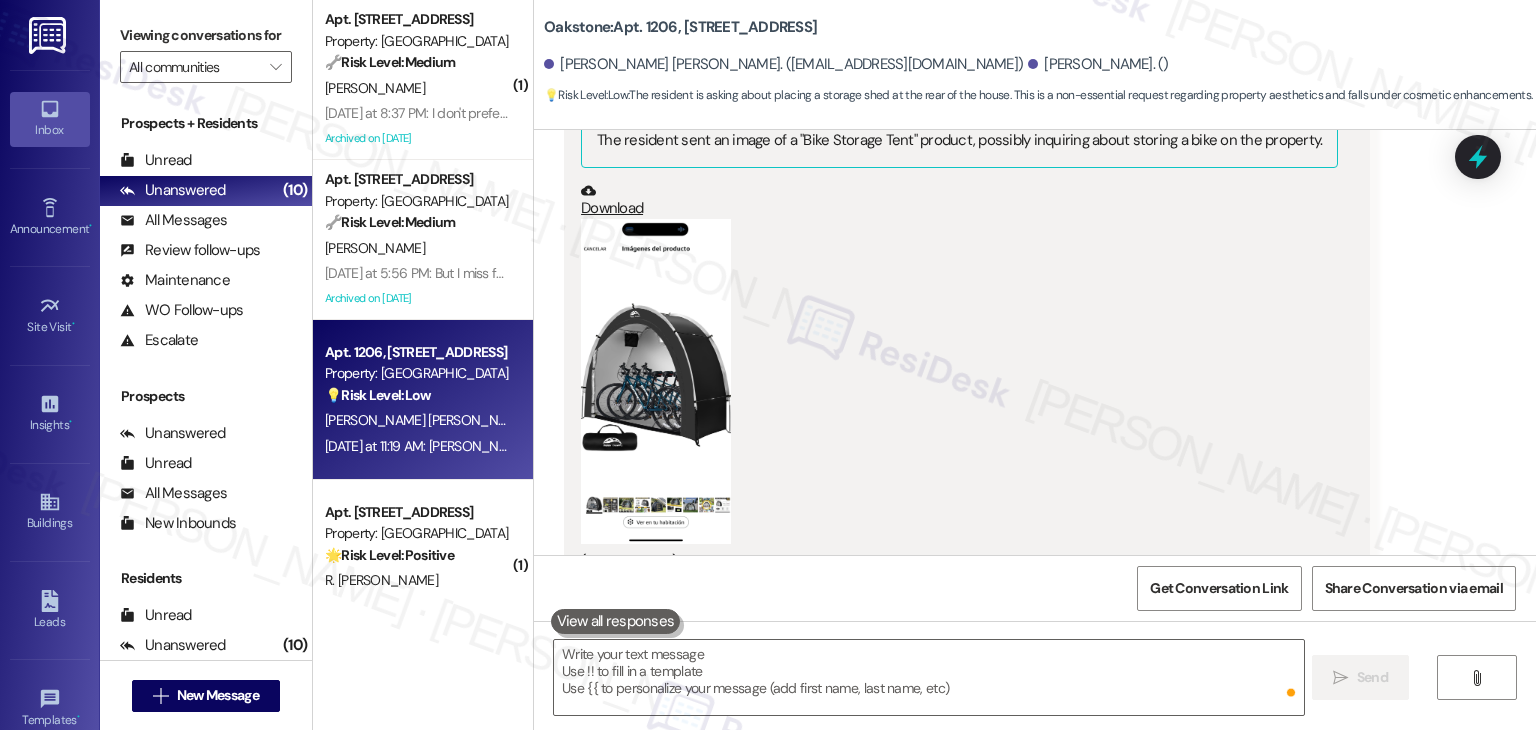scroll, scrollTop: 16464, scrollLeft: 0, axis: vertical 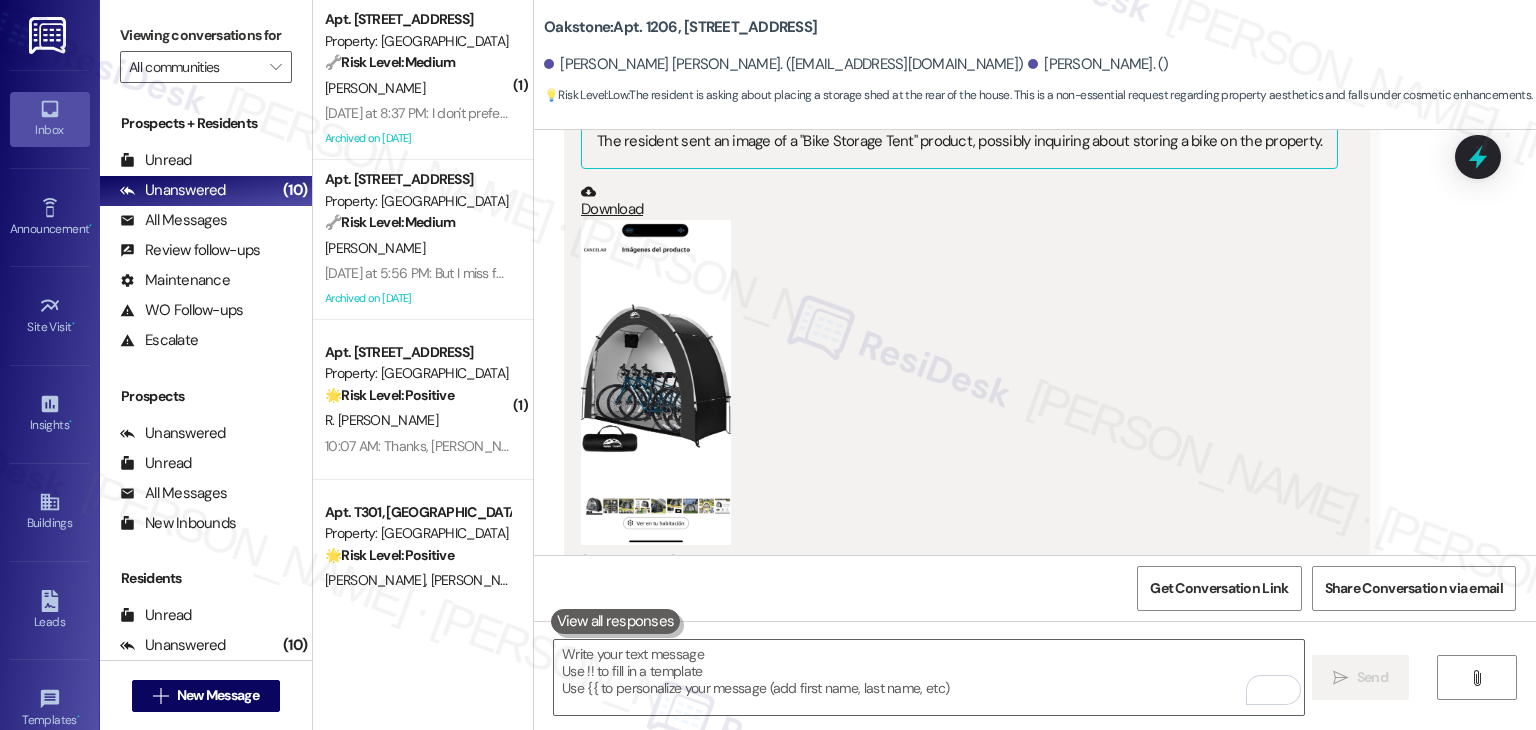 click on "Guido Pirela Yesterday at 11:18 AM PNG  attachment ResiDesk found written details in this image   See details The resident sent an image of a "Bike Storage Tent" product, possibly inquiring about storing a bike on the property.
Download   (Click to zoom) Tags and notes  Related guidelines Show suggestions" at bounding box center (967, 313) 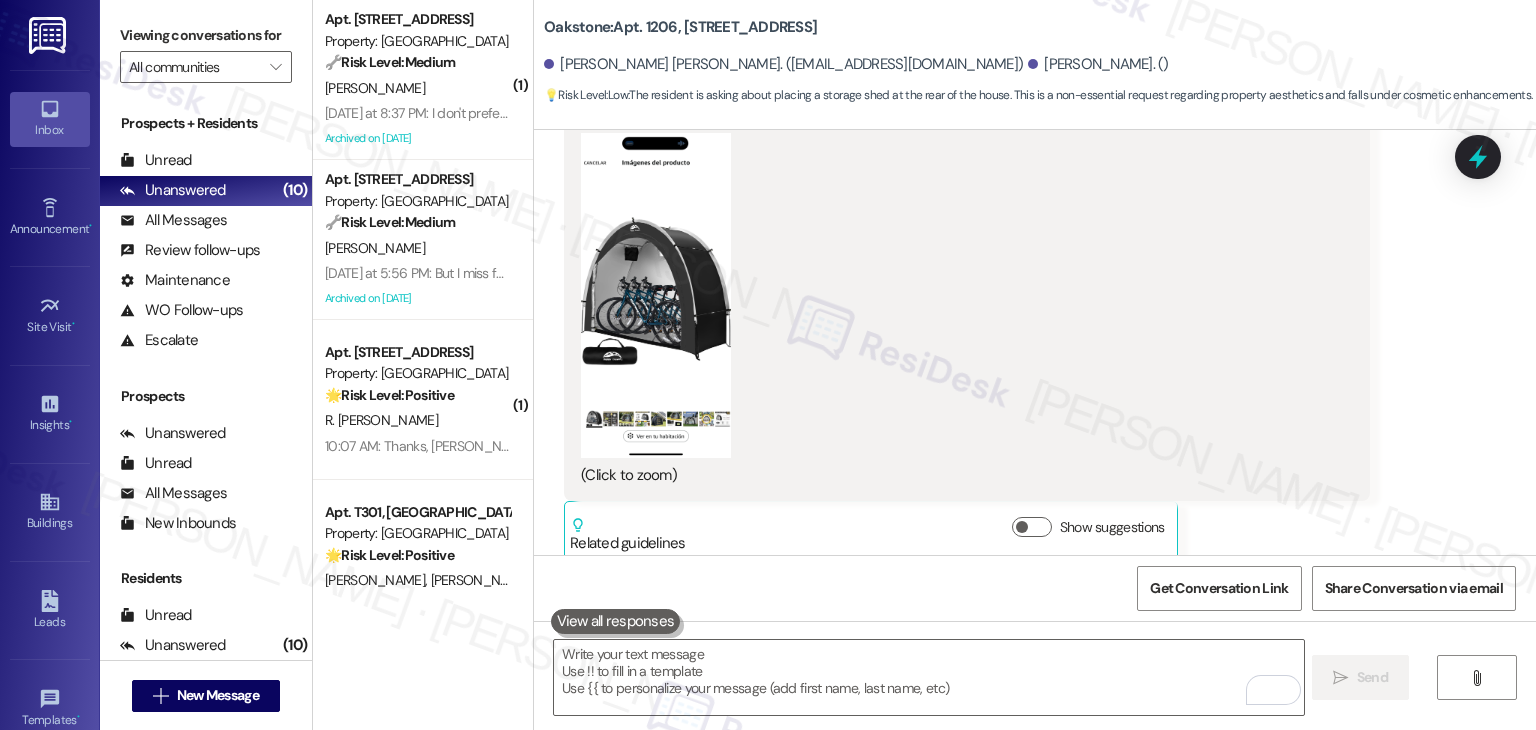 scroll, scrollTop: 16548, scrollLeft: 0, axis: vertical 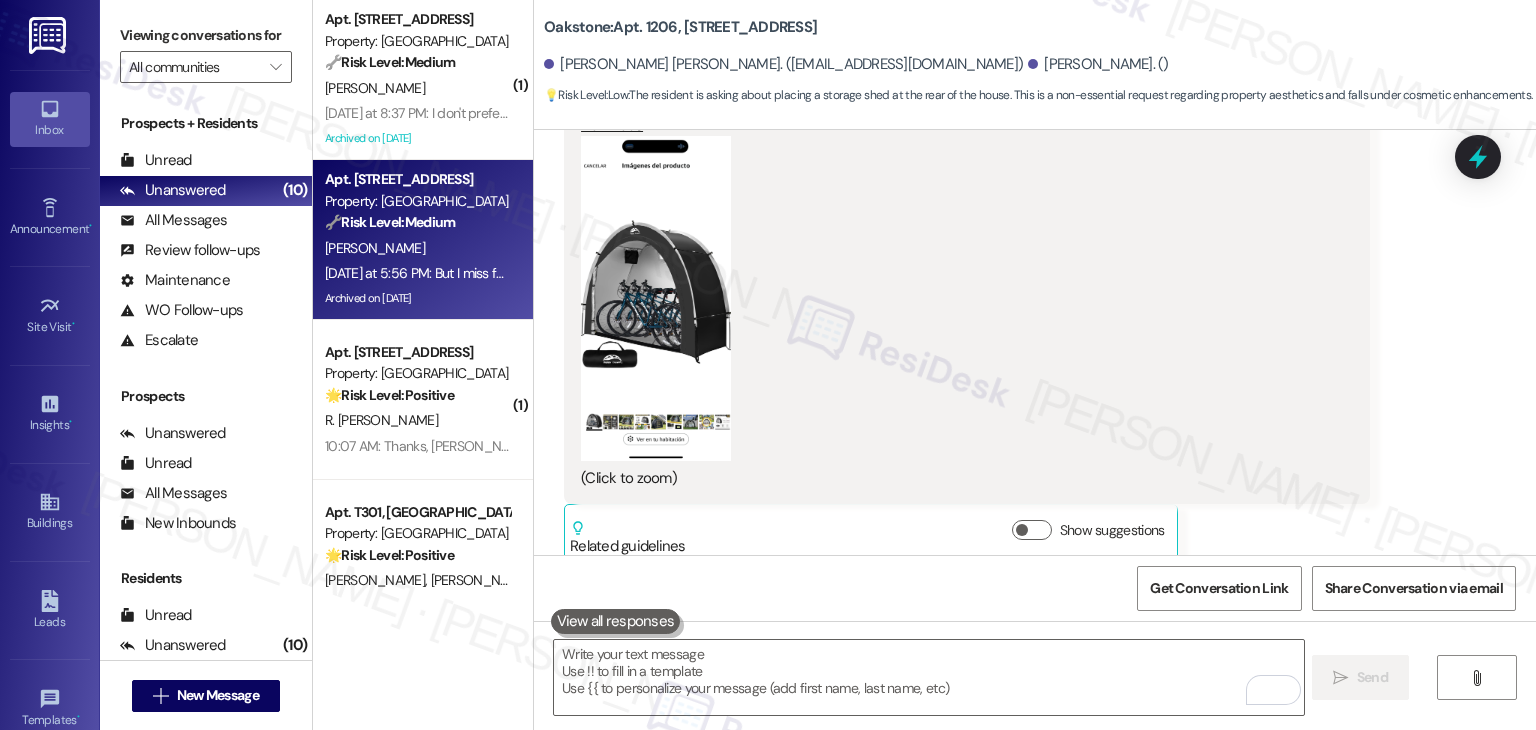 click on "Archived on [DATE]" at bounding box center [417, 298] 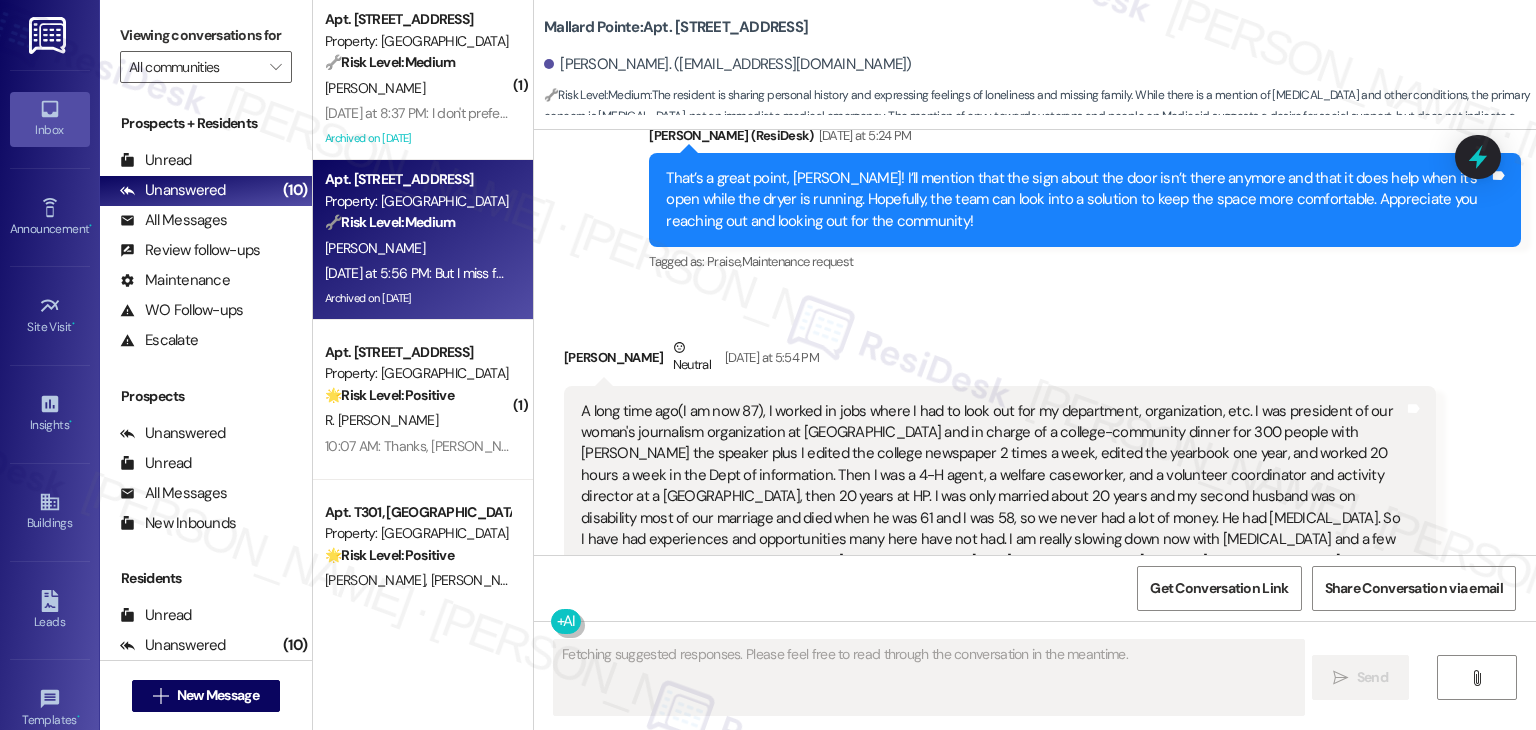 scroll, scrollTop: 12090, scrollLeft: 0, axis: vertical 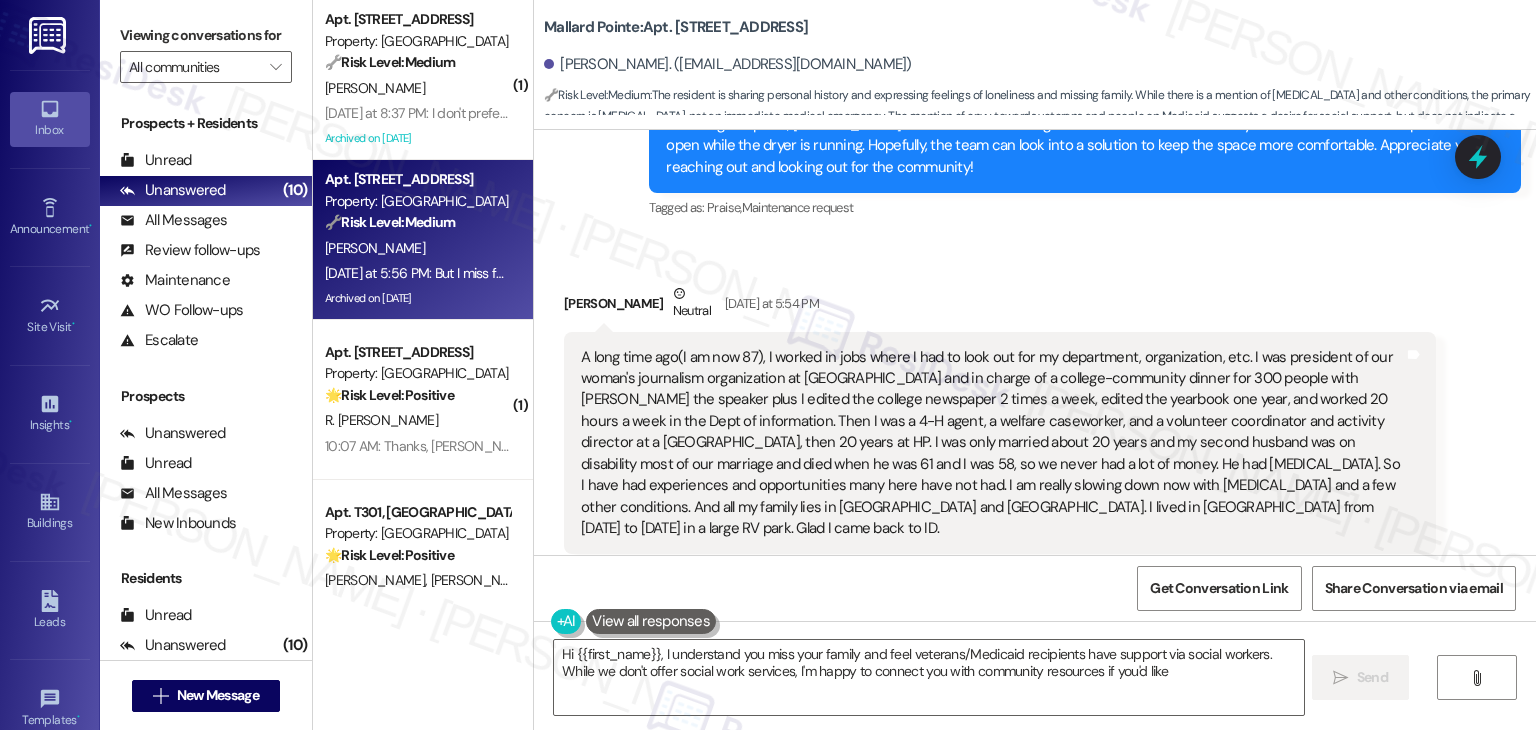 type on "Hi {{first_name}}, I understand you miss your family and feel veterans/Medicaid recipients have support via social workers. While we don't offer social work services, I'm happy to connect you with community resources if you'd like." 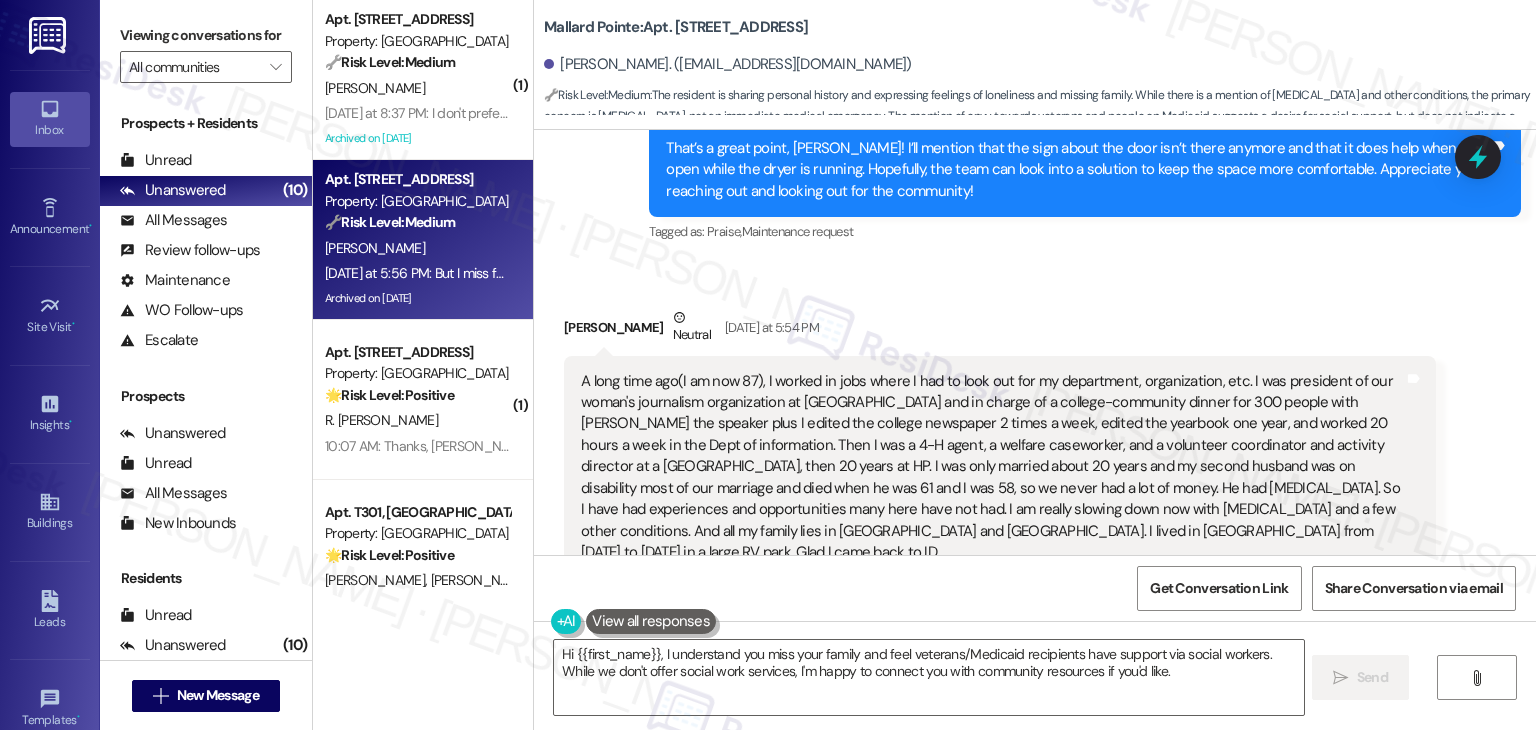 scroll, scrollTop: 12091, scrollLeft: 0, axis: vertical 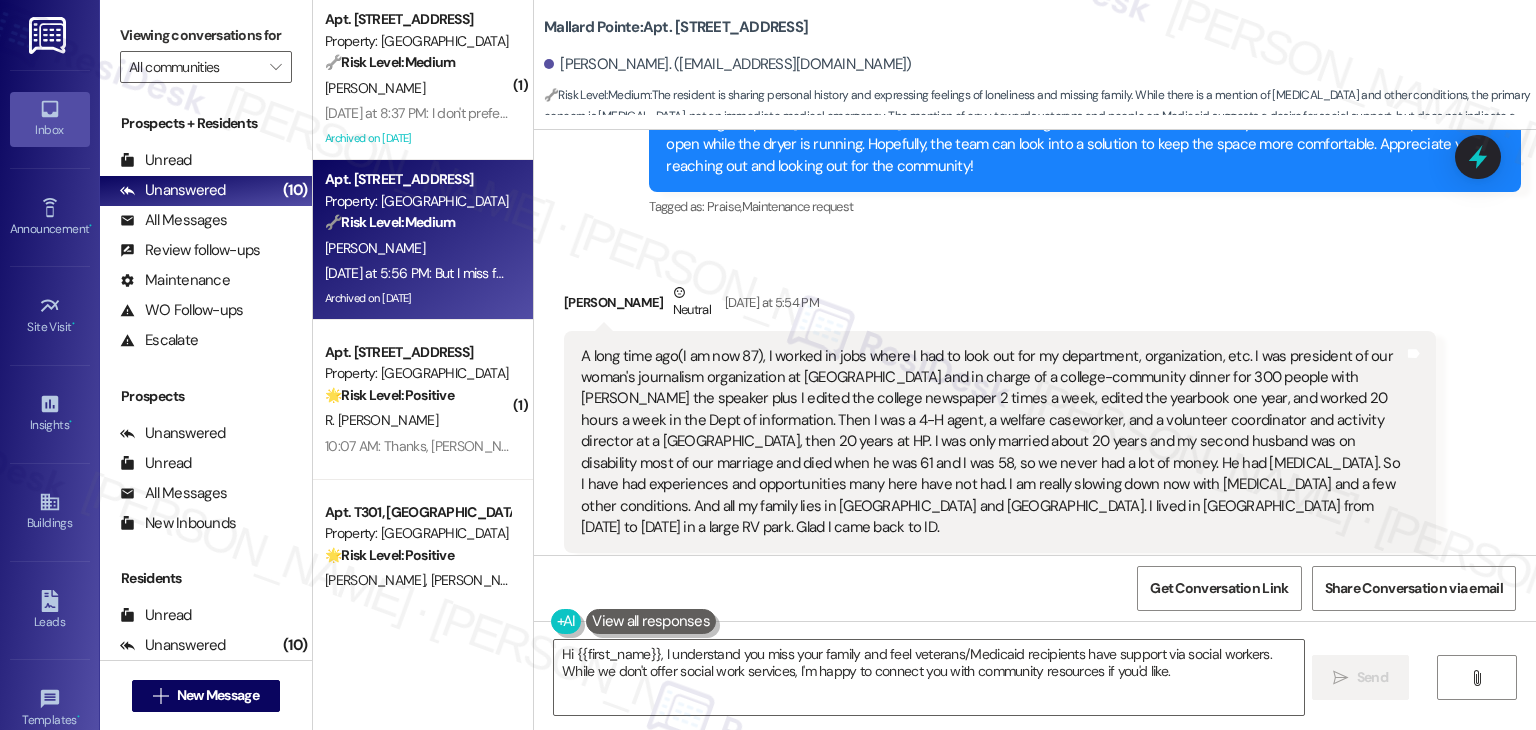 click on "Received via SMS Phyllis Poulton   Neutral Yesterday at 5:54 PM Tags and notes Tagged as:   Documentation Click to highlight conversations about Documentation Received via SMS 5:56 PM Phyllis Poulton   Neutral Yesterday at 5:56 PM But I miss family and sort of envy veterans and people on Medicaid who have social workers help them. Tags and notes" at bounding box center [1035, 473] 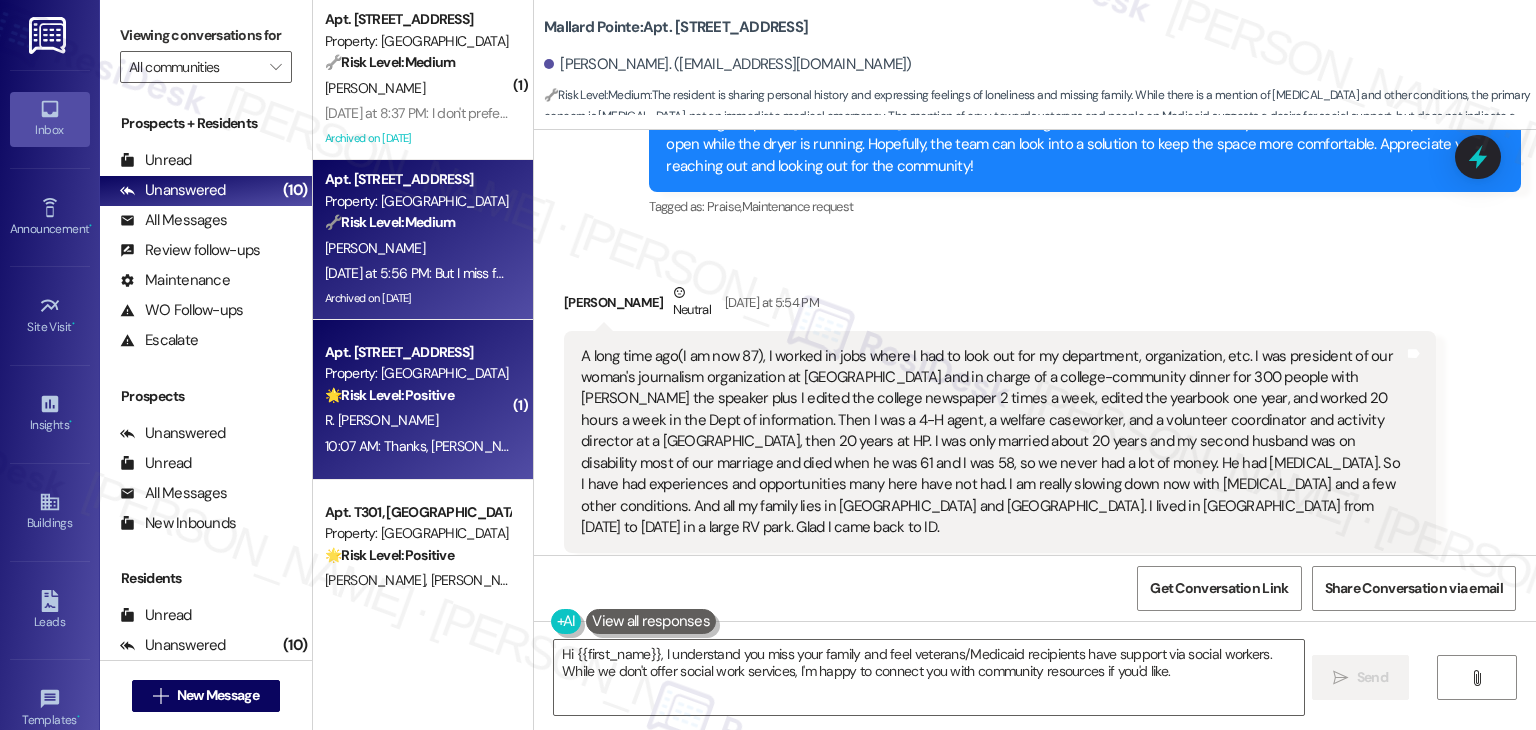 click on "🌟  Risk Level:  Positive" at bounding box center (389, 395) 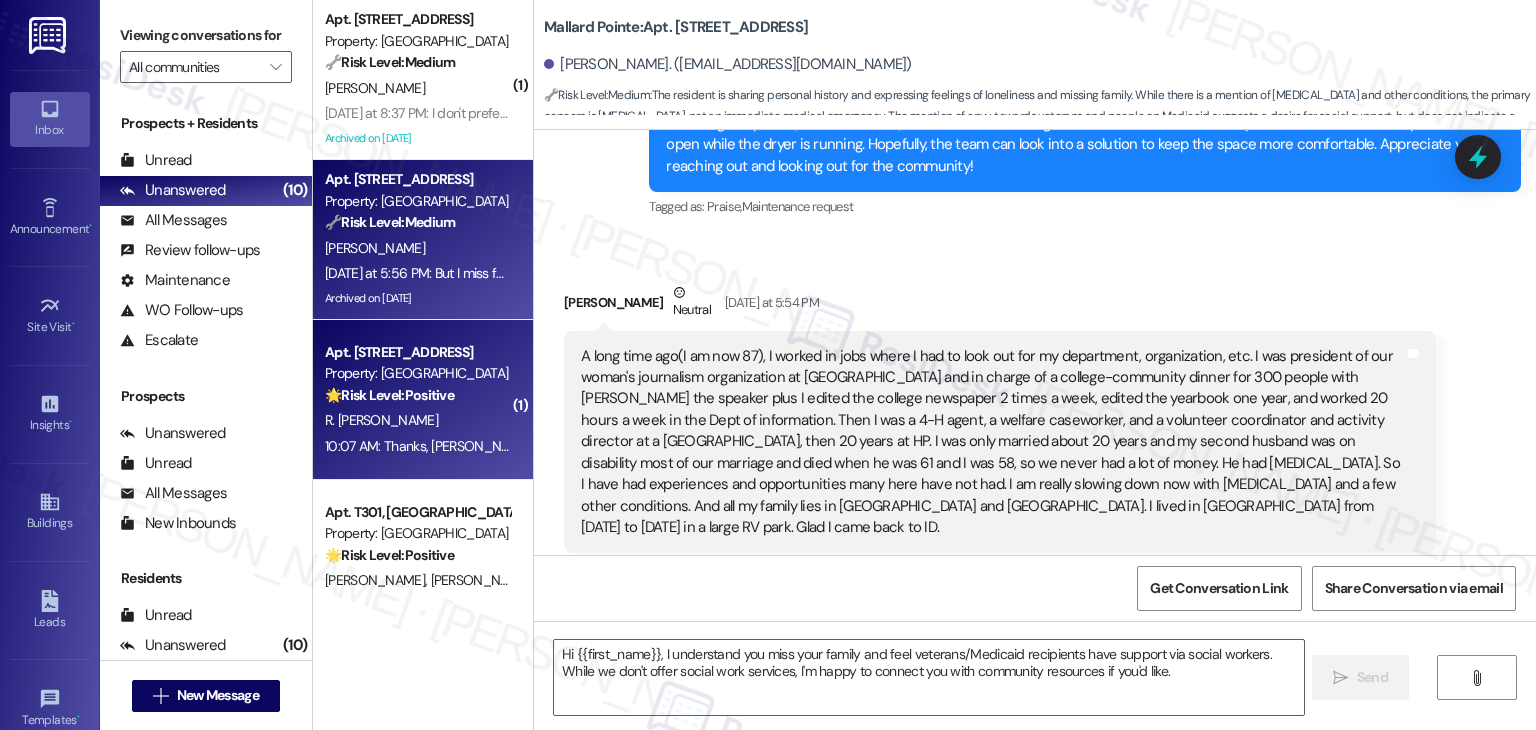 click on "Apt. C305, 508 Bldg C E 50th St Property: Mallard Pointe 🔧  Risk Level:  Medium The resident is sharing personal history and expressing feelings of loneliness and missing family. While there is a mention of heart failure and other conditions, the primary concern is social isolation, not an immediate medical emergency. The mention of envy towards veterans and people on Medicaid suggests a desire for social support, but does not indicate a crisis or immediate need for intervention. This falls under community concern and quality of life. P. Poulton Yesterday at 5:56 PM: But I miss family and sort of envy veterans and people on Medicaid who have social workers help them. Yesterday at 5:56 PM: But I miss family and sort of envy veterans and people on Medicaid who have social workers help them. Archived on 01/10/2025" at bounding box center [423, 240] 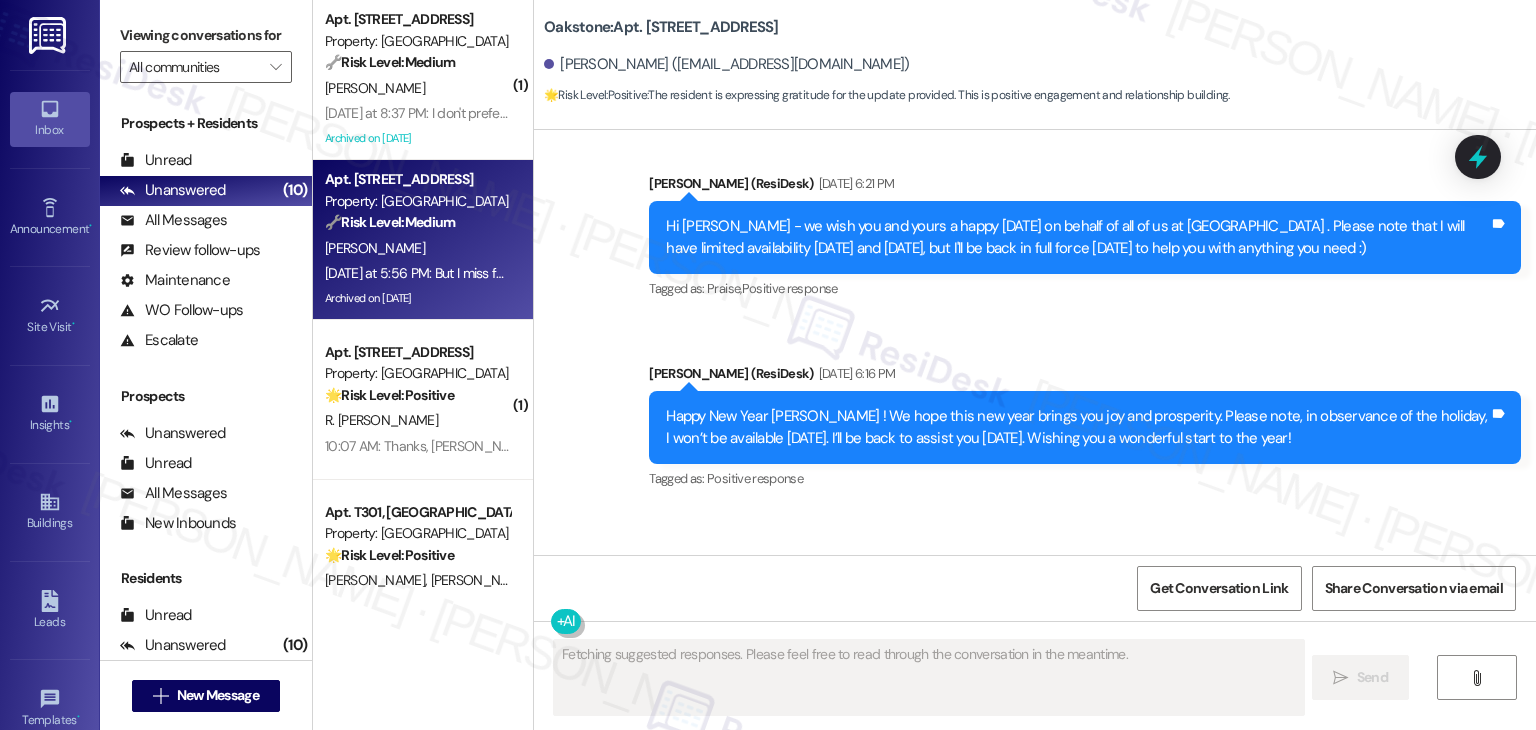 scroll, scrollTop: 9080, scrollLeft: 0, axis: vertical 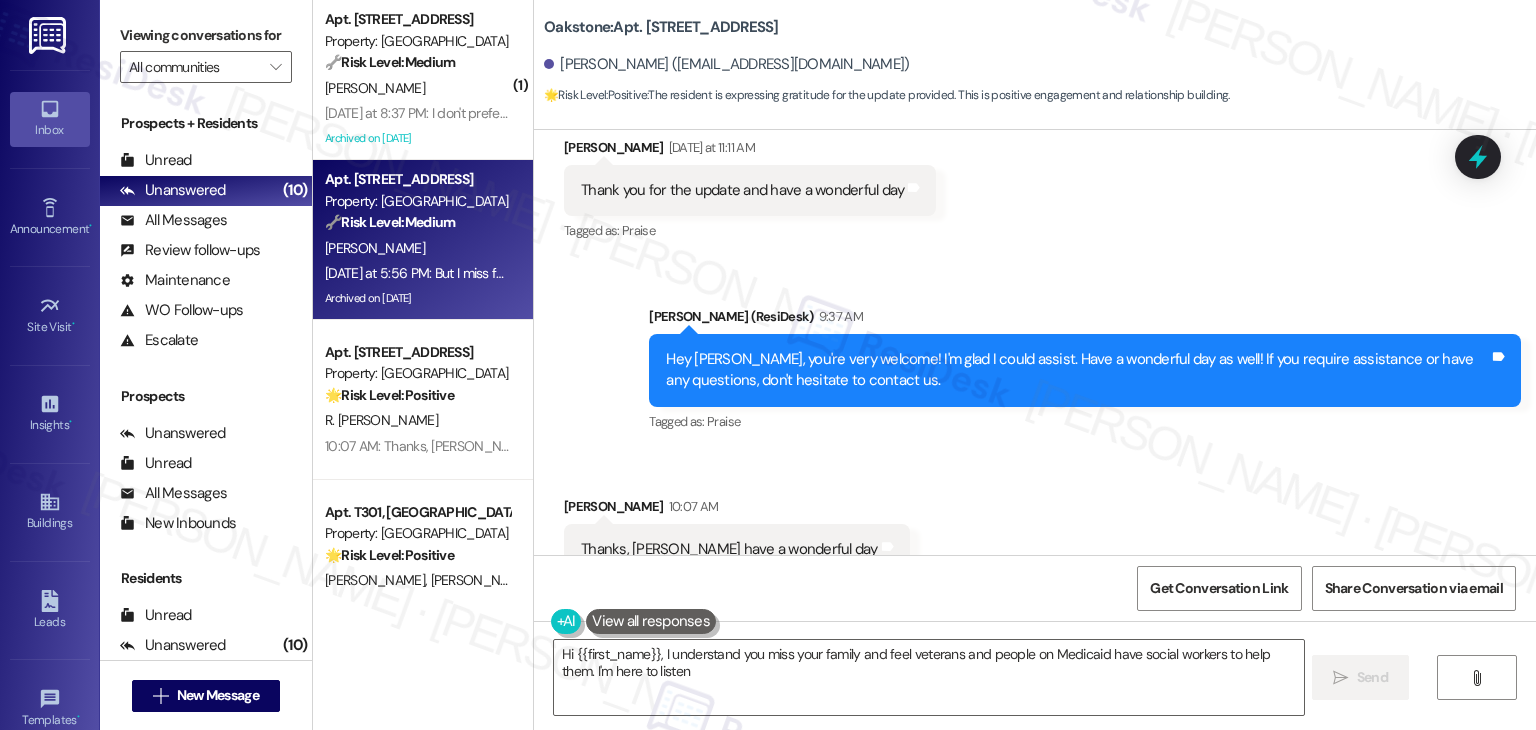 click on "Received via SMS Ruben Adolfo Jr. 10:07 AM Thanks, Dottie have a wonderful day  Tags and notes Tagged as:   Praise Click to highlight conversations about Praise" at bounding box center (1035, 535) 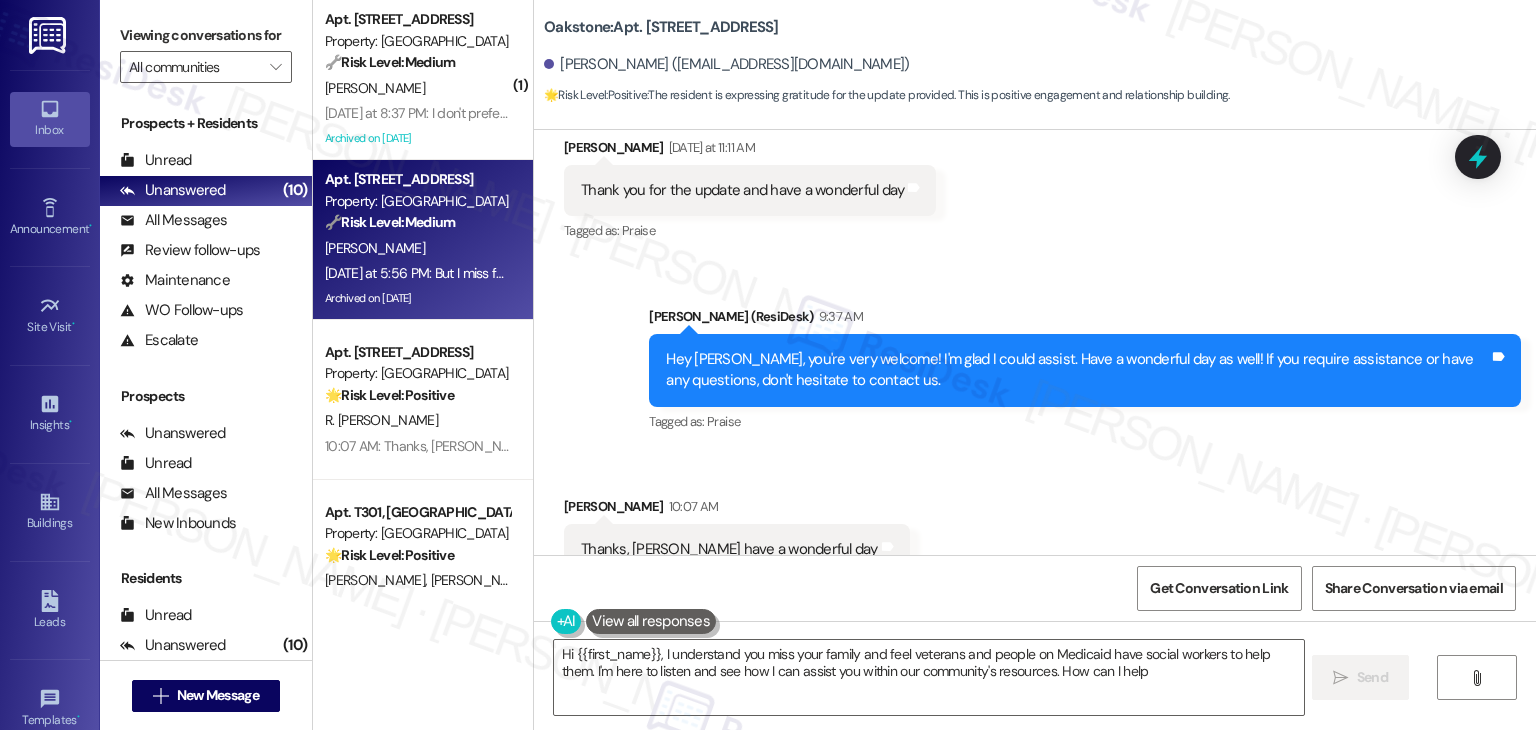 type on "Hi {{first_name}}, I understand you miss your family and feel veterans and people on Medicaid have social workers to help them. I'm here to listen and see how I can assist you within our community's resources. How can I help?" 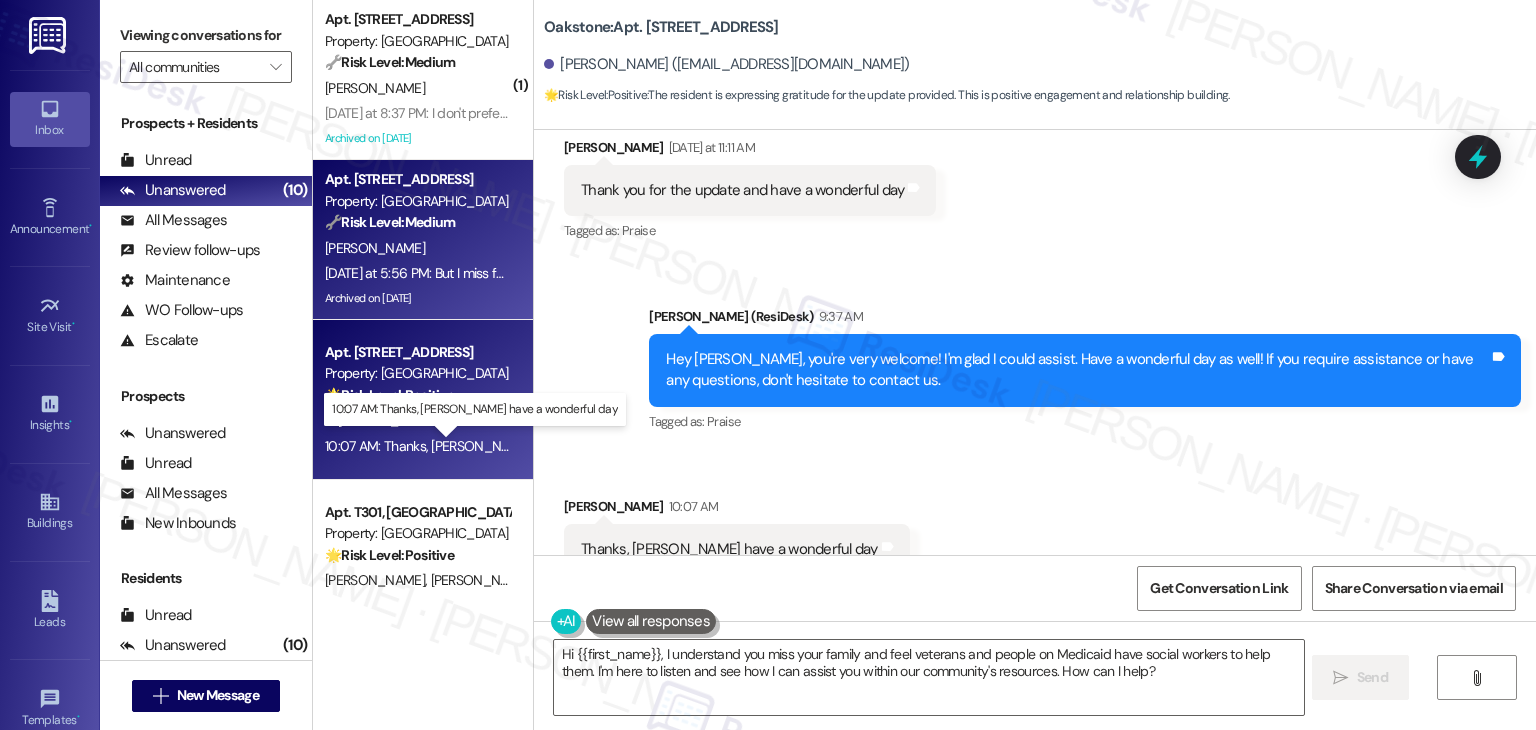 click on "10:07 AM: Thanks, Dottie have a wonderful day  10:07 AM: Thanks, Dottie have a wonderful day" at bounding box center (493, 446) 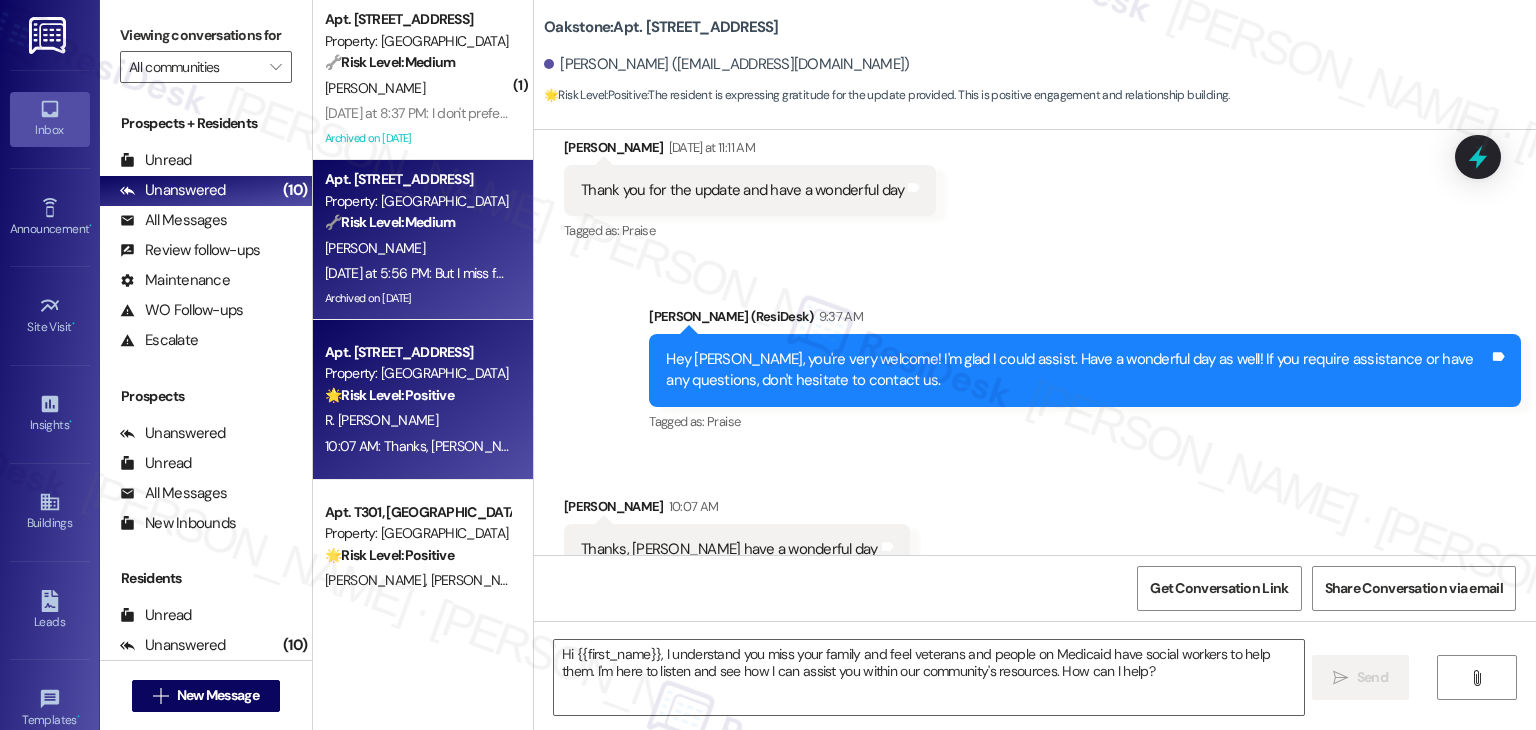 type on "Fetching suggested responses. Please feel free to read through the conversation in the meantime." 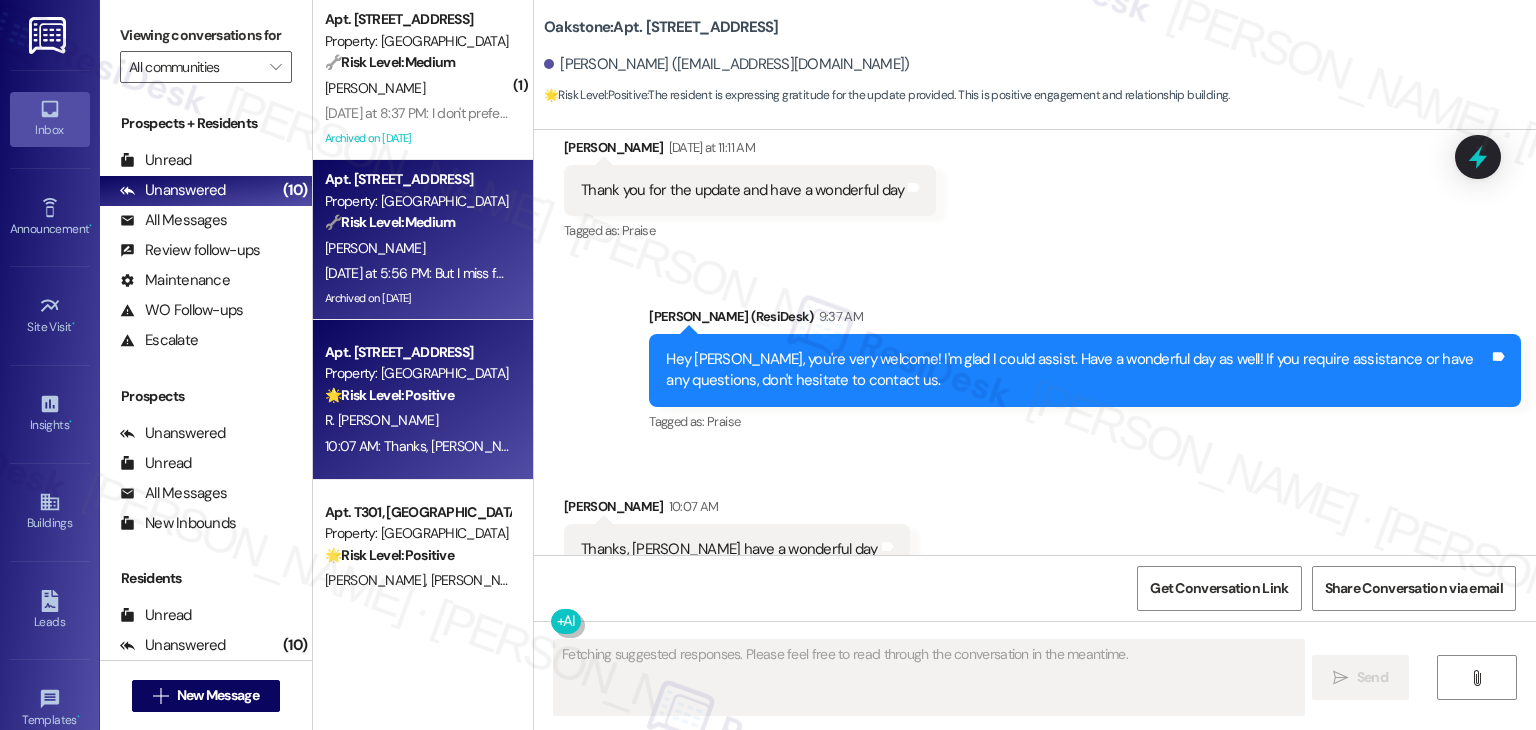 click on "Yesterday at 5:56 PM: But I miss family and sort of envy veterans and people on Medicaid who have social workers help them. Yesterday at 5:56 PM: But I miss family and sort of envy veterans and people on Medicaid who have social workers help them." at bounding box center [417, 273] 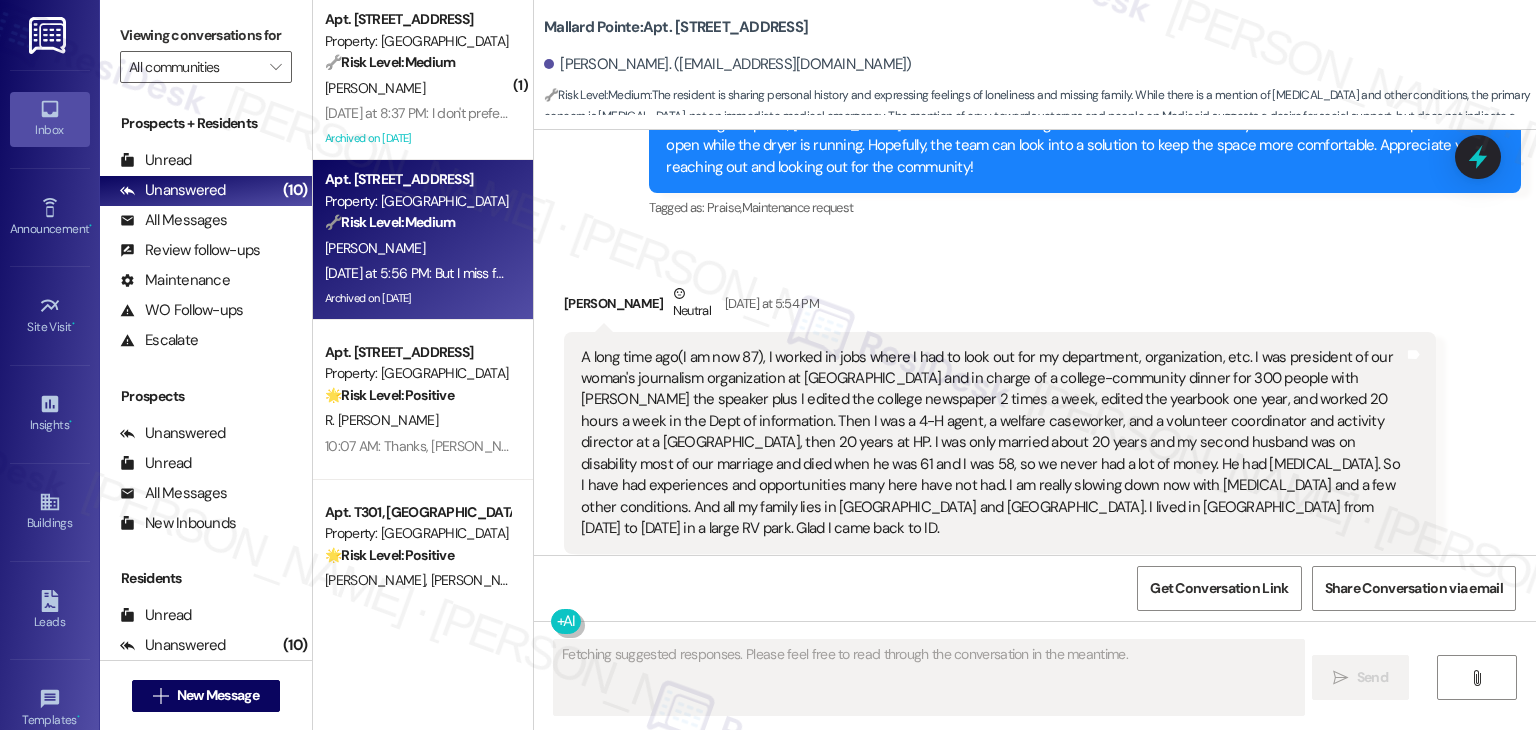 scroll, scrollTop: 12091, scrollLeft: 0, axis: vertical 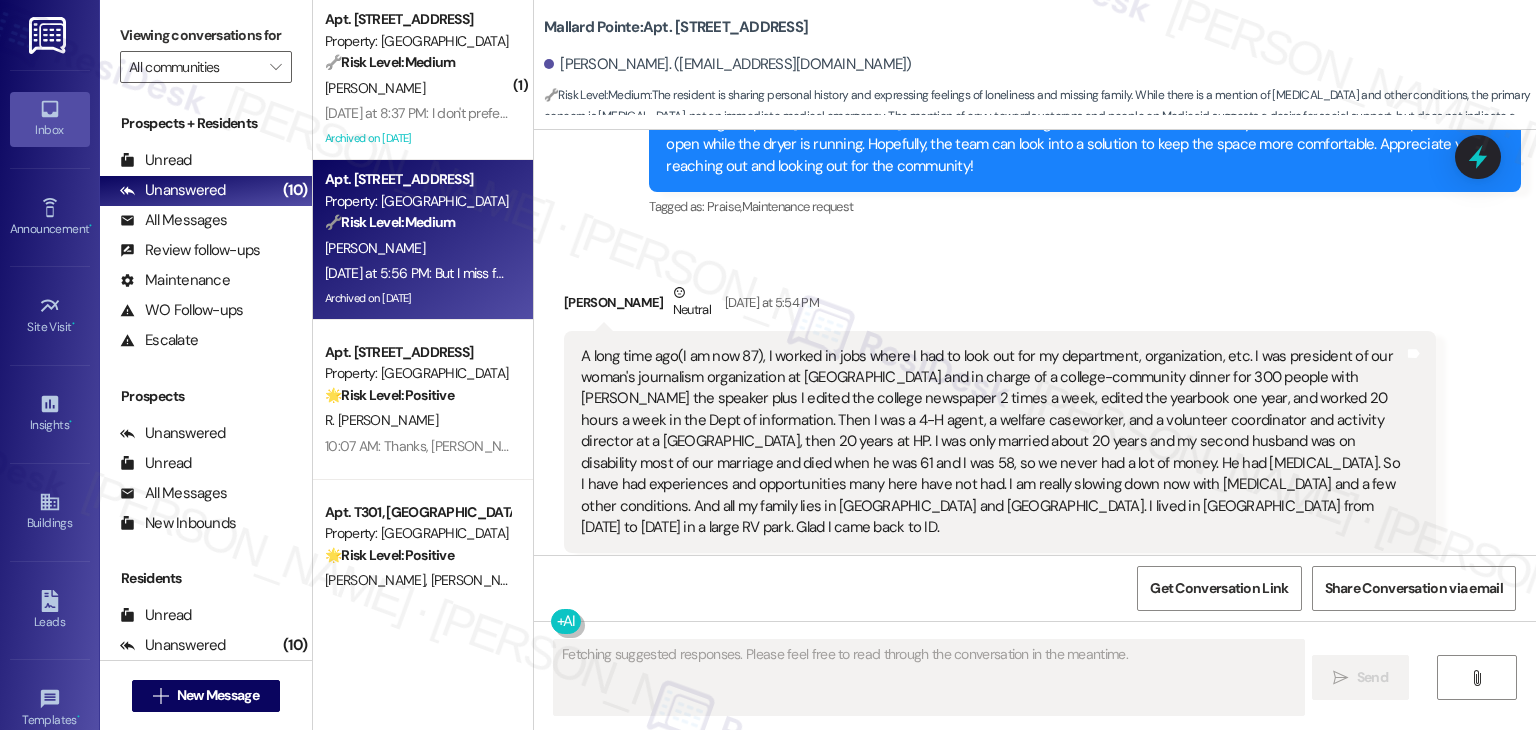 click on "Received via SMS Phyllis Poulton   Neutral Yesterday at 5:54 PM Tags and notes Tagged as:   Documentation Click to highlight conversations about Documentation Received via SMS 5:56 PM Phyllis Poulton   Neutral Yesterday at 5:56 PM But I miss family and sort of envy veterans and people on Medicaid who have social workers help them. Tags and notes" at bounding box center (1035, 473) 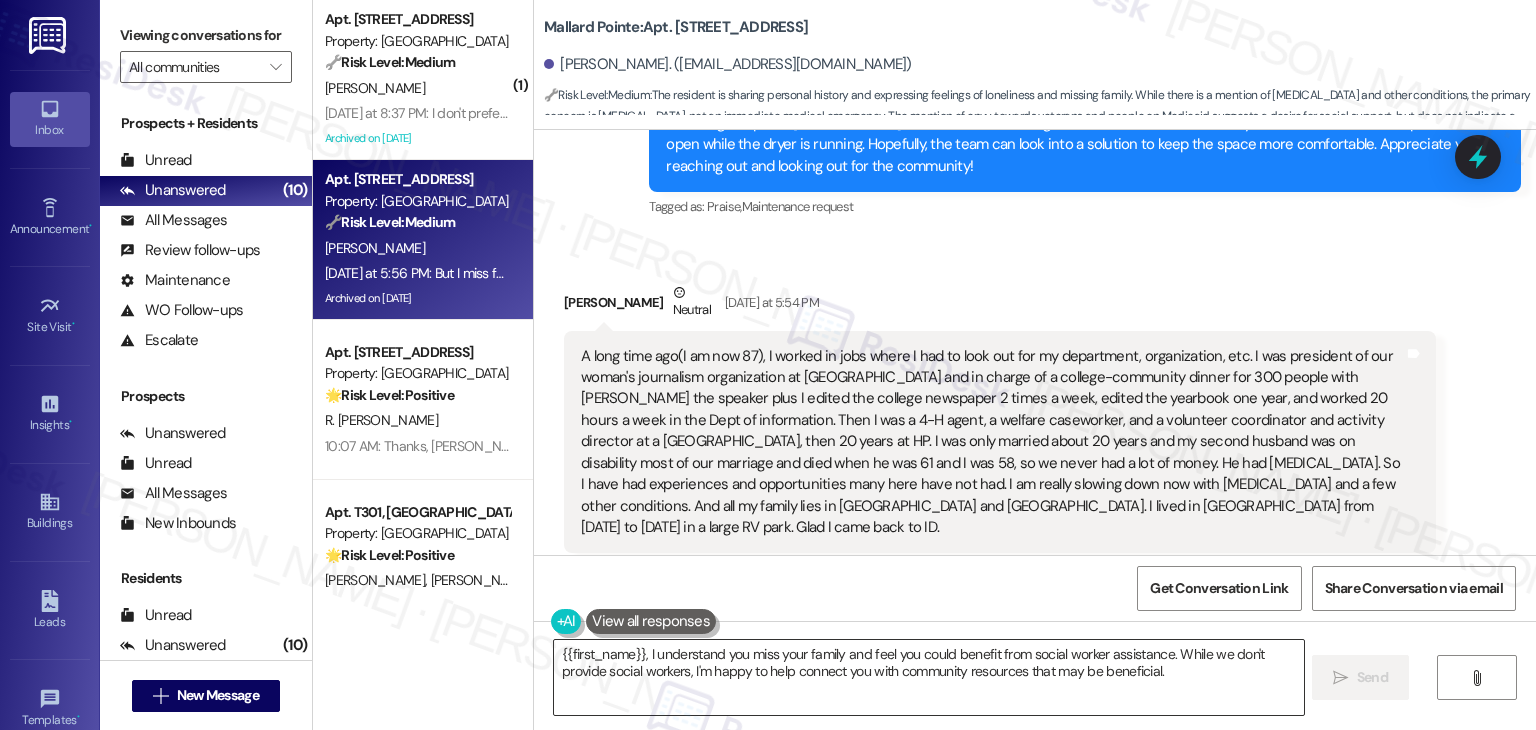 click on "{{first_name}}, I understand you miss your family and feel you could benefit from social worker assistance. While we don't provide social workers, I'm happy to help connect you with community resources that may be beneficial." at bounding box center [928, 677] 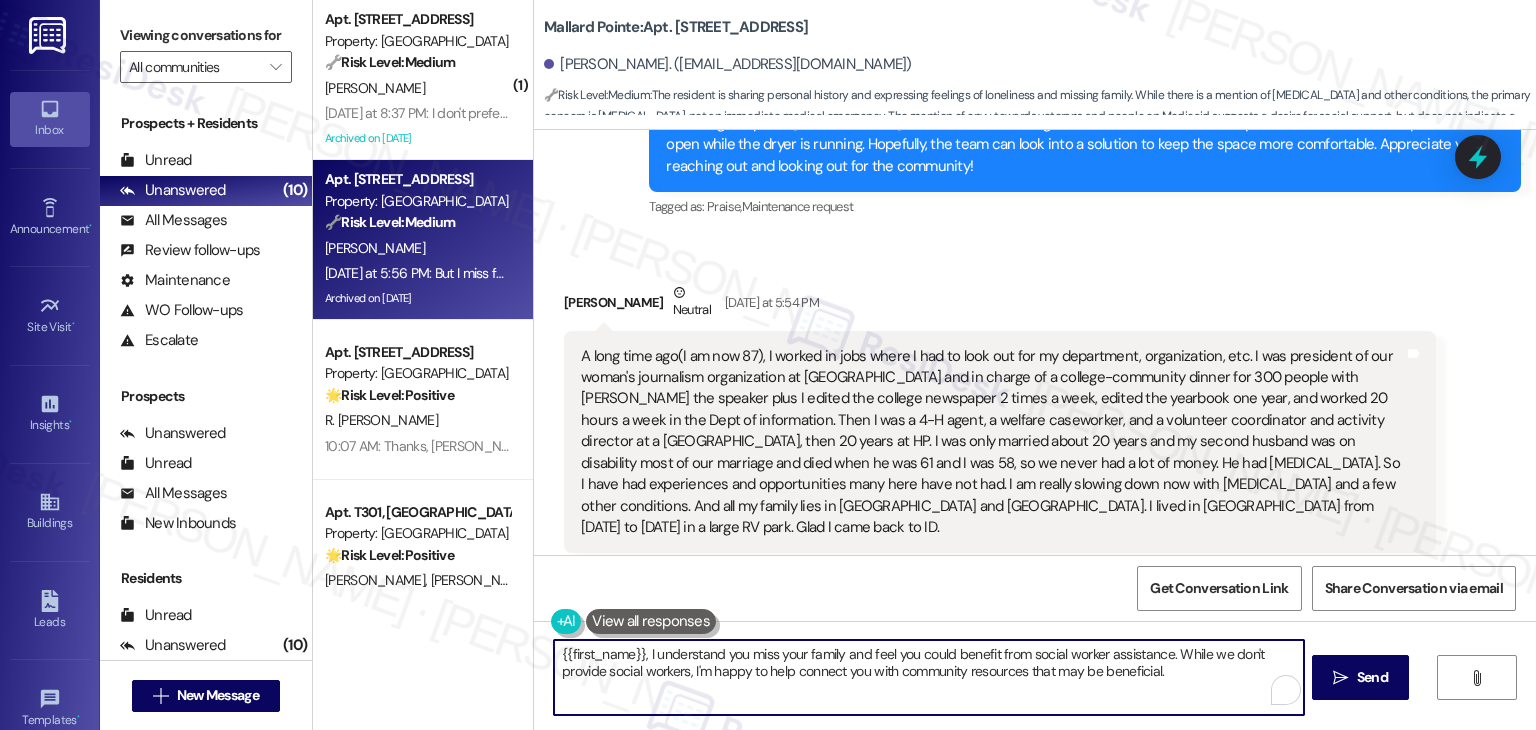 click on "{{first_name}}, I understand you miss your family and feel you could benefit from social worker assistance. While we don't provide social workers, I'm happy to help connect you with community resources that may be beneficial." at bounding box center (928, 677) 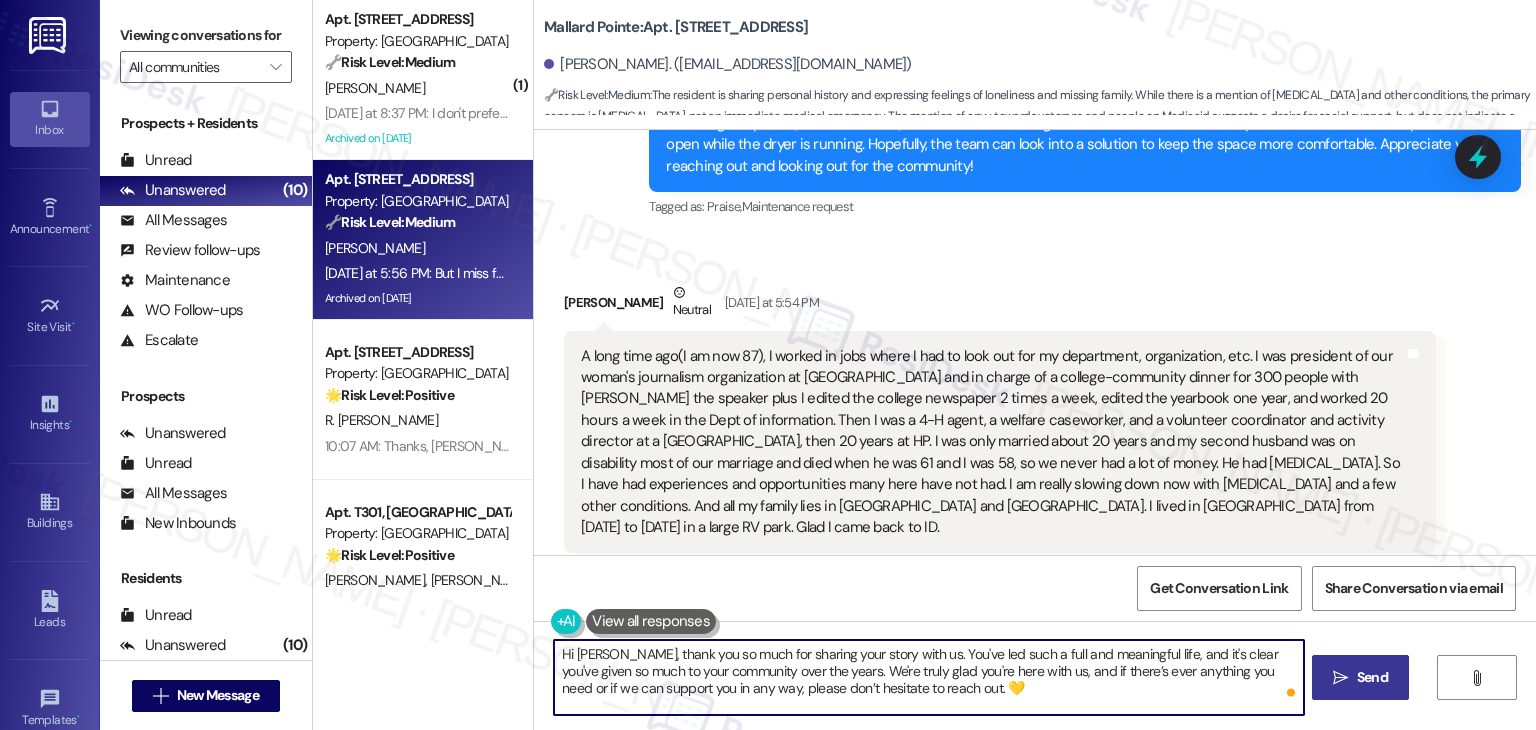 type on "Hi Phyllis, thank you so much for sharing your story with us. You've led such a full and meaningful life, and it's clear you've given so much to your community over the years. We're truly glad you're here with us, and if there’s ever anything you need or if we can support you in any way, please don’t hesitate to reach out. 💛" 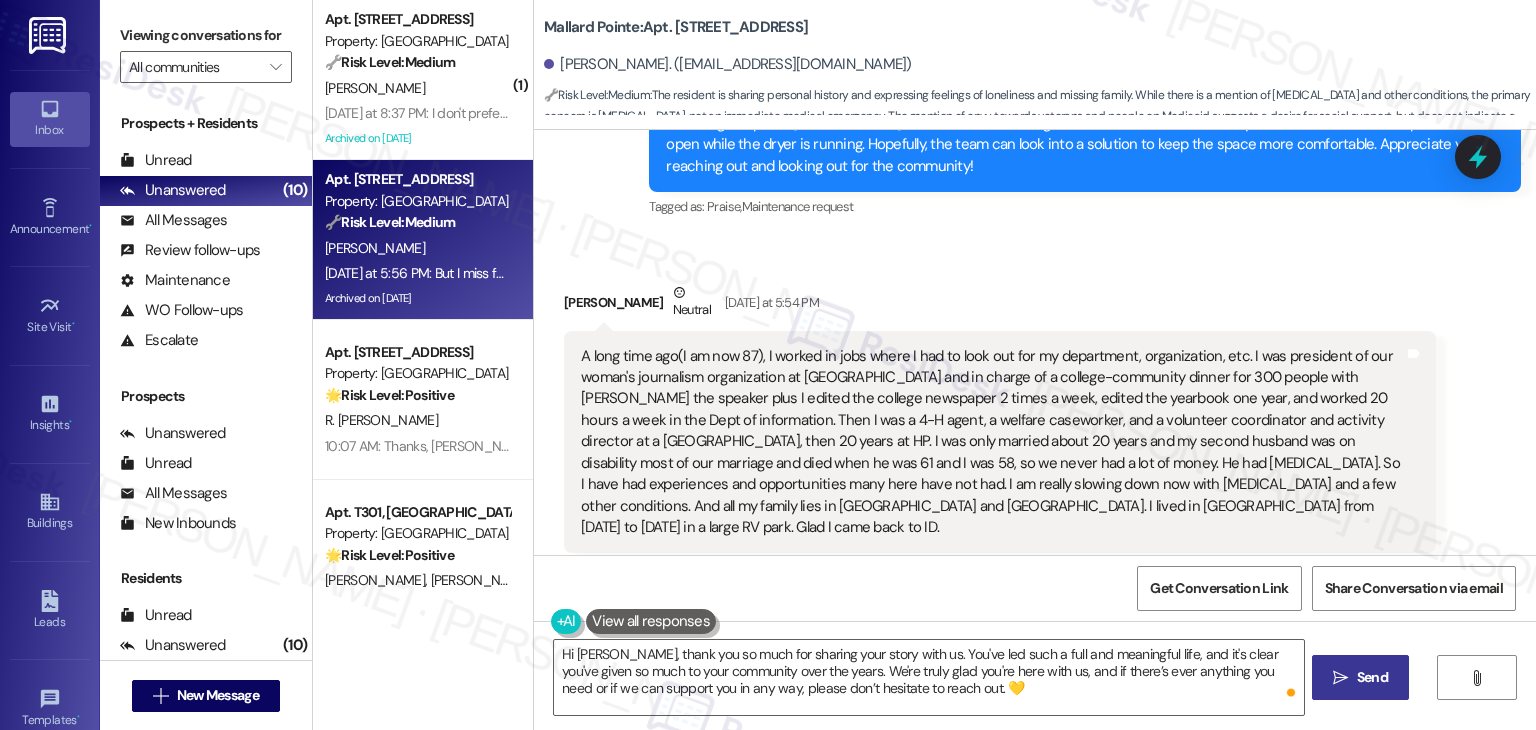 click on "Send" at bounding box center [1372, 677] 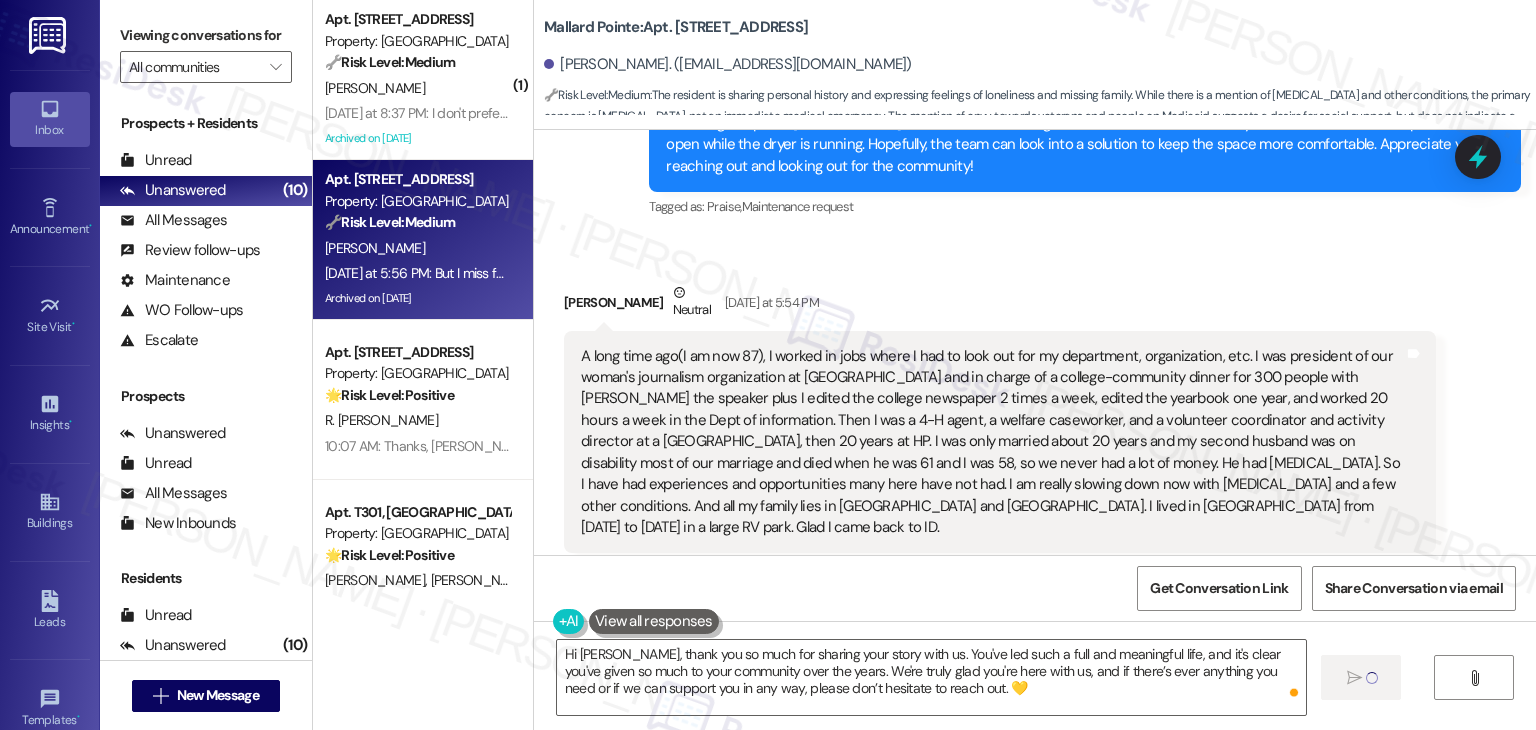 type 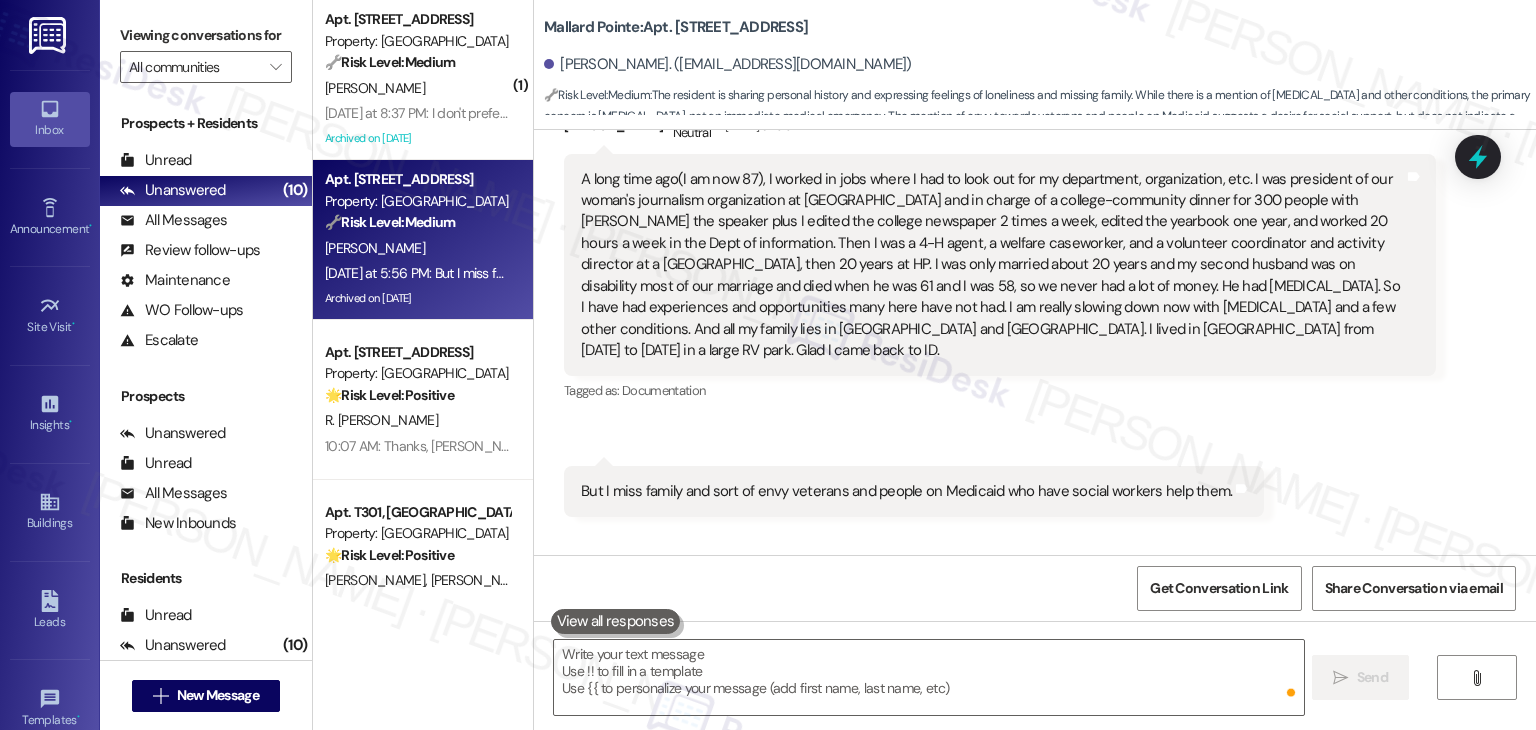 scroll, scrollTop: 12273, scrollLeft: 0, axis: vertical 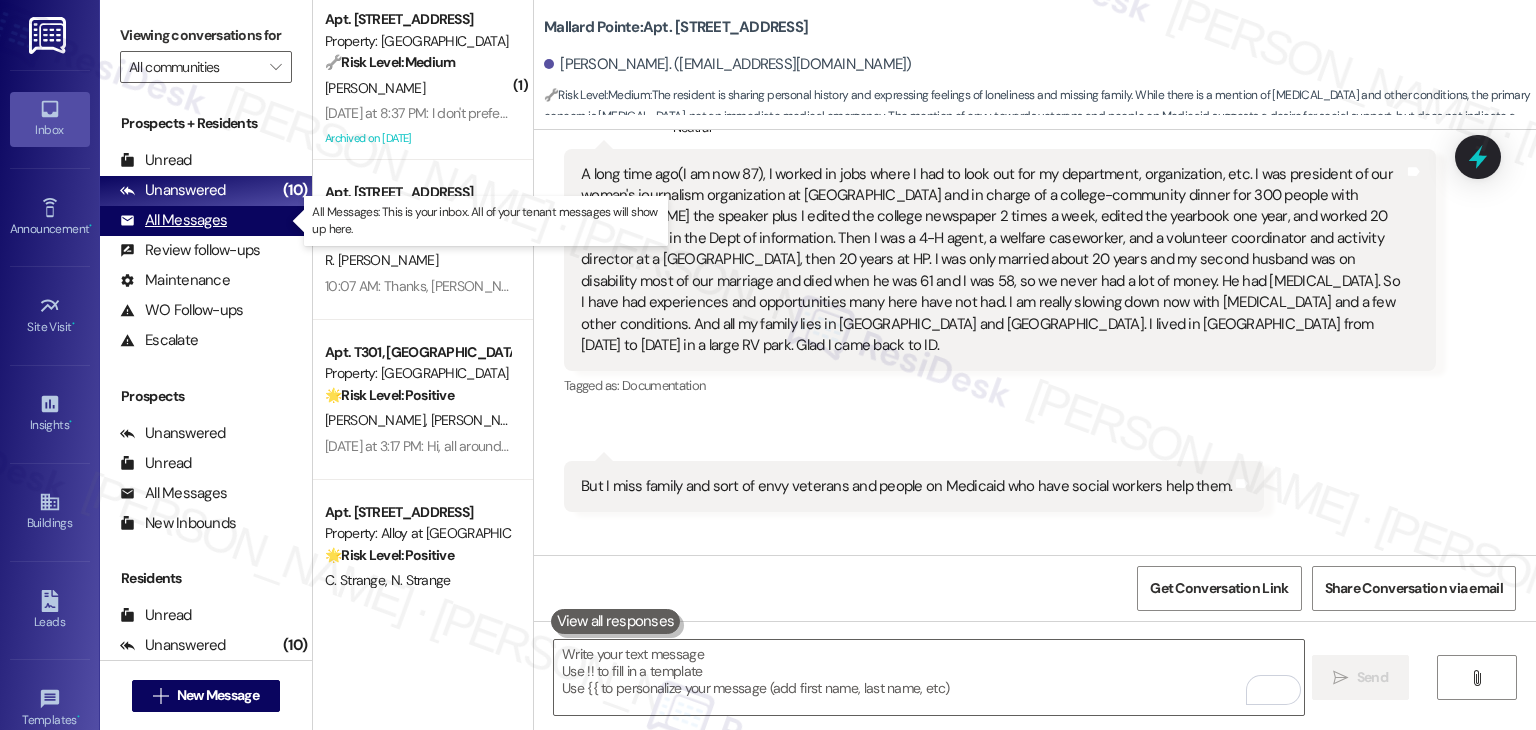 click on "All Messages" at bounding box center [173, 220] 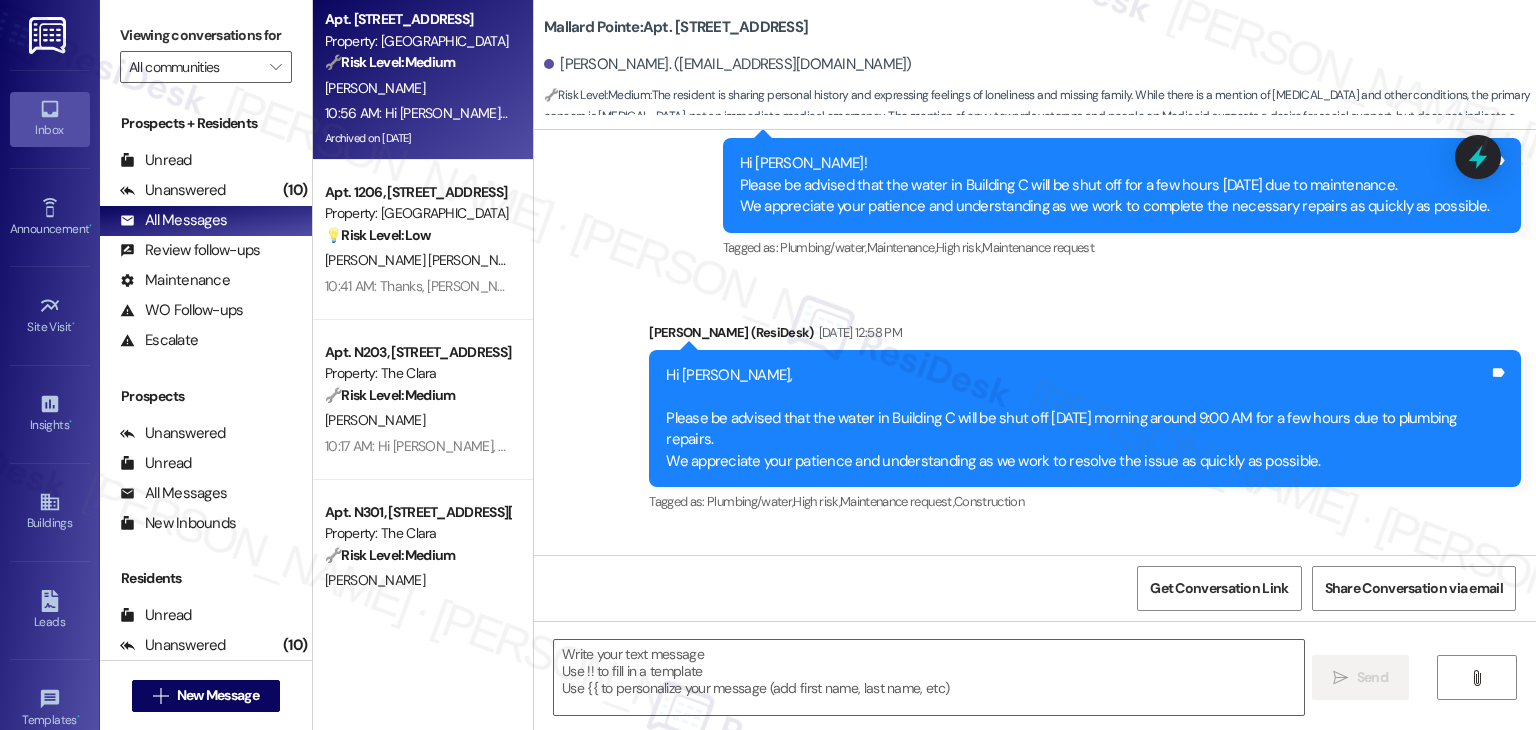type on "Fetching suggested responses. Please feel free to read through the conversation in the meantime." 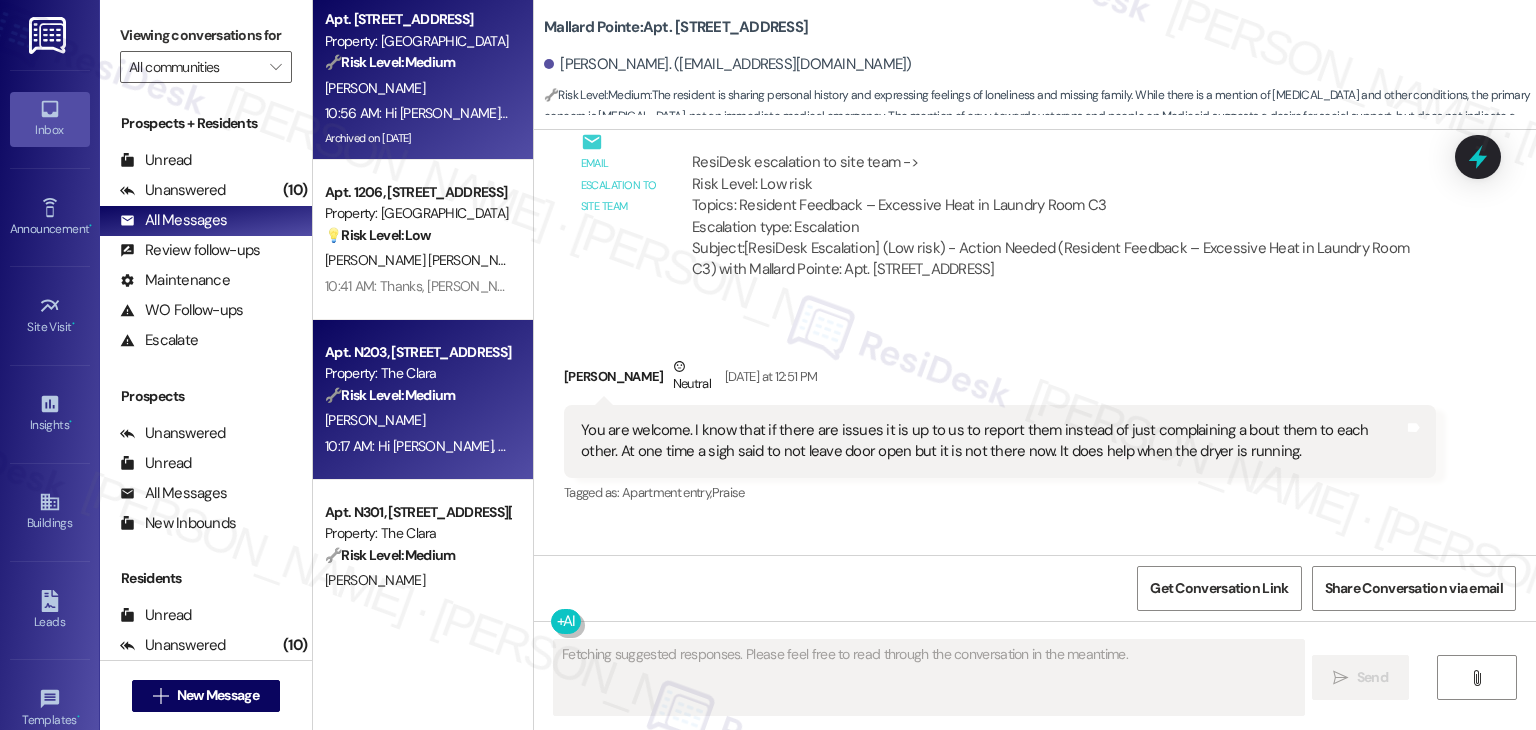 scroll, scrollTop: 12090, scrollLeft: 0, axis: vertical 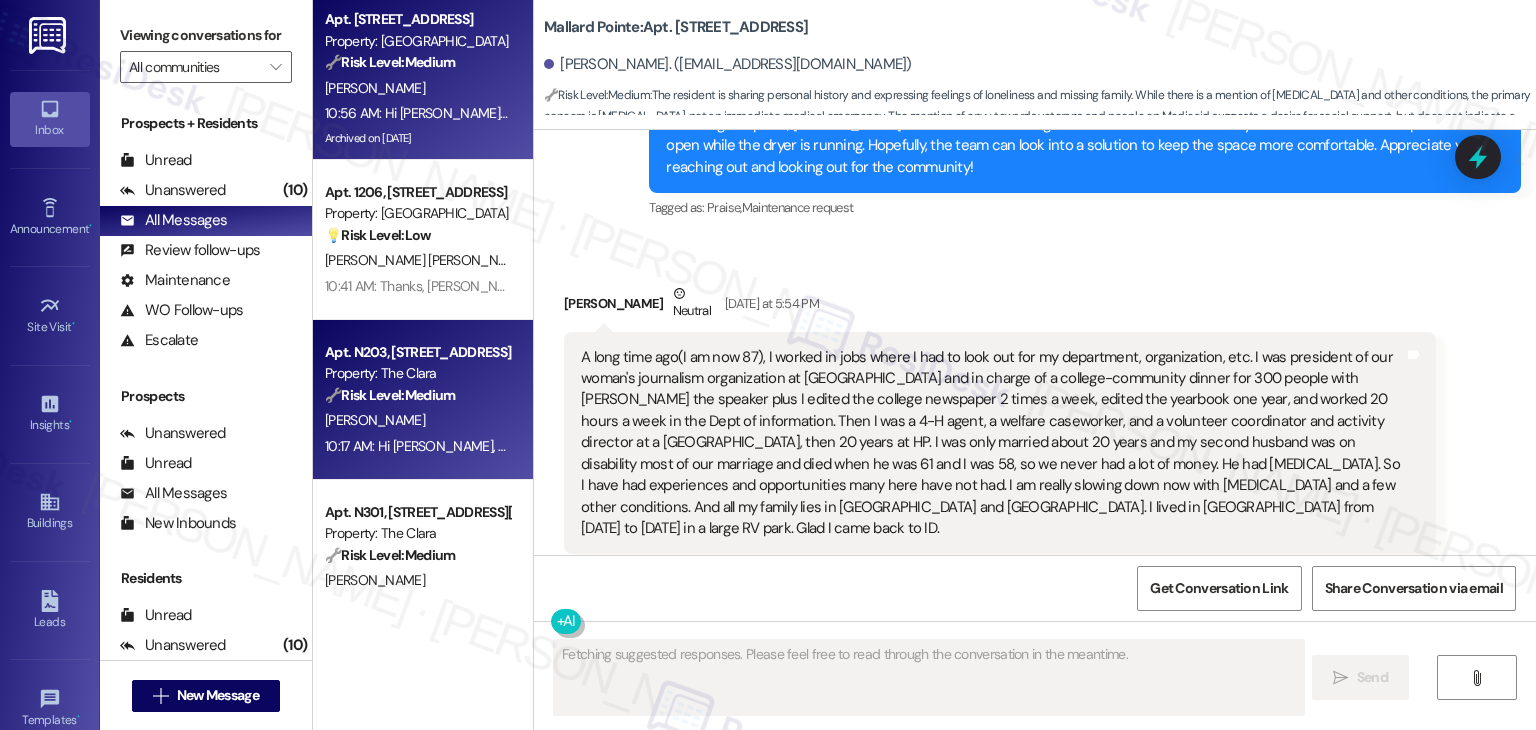 click on "10:17 AM: Hi Phyllis, thank you so much for sharing your story with us. You've led such a full and meaningful life, and it's clear you've given so much to your community over the years. We're truly glad you're here with us, and if there’s ever anything you need or if we can support you in any way, please don’t hesitate to reach out. 💛 10:17 AM: Hi Phyllis, thank you so much for sharing your story with us. You've led such a full and meaningful life, and it's clear you've given so much to your community over the years. We're truly glad you're here with us, and if there’s ever anything you need or if we can support you in any way, please don’t hesitate to reach out. 💛" at bounding box center (1300, 446) 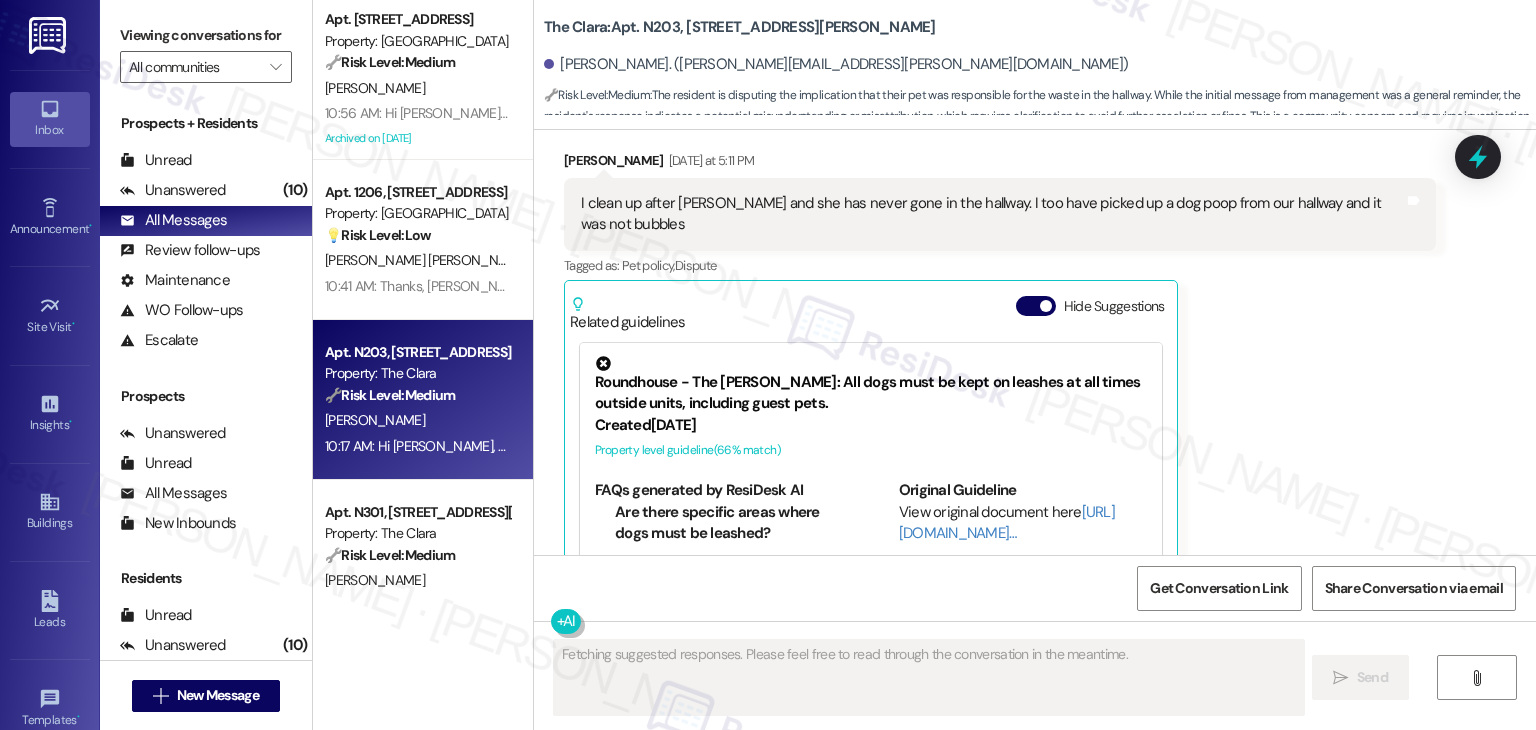 scroll, scrollTop: 41415, scrollLeft: 0, axis: vertical 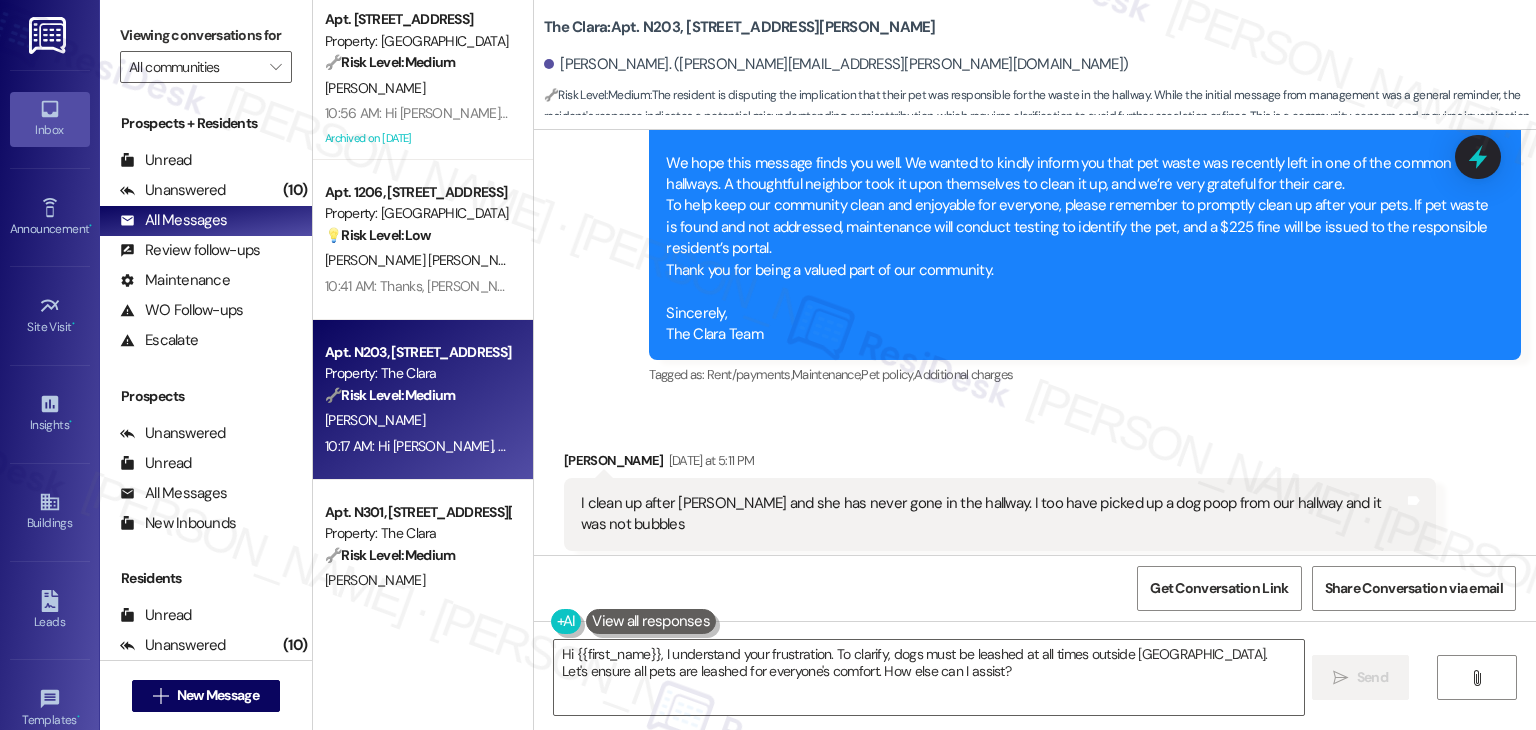 click on "Christopher Hafner Yesterday at 5:11 PM I clean up after Bubbles and she has never gone in the hallway. I too have picked up a dog poop from our hallway and it was not bubbles Tags and notes Tagged as:   Pet policy ,  Click to highlight conversations about Pet policy Dispute Click to highlight conversations about Dispute  Related guidelines Hide Suggestions Roundhouse - The Clara:  All dogs must be kept on leashes at all times outside units, including guest pets.
Created  7 months ago Property level guideline  ( 66 % match) FAQs generated by ResiDesk AI Are there specific areas where dogs must be leashed? Dogs must be leashed at all times when outside of your unit, including all shared outdoor spaces and during walks around the property. What is the maximum length for a dog leash? The document doesn't specify a maximum leash length. For specific details, please contact the property management office. Are there designated off-leash areas for dogs? Do the leash rules apply to small dogs or puppies?" at bounding box center [1000, 691] 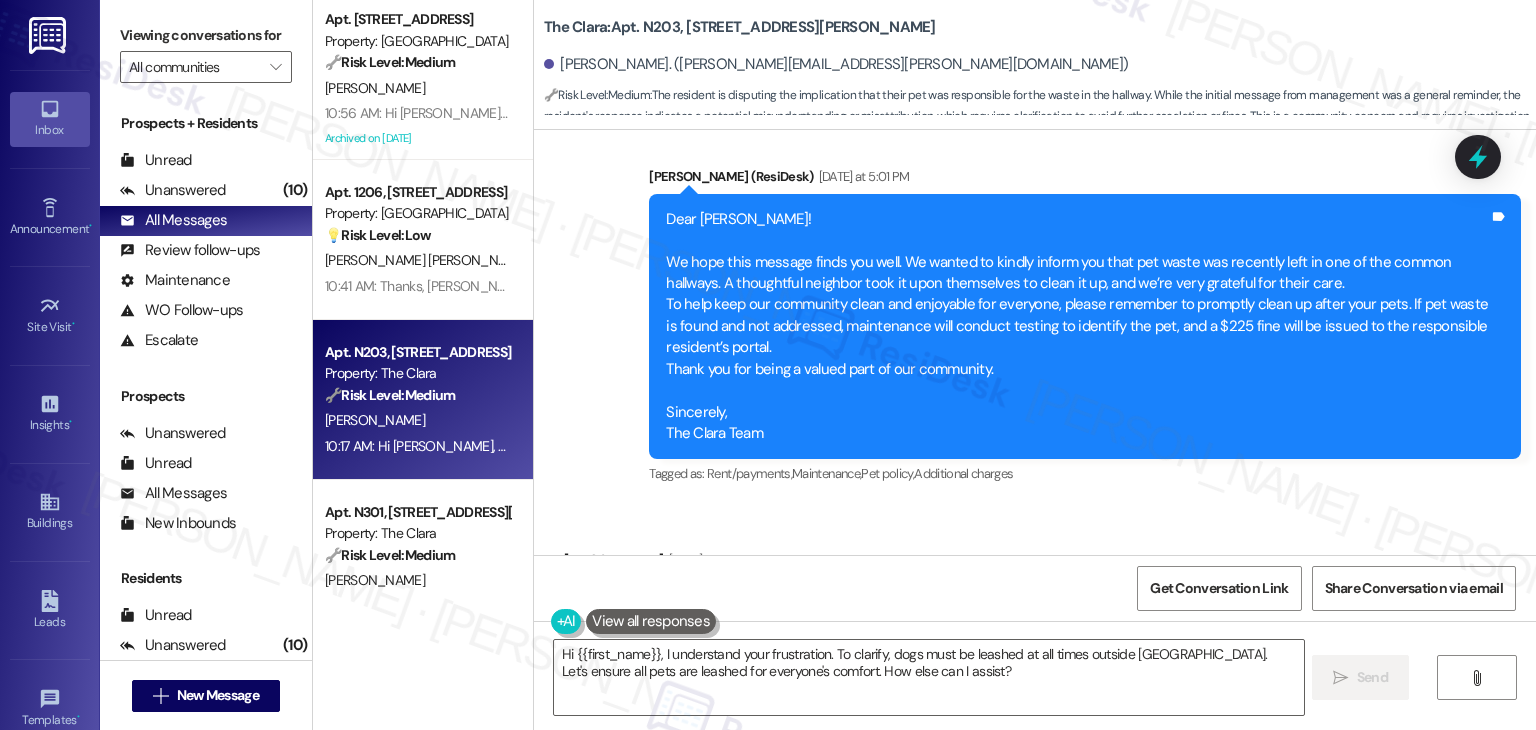scroll, scrollTop: 41116, scrollLeft: 0, axis: vertical 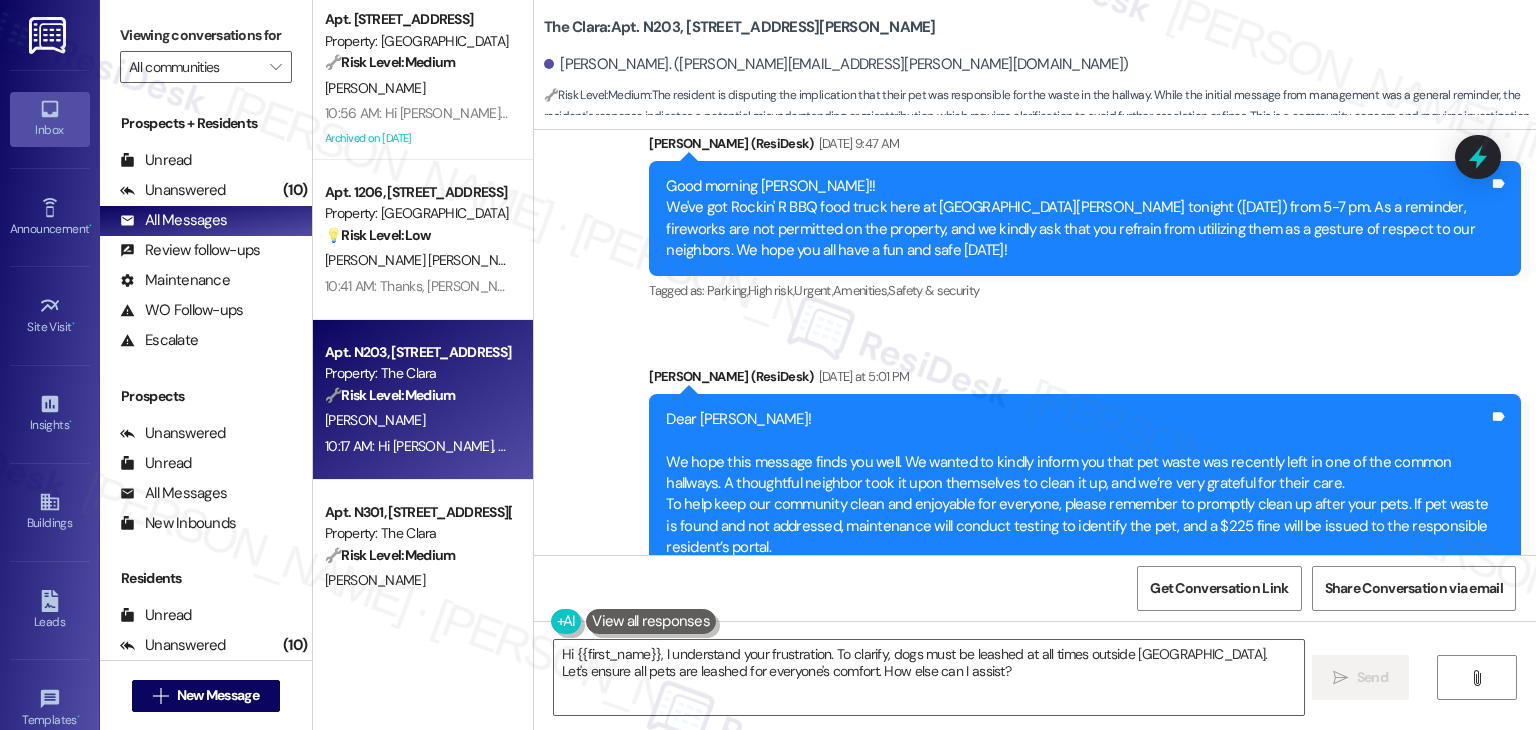 click on "Received via SMS Christopher Hafner Yesterday at 5:11 PM I clean up after Bubbles and she has never gone in the hallway. I too have picked up a dog poop from our hallway and it was not bubbles Tags and notes Tagged as:   Pet policy ,  Click to highlight conversations about Pet policy Dispute Click to highlight conversations about Dispute  Related guidelines Hide Suggestions Roundhouse - The Clara:  All dogs must be kept on leashes at all times outside units, including guest pets.
Created  7 months ago Property level guideline  ( 66 % match) FAQs generated by ResiDesk AI Are there specific areas where dogs must be leashed? Dogs must be leashed at all times when outside of your unit, including all shared outdoor spaces and during walks around the property. What is the maximum length for a dog leash? The document doesn't specify a maximum leash length. For specific details, please contact the property management office. Are there designated off-leash areas for dogs? Are retractable leashes allowed?" at bounding box center [1035, 975] 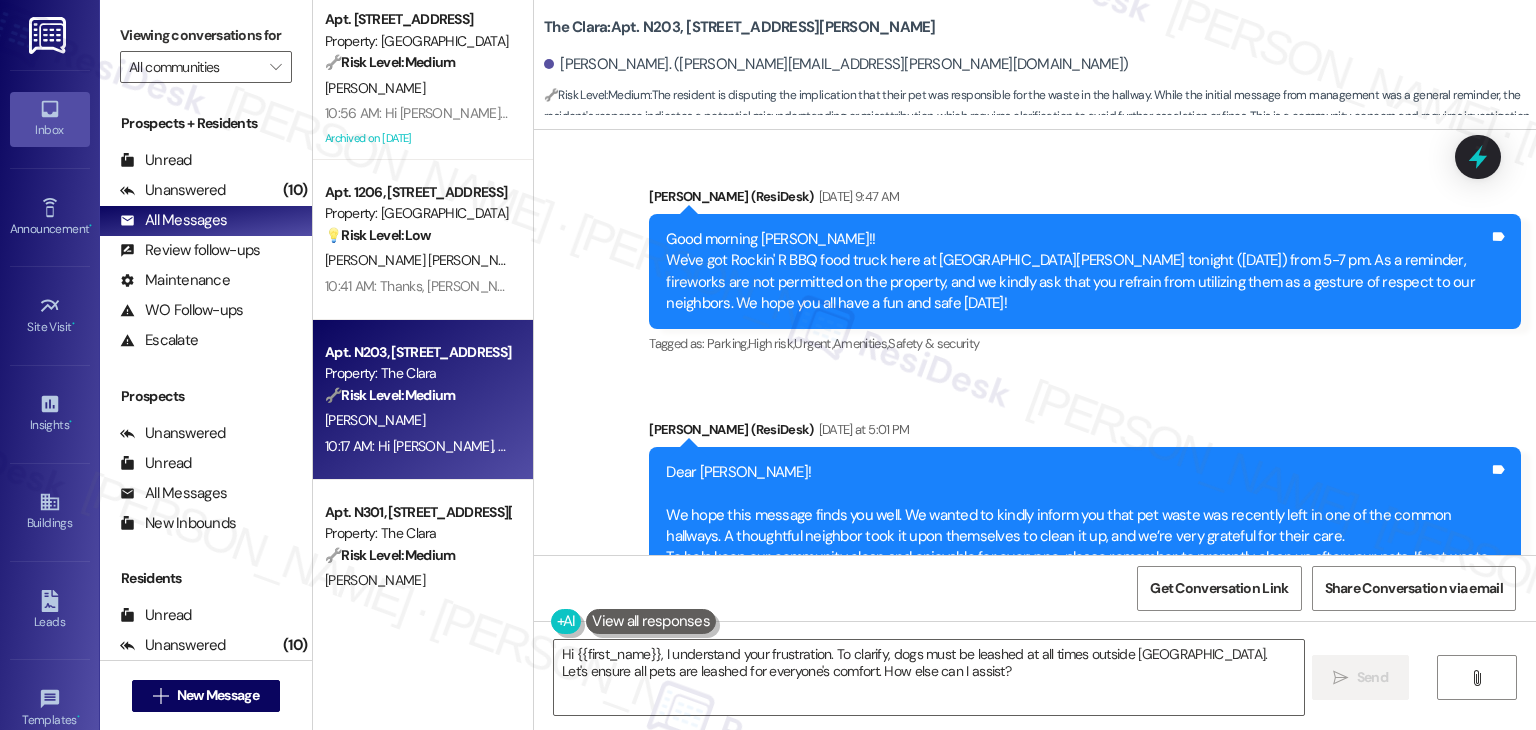 scroll, scrollTop: 41016, scrollLeft: 0, axis: vertical 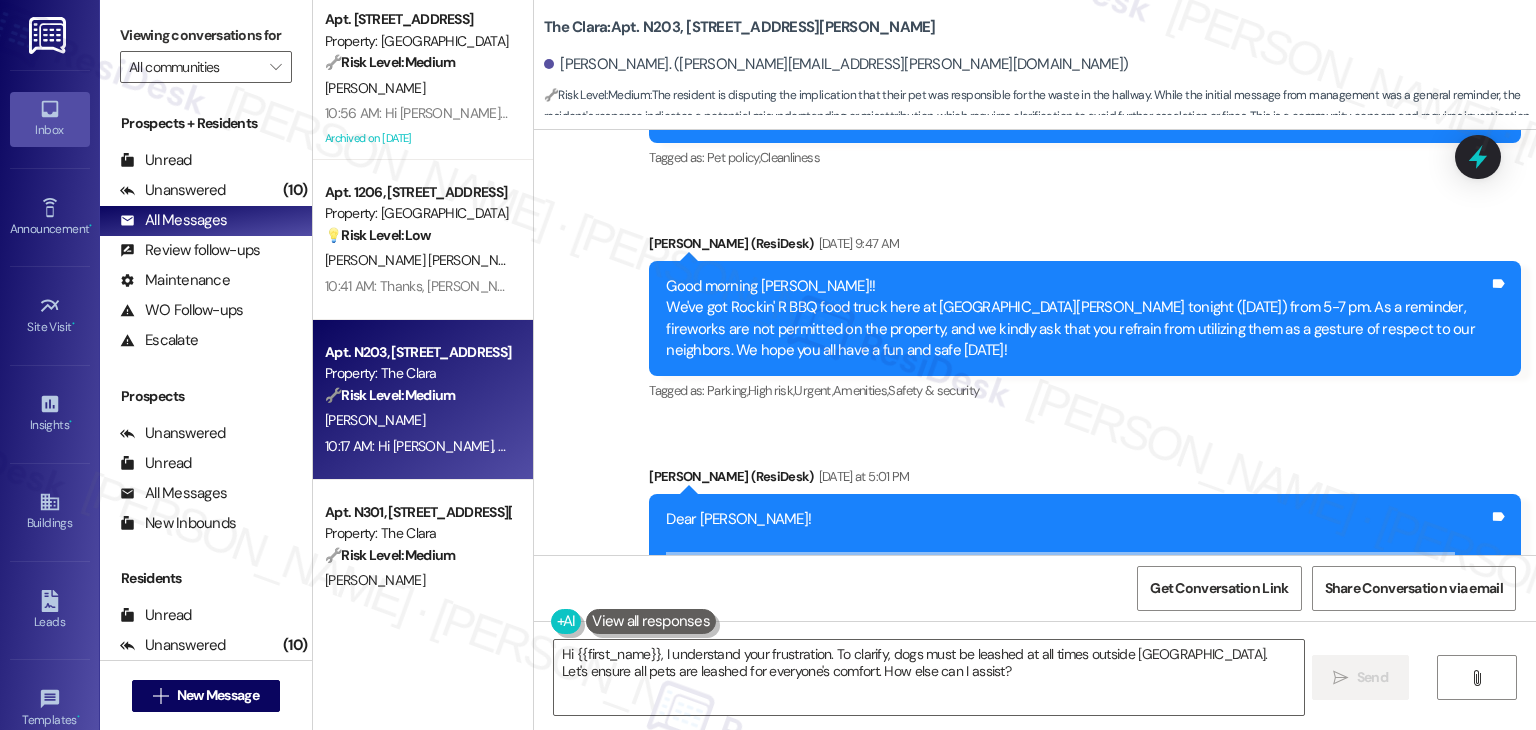 drag, startPoint x: 791, startPoint y: 436, endPoint x: 636, endPoint y: 265, distance: 230.79428 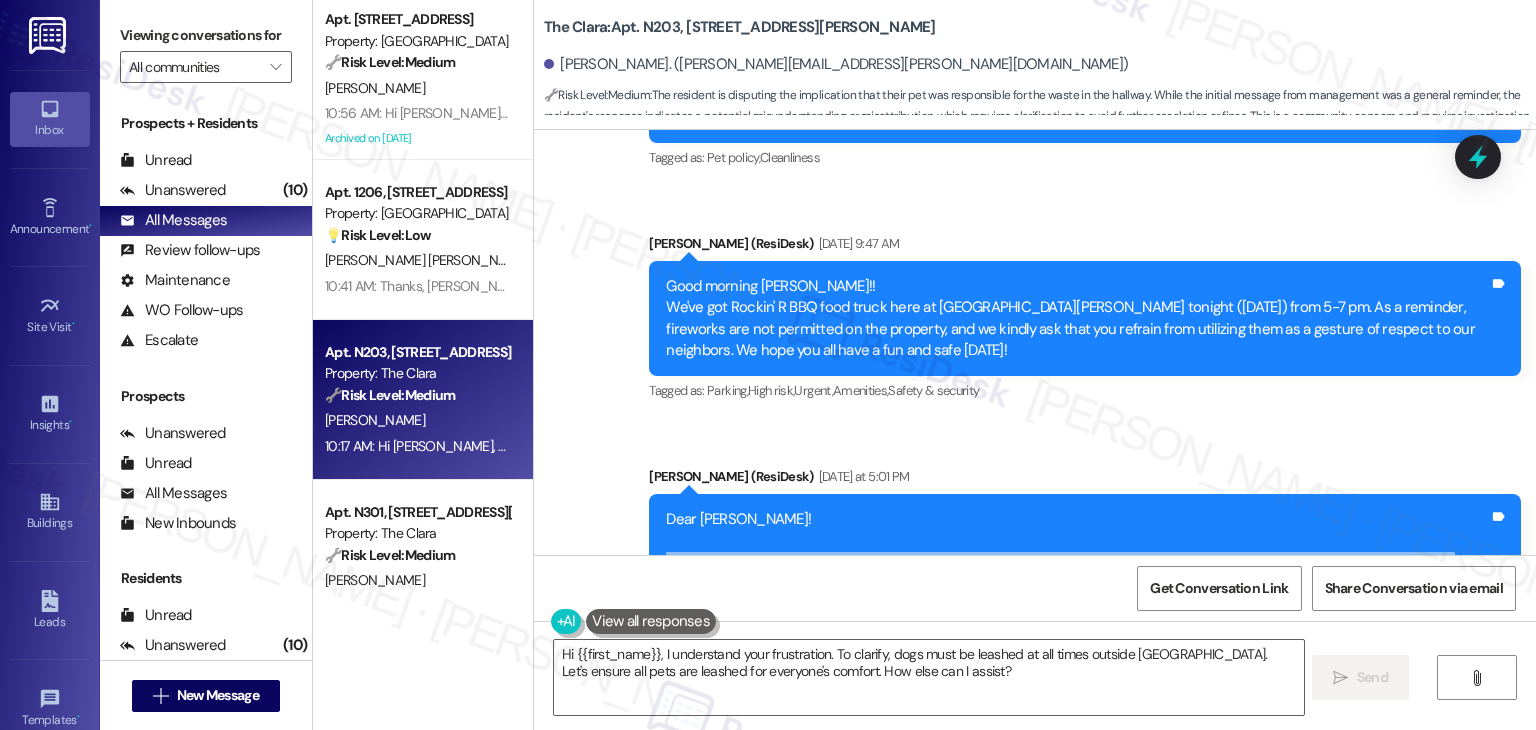 copy on "We hope this message finds you well. We wanted to kindly inform you that pet waste was recently left in one of the common hallways. A thoughtful neighbor took it upon themselves to clean it up, and we’re very grateful for their care.
To help keep our community clean and enjoyable for everyone, please remember to promptly clean up after your pets. If pet waste is found and not addressed, maintenance will conduct testing to identify the pet, and a $225 fine will be issued to the responsible resident’s portal.
Thank you for being a valued part of our community.
Sincerely,
The Clara Team" 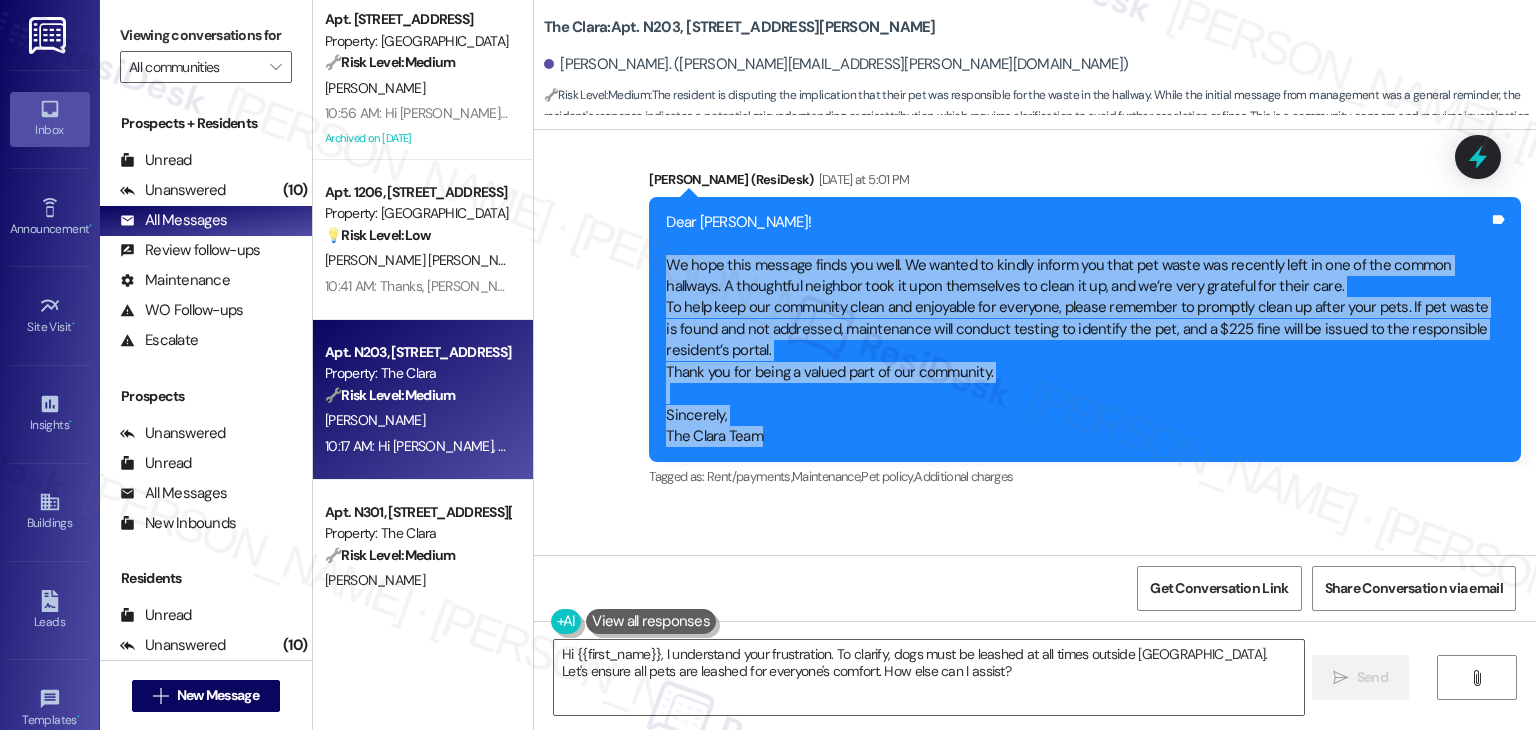 scroll, scrollTop: 41316, scrollLeft: 0, axis: vertical 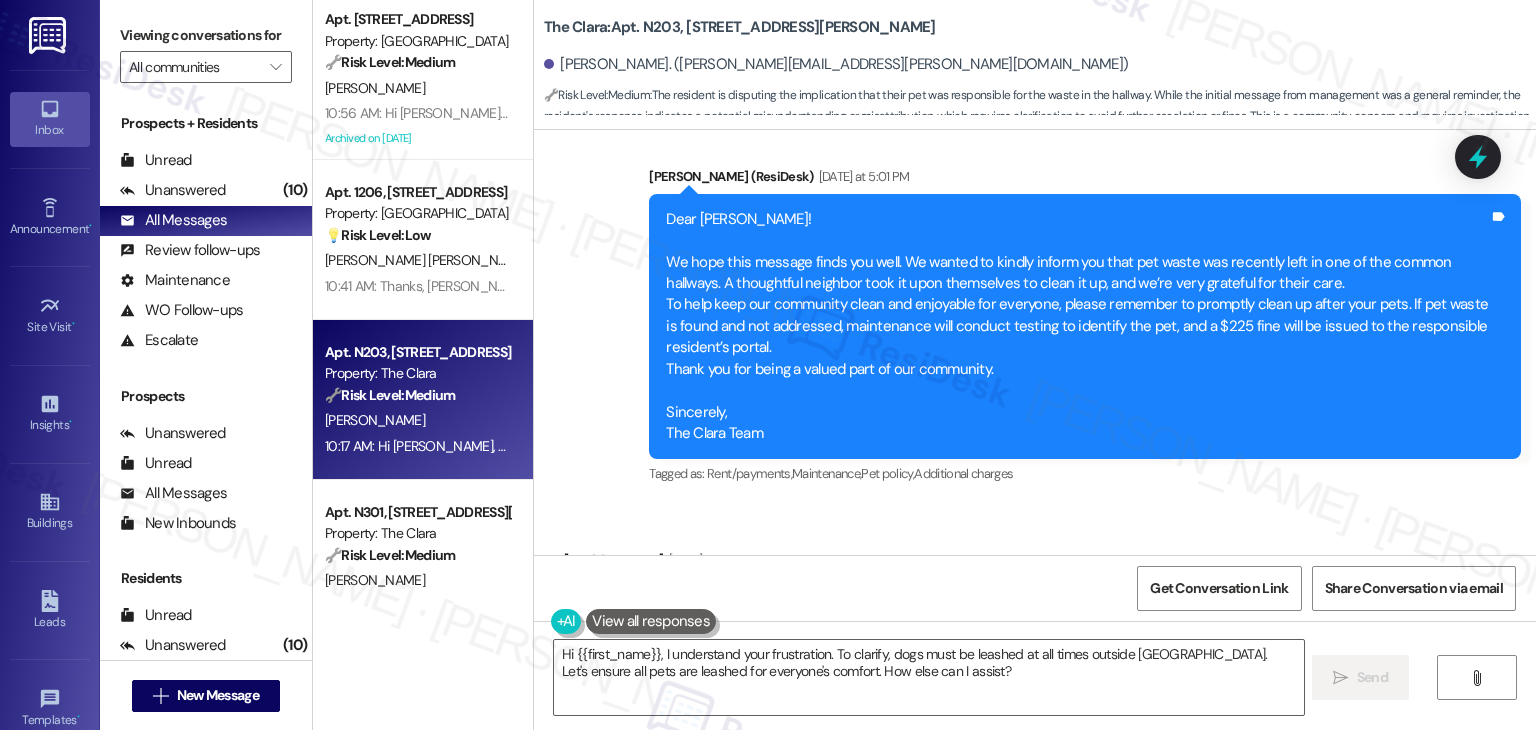 click on "I clean up after Bubbles and she has never gone in the hallway. I too have picked up a dog poop from our hallway and it was not bubbles" at bounding box center [992, 613] 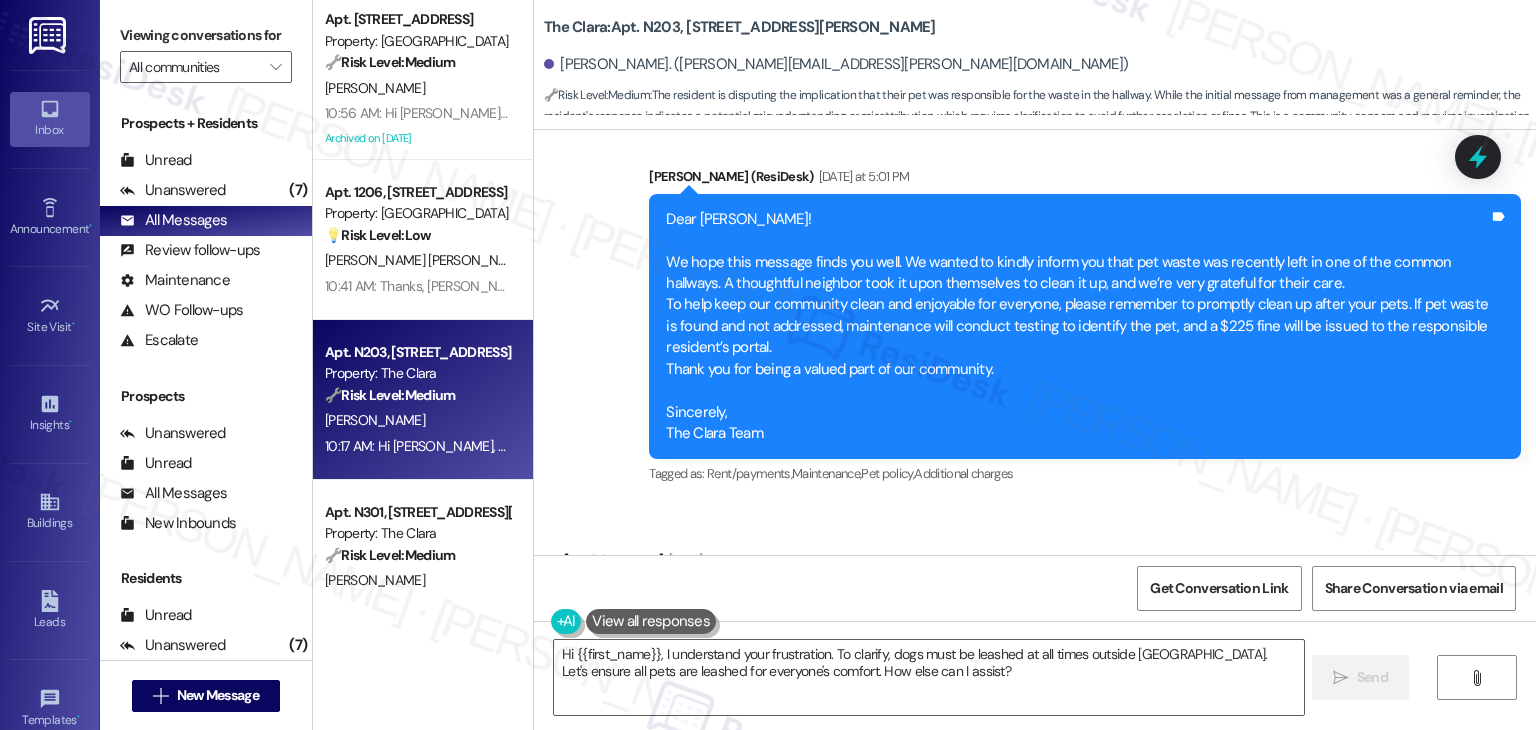 scroll, scrollTop: 41715, scrollLeft: 0, axis: vertical 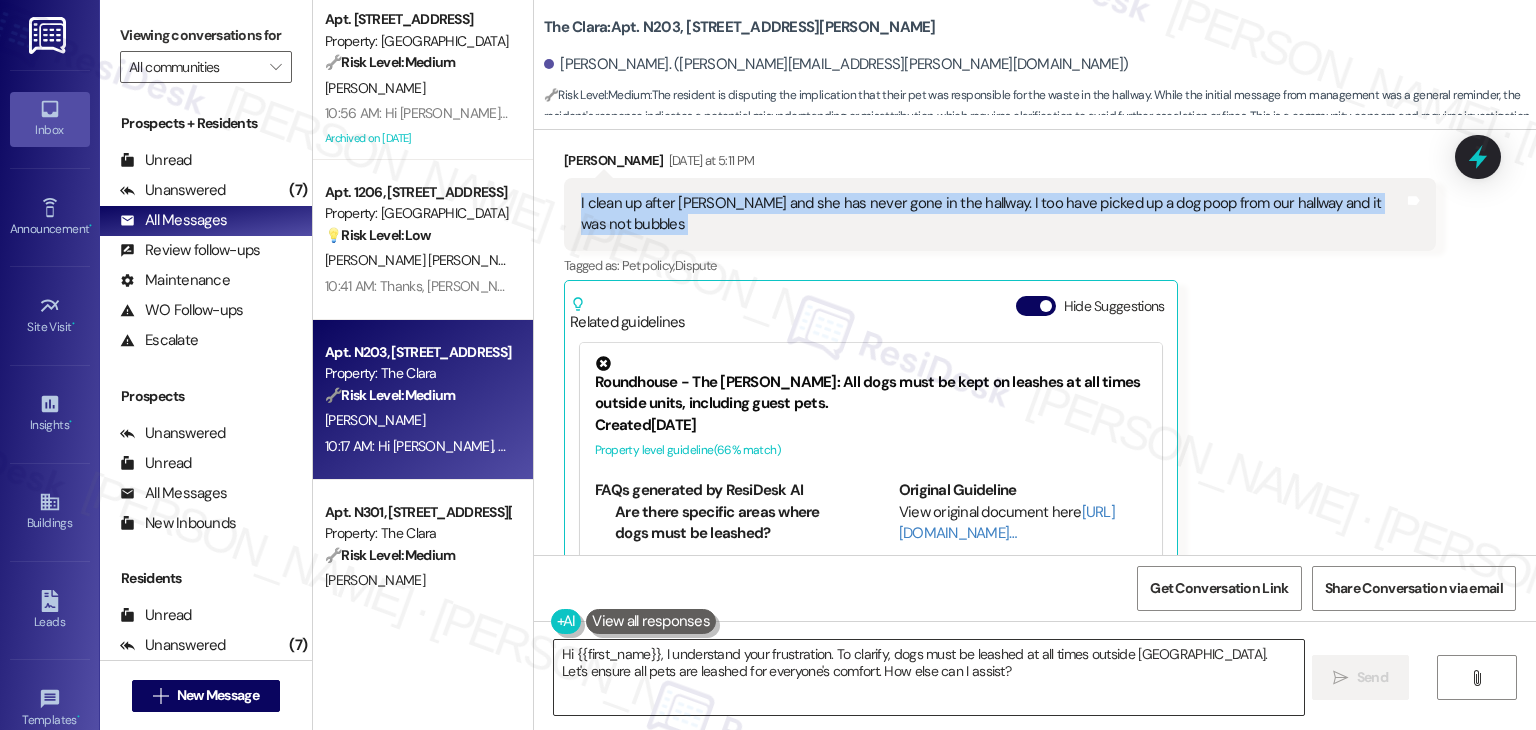 click on "Hi {{first_name}}, I understand your frustration. To clarify, dogs must be leashed at all times outside units. Let's ensure all pets are leashed for everyone's comfort. How else can I assist?" at bounding box center (928, 677) 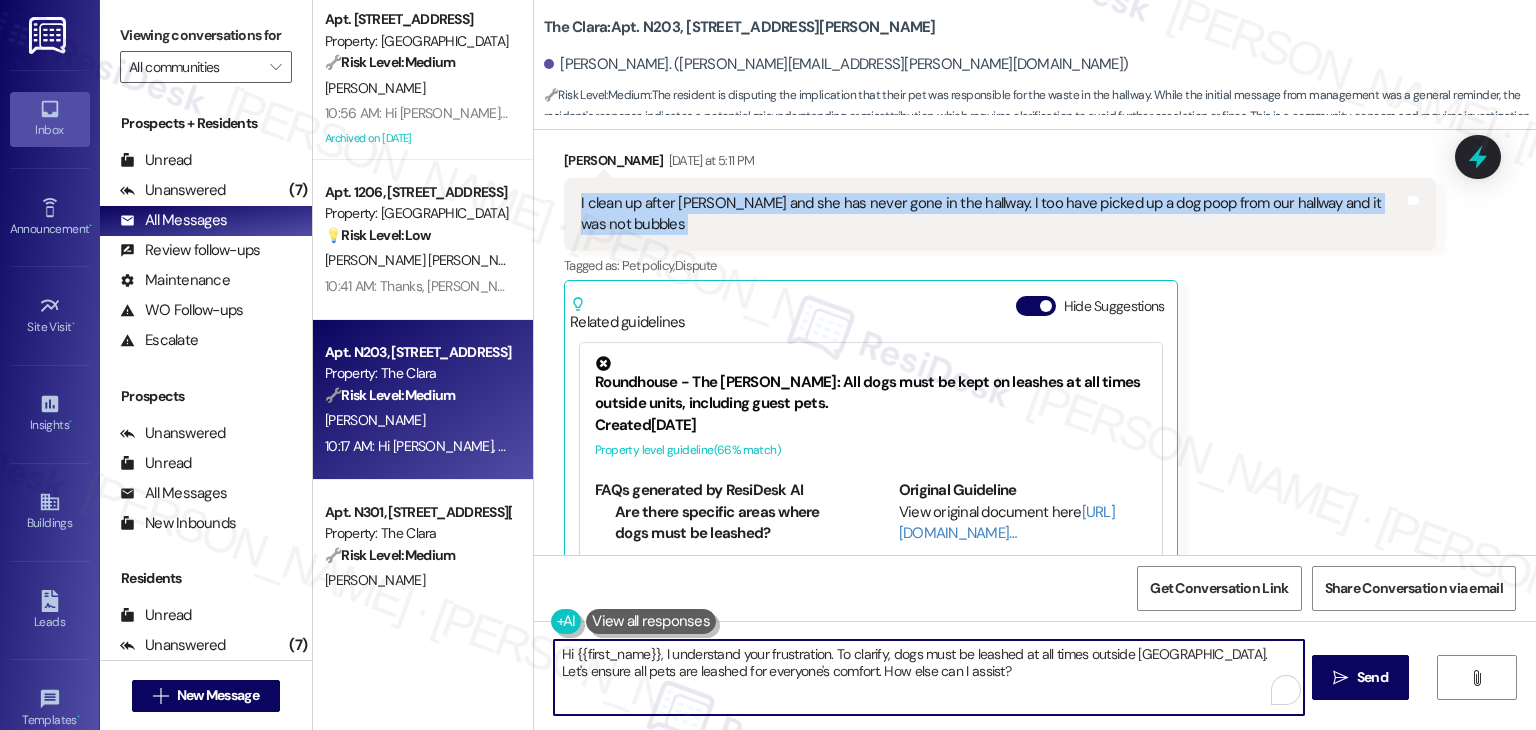 click on "Hi {{first_name}}, I understand your frustration. To clarify, dogs must be leashed at all times outside units. Let's ensure all pets are leashed for everyone's comfort. How else can I assist?" at bounding box center (928, 677) 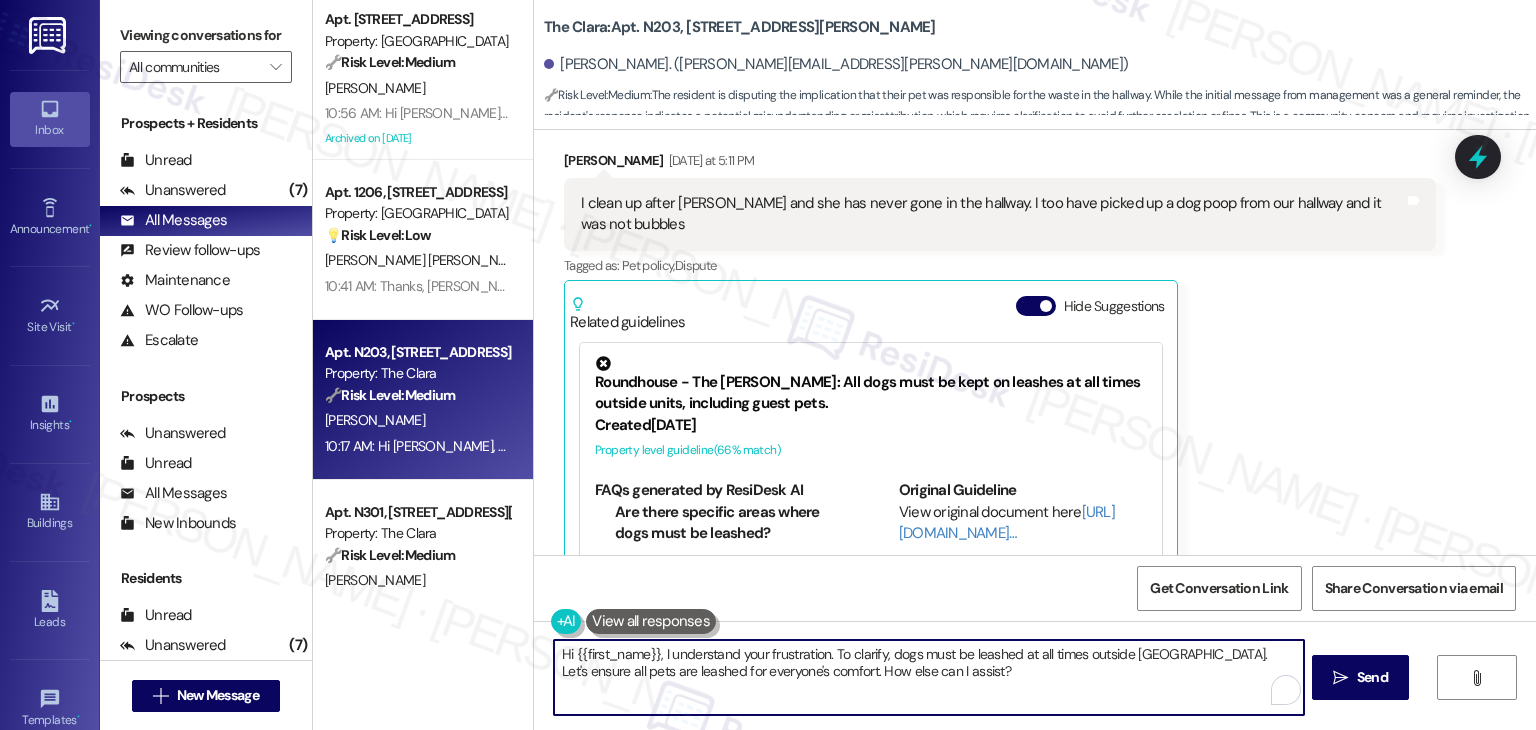 click on "Hi {{first_name}}, I understand your frustration. To clarify, dogs must be leashed at all times outside units. Let's ensure all pets are leashed for everyone's comfort. How else can I assist?" at bounding box center (928, 677) 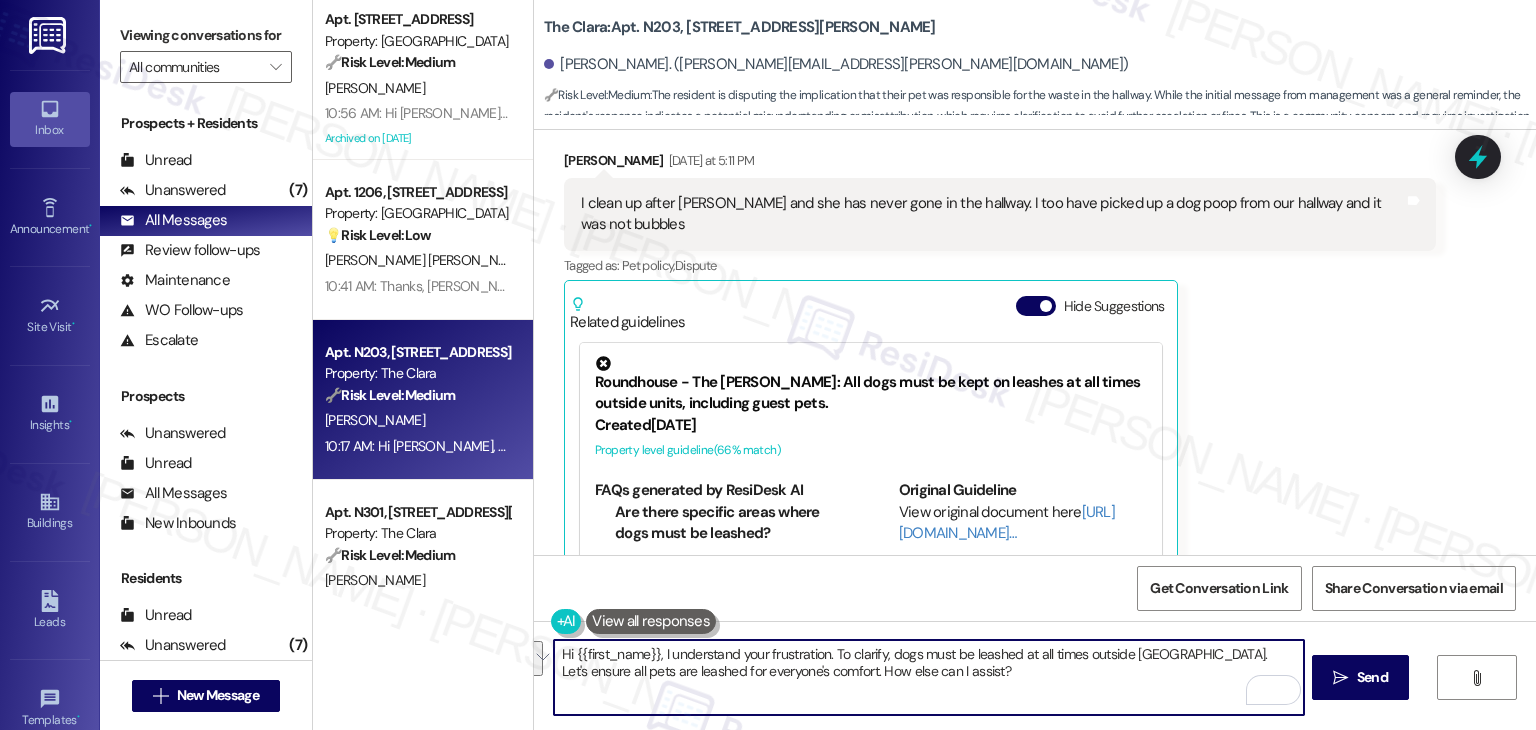 paste on "Christopher, thank you for reaching out and for taking the time to clean up after someone else’s pet—that’s truly appreciated. We understand your concern and have noted that Bubbles hasn’t had any incidents in the hallway. If you notice anything in the future or have questions, feel free to let us know." 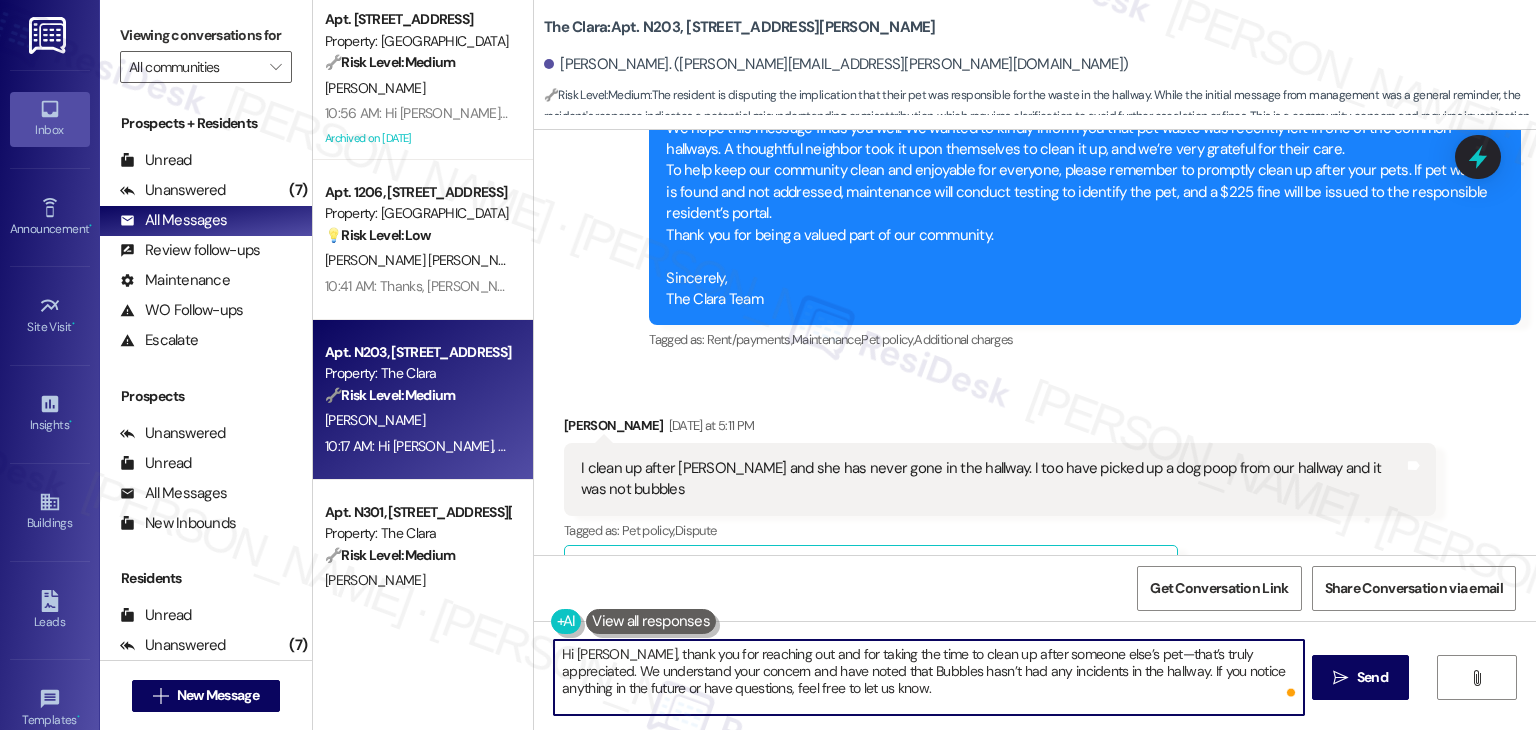 scroll, scrollTop: 41416, scrollLeft: 0, axis: vertical 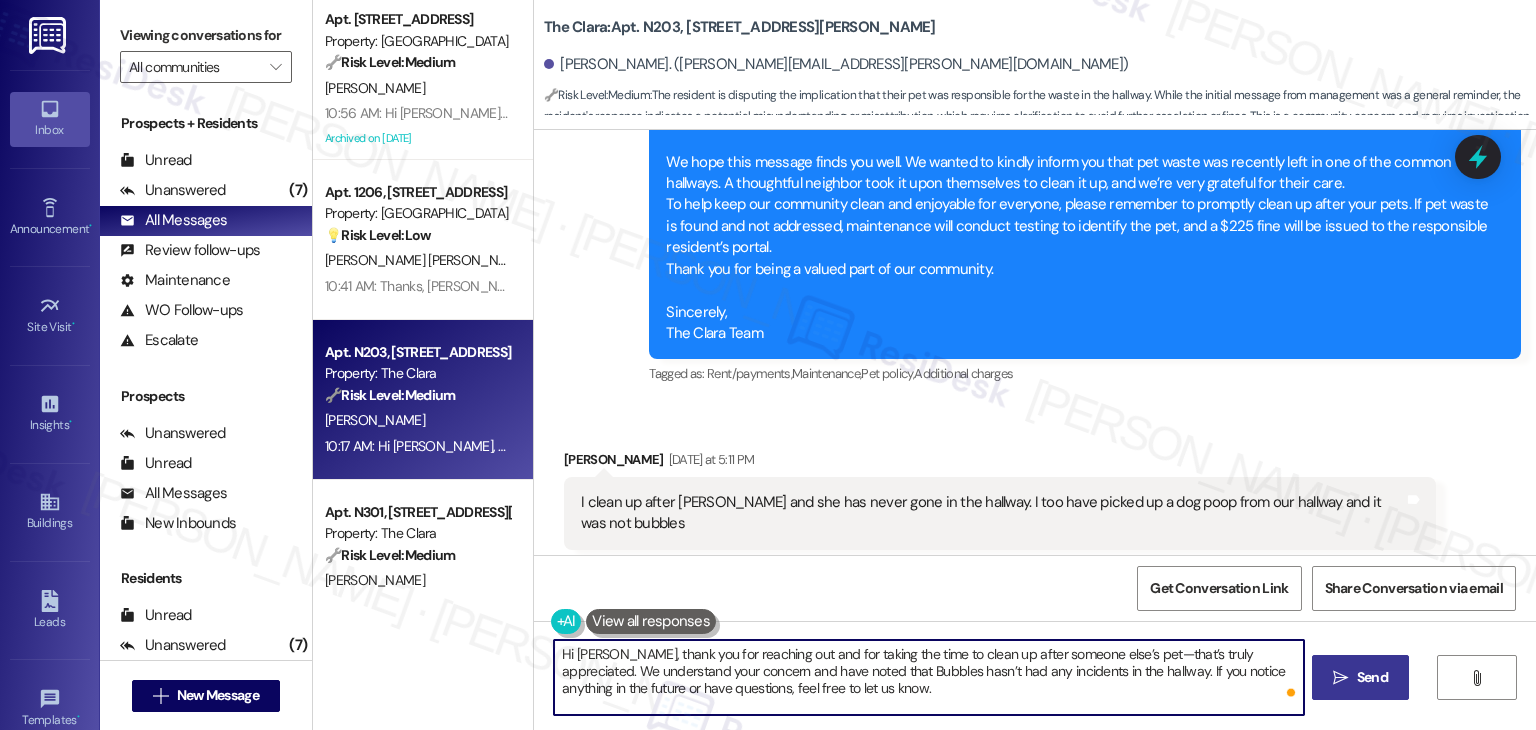type on "Hi Christopher, thank you for reaching out and for taking the time to clean up after someone else’s pet—that’s truly appreciated. We understand your concern and have noted that Bubbles hasn’t had any incidents in the hallway. If you notice anything in the future or have questions, feel free to let us know." 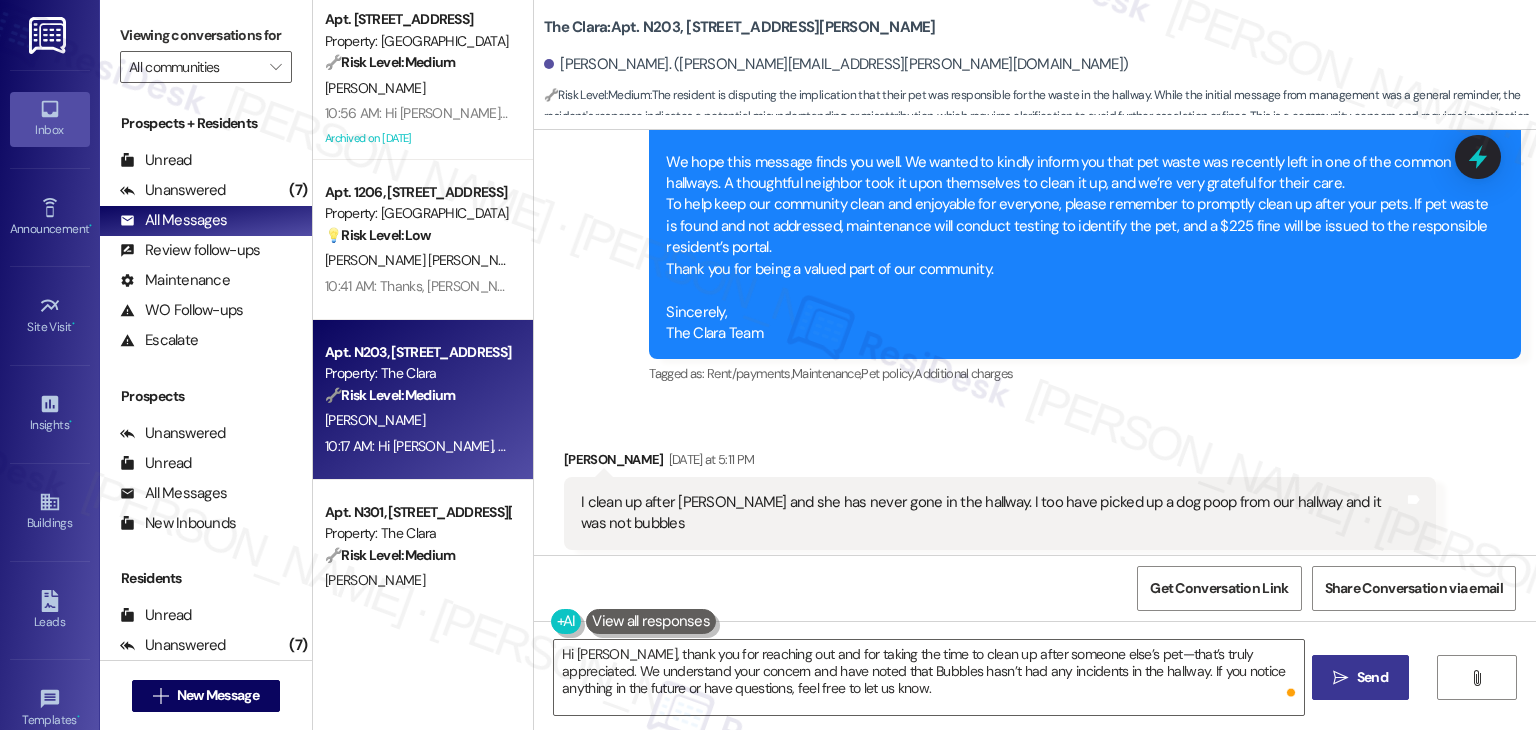 click on "Send" at bounding box center [1372, 677] 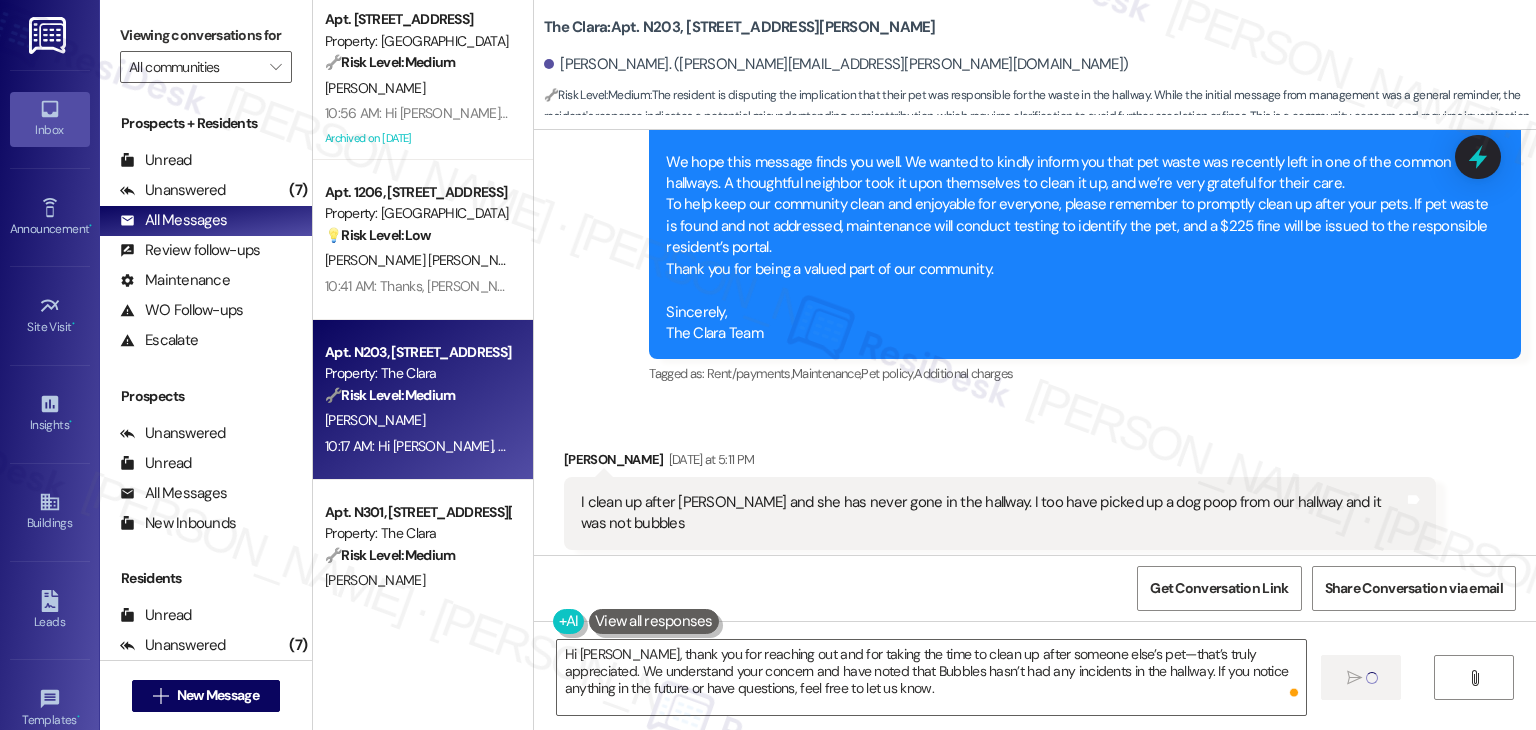 type 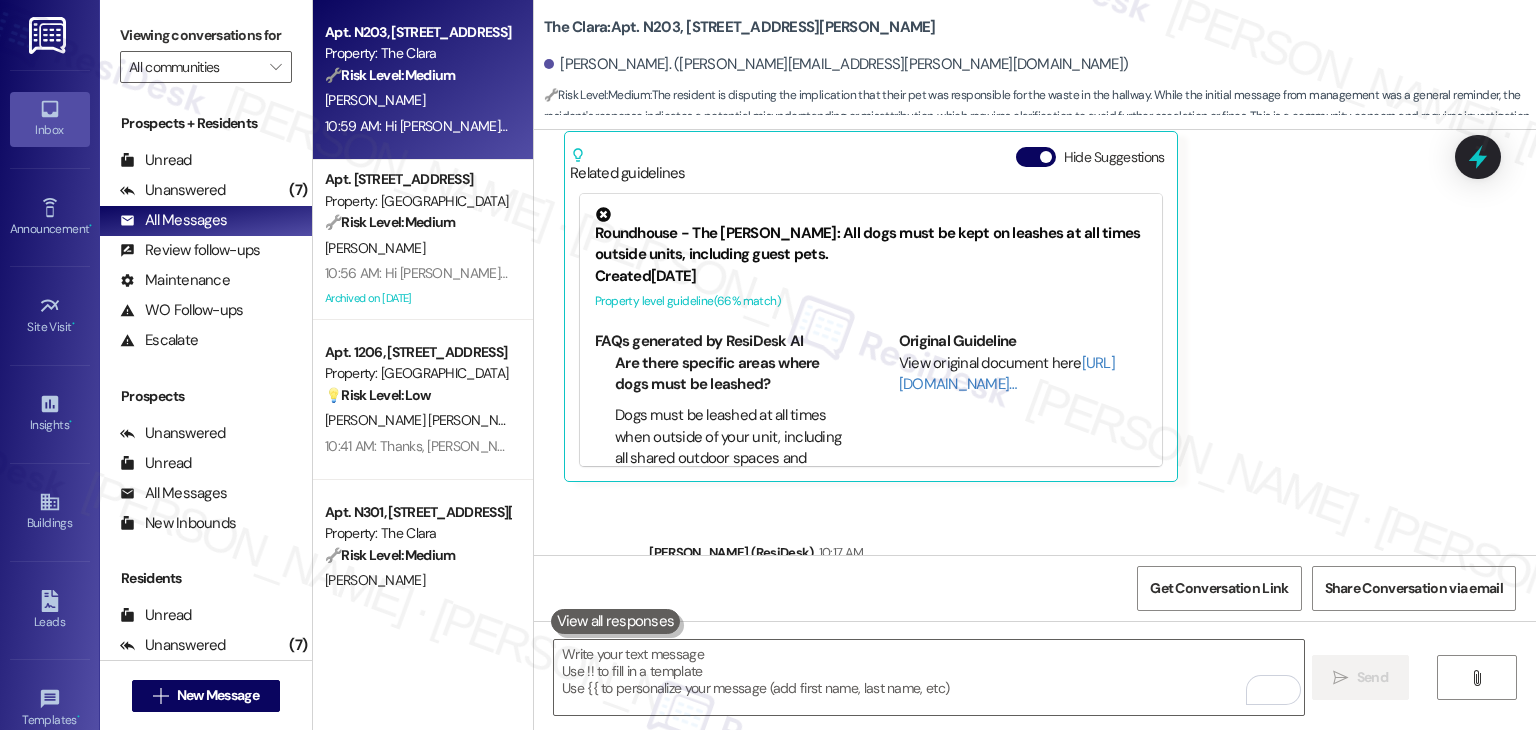 scroll, scrollTop: 41897, scrollLeft: 0, axis: vertical 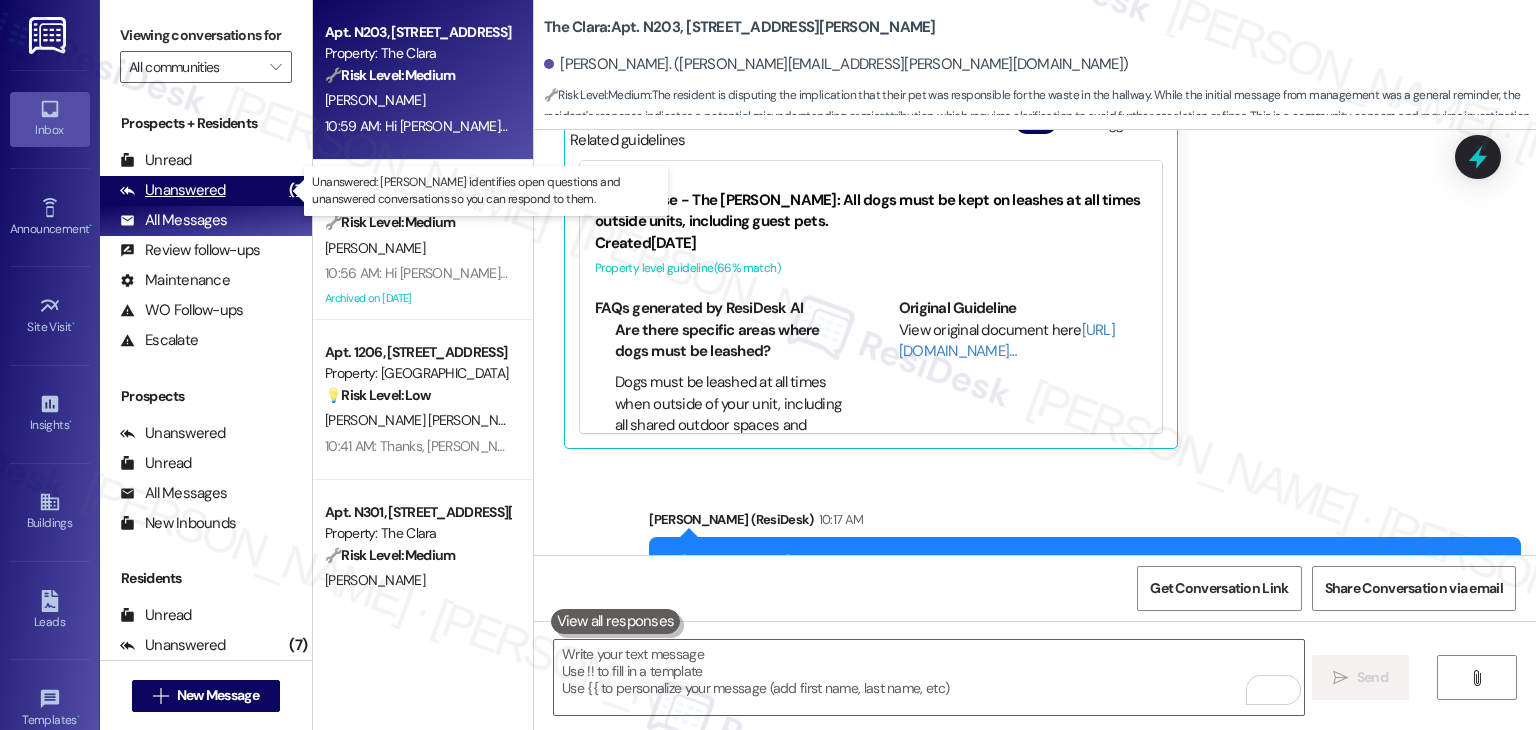 click on "Unanswered" at bounding box center [173, 190] 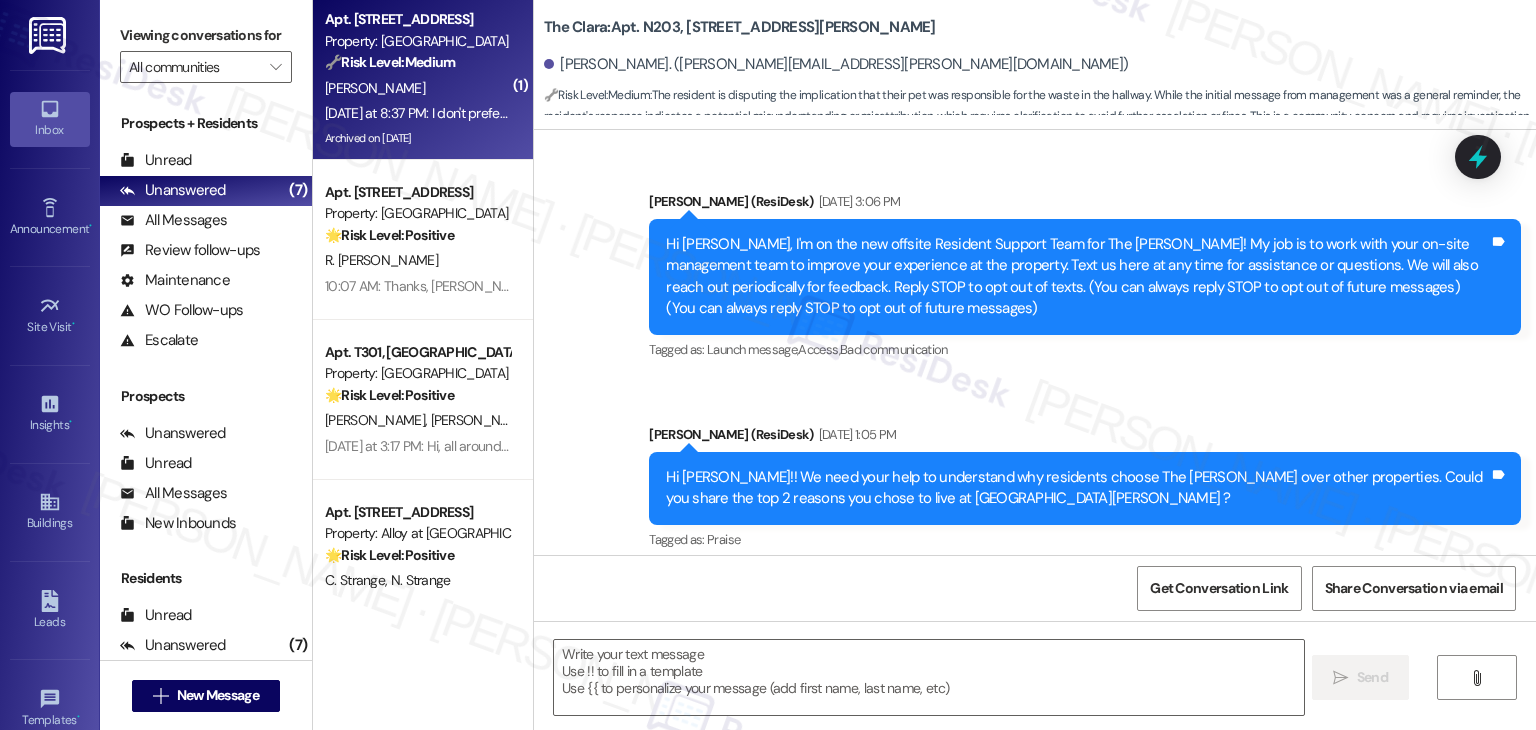 scroll, scrollTop: 41503, scrollLeft: 0, axis: vertical 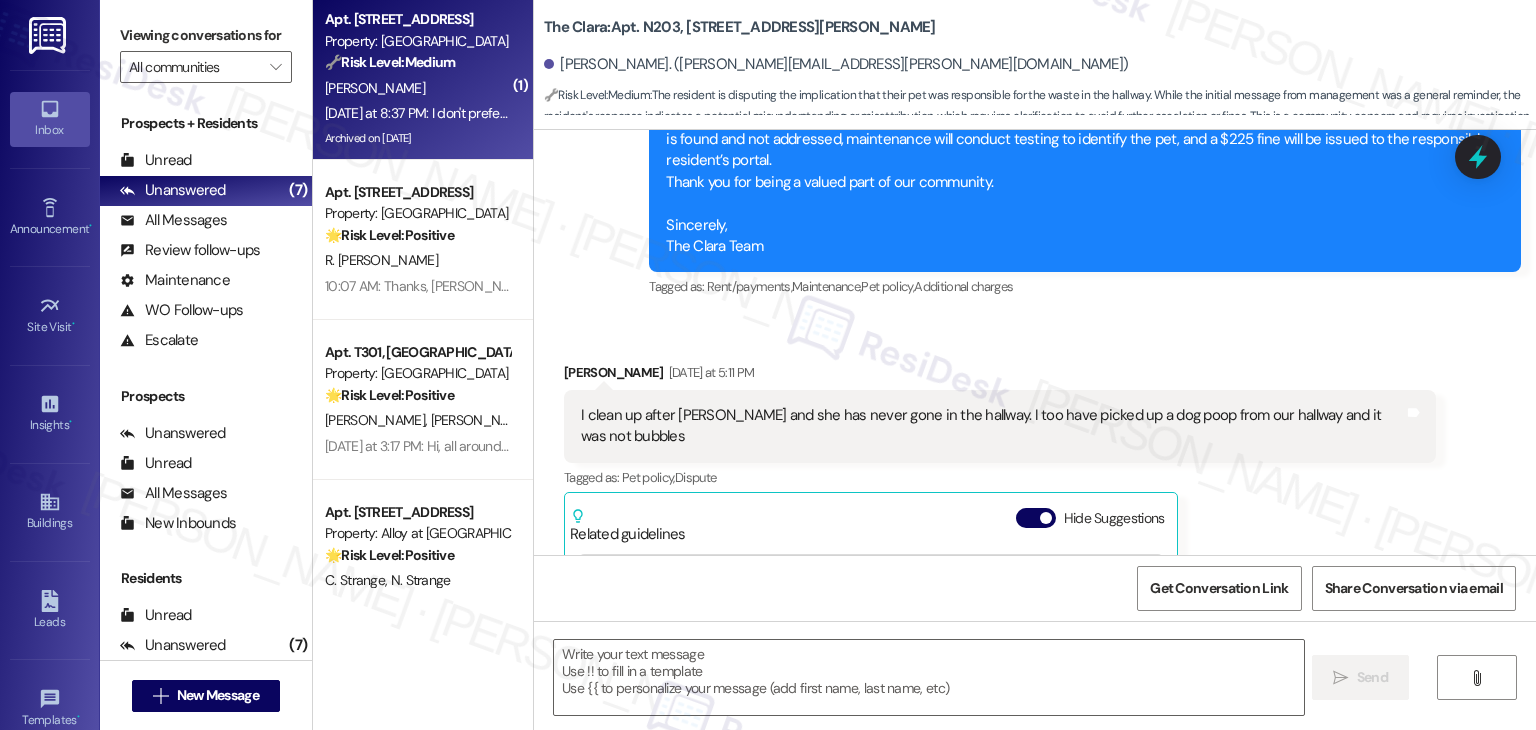 type on "Fetching suggested responses. Please feel free to read through the conversation in the meantime." 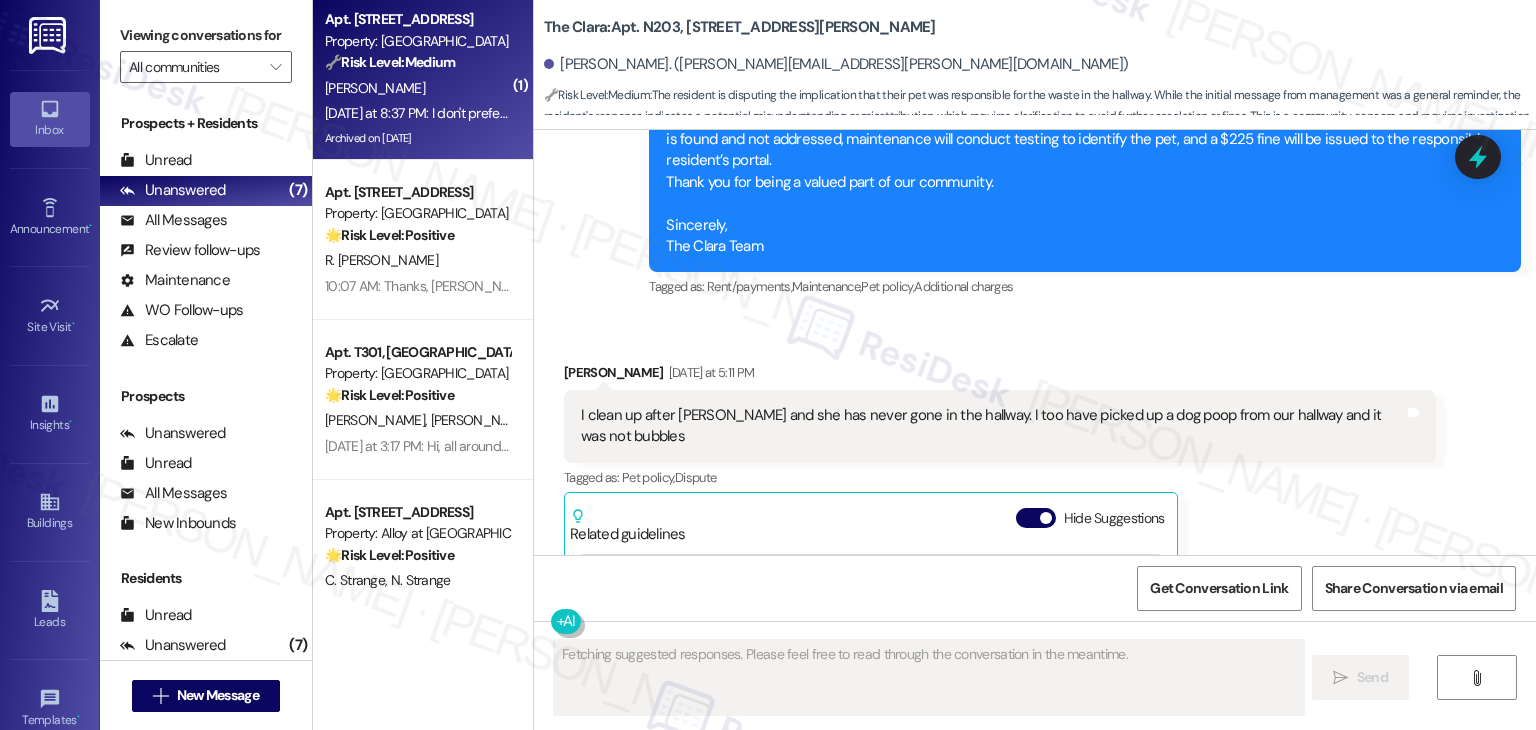 click on "Archived on [DATE]" at bounding box center (417, 138) 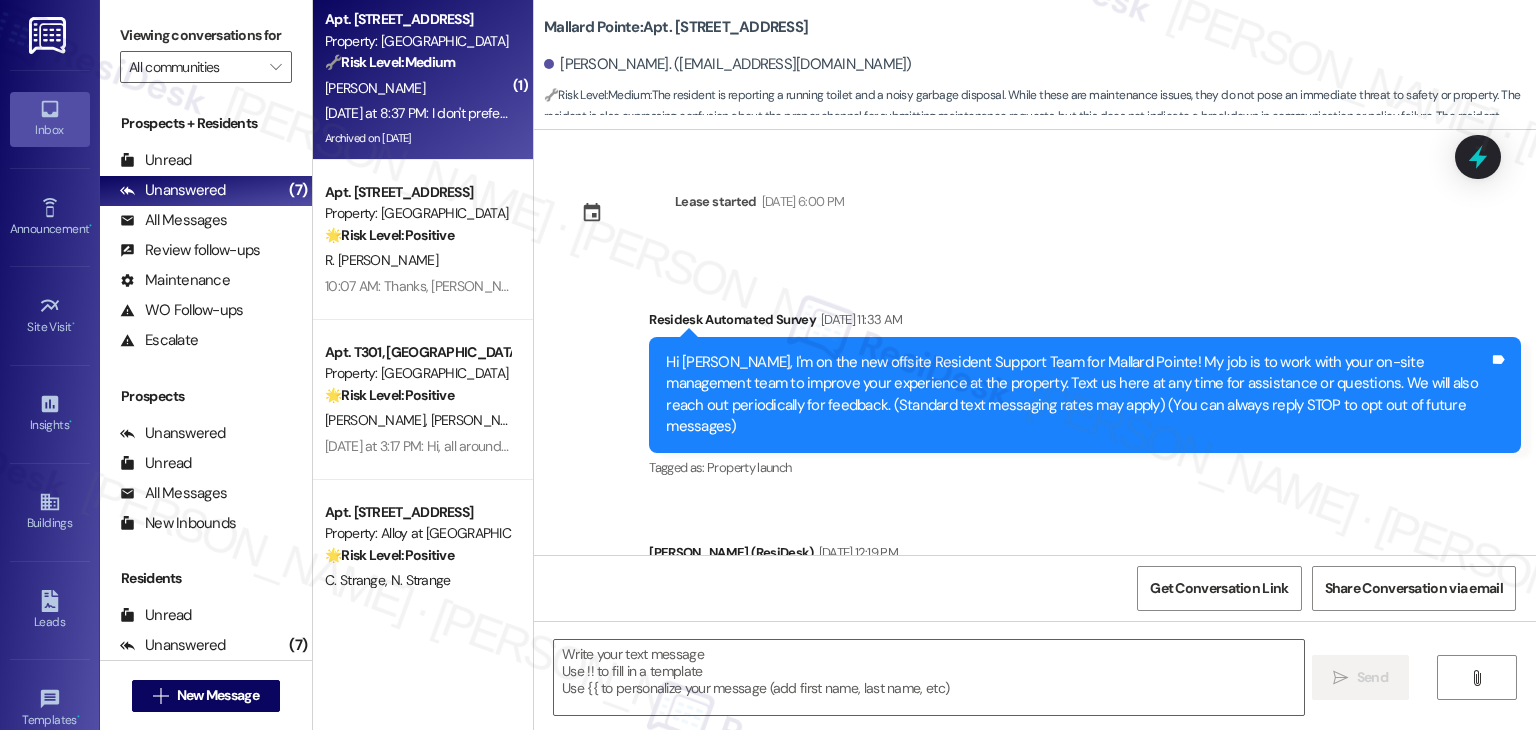 scroll, scrollTop: 13345, scrollLeft: 0, axis: vertical 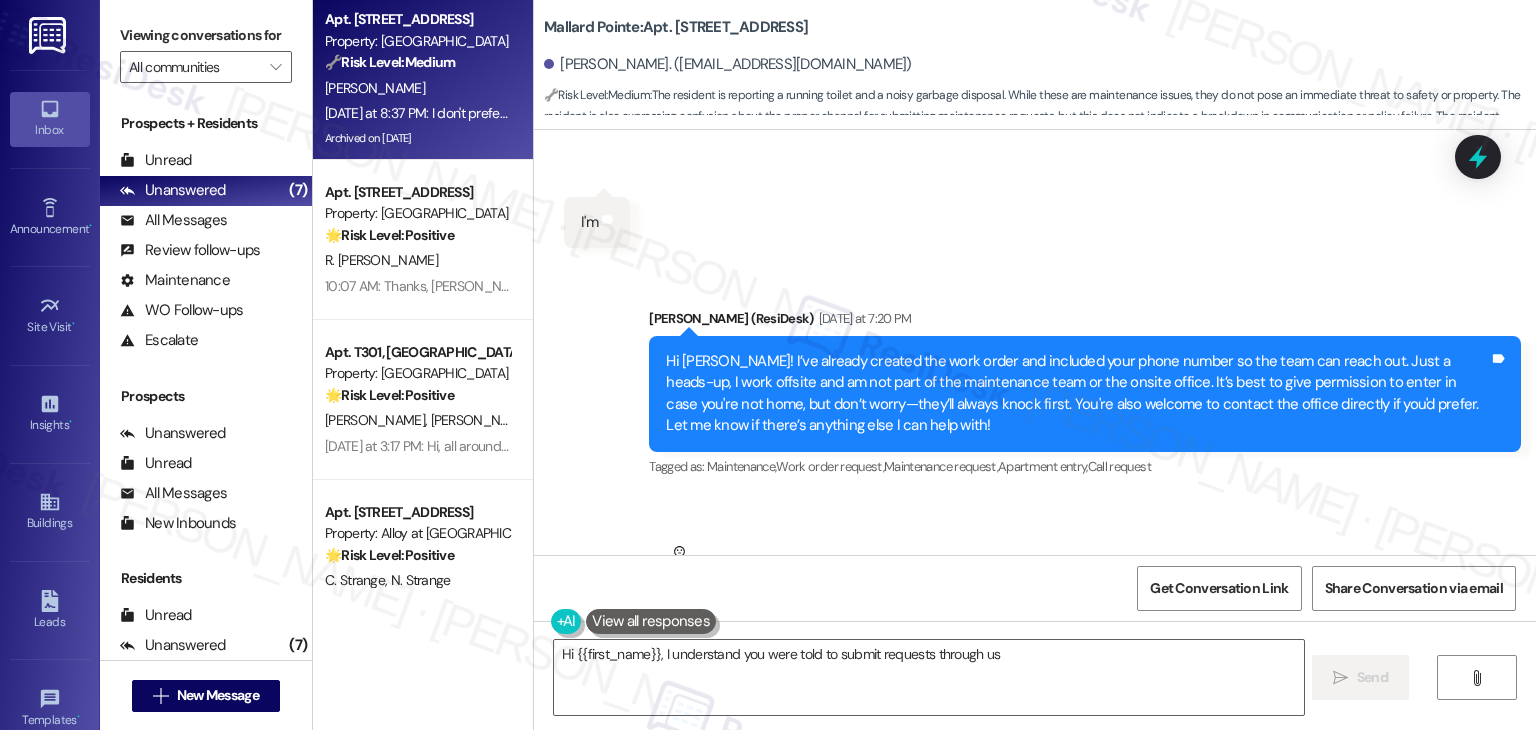 click on "Received via SMS Janice French   Neutral Yesterday at 8:37 PM I don't prefer one over the other. Sounds like the form at the office for maintenance is the way to go. Thanks  Tags and notes Tagged as:   Maintenance ,  Click to highlight conversations about Maintenance Positive response ,  Click to highlight conversations about Positive response Maintenance request Click to highlight conversations about Maintenance request" at bounding box center [929, 606] 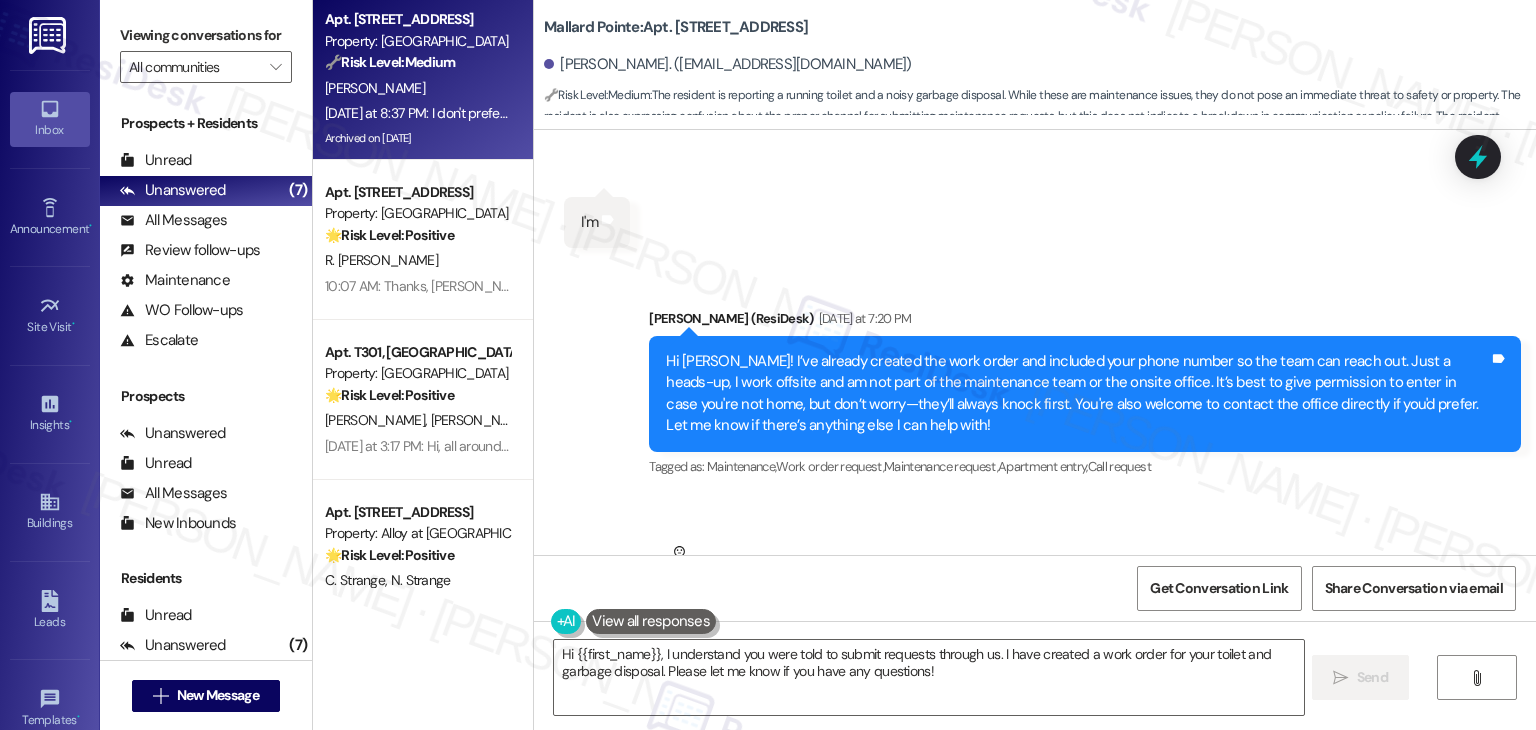click on "Received via SMS Janice French   Neutral Yesterday at 8:37 PM I don't prefer one over the other. Sounds like the form at the office for maintenance is the way to go. Thanks  Tags and notes Tagged as:   Maintenance ,  Click to highlight conversations about Maintenance Positive response ,  Click to highlight conversations about Positive response Maintenance request Click to highlight conversations about Maintenance request" at bounding box center [929, 606] 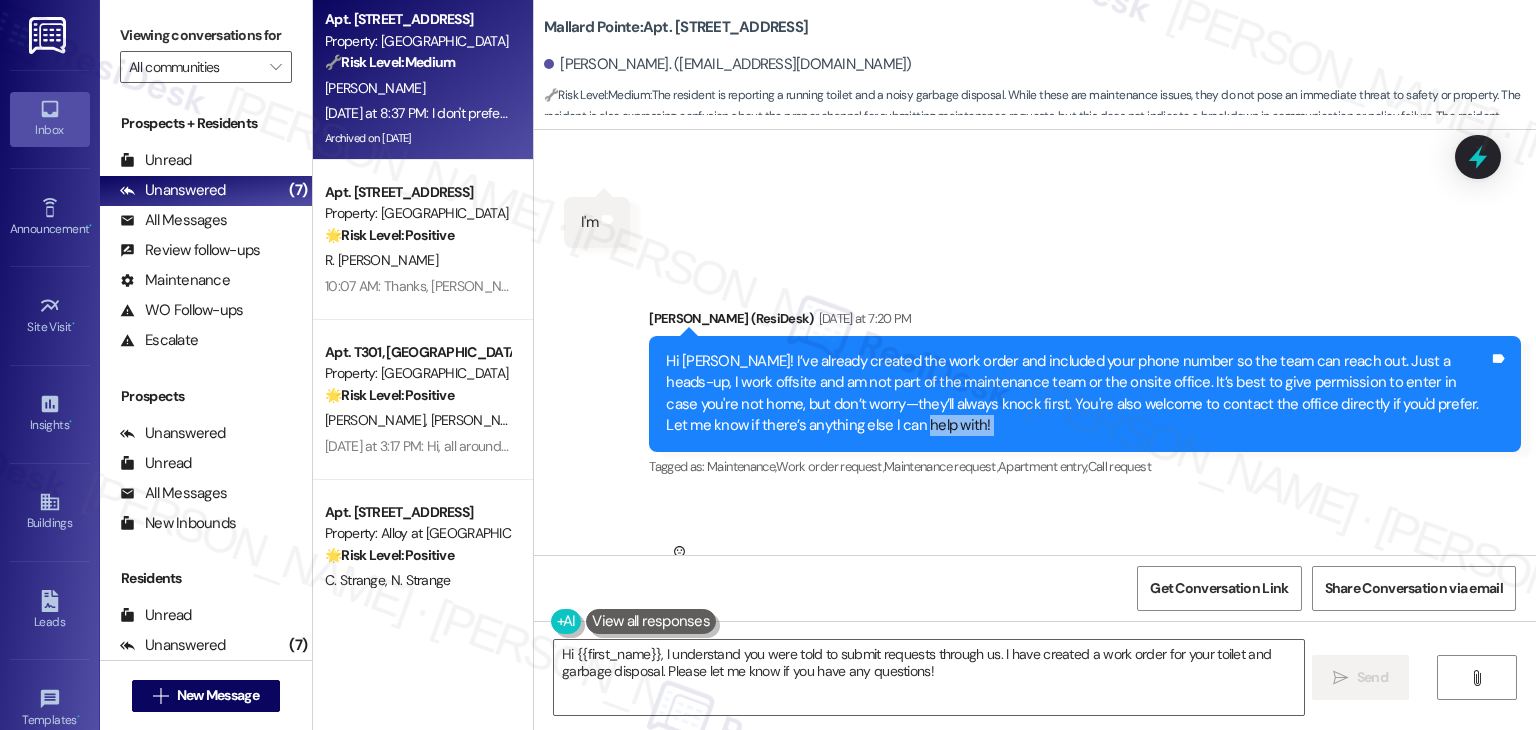 click on "Hi [PERSON_NAME]! I’ve already created the work order and included your phone number so the team can reach out. Just a heads-up, I work offsite and am not part of the maintenance team or the onsite office. It’s best to give permission to enter in case you're not home, but don’t worry—they’ll always knock first. You're also welcome to contact the office directly if you'd prefer. Let me know if there’s anything else I can help with!" at bounding box center (1077, 394) 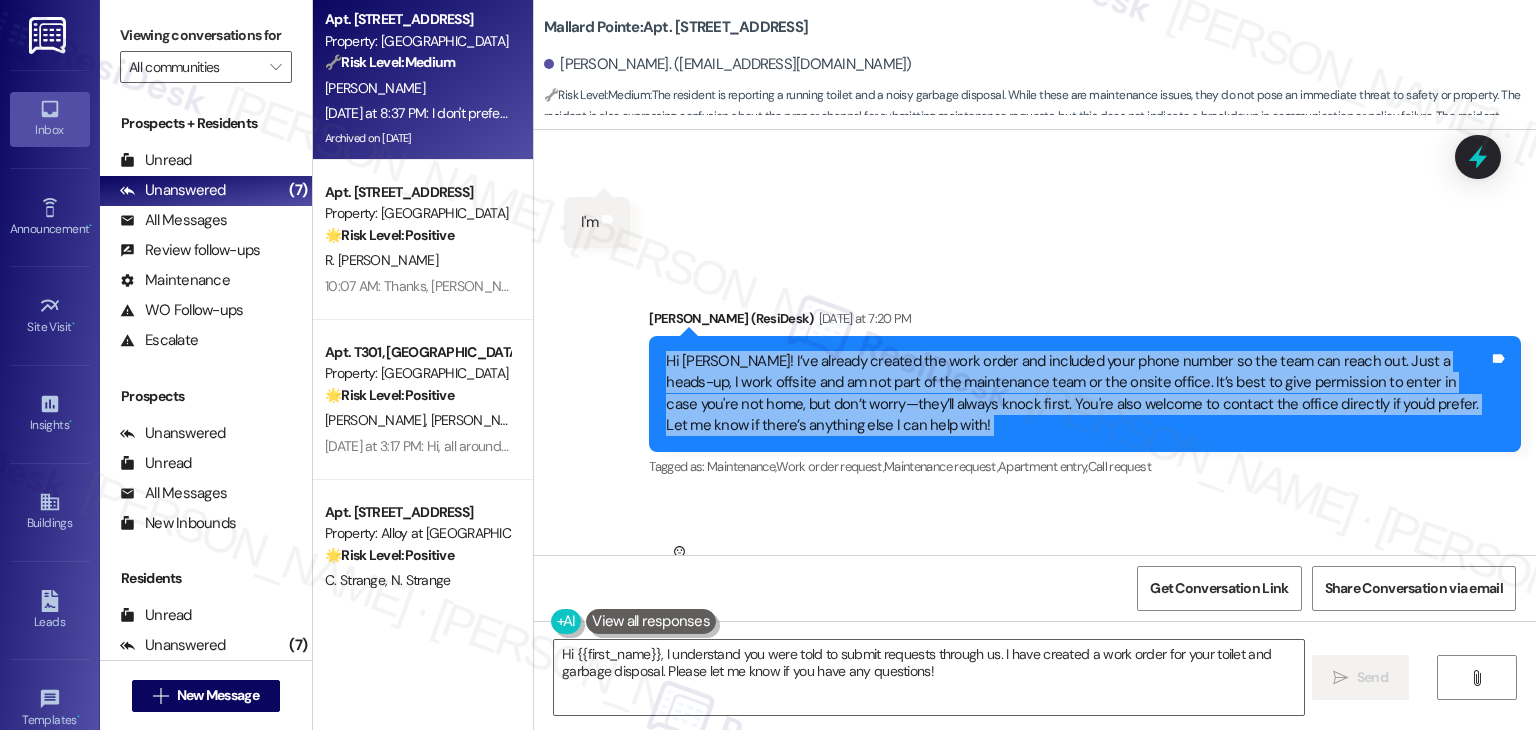 click on "Hi [PERSON_NAME]! I’ve already created the work order and included your phone number so the team can reach out. Just a heads-up, I work offsite and am not part of the maintenance team or the onsite office. It’s best to give permission to enter in case you're not home, but don’t worry—they’ll always knock first. You're also welcome to contact the office directly if you'd prefer. Let me know if there’s anything else I can help with!" at bounding box center [1077, 394] 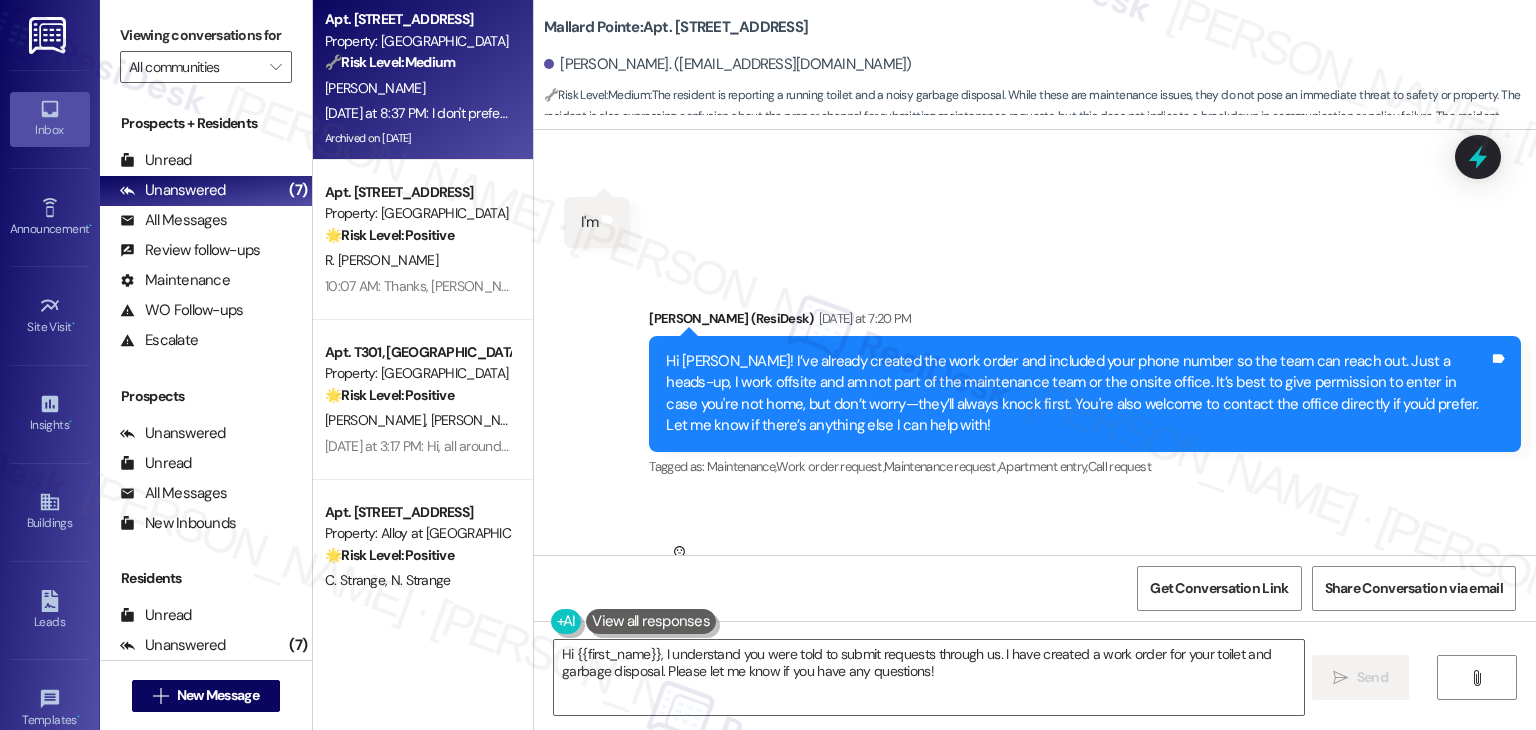 click on "I don't prefer one over the other. Sounds like the form at the office for maintenance is the way to go. Thanks  Tags and notes" at bounding box center [929, 615] 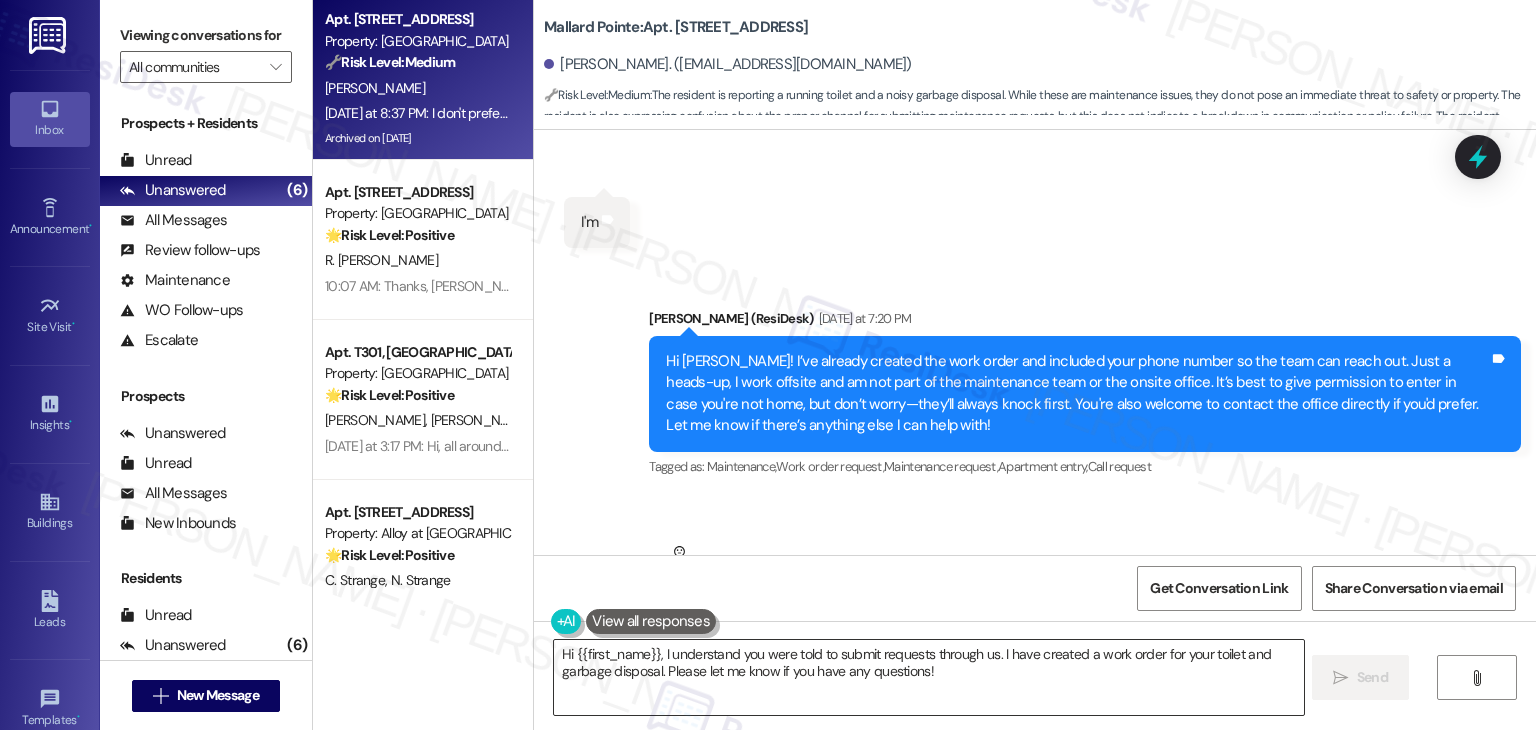 click on "Hi {{first_name}}, I understand you were told to submit requests through us. I have created a work order for your toilet and garbage disposal. Please let me know if you have any questions!" at bounding box center (928, 677) 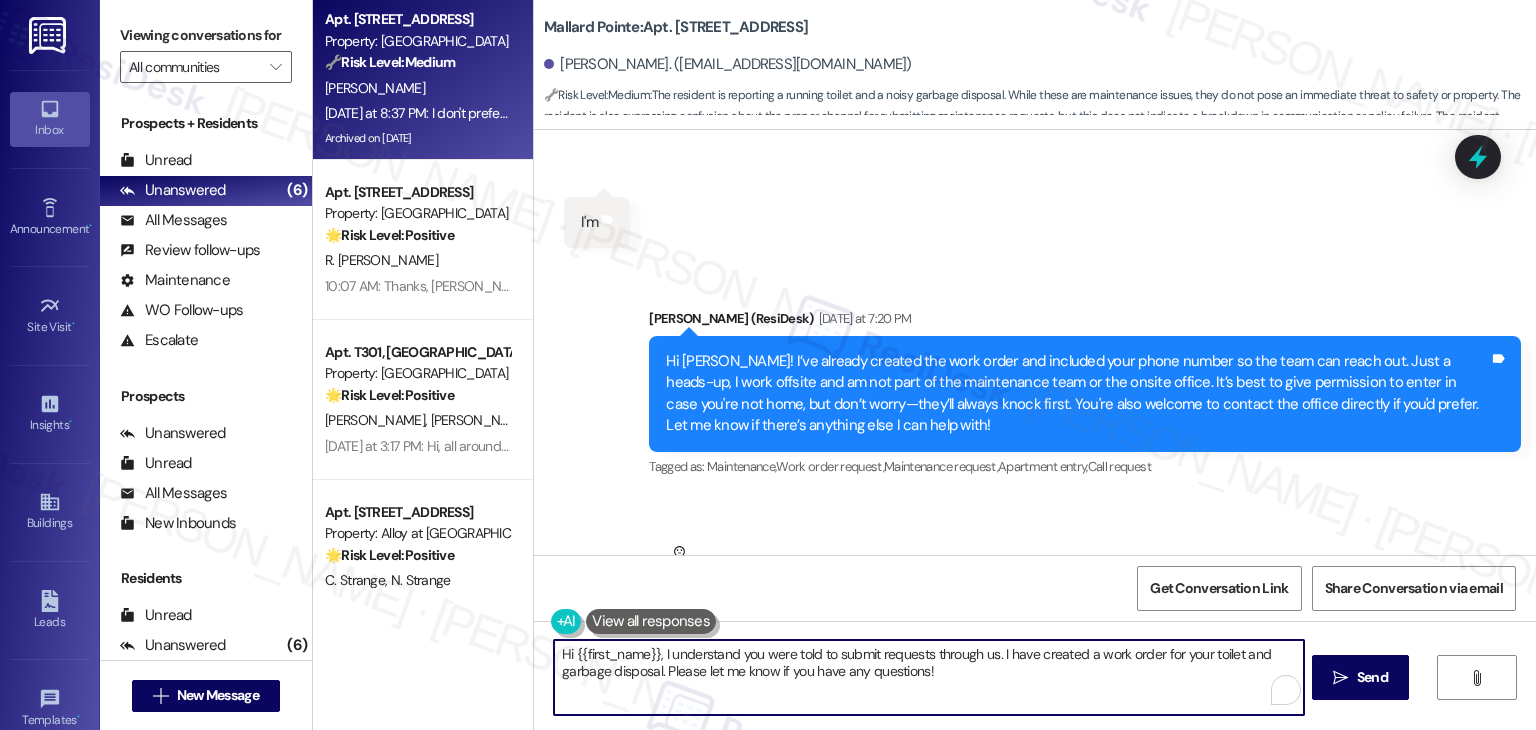 click on "Hi {{first_name}}, I understand you were told to submit requests through us. I have created a work order for your toilet and garbage disposal. Please let me know if you have any questions!" at bounding box center [928, 677] 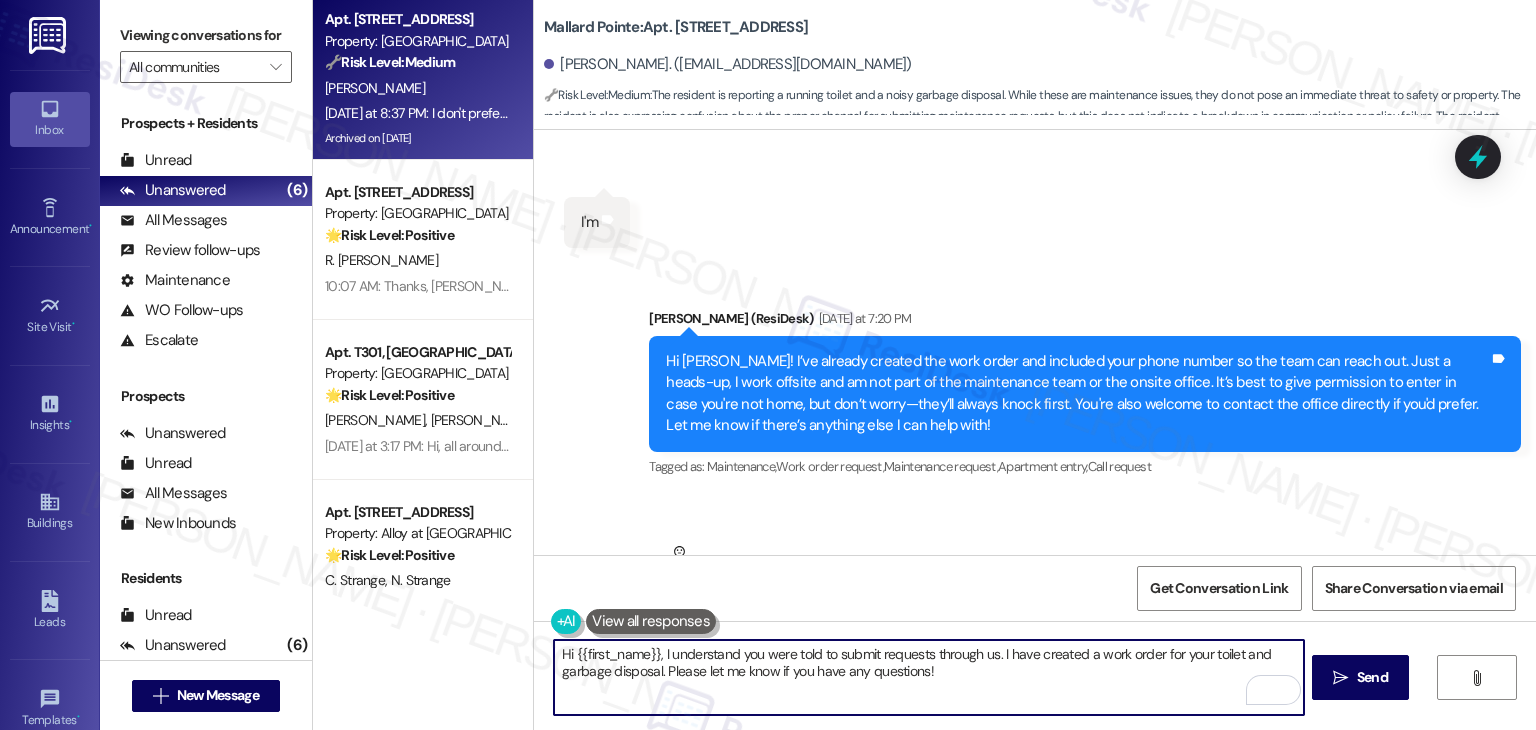 paste on "Thanks, [PERSON_NAME]! I’ve already passed your request along, but feel free to connect with the office directly if that’s easier for you. Let me know if there’s anything else you need! 😊" 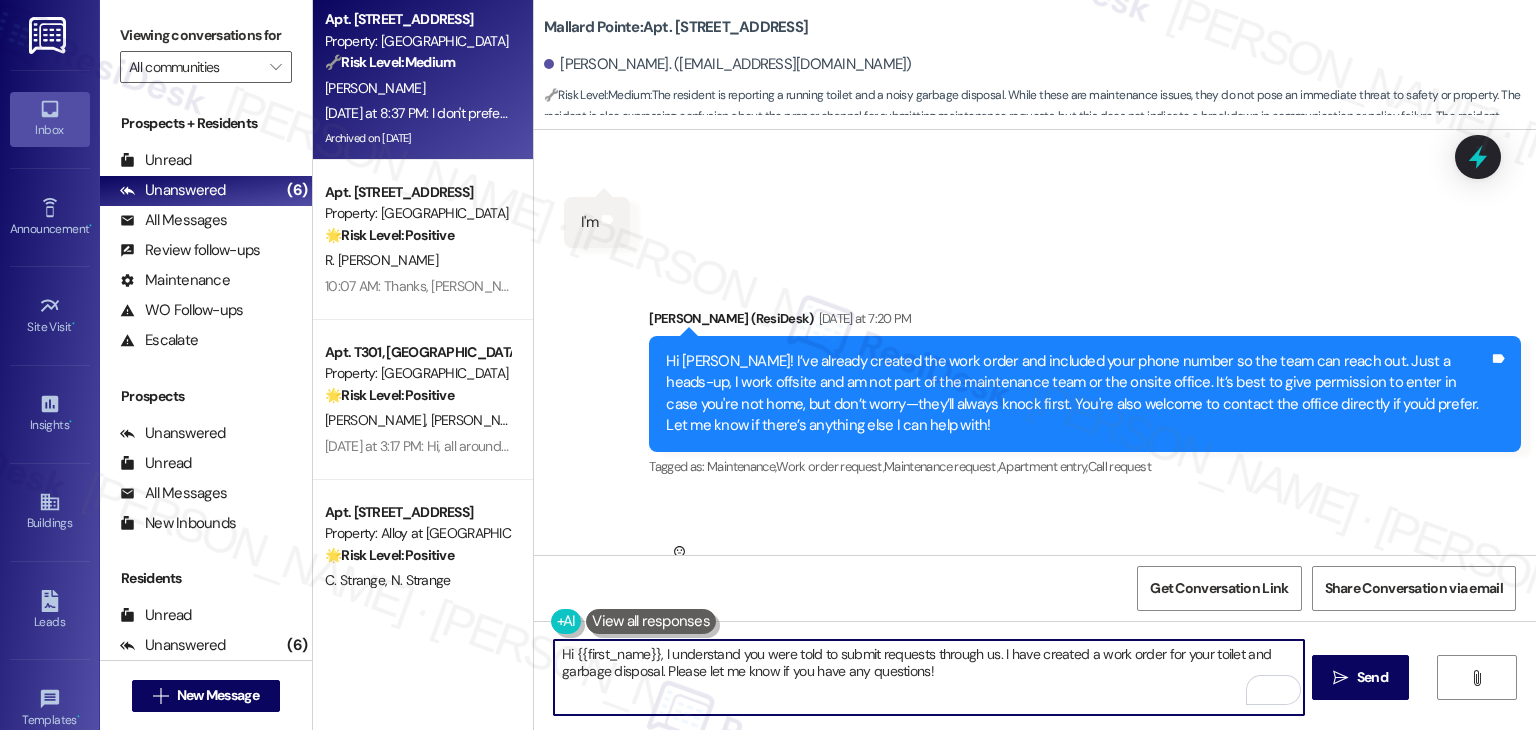 type on "Thanks, [PERSON_NAME]! I’ve already passed your request along, but feel free to connect with the office directly if that’s easier for you. Let me know if there’s anything else you need! 😊" 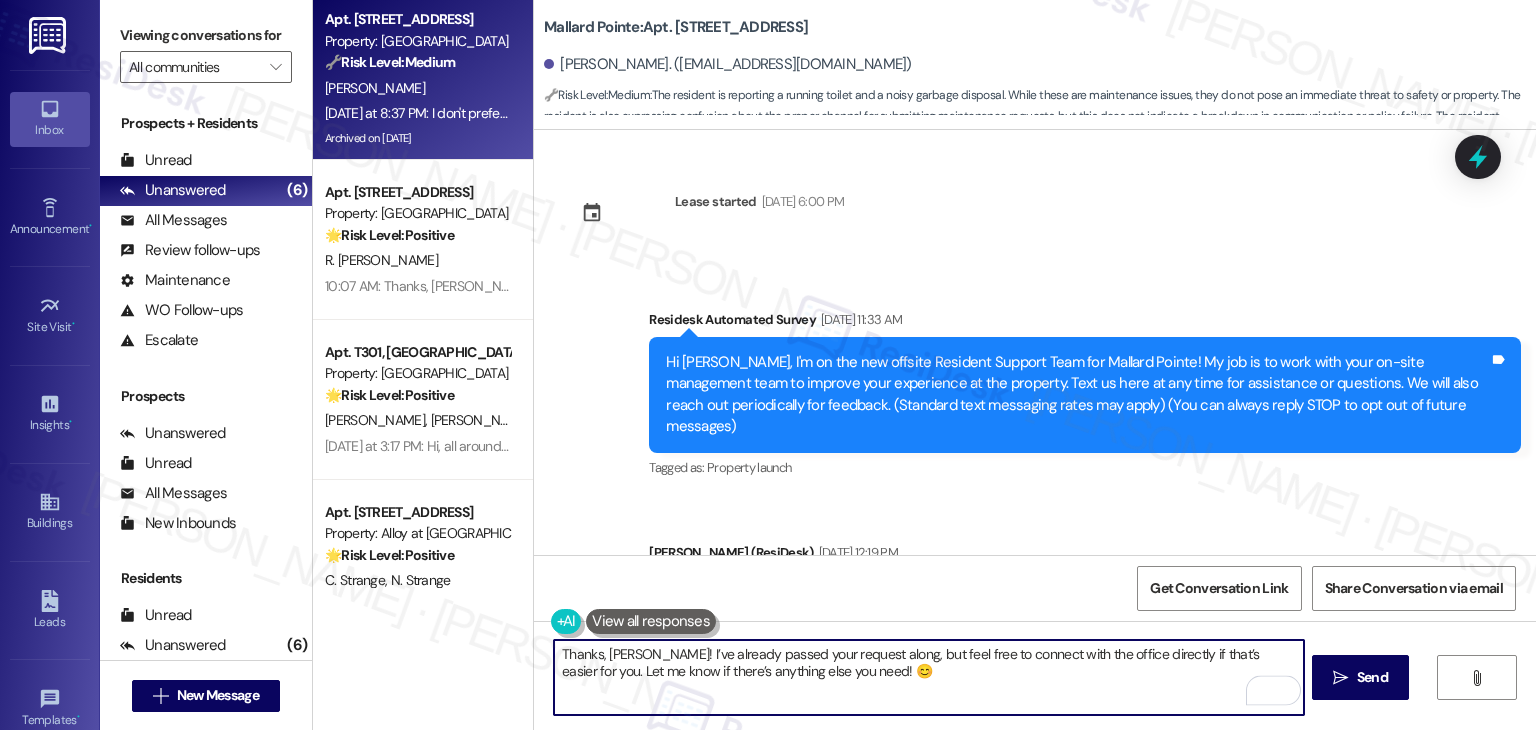 scroll, scrollTop: 0, scrollLeft: 0, axis: both 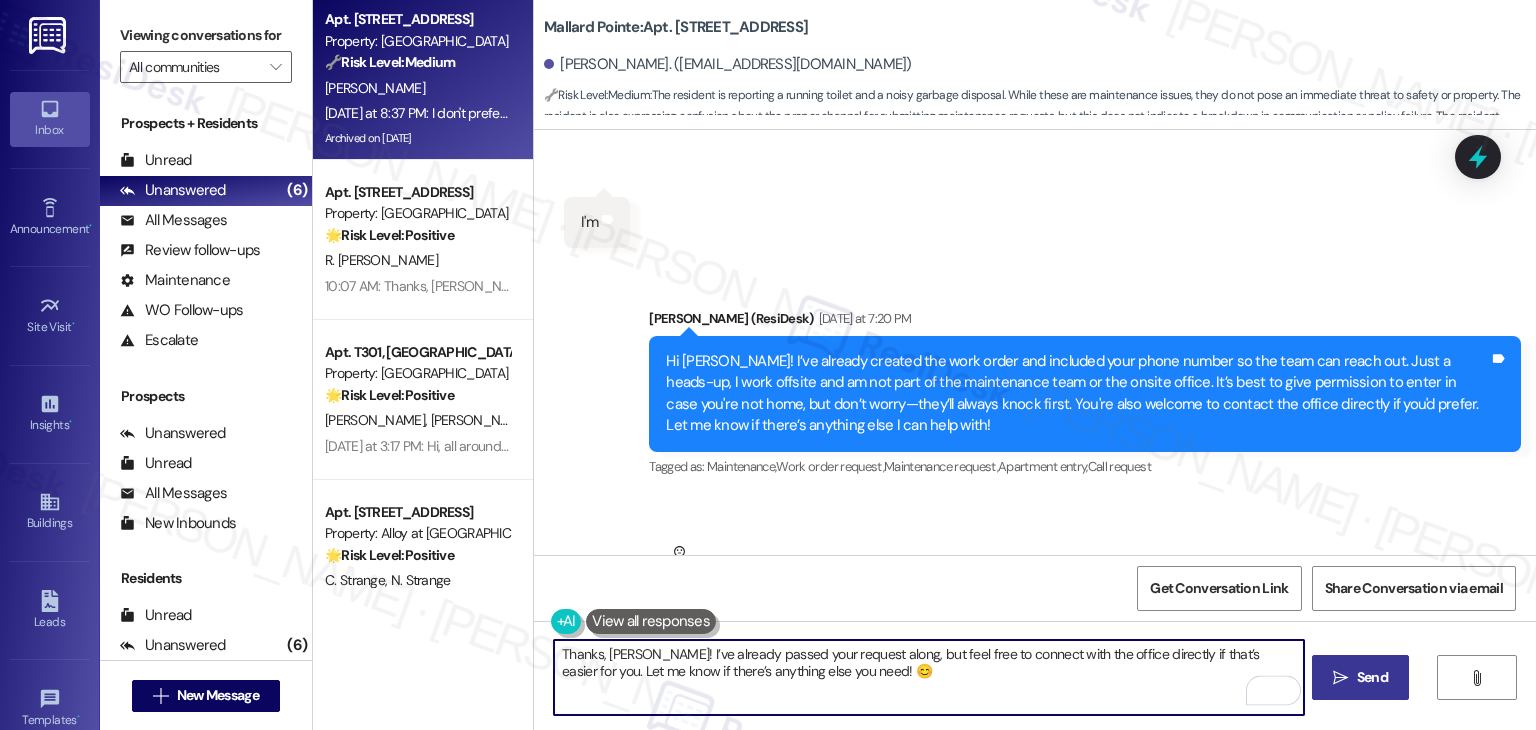 type on "Thanks, [PERSON_NAME]! I’ve already passed your request along, but feel free to connect with the office directly if that’s easier for you. Let me know if there’s anything else you need! 😊" 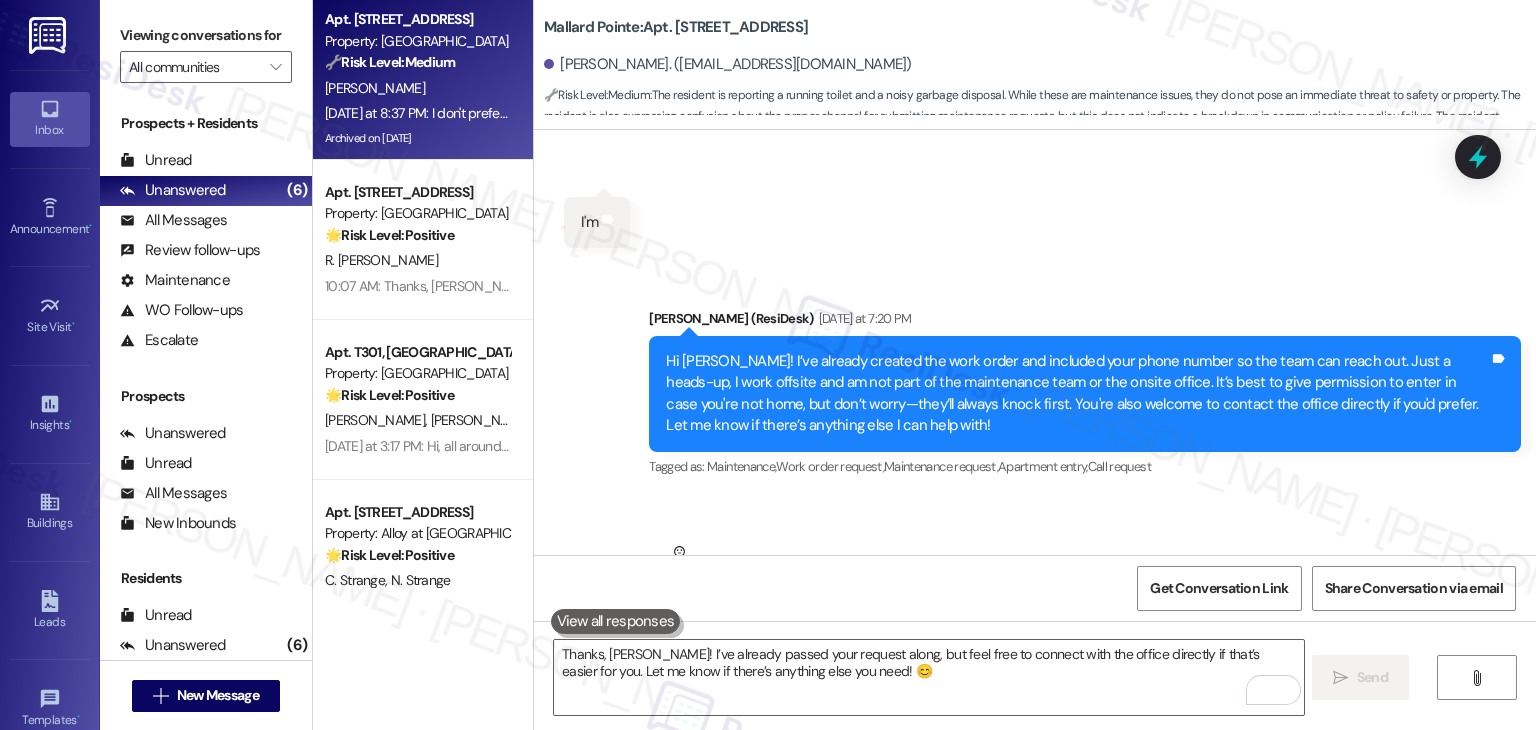 scroll, scrollTop: 13344, scrollLeft: 0, axis: vertical 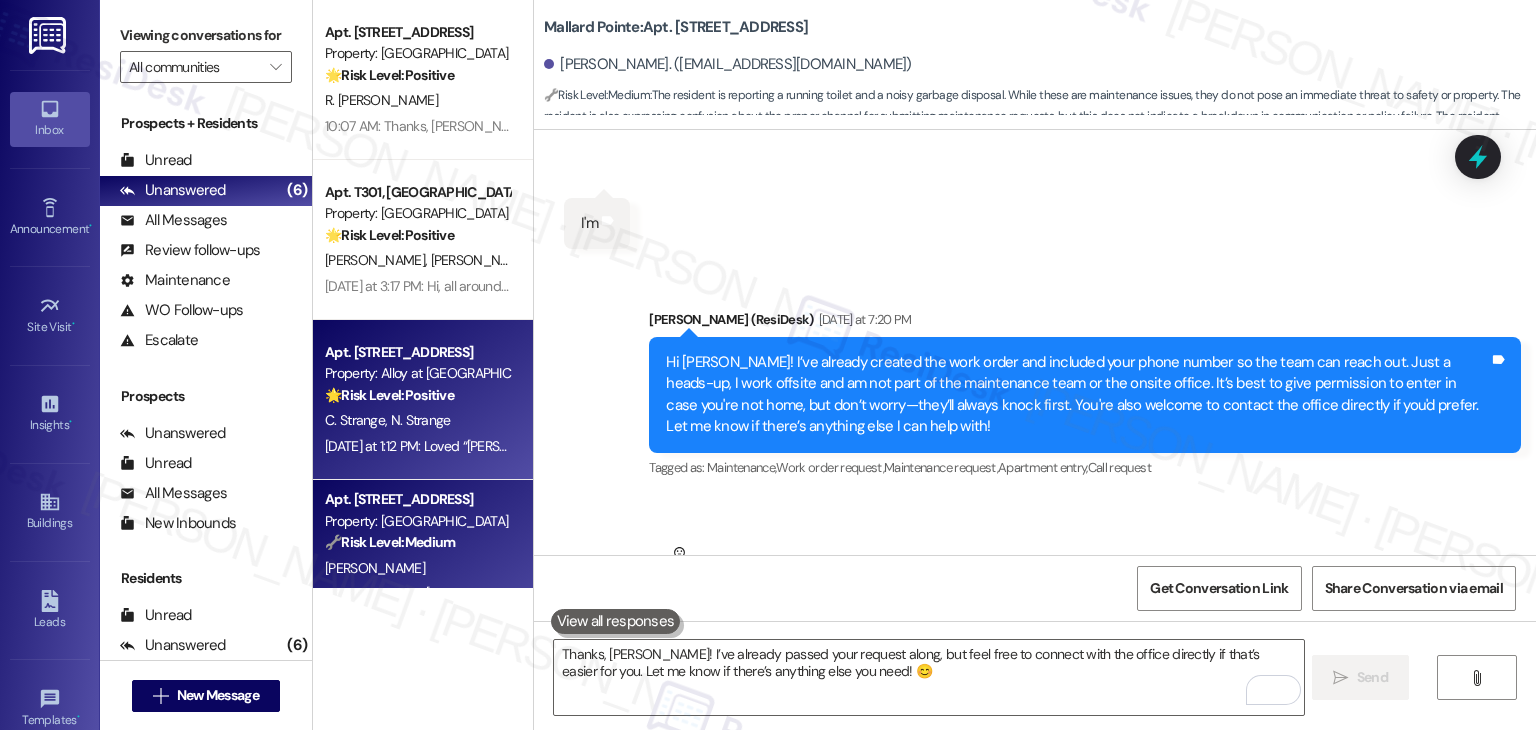 click on "Apt. [STREET_ADDRESS] Property: Alloy at [GEOGRAPHIC_DATA] 🌟  Risk Level:  Positive The resident is expressing positive feedback regarding the completed garage door repair. C. Strange N. Strange [DATE] at 1:12 PM: Loved “[PERSON_NAME] (Alloy at [GEOGRAPHIC_DATA]): You're very welcome! I'm…” [DATE] at 1:12 PM: Loved “[PERSON_NAME] (Alloy at [GEOGRAPHIC_DATA]): You're very welcome! I'm…”" at bounding box center [423, 400] 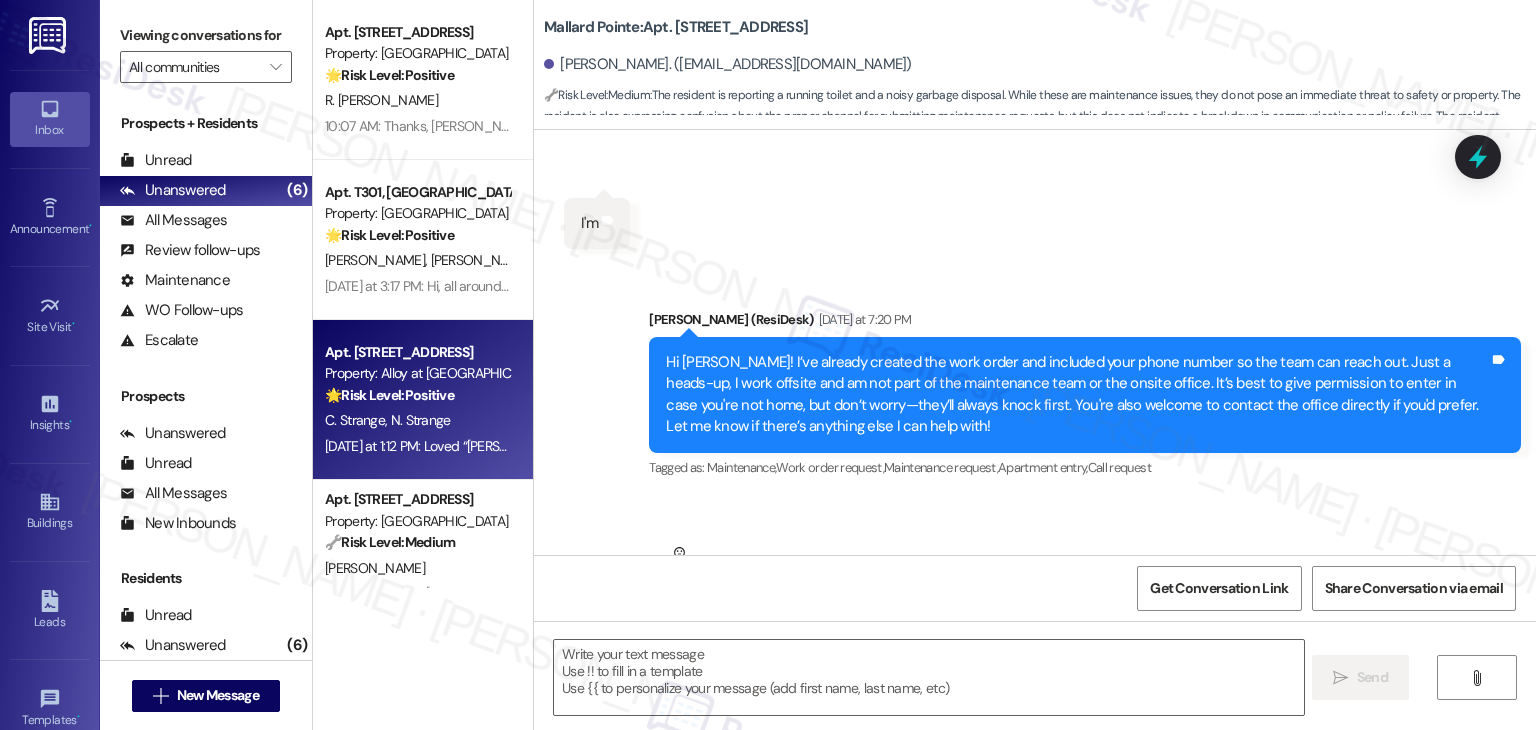 type on "Fetching suggested responses. Please feel free to read through the conversation in the meantime." 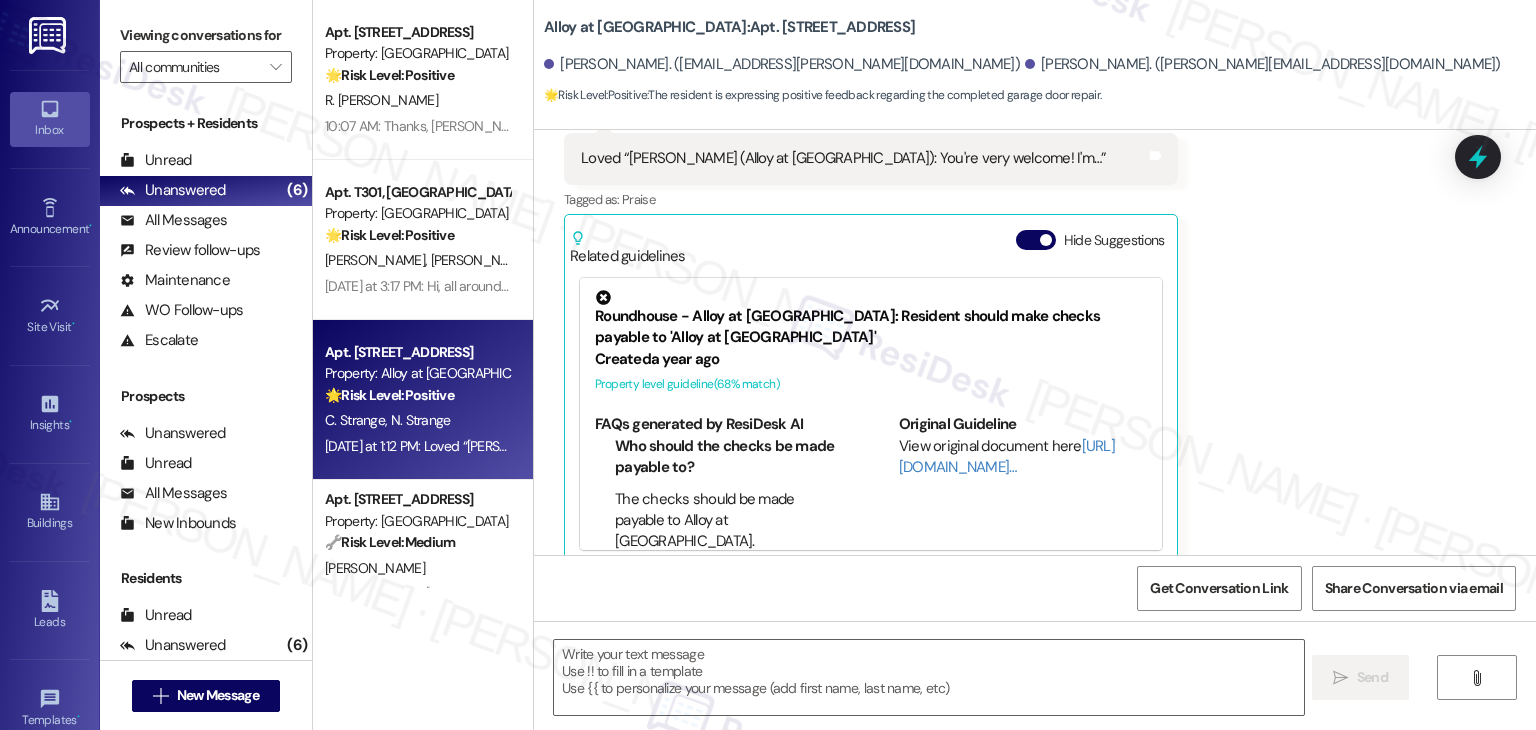 scroll, scrollTop: 2320, scrollLeft: 0, axis: vertical 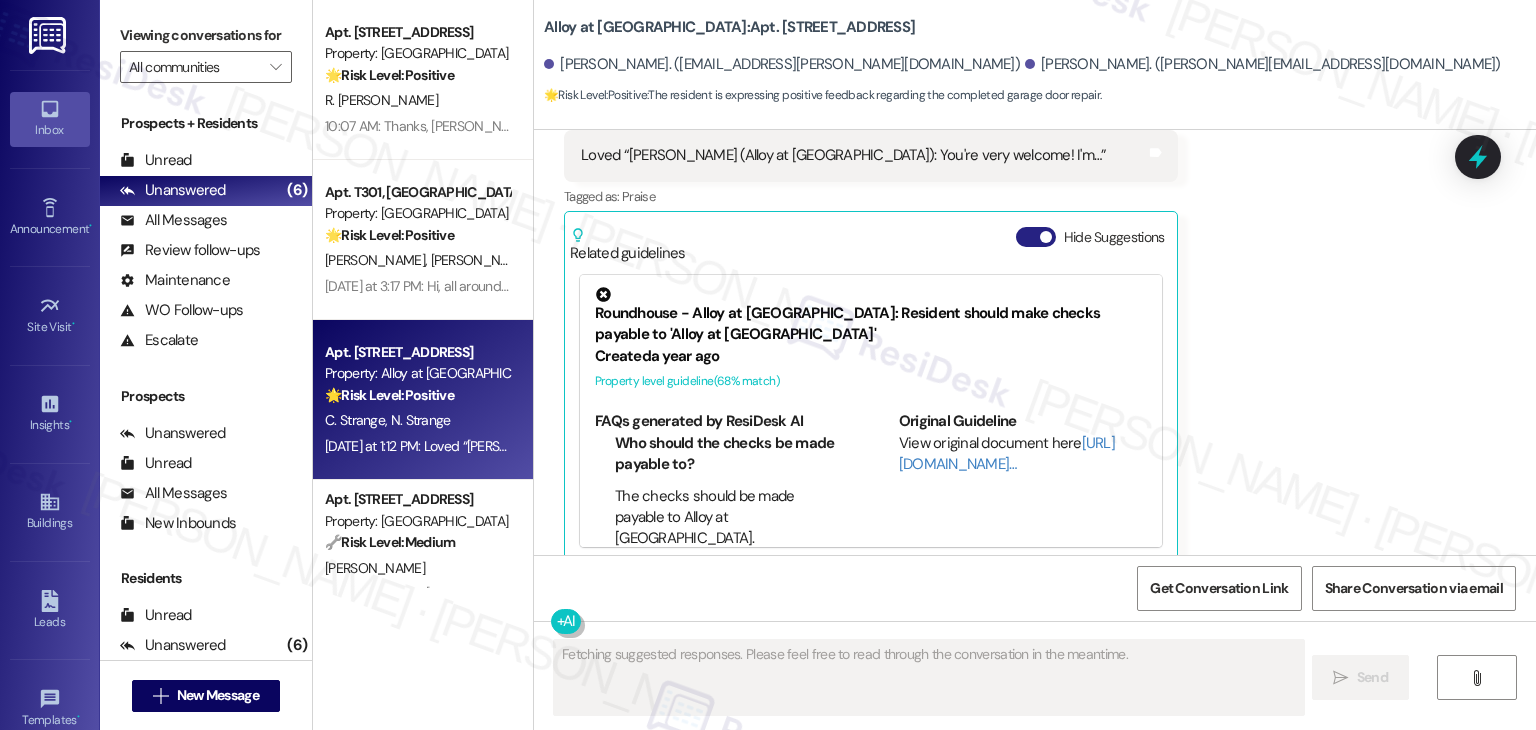 click on "Hide Suggestions" at bounding box center (1036, 237) 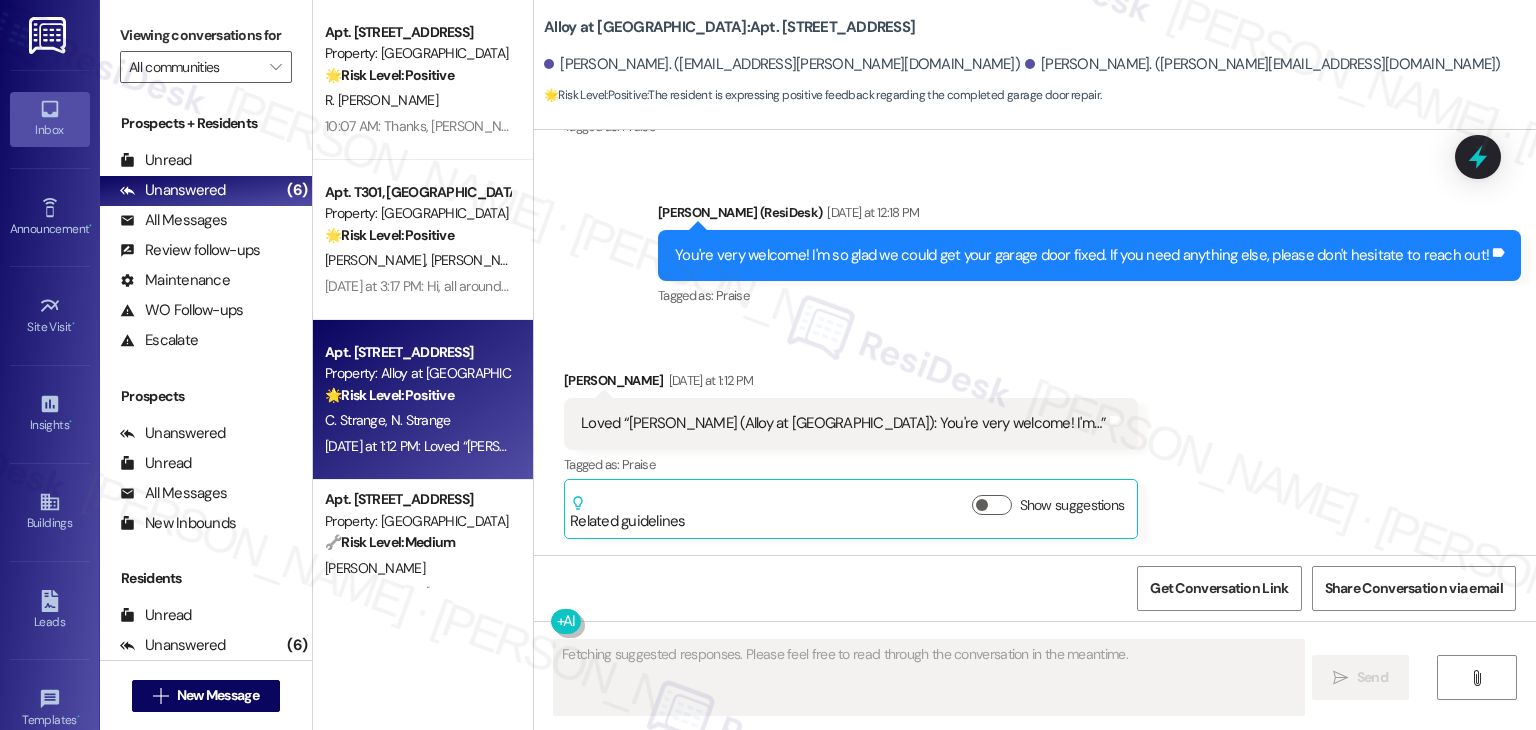 scroll, scrollTop: 2028, scrollLeft: 0, axis: vertical 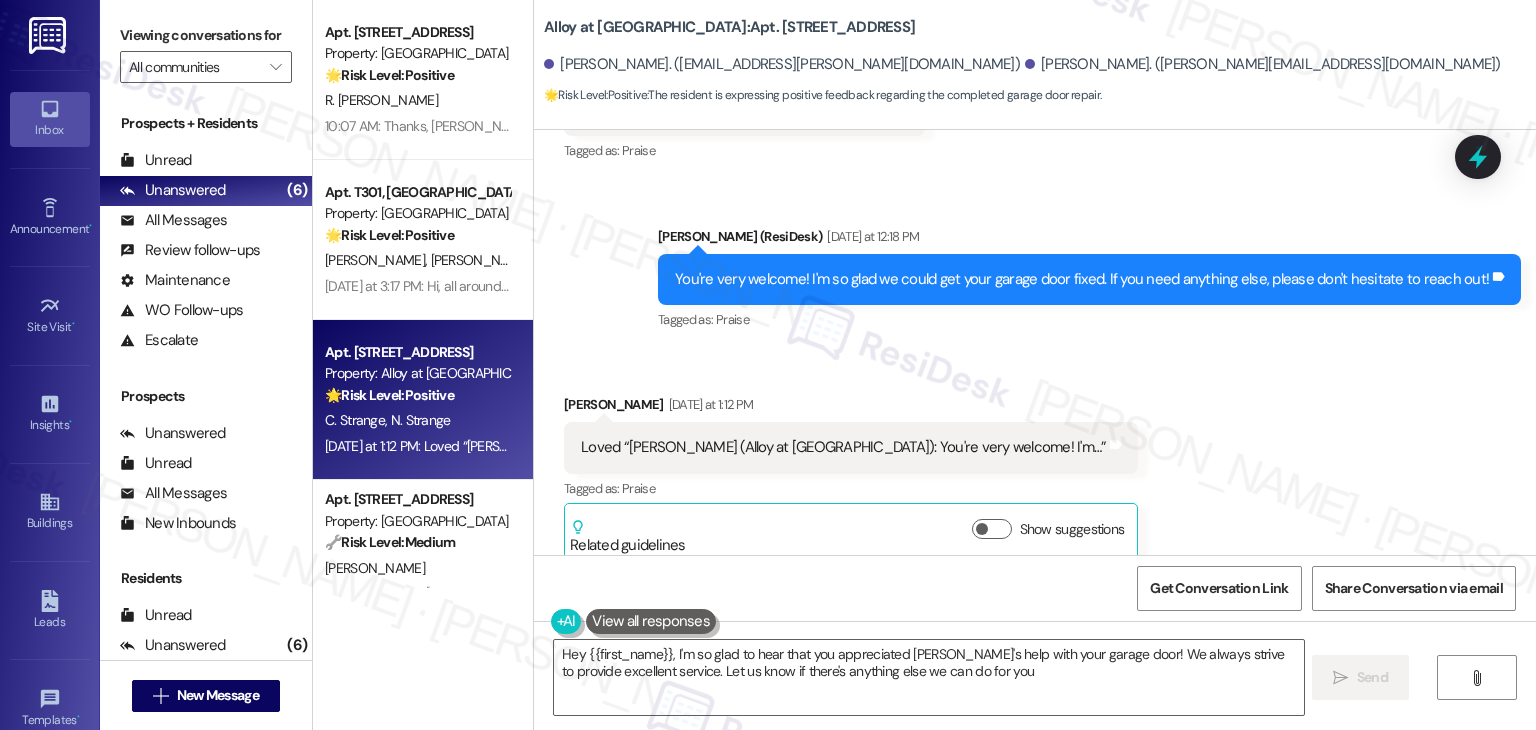 type on "Hey {{first_name}}, I'm so glad to hear that you appreciated [PERSON_NAME]'s help with your garage door! We always strive to provide excellent service. Let us know if there's anything else we can do for you!" 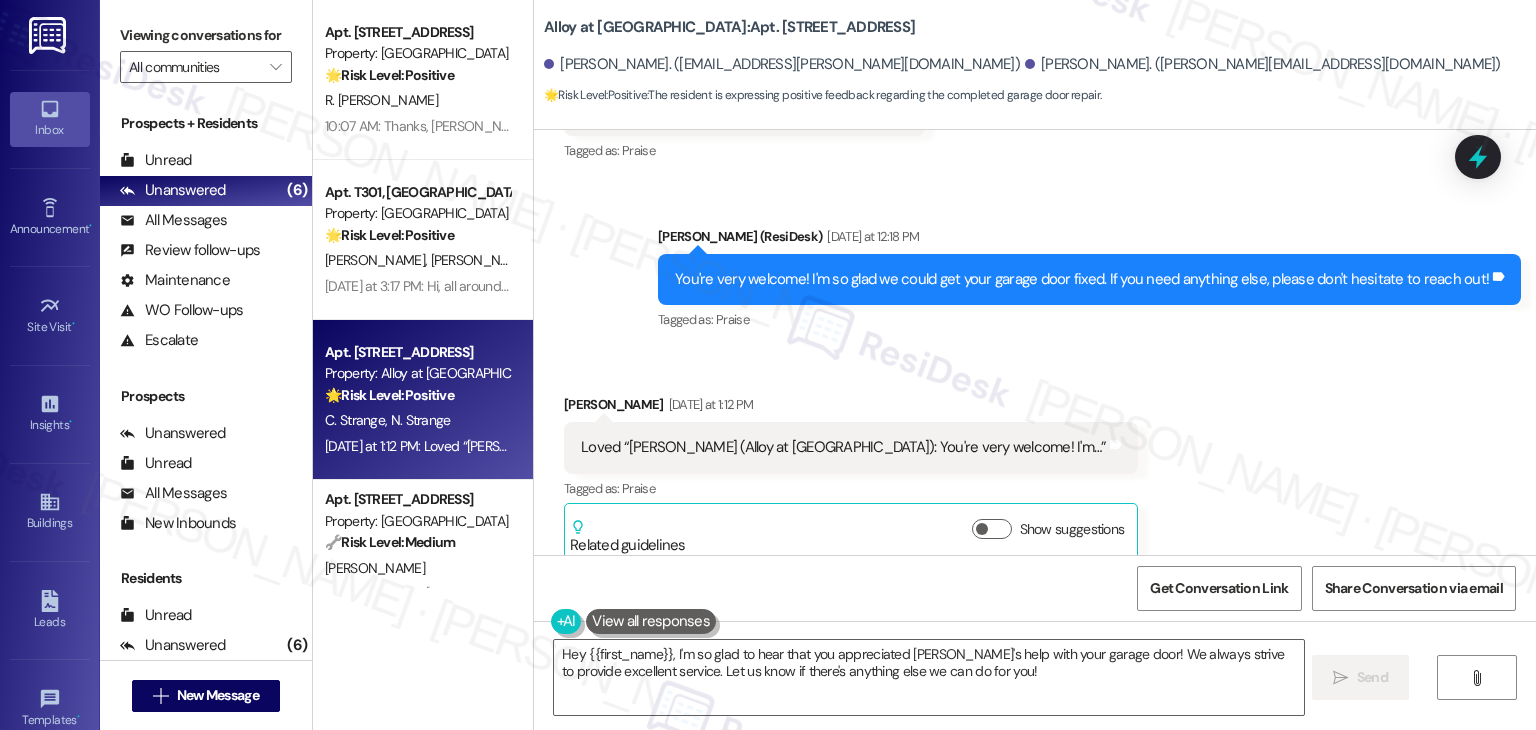 click on "Received via SMS [PERSON_NAME] [DATE] at 1:12 PM Loved “[PERSON_NAME] (Alloy at [GEOGRAPHIC_DATA]): You're very welcome! I'm…” Tags and notes Tagged as:   Praise Click to highlight conversations about Praise  Related guidelines Show suggestions" at bounding box center (1035, 463) 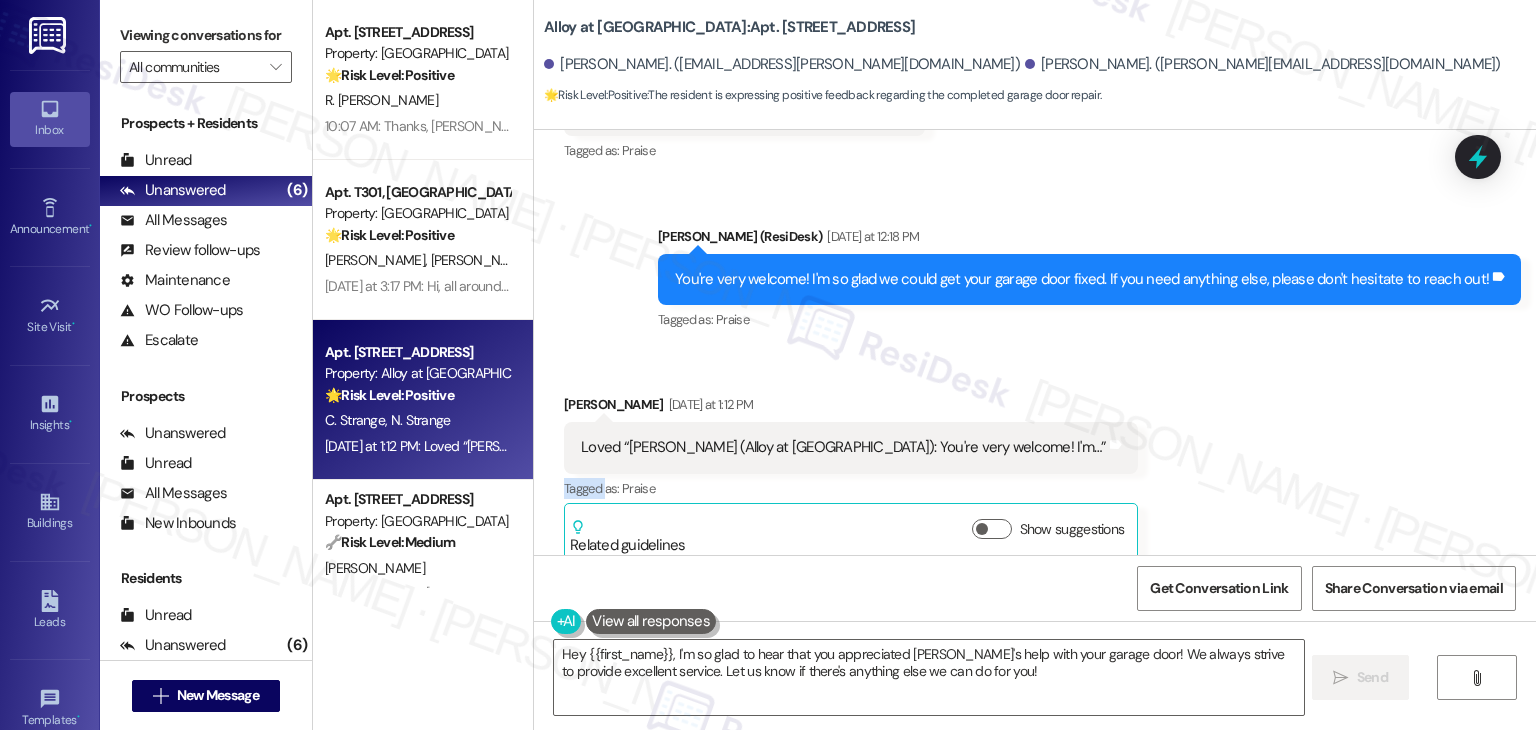 click on "Received via SMS [PERSON_NAME] [DATE] at 1:12 PM Loved “[PERSON_NAME] (Alloy at [GEOGRAPHIC_DATA]): You're very welcome! I'm…” Tags and notes Tagged as:   Praise Click to highlight conversations about Praise  Related guidelines Show suggestions" at bounding box center [1035, 463] 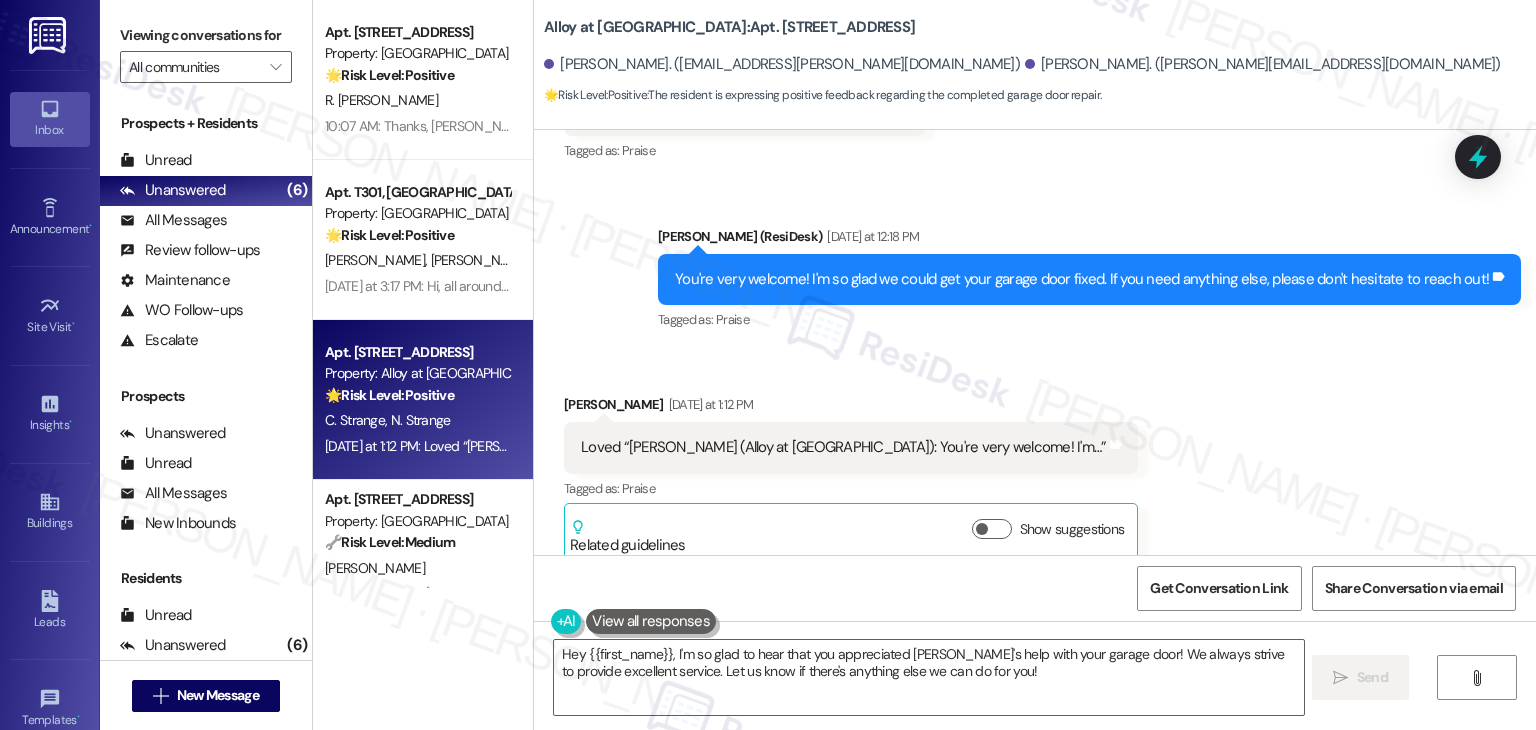 click on "Received via SMS [PERSON_NAME] [DATE] at 1:12 PM Loved “[PERSON_NAME] (Alloy at [GEOGRAPHIC_DATA]): You're very welcome! I'm…” Tags and notes Tagged as:   Praise Click to highlight conversations about Praise  Related guidelines Show suggestions" at bounding box center [1035, 463] 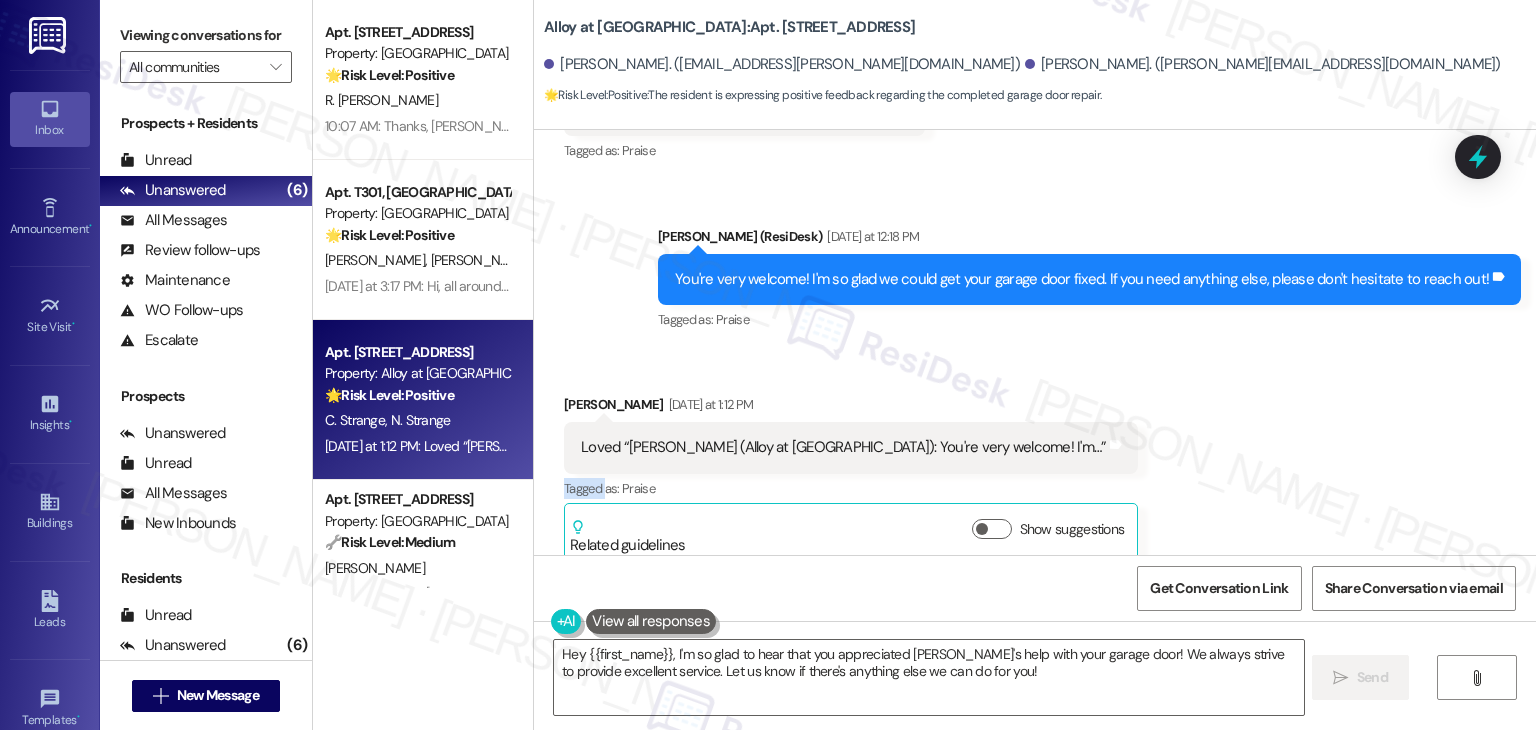 click on "Received via SMS [PERSON_NAME] [DATE] at 1:12 PM Loved “[PERSON_NAME] (Alloy at [GEOGRAPHIC_DATA]): You're very welcome! I'm…” Tags and notes Tagged as:   Praise Click to highlight conversations about Praise  Related guidelines Show suggestions" at bounding box center [1035, 463] 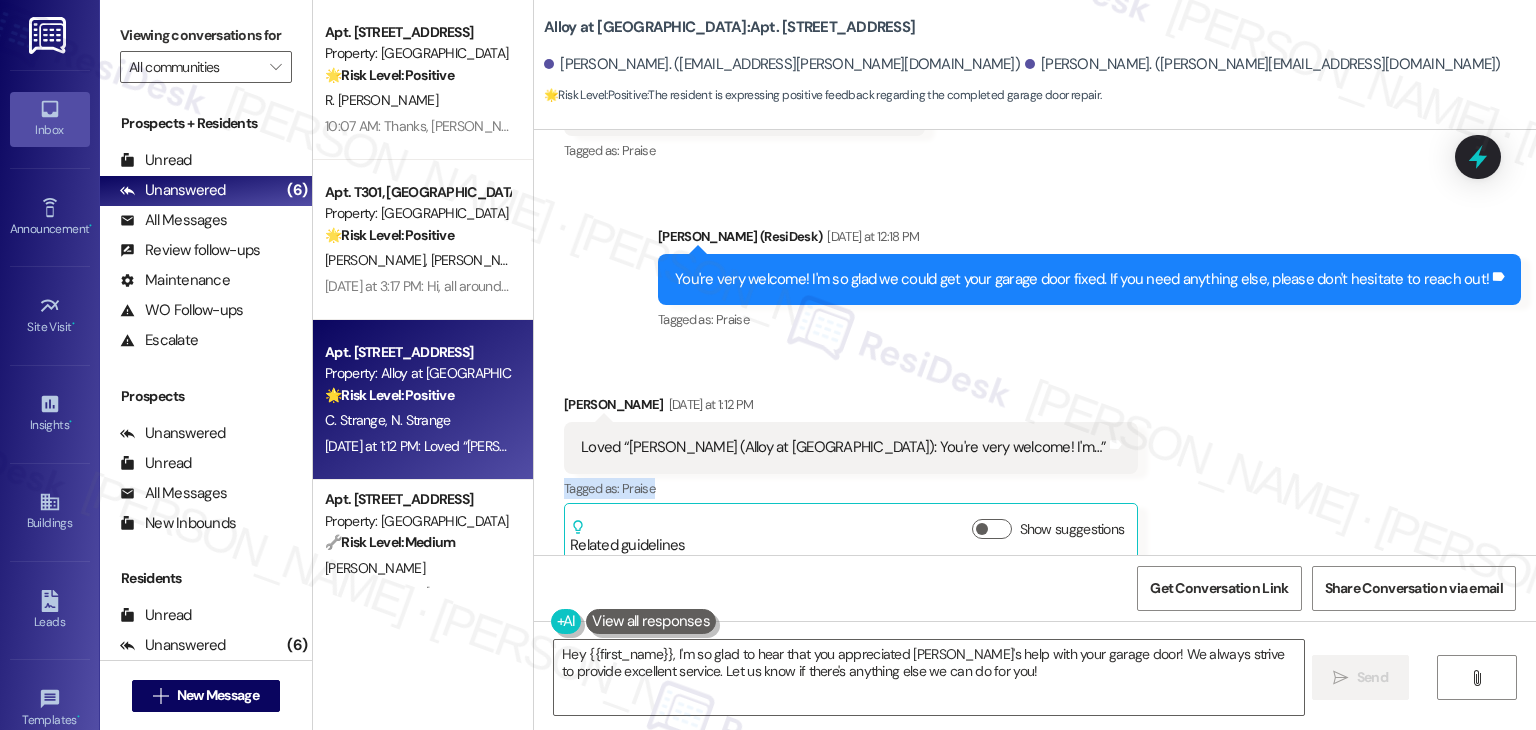 click on "Received via SMS [PERSON_NAME] [DATE] at 1:12 PM Loved “[PERSON_NAME] (Alloy at [GEOGRAPHIC_DATA]): You're very welcome! I'm…” Tags and notes Tagged as:   Praise Click to highlight conversations about Praise  Related guidelines Show suggestions" at bounding box center [1035, 463] 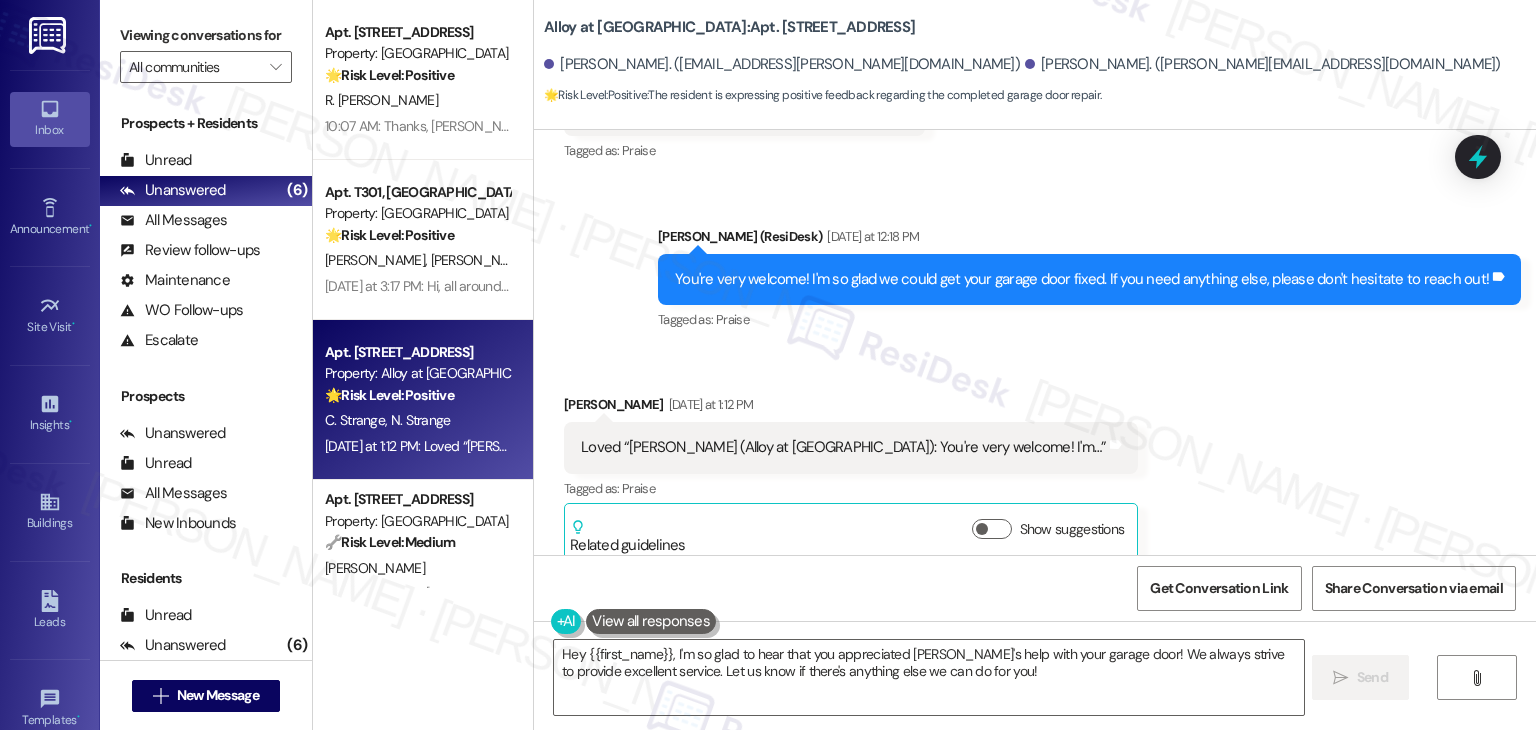 click on "Received via SMS [PERSON_NAME] [DATE] at 1:12 PM Loved “[PERSON_NAME] (Alloy at [GEOGRAPHIC_DATA]): You're very welcome! I'm…” Tags and notes Tagged as:   Praise Click to highlight conversations about Praise  Related guidelines Show suggestions" at bounding box center (1035, 463) 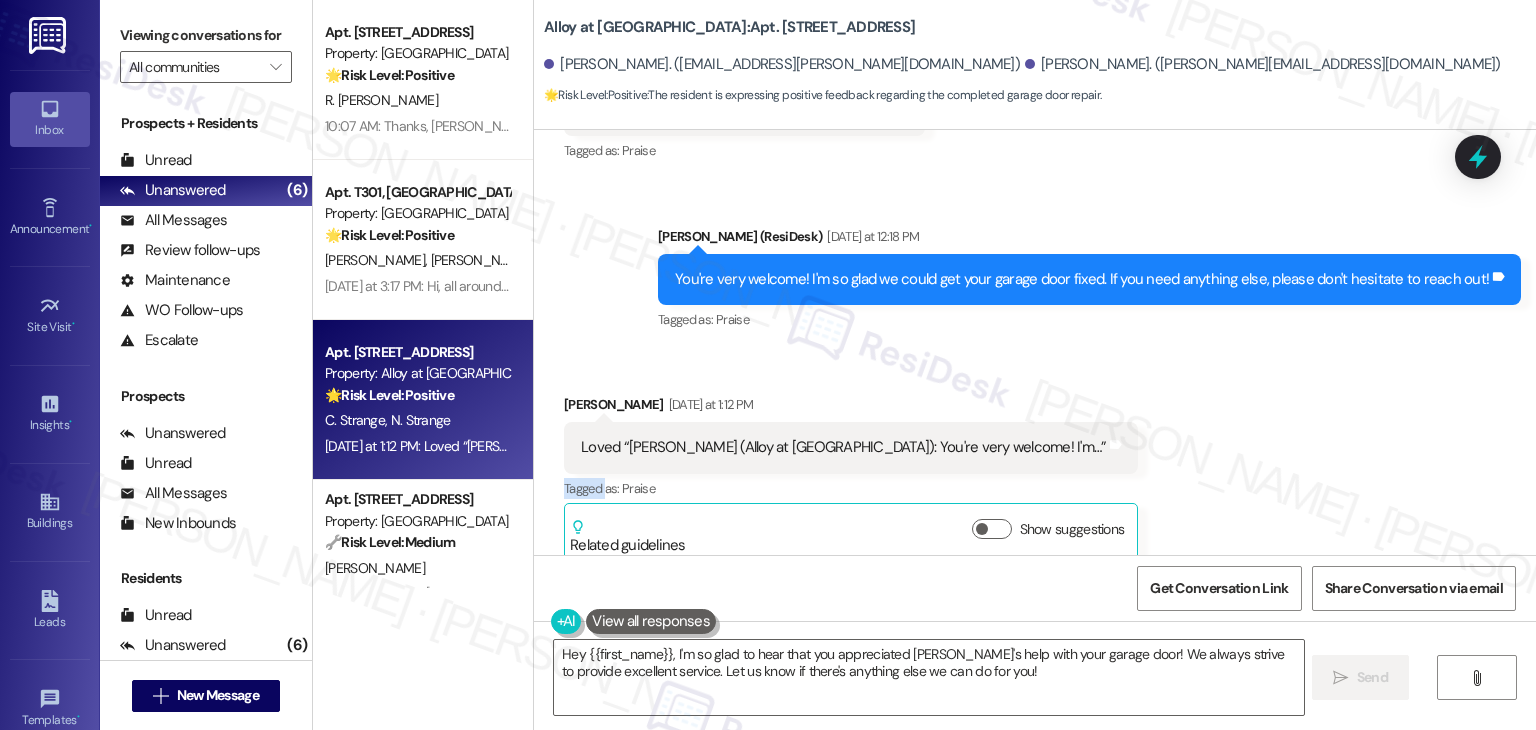 click on "Received via SMS [PERSON_NAME] [DATE] at 1:12 PM Loved “[PERSON_NAME] (Alloy at [GEOGRAPHIC_DATA]): You're very welcome! I'm…” Tags and notes Tagged as:   Praise Click to highlight conversations about Praise  Related guidelines Show suggestions" at bounding box center [1035, 463] 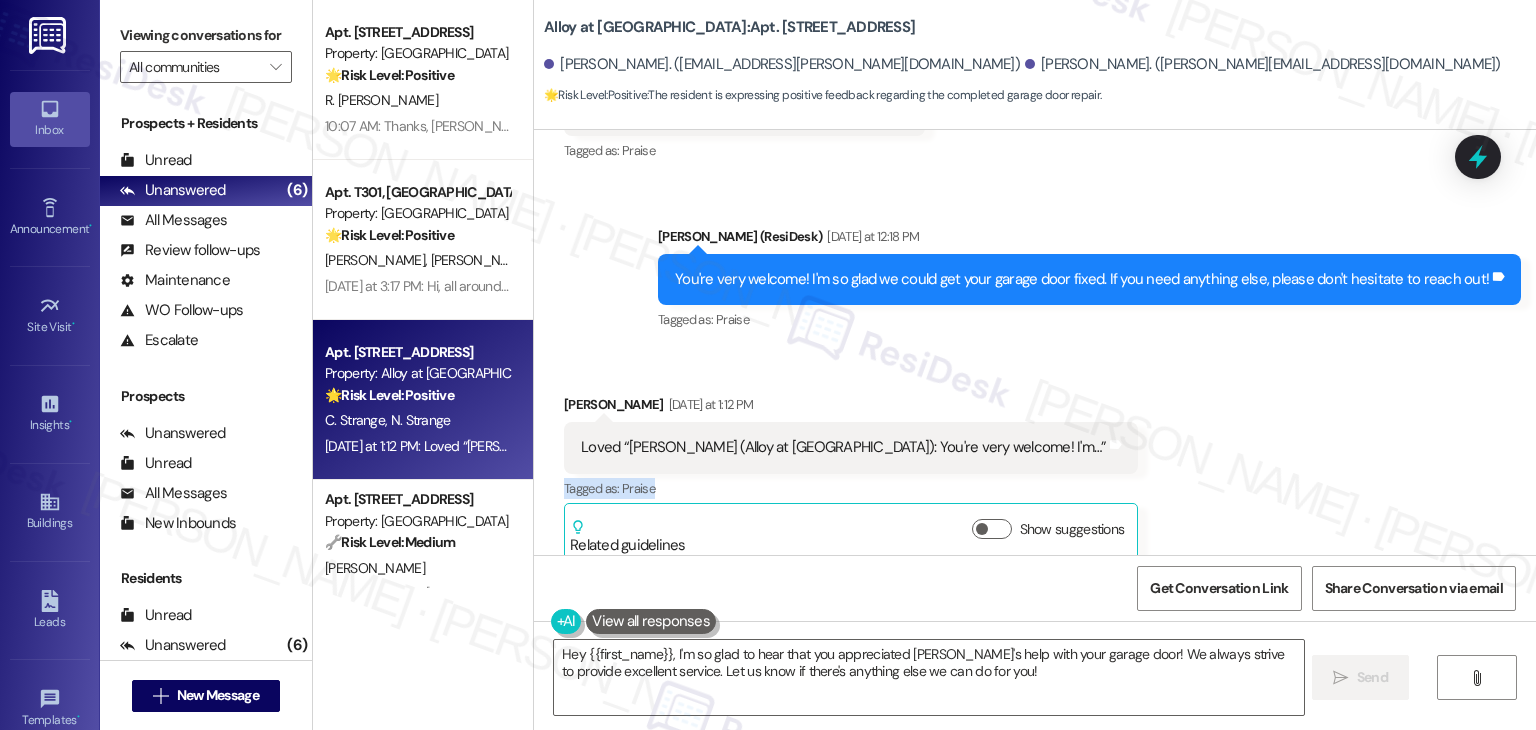 click on "Received via SMS [PERSON_NAME] [DATE] at 1:12 PM Loved “[PERSON_NAME] (Alloy at [GEOGRAPHIC_DATA]): You're very welcome! I'm…” Tags and notes Tagged as:   Praise Click to highlight conversations about Praise  Related guidelines Show suggestions" at bounding box center (1035, 463) 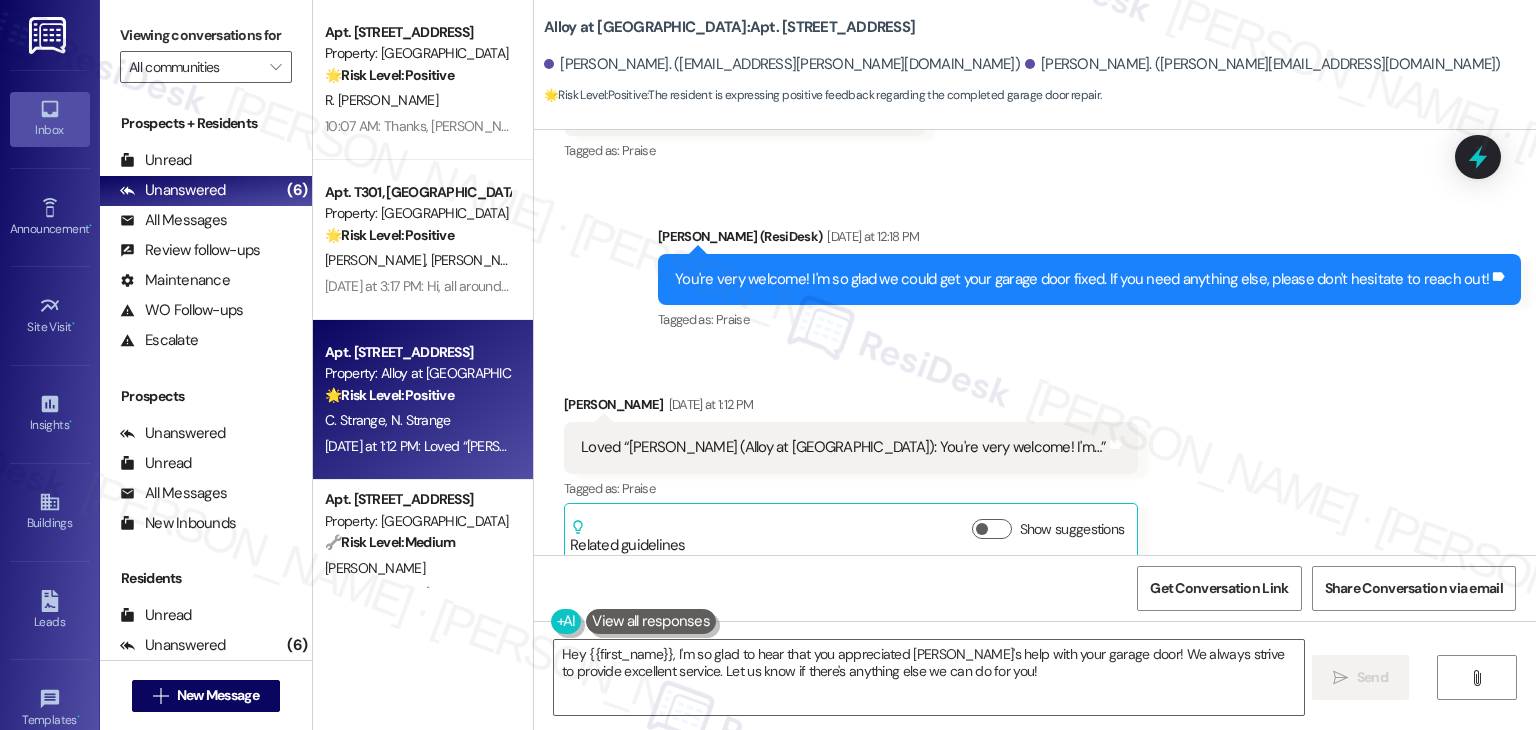 click on "Received via SMS [PERSON_NAME] [DATE] at 1:12 PM Loved “[PERSON_NAME] (Alloy at [GEOGRAPHIC_DATA]): You're very welcome! I'm…” Tags and notes Tagged as:   Praise Click to highlight conversations about Praise  Related guidelines Show suggestions" at bounding box center (1035, 463) 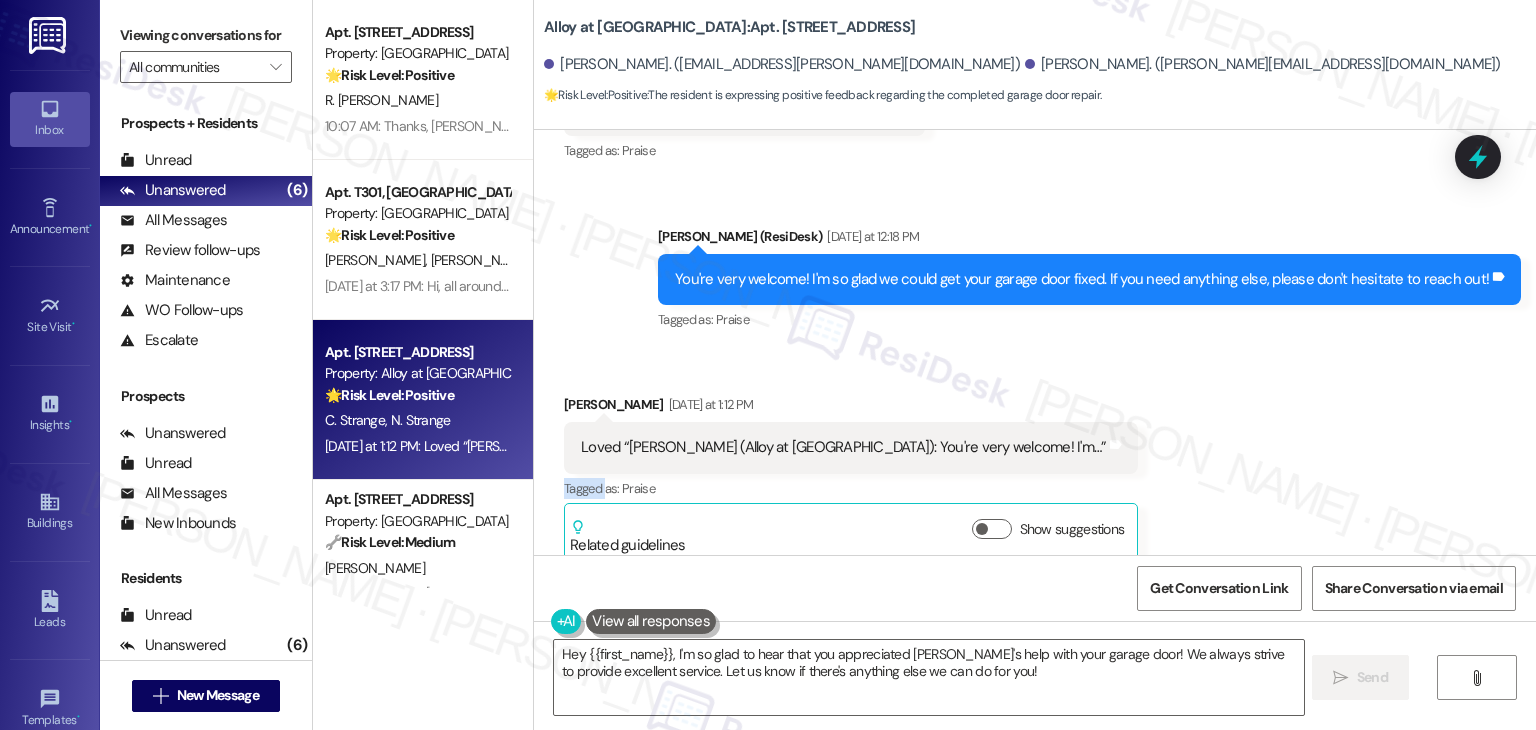 click on "Received via SMS [PERSON_NAME] [DATE] at 1:12 PM Loved “[PERSON_NAME] (Alloy at [GEOGRAPHIC_DATA]): You're very welcome! I'm…” Tags and notes Tagged as:   Praise Click to highlight conversations about Praise  Related guidelines Show suggestions" at bounding box center (1035, 463) 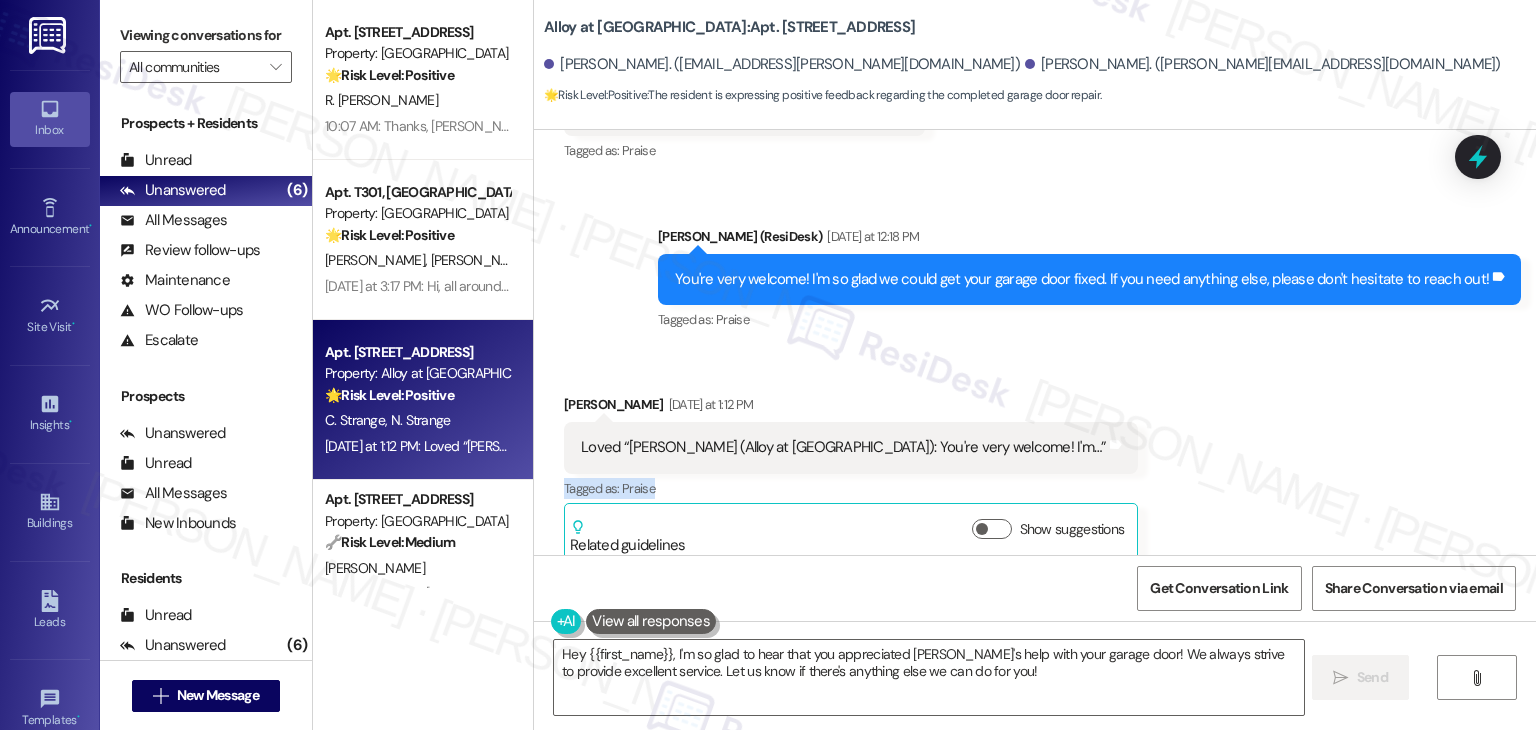 click on "Received via SMS [PERSON_NAME] [DATE] at 1:12 PM Loved “[PERSON_NAME] (Alloy at [GEOGRAPHIC_DATA]): You're very welcome! I'm…” Tags and notes Tagged as:   Praise Click to highlight conversations about Praise  Related guidelines Show suggestions" at bounding box center (1035, 463) 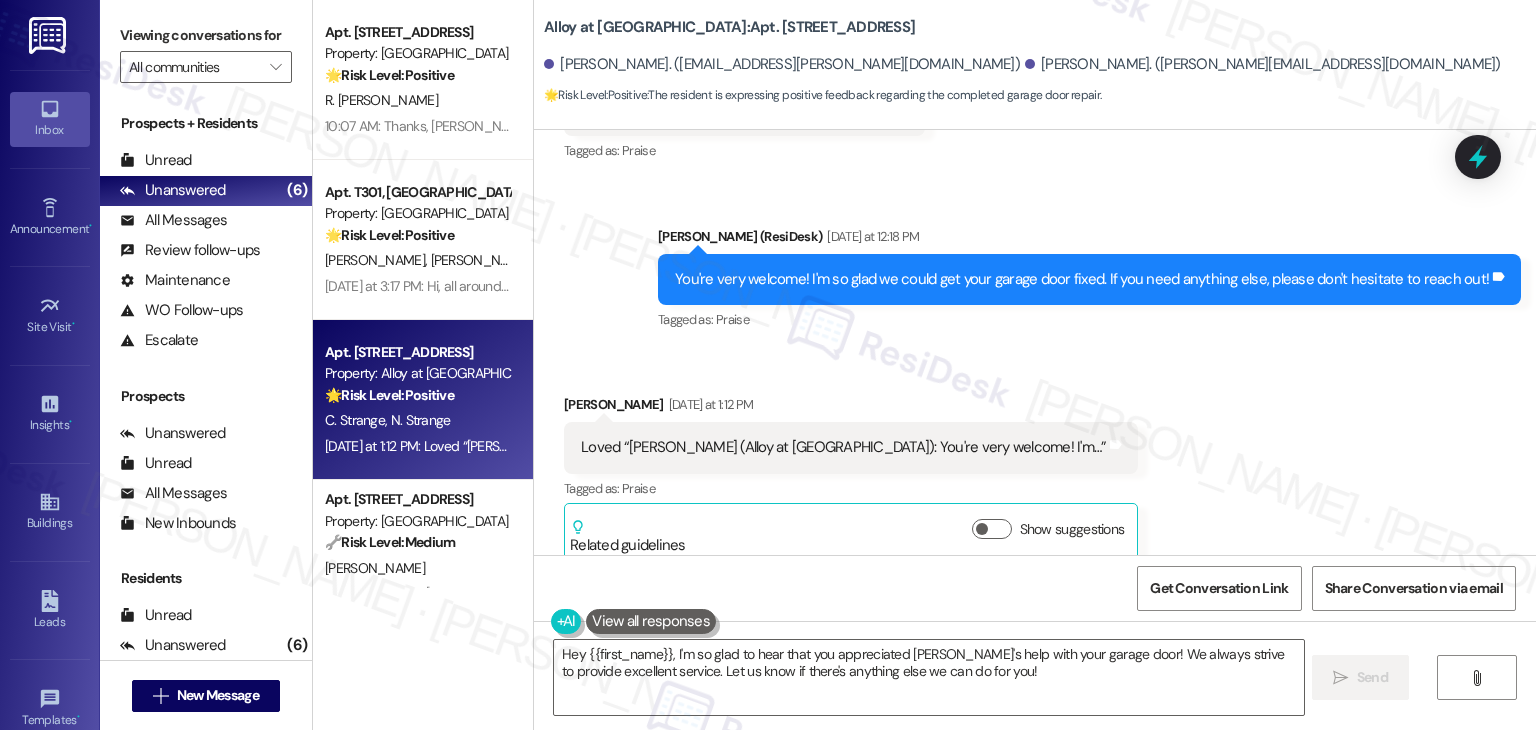 click on "Received via SMS [PERSON_NAME] [DATE] at 1:12 PM Loved “[PERSON_NAME] (Alloy at [GEOGRAPHIC_DATA]): You're very welcome! I'm…” Tags and notes Tagged as:   Praise Click to highlight conversations about Praise  Related guidelines Show suggestions" at bounding box center [1035, 463] 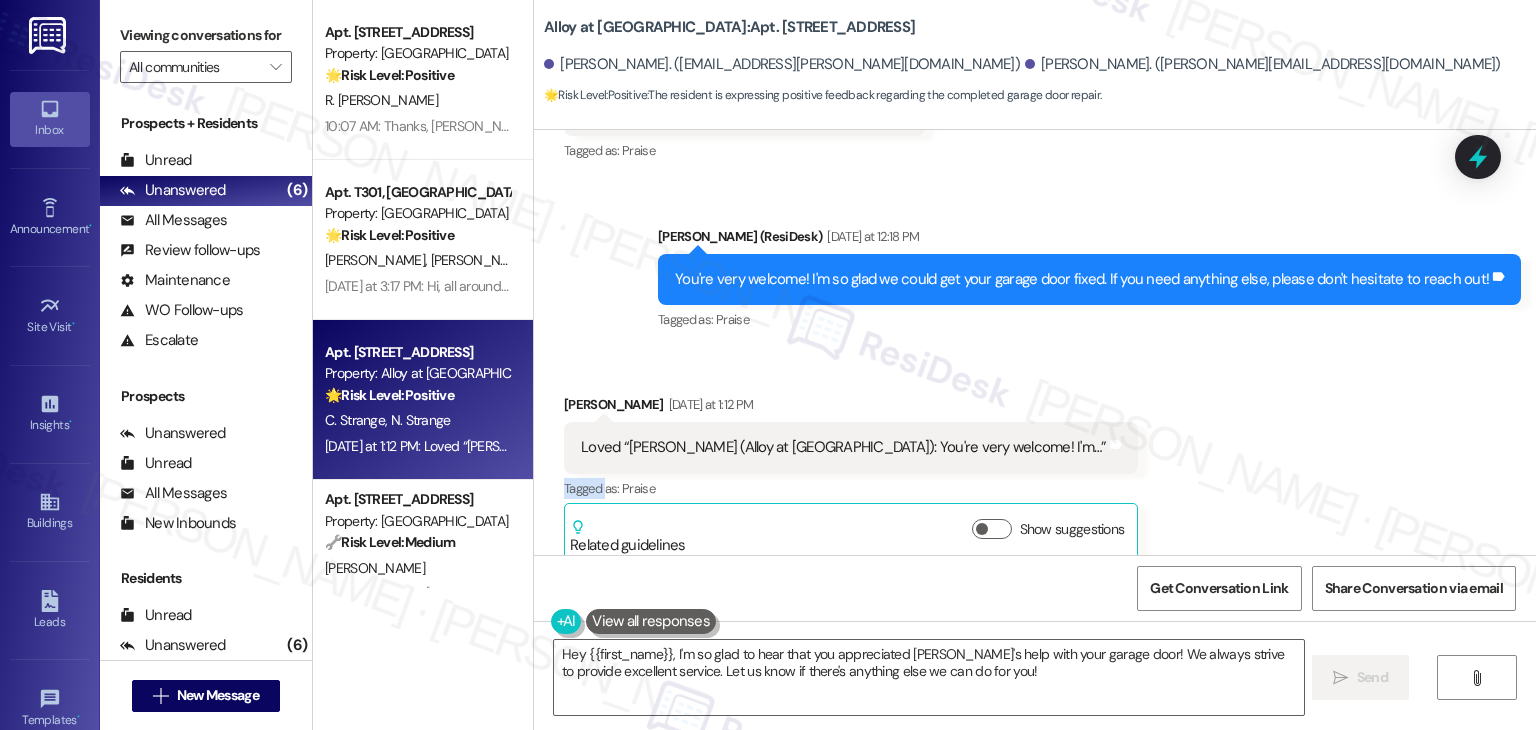 click on "Received via SMS [PERSON_NAME] [DATE] at 1:12 PM Loved “[PERSON_NAME] (Alloy at [GEOGRAPHIC_DATA]): You're very welcome! I'm…” Tags and notes Tagged as:   Praise Click to highlight conversations about Praise  Related guidelines Show suggestions" at bounding box center [1035, 463] 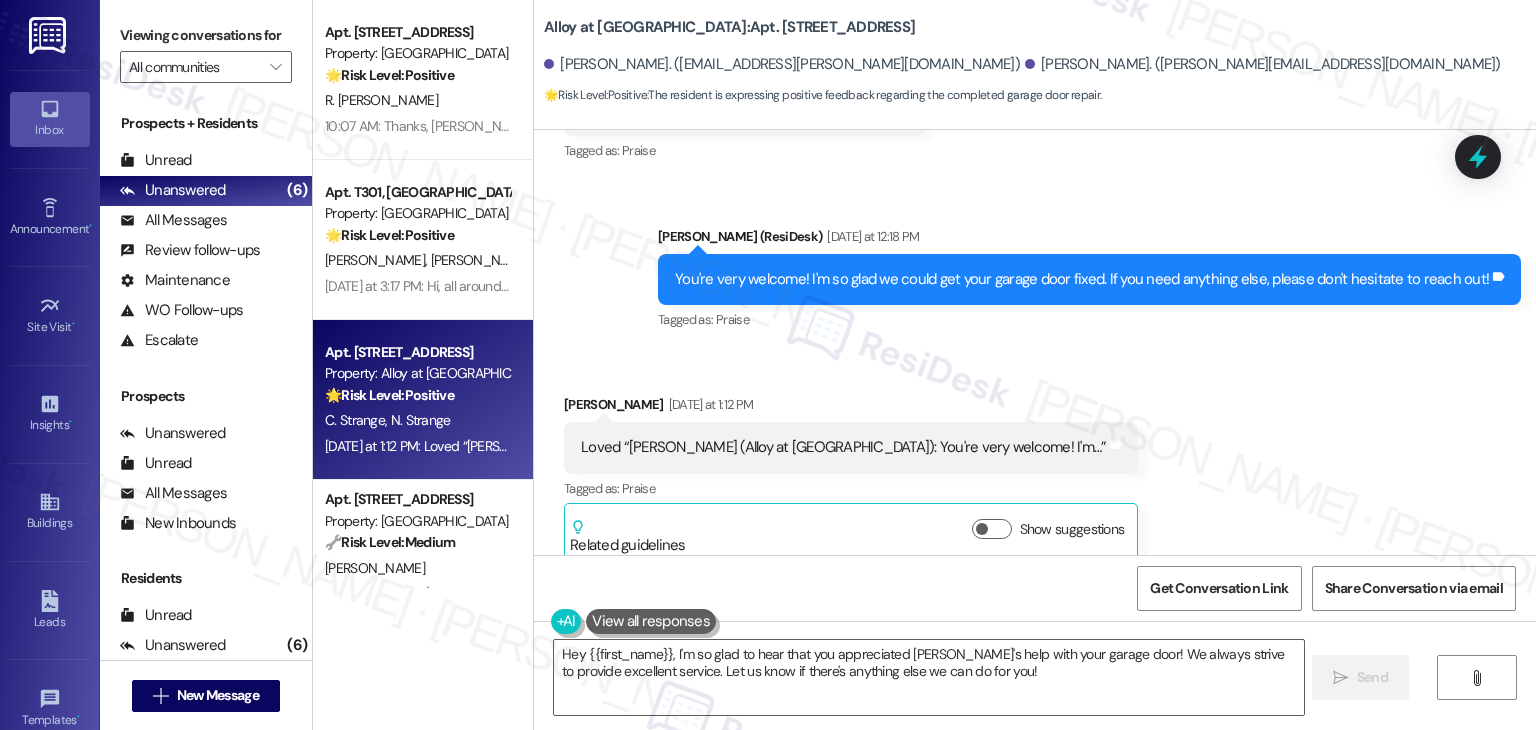 click on "Received via SMS [PERSON_NAME] [DATE] at 1:12 PM Loved “[PERSON_NAME] (Alloy at [GEOGRAPHIC_DATA]): You're very welcome! I'm…” Tags and notes Tagged as:   Praise Click to highlight conversations about Praise  Related guidelines Show suggestions" at bounding box center (1035, 463) 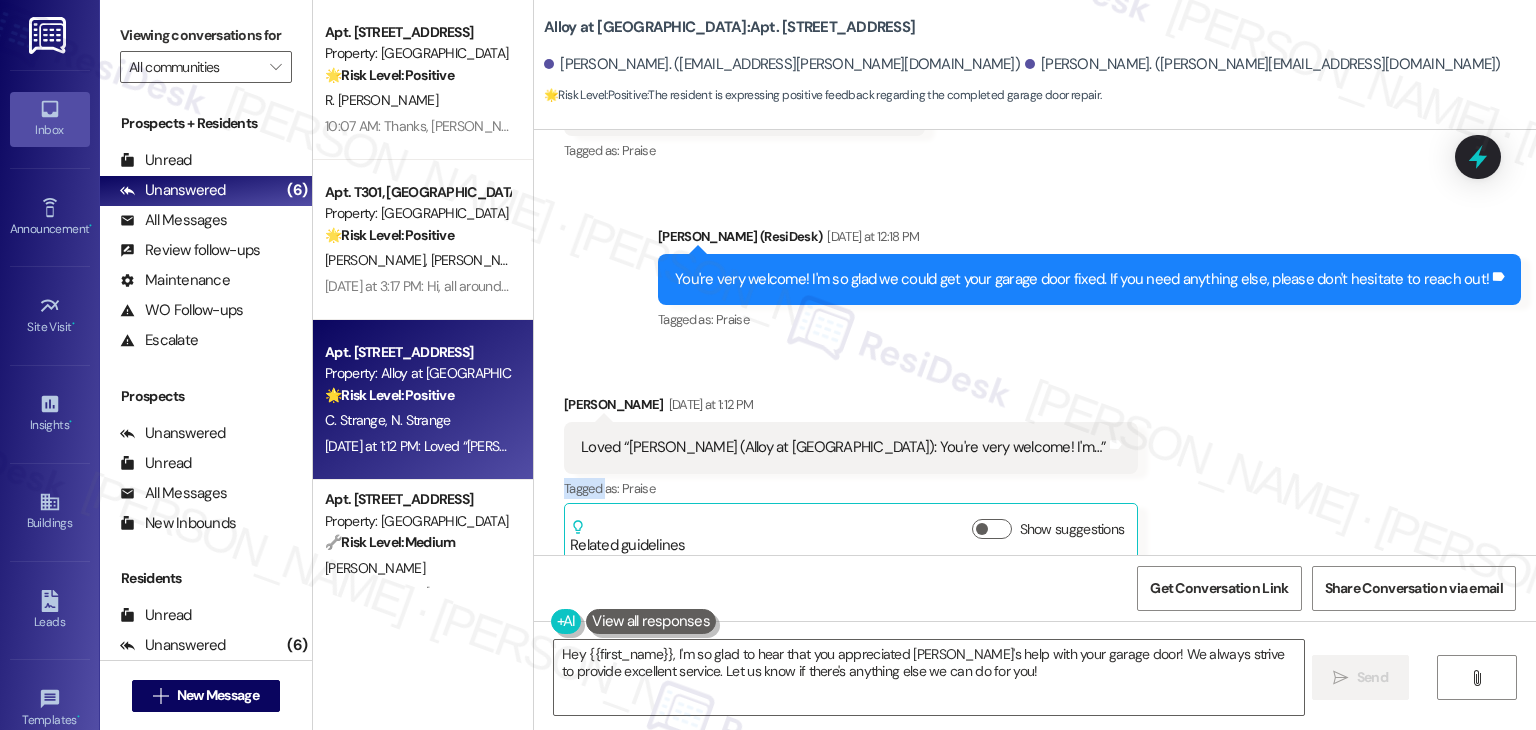 click on "Received via SMS [PERSON_NAME] [DATE] at 1:12 PM Loved “[PERSON_NAME] (Alloy at [GEOGRAPHIC_DATA]): You're very welcome! I'm…” Tags and notes Tagged as:   Praise Click to highlight conversations about Praise  Related guidelines Show suggestions" at bounding box center [1035, 463] 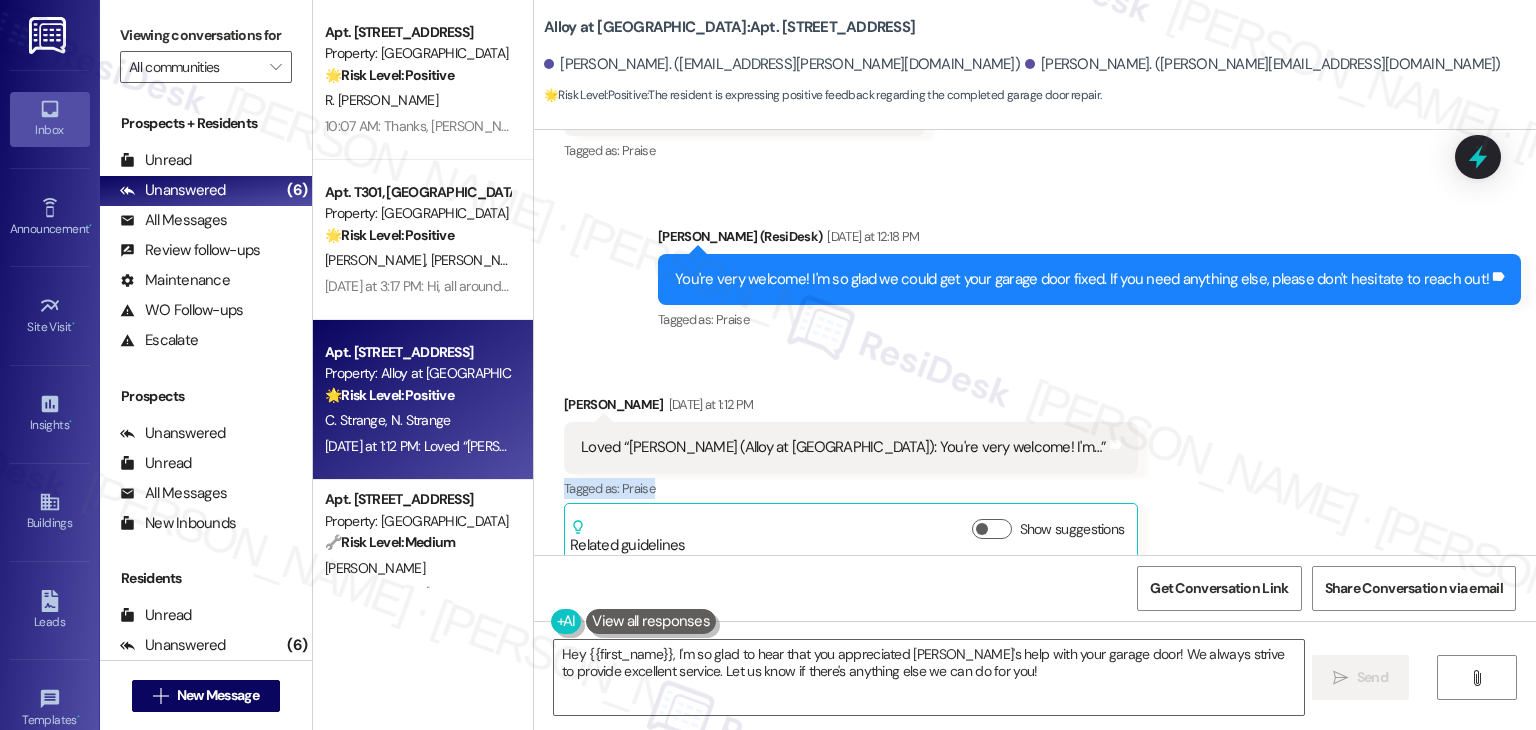 click on "Received via SMS [PERSON_NAME] [DATE] at 1:12 PM Loved “[PERSON_NAME] (Alloy at [GEOGRAPHIC_DATA]): You're very welcome! I'm…” Tags and notes Tagged as:   Praise Click to highlight conversations about Praise  Related guidelines Show suggestions" at bounding box center (1035, 463) 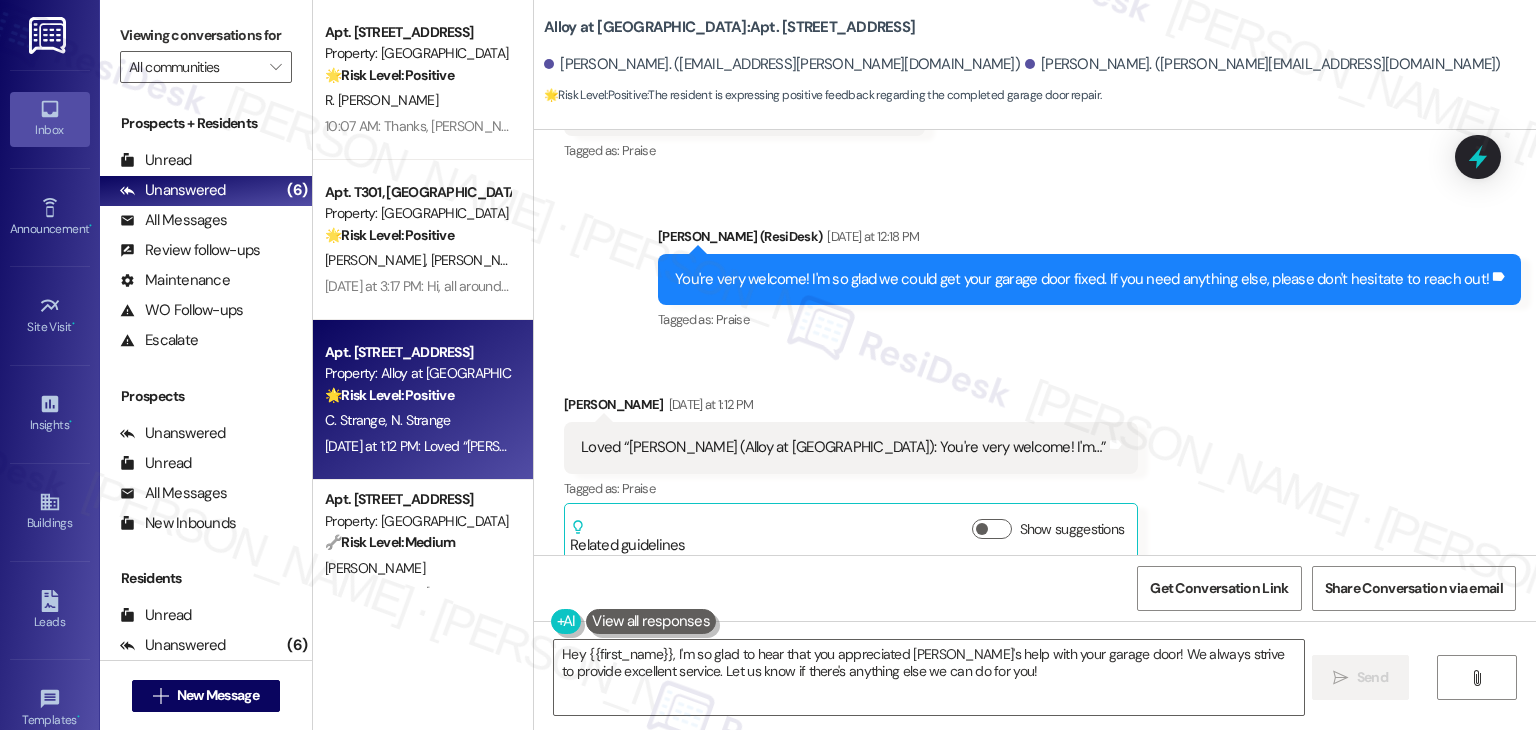 click on "Received via SMS [PERSON_NAME] [DATE] at 1:12 PM Loved “[PERSON_NAME] (Alloy at [GEOGRAPHIC_DATA]): You're very welcome! I'm…” Tags and notes Tagged as:   Praise Click to highlight conversations about Praise  Related guidelines Show suggestions" at bounding box center [1035, 463] 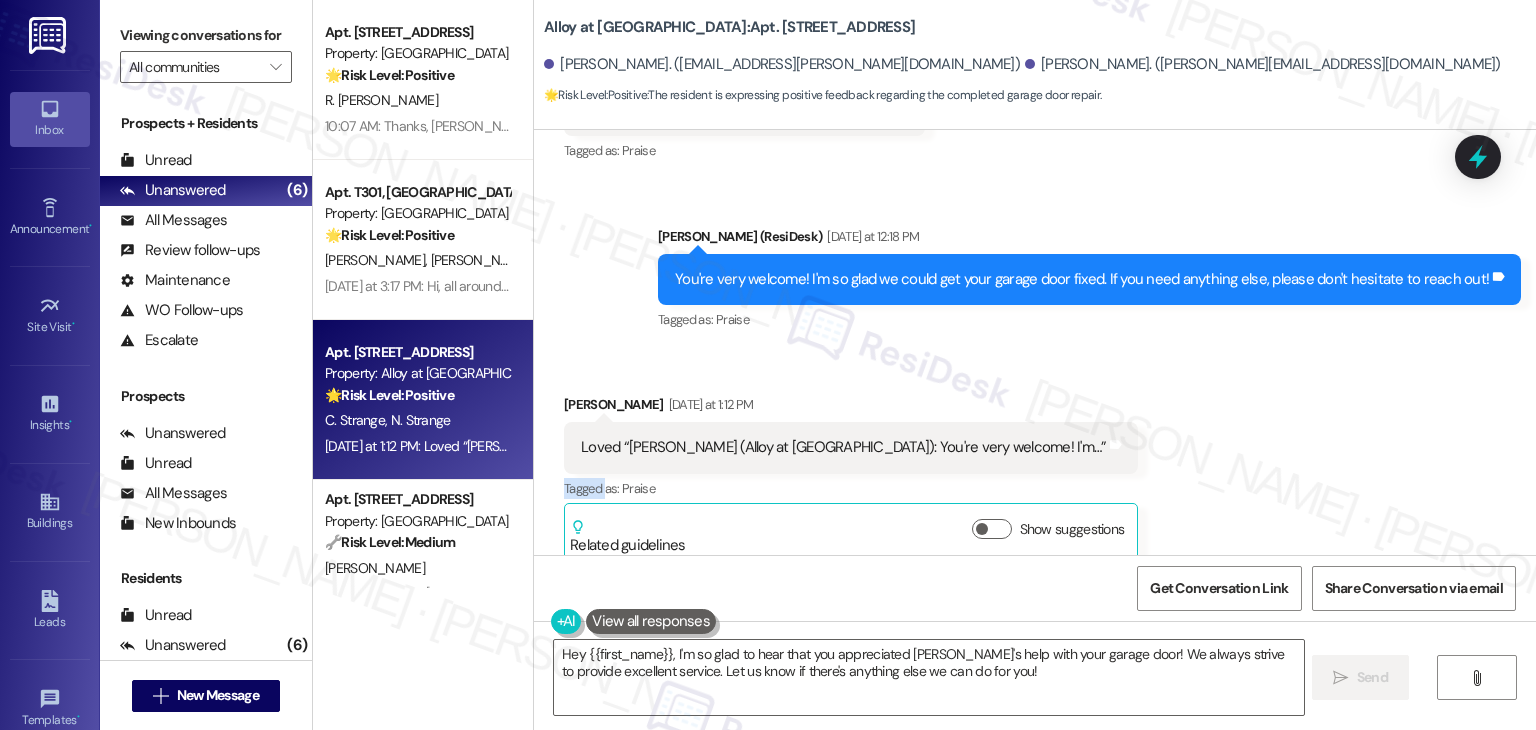 click on "Received via SMS [PERSON_NAME] [DATE] at 1:12 PM Loved “[PERSON_NAME] (Alloy at [GEOGRAPHIC_DATA]): You're very welcome! I'm…” Tags and notes Tagged as:   Praise Click to highlight conversations about Praise  Related guidelines Show suggestions" at bounding box center (1035, 463) 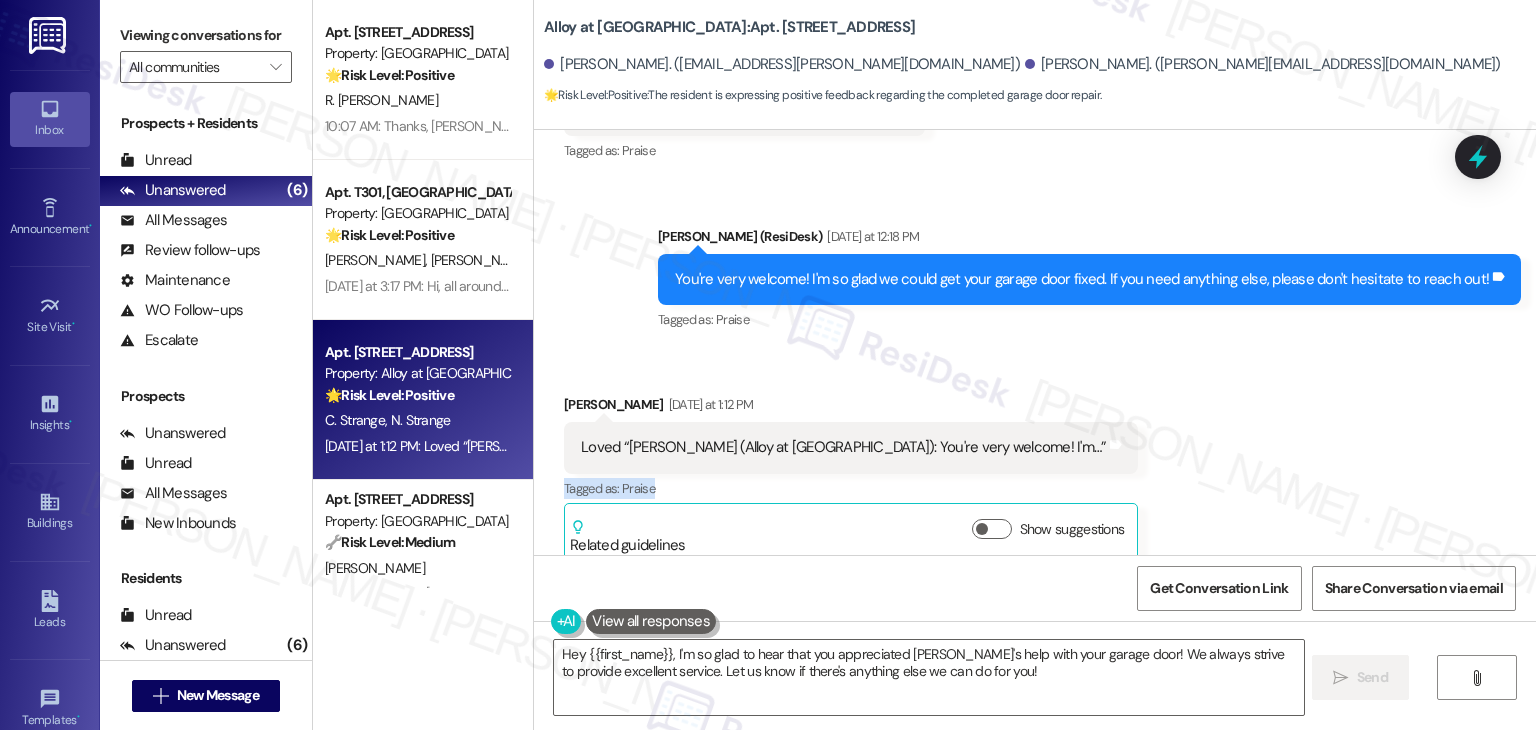click on "Received via SMS [PERSON_NAME] [DATE] at 1:12 PM Loved “[PERSON_NAME] (Alloy at [GEOGRAPHIC_DATA]): You're very welcome! I'm…” Tags and notes Tagged as:   Praise Click to highlight conversations about Praise  Related guidelines Show suggestions" at bounding box center [1035, 463] 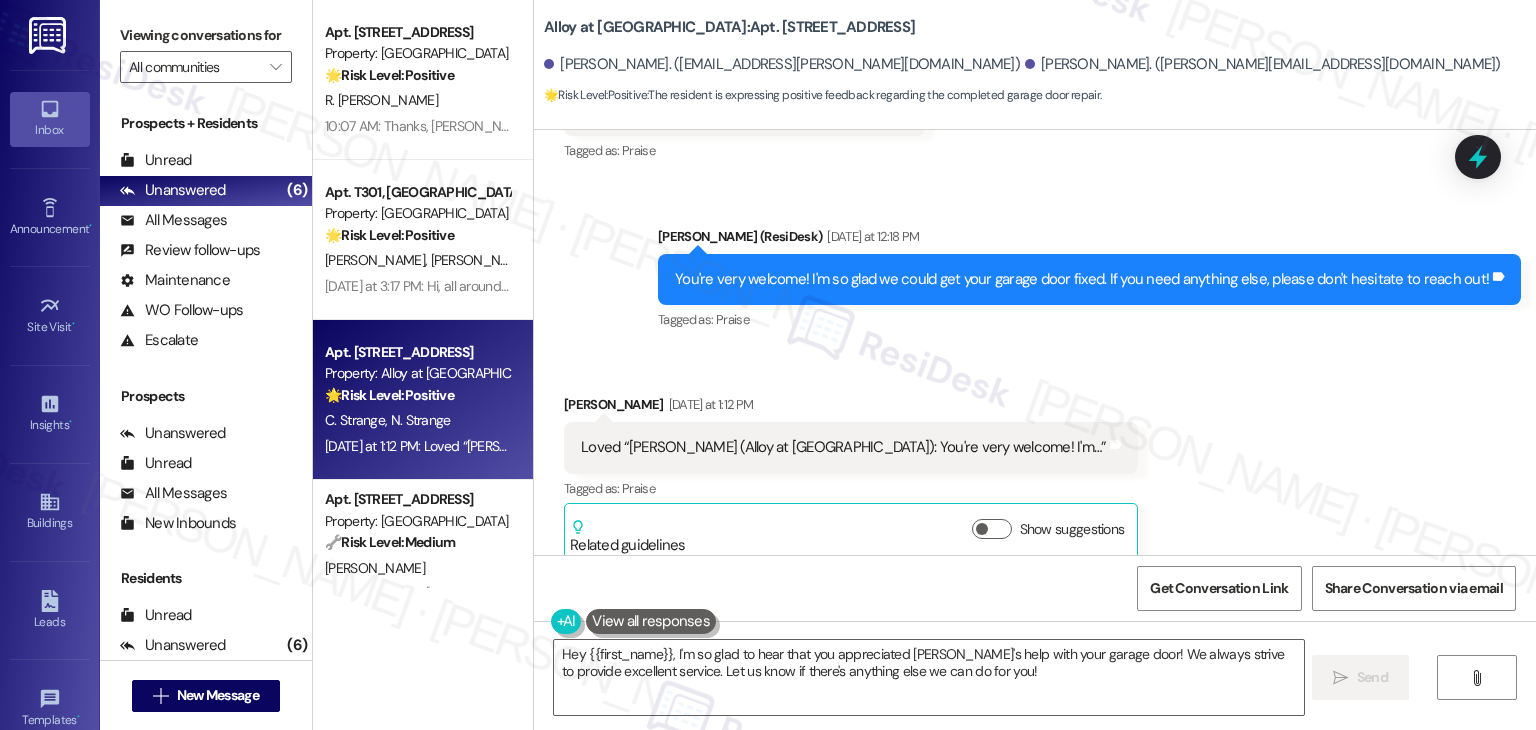 click on "Received via SMS [PERSON_NAME] [DATE] at 1:12 PM Loved “[PERSON_NAME] (Alloy at [GEOGRAPHIC_DATA]): You're very welcome! I'm…” Tags and notes Tagged as:   Praise Click to highlight conversations about Praise  Related guidelines Show suggestions" at bounding box center (1035, 463) 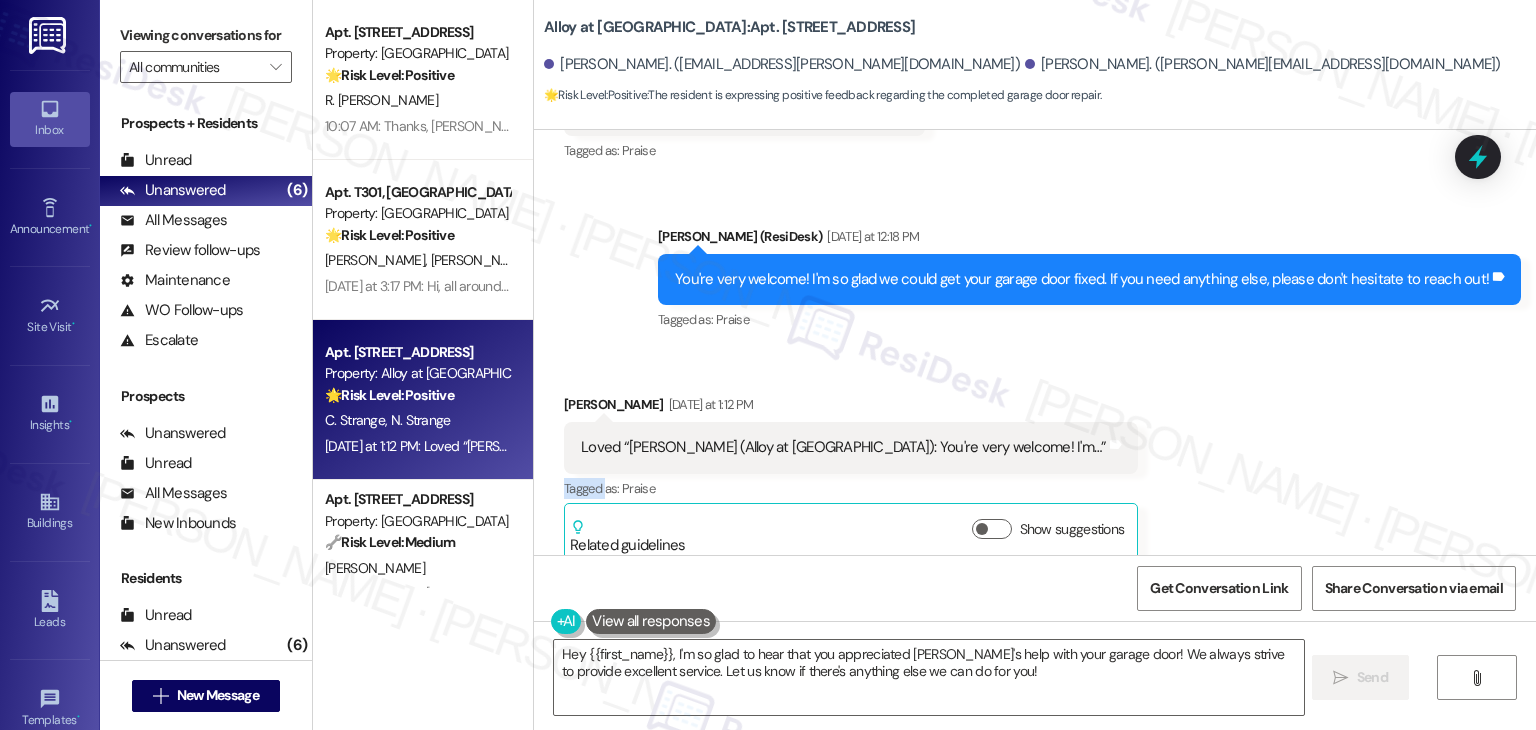 click on "Received via SMS [PERSON_NAME] [DATE] at 1:12 PM Loved “[PERSON_NAME] (Alloy at [GEOGRAPHIC_DATA]): You're very welcome! I'm…” Tags and notes Tagged as:   Praise Click to highlight conversations about Praise  Related guidelines Show suggestions" at bounding box center [1035, 463] 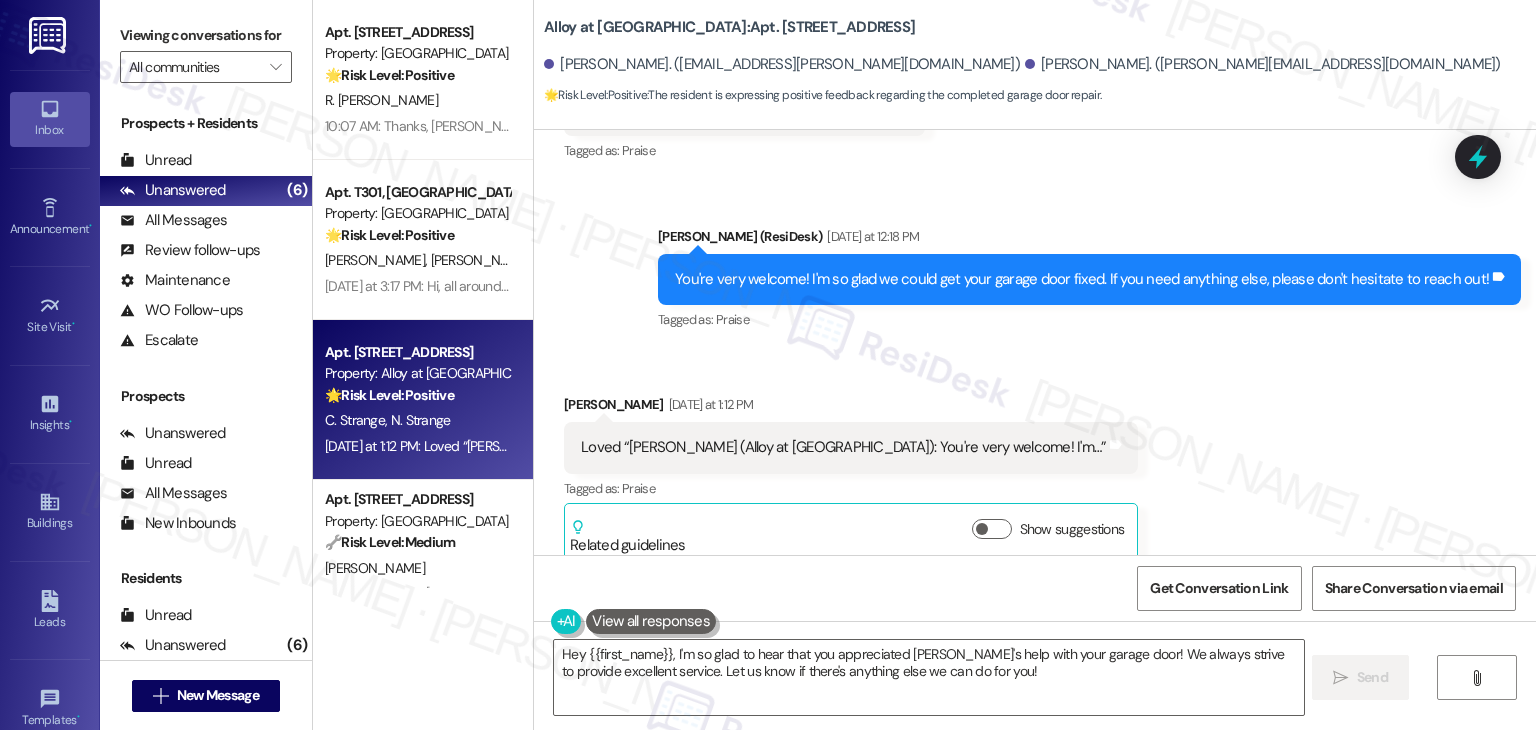 click on "Received via SMS [PERSON_NAME] [DATE] at 1:12 PM Loved “[PERSON_NAME] (Alloy at [GEOGRAPHIC_DATA]): You're very welcome! I'm…” Tags and notes Tagged as:   Praise Click to highlight conversations about Praise  Related guidelines Show suggestions" at bounding box center (1035, 463) 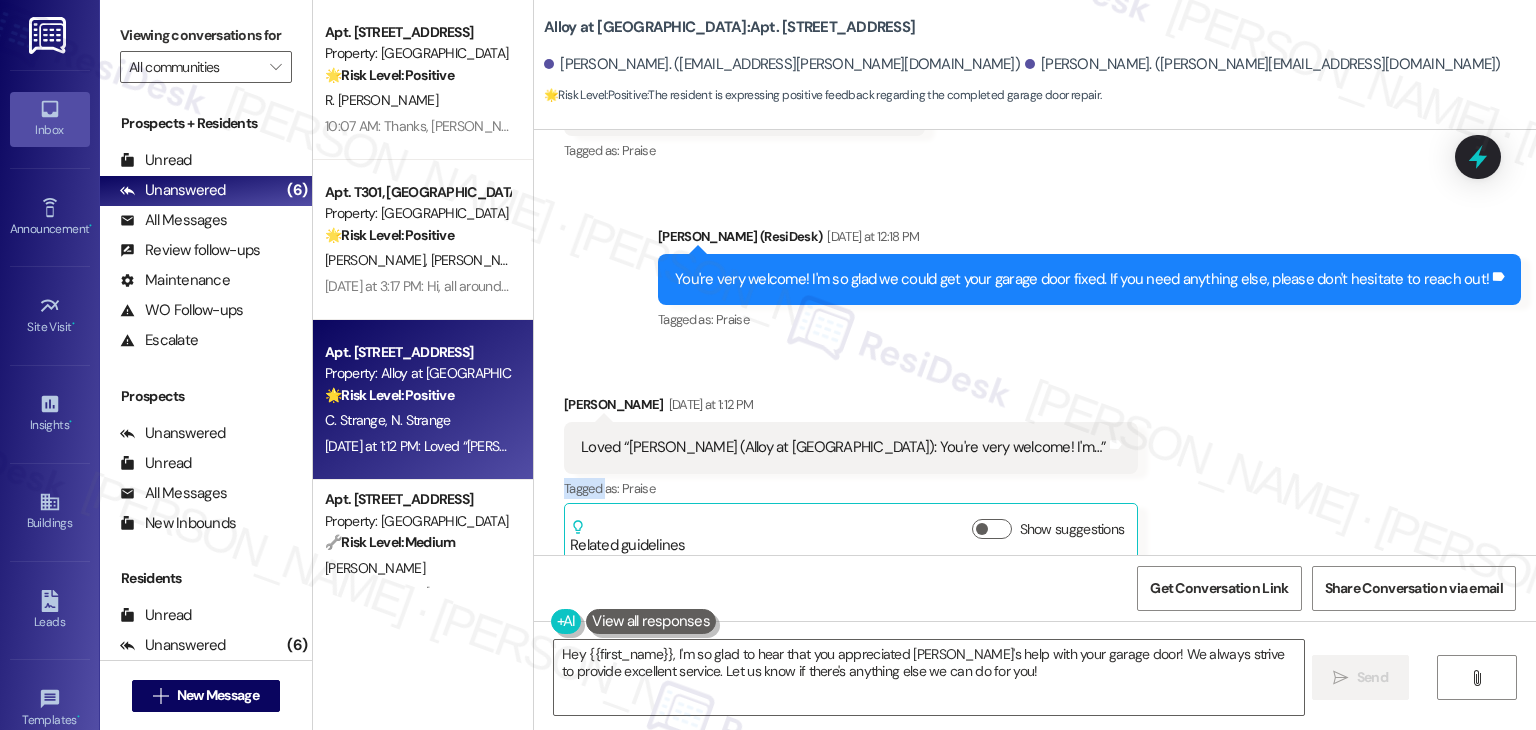 click on "Received via SMS [PERSON_NAME] [DATE] at 1:12 PM Loved “[PERSON_NAME] (Alloy at [GEOGRAPHIC_DATA]): You're very welcome! I'm…” Tags and notes Tagged as:   Praise Click to highlight conversations about Praise  Related guidelines Show suggestions" at bounding box center (1035, 463) 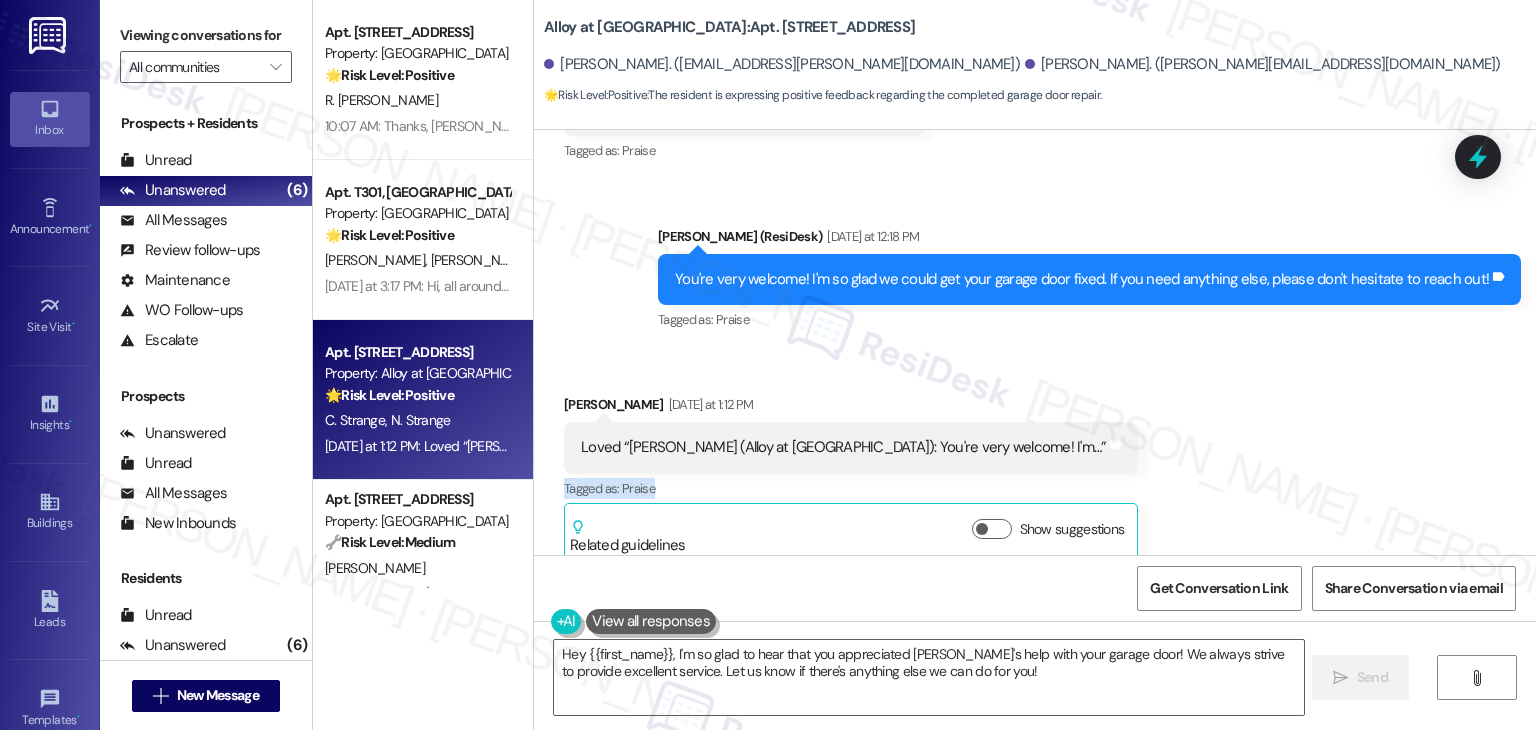 click on "Received via SMS [PERSON_NAME] [DATE] at 1:12 PM Loved “[PERSON_NAME] (Alloy at [GEOGRAPHIC_DATA]): You're very welcome! I'm…” Tags and notes Tagged as:   Praise Click to highlight conversations about Praise  Related guidelines Show suggestions" at bounding box center [1035, 463] 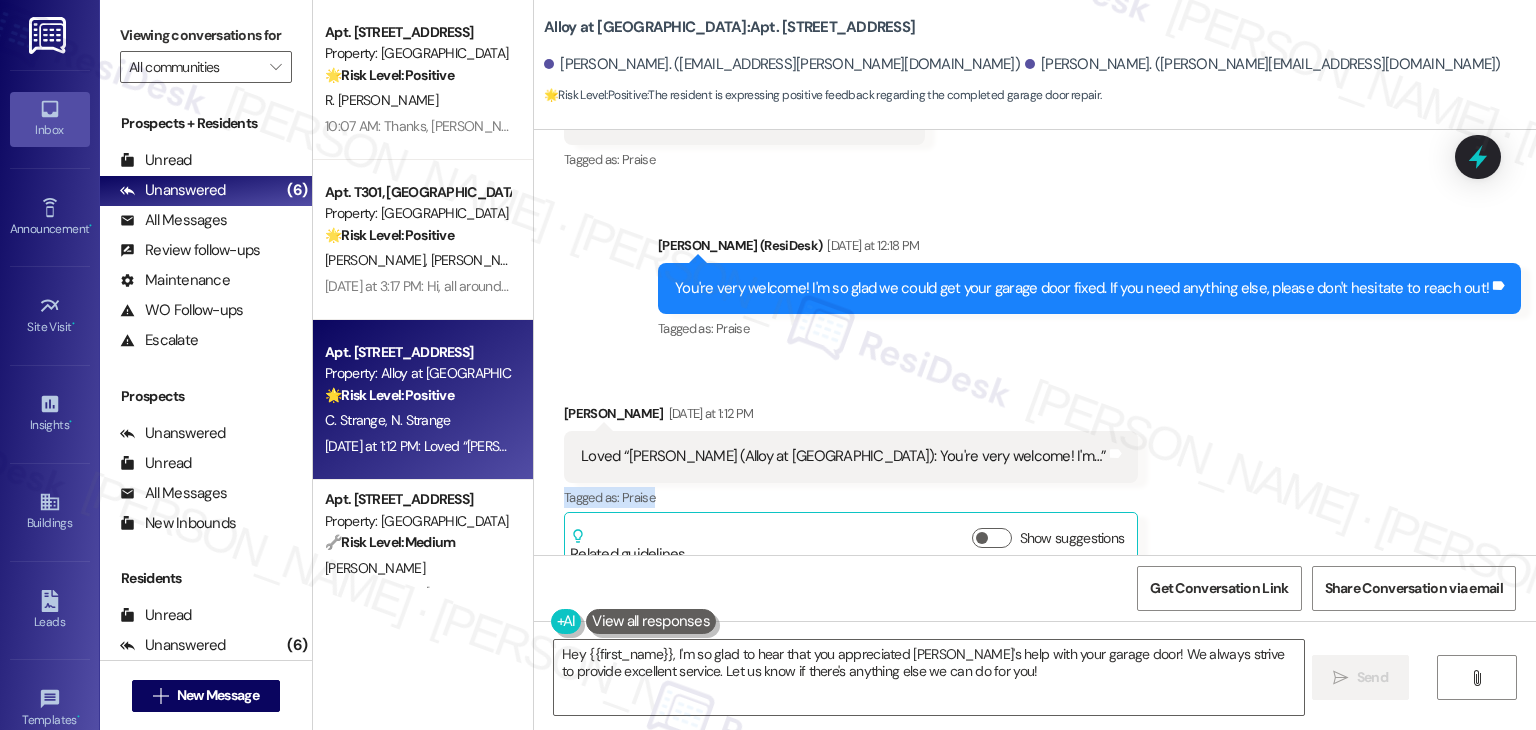 scroll, scrollTop: 2028, scrollLeft: 0, axis: vertical 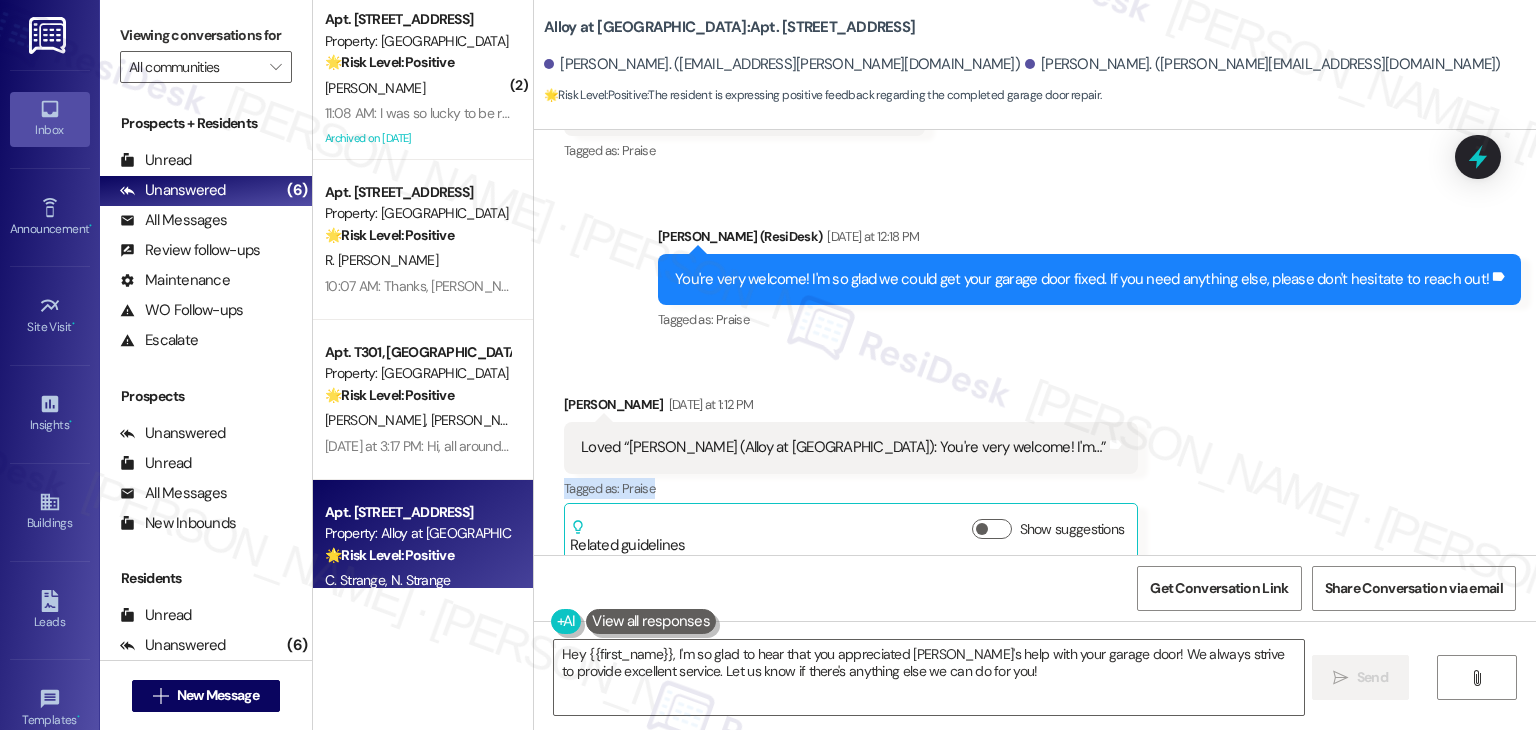 click on "Received via SMS [PERSON_NAME] [DATE] at 1:12 PM Loved “[PERSON_NAME] (Alloy at [GEOGRAPHIC_DATA]): You're very welcome! I'm…” Tags and notes Tagged as:   Praise Click to highlight conversations about Praise  Related guidelines Show suggestions" at bounding box center (1035, 463) 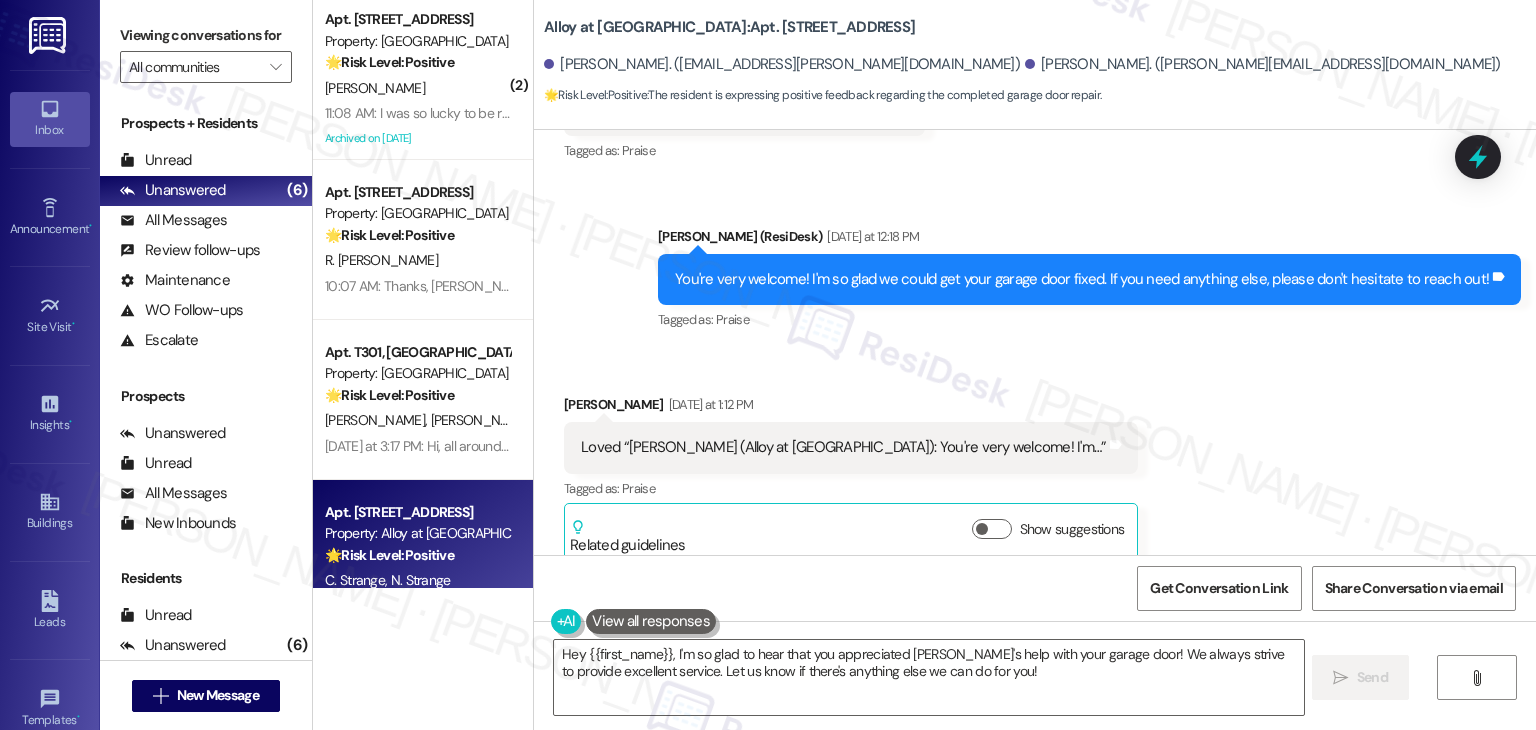 click on "Received via SMS [PERSON_NAME] [DATE] at 1:12 PM Loved “[PERSON_NAME] (Alloy at [GEOGRAPHIC_DATA]): You're very welcome! I'm…” Tags and notes Tagged as:   Praise Click to highlight conversations about Praise  Related guidelines Show suggestions" at bounding box center (1035, 463) 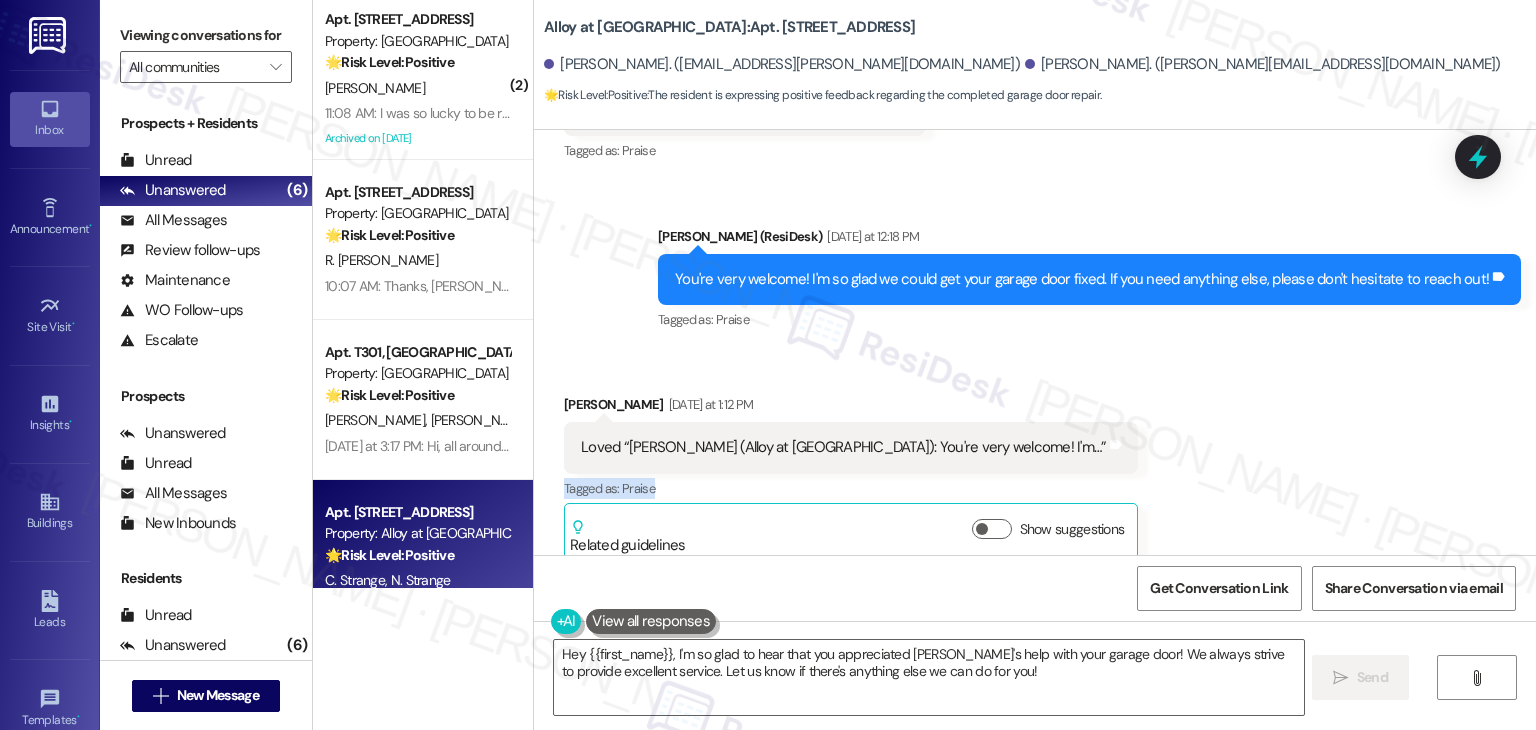click on "Received via SMS [PERSON_NAME] [DATE] at 1:12 PM Loved “[PERSON_NAME] (Alloy at [GEOGRAPHIC_DATA]): You're very welcome! I'm…” Tags and notes Tagged as:   Praise Click to highlight conversations about Praise  Related guidelines Show suggestions" at bounding box center (1035, 463) 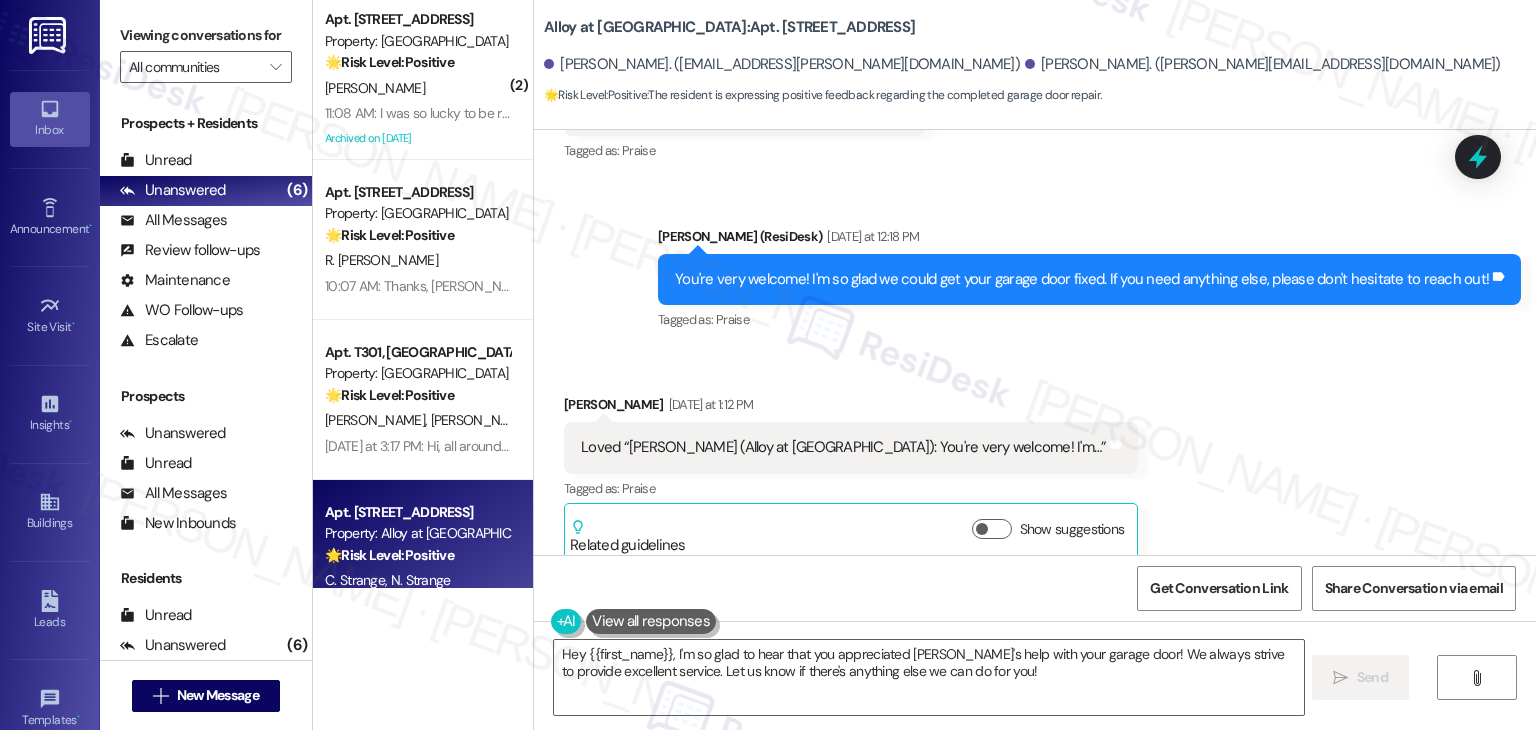 click on "Received via SMS [PERSON_NAME] [DATE] at 1:12 PM Loved “[PERSON_NAME] (Alloy at [GEOGRAPHIC_DATA]): You're very welcome! I'm…” Tags and notes Tagged as:   Praise Click to highlight conversations about Praise  Related guidelines Show suggestions" at bounding box center (1035, 463) 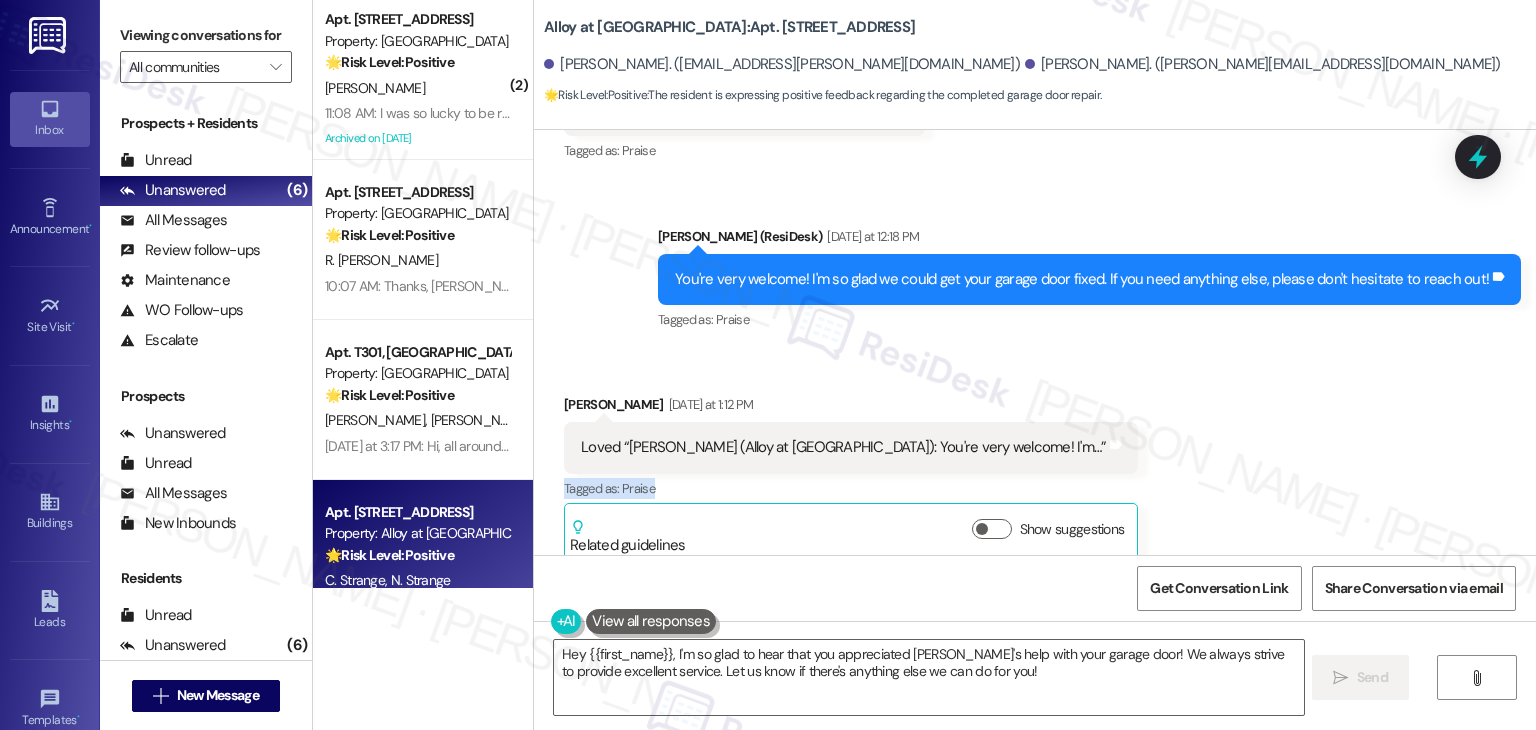 click on "Received via SMS [PERSON_NAME] [DATE] at 1:12 PM Loved “[PERSON_NAME] (Alloy at [GEOGRAPHIC_DATA]): You're very welcome! I'm…” Tags and notes Tagged as:   Praise Click to highlight conversations about Praise  Related guidelines Show suggestions" at bounding box center (1035, 463) 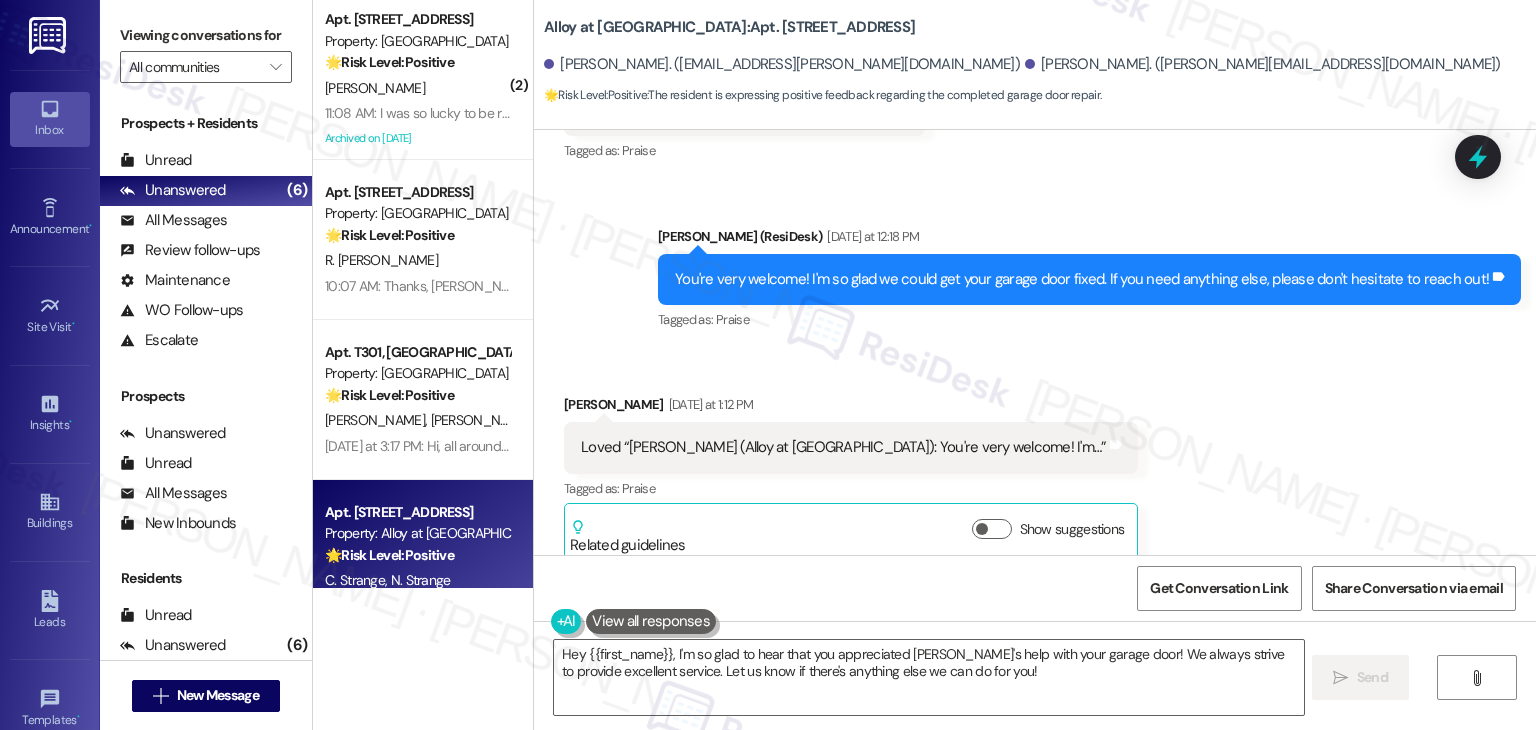 click on "Received via SMS [PERSON_NAME] [DATE] at 1:12 PM Loved “[PERSON_NAME] (Alloy at [GEOGRAPHIC_DATA]): You're very welcome! I'm…” Tags and notes Tagged as:   Praise Click to highlight conversations about Praise  Related guidelines Show suggestions" at bounding box center (1035, 463) 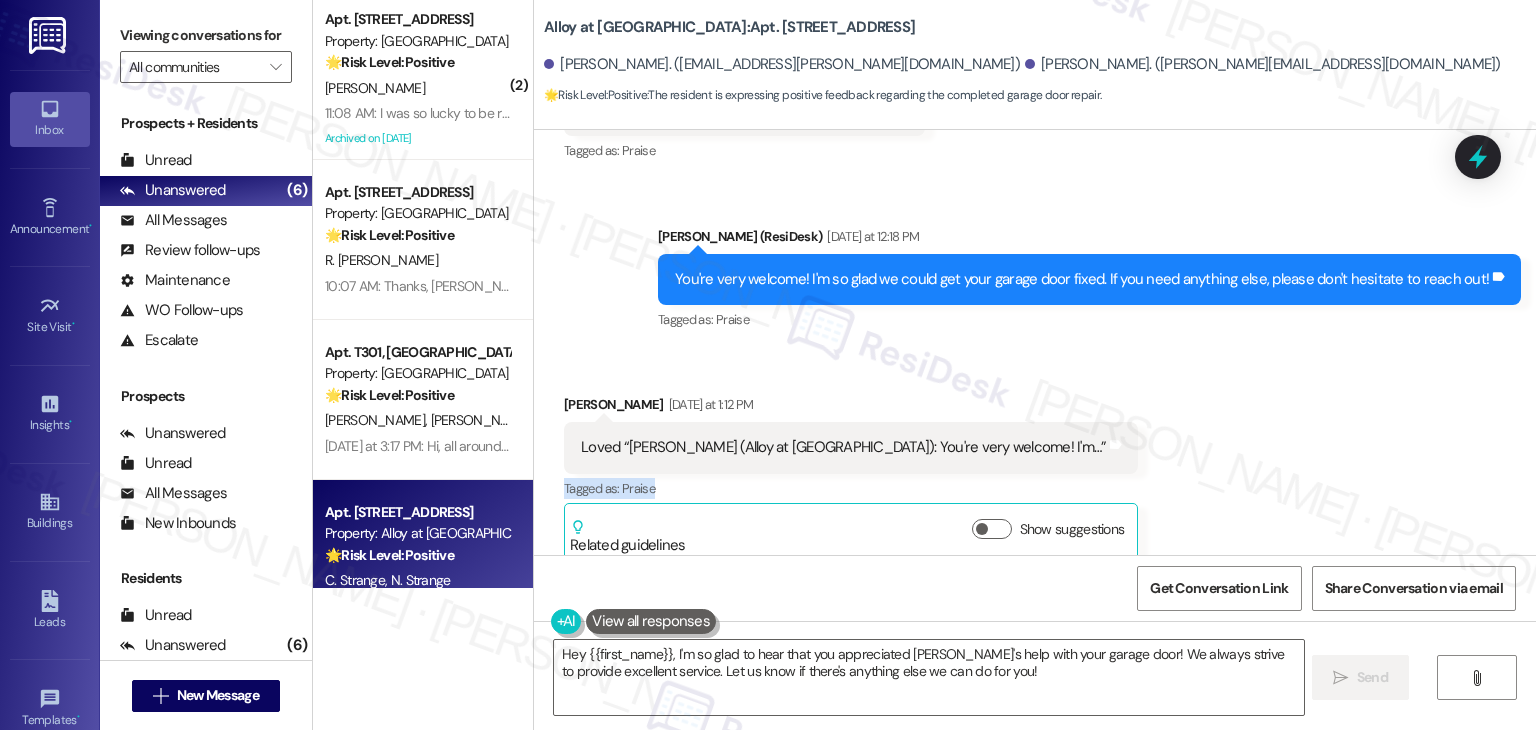 click on "Received via SMS [PERSON_NAME] [DATE] at 1:12 PM Loved “[PERSON_NAME] (Alloy at [GEOGRAPHIC_DATA]): You're very welcome! I'm…” Tags and notes Tagged as:   Praise Click to highlight conversations about Praise  Related guidelines Show suggestions" at bounding box center (1035, 463) 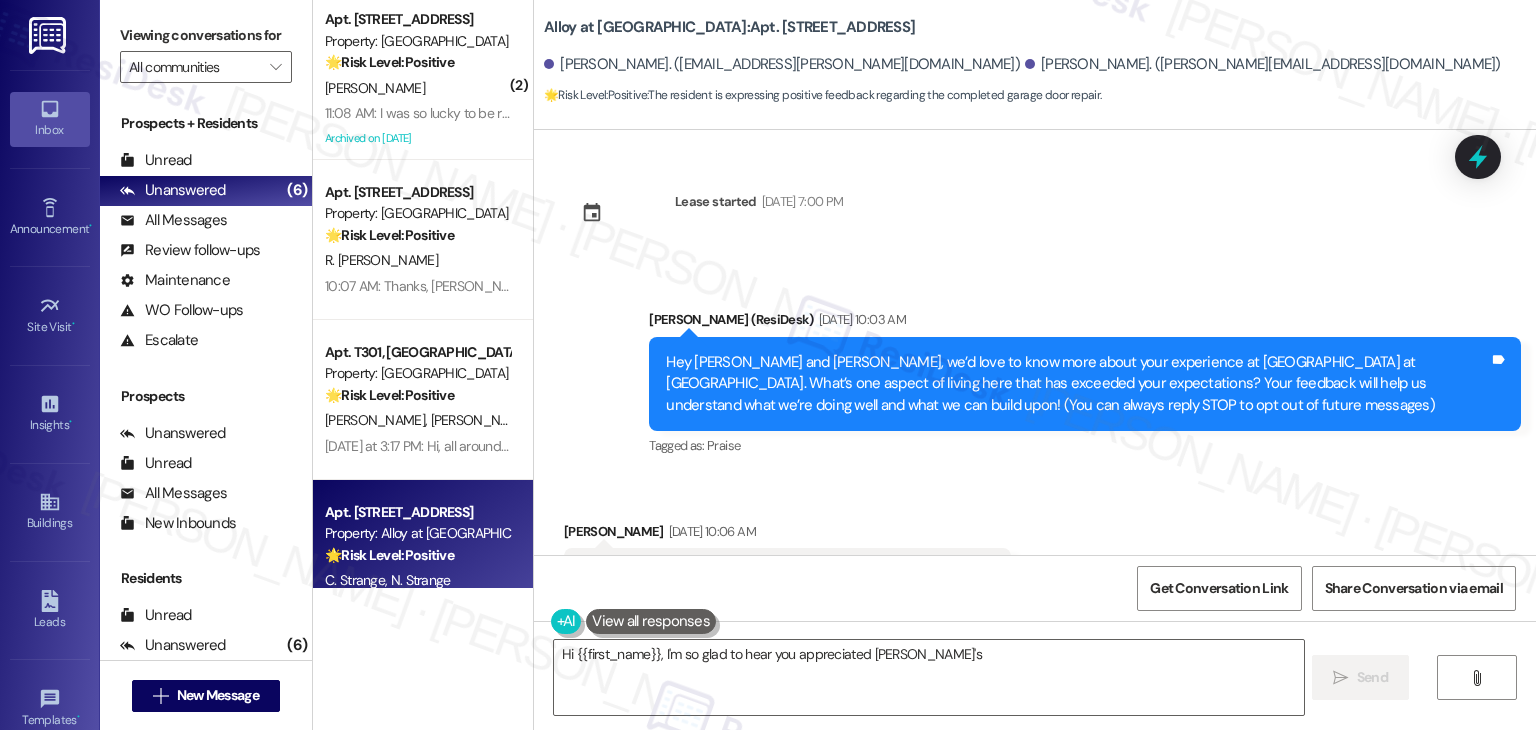 type on "Hi {{first_name}}, I'm so glad to hear you appreciated [PERSON_NAME]'s help" 